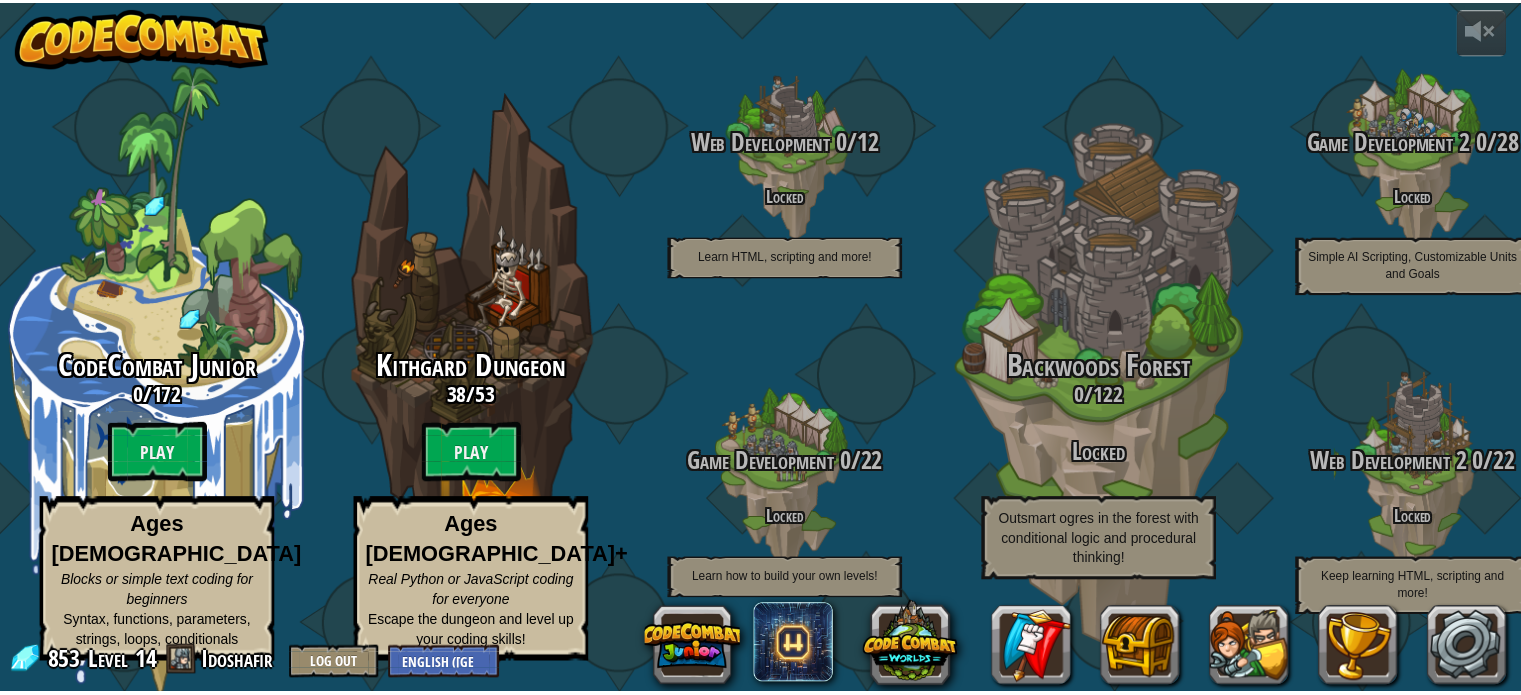 scroll, scrollTop: 0, scrollLeft: 0, axis: both 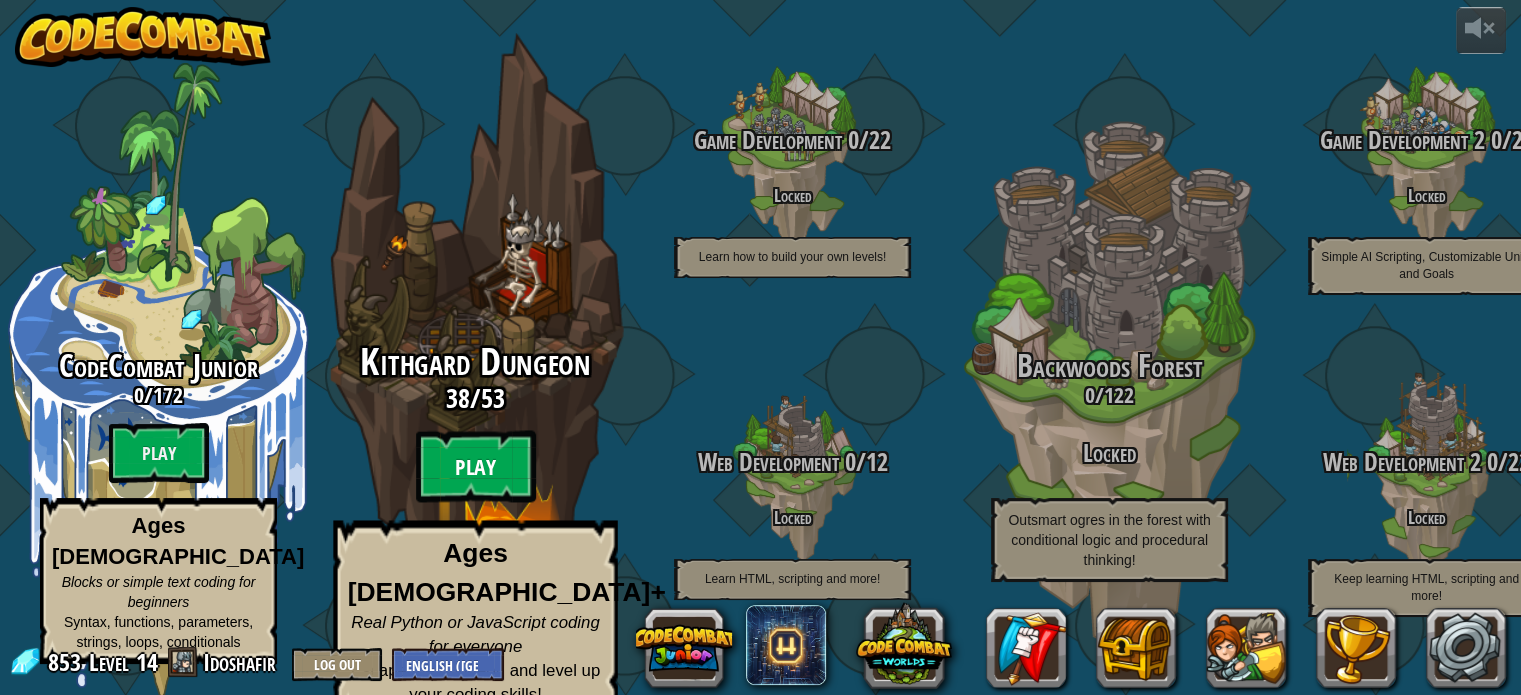 click on "Play" at bounding box center (476, 467) 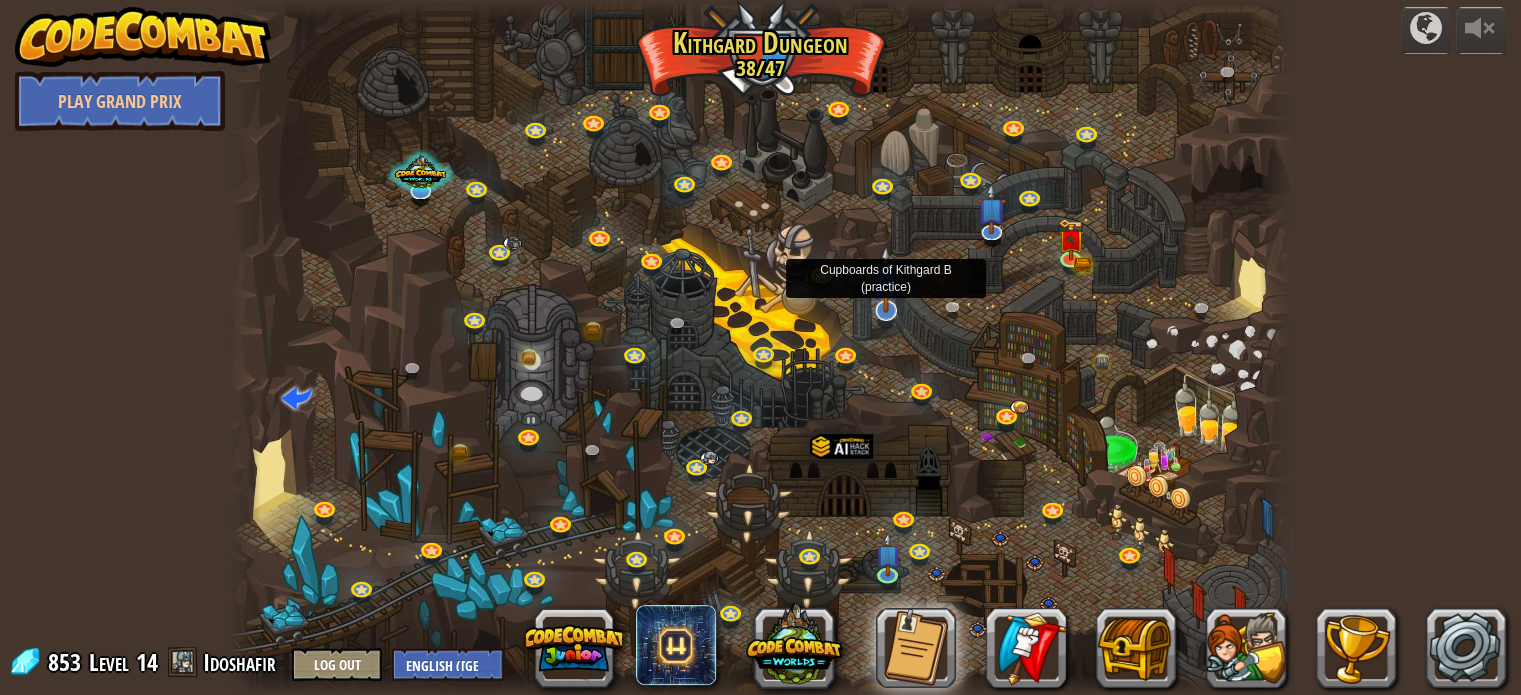 click at bounding box center (885, 278) 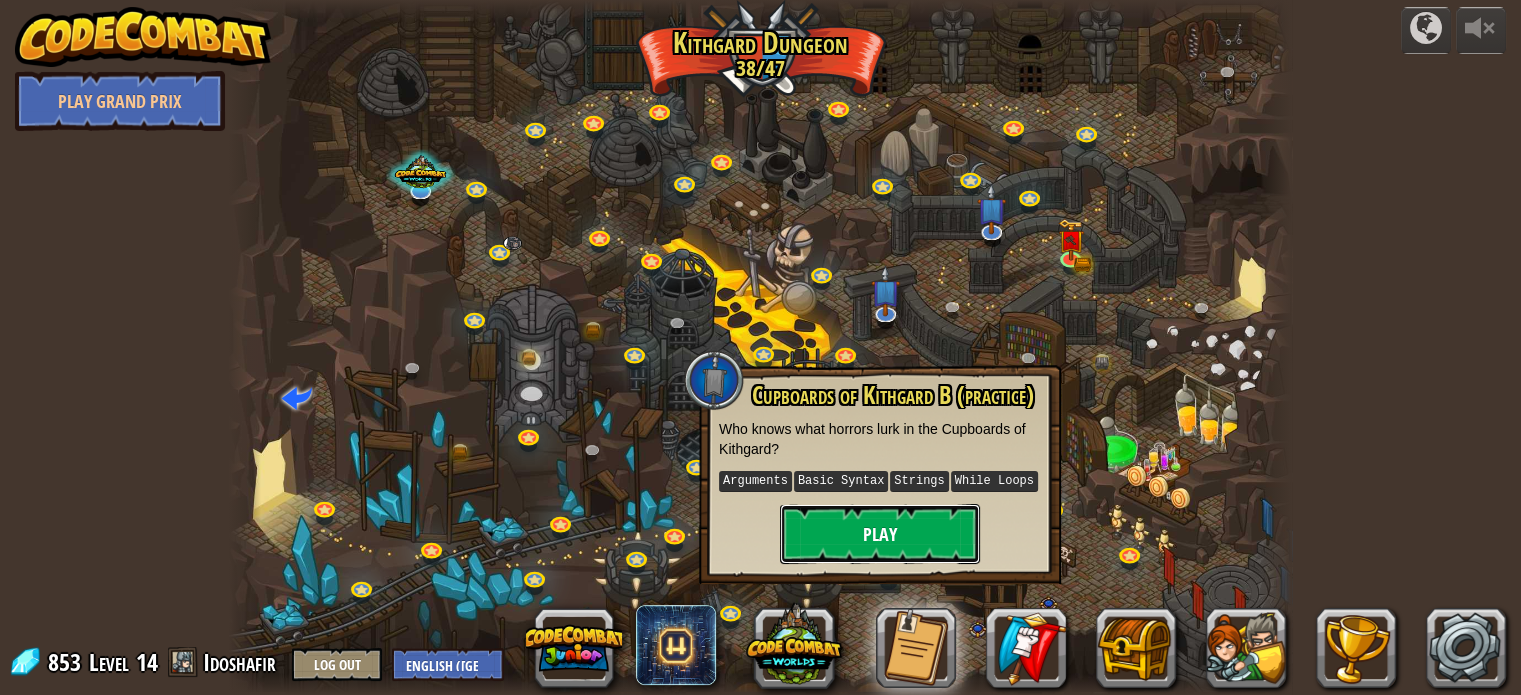 click on "Play" at bounding box center (880, 534) 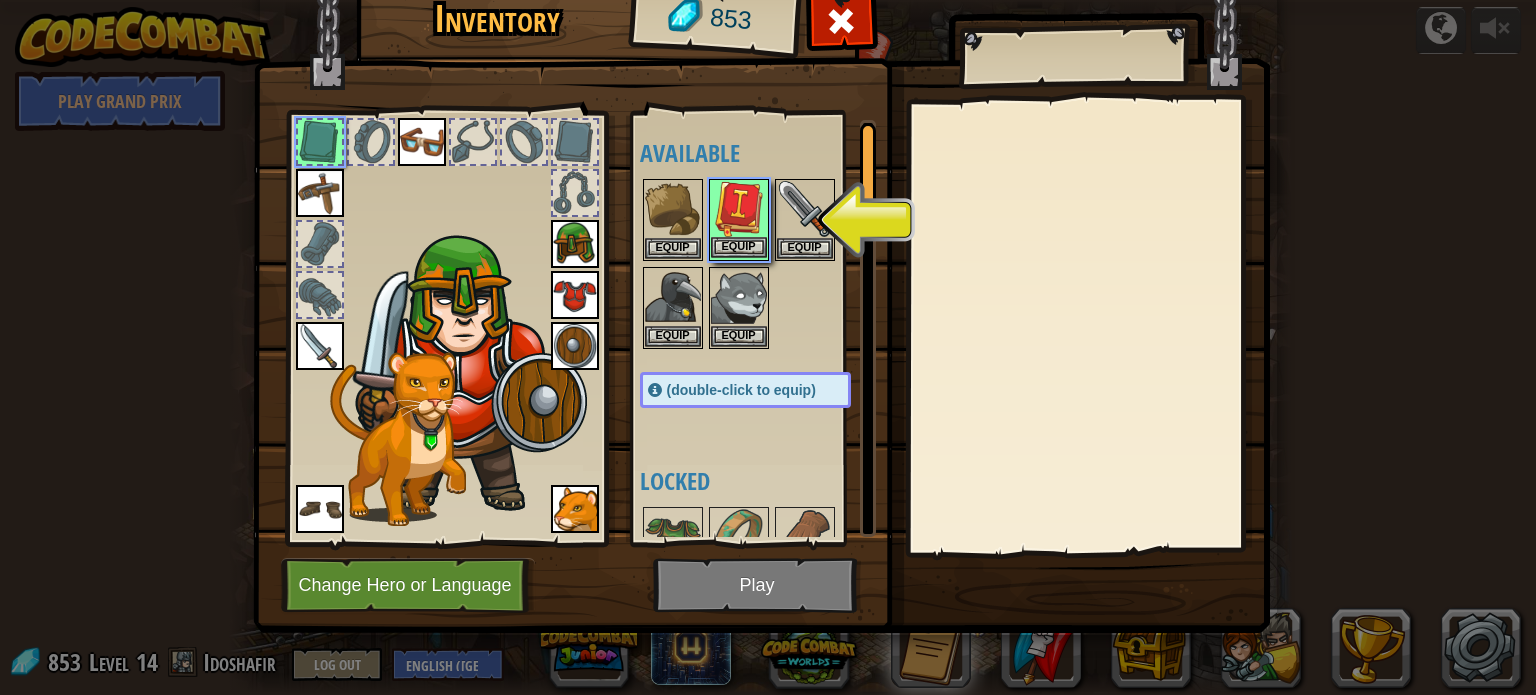 click on "Inventory 853 Available Equip Equip Equip Equip Equip Equip Equip Equip Equip Equip Equip Equip Equip (double-click to equip) Locked Equip Unequip Subscribe to Unlock! (restricted in this level) Change Hero or Language Play" at bounding box center [768, 347] 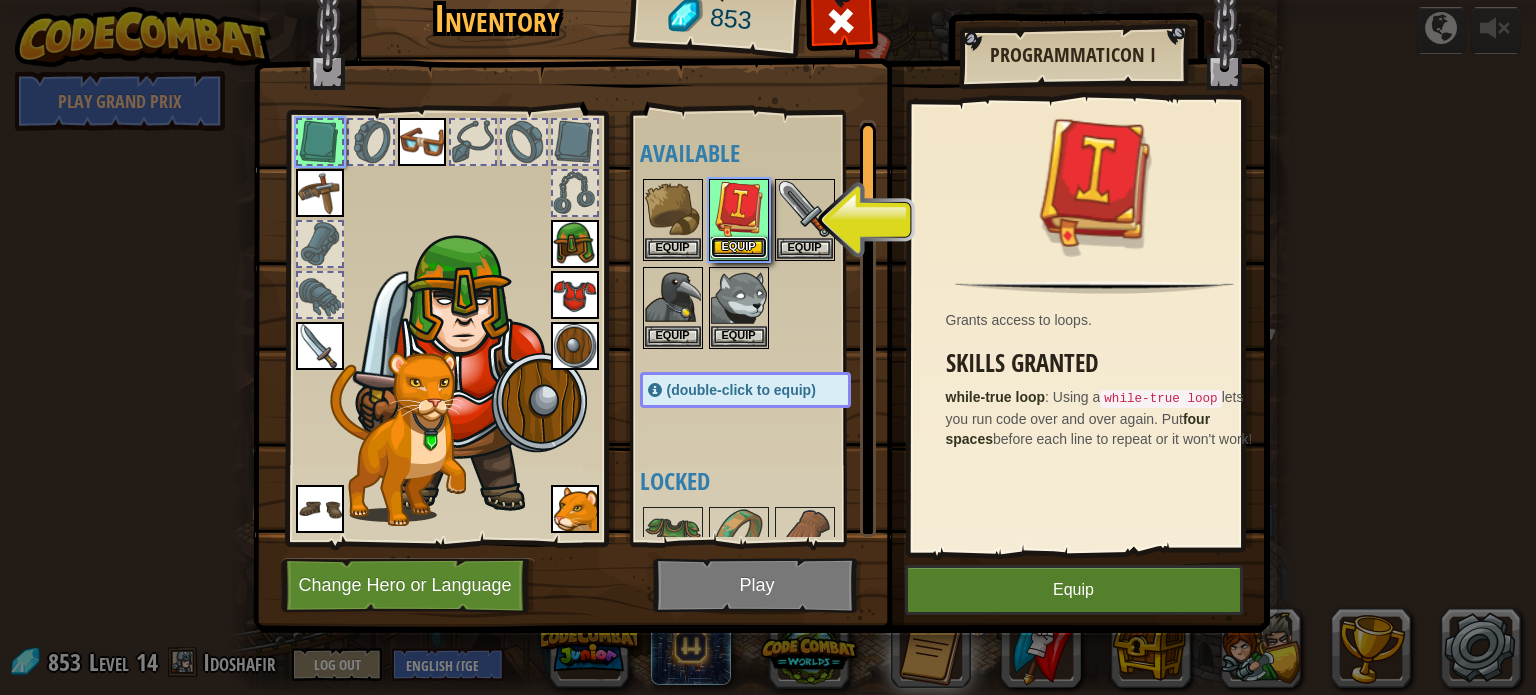 click on "Equip" at bounding box center [739, 247] 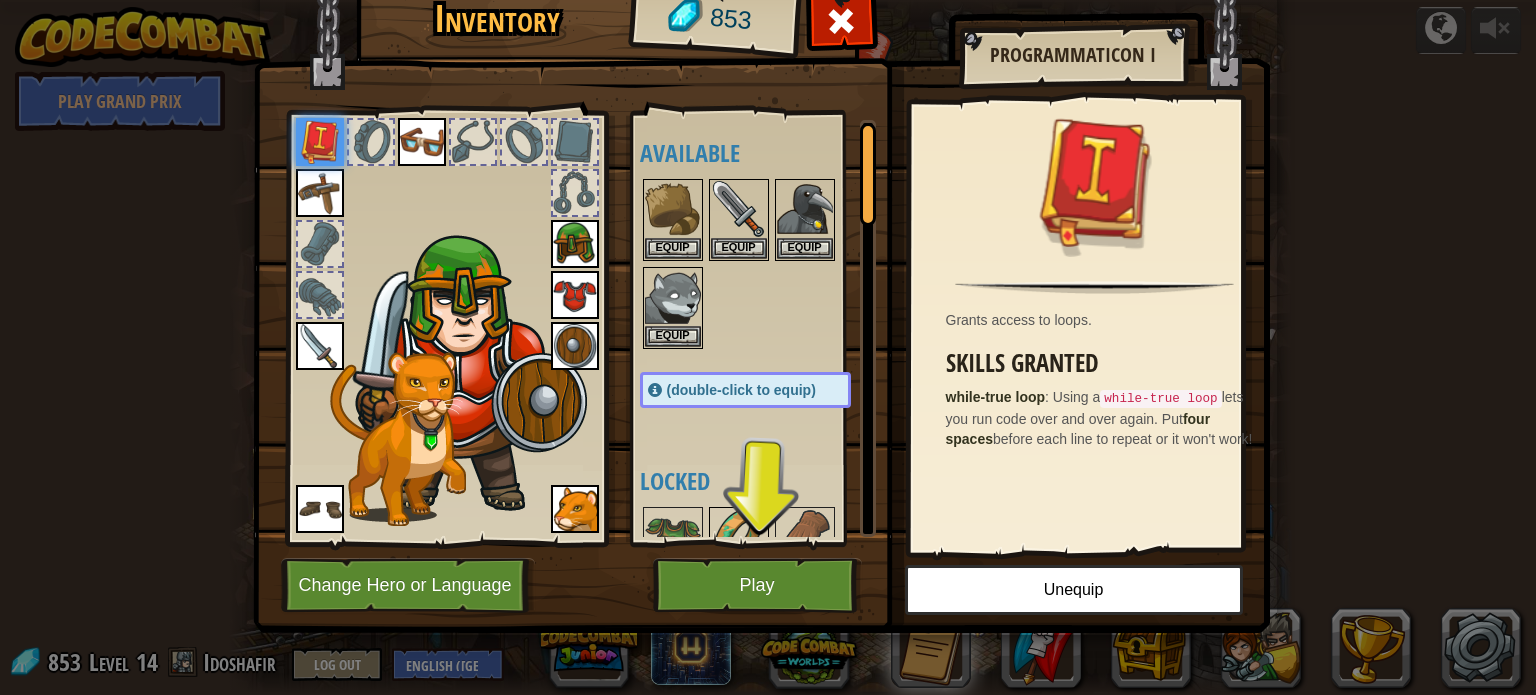 drag, startPoint x: 736, startPoint y: 507, endPoint x: 736, endPoint y: 531, distance: 24 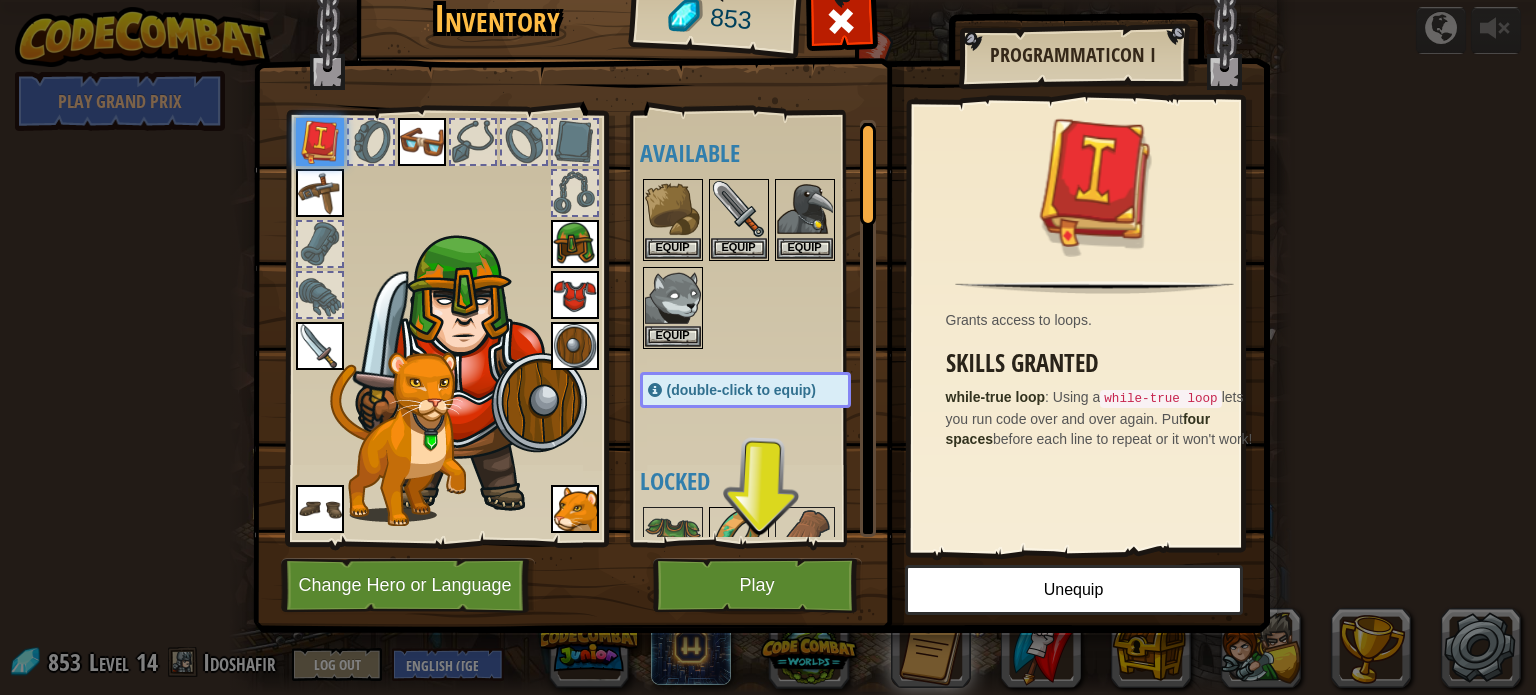 click on "Available Equip Equip Equip Equip Equip Equip Equip Equip Equip Equip Equip Equip Equip (double-click to equip) Locked" at bounding box center [765, 328] 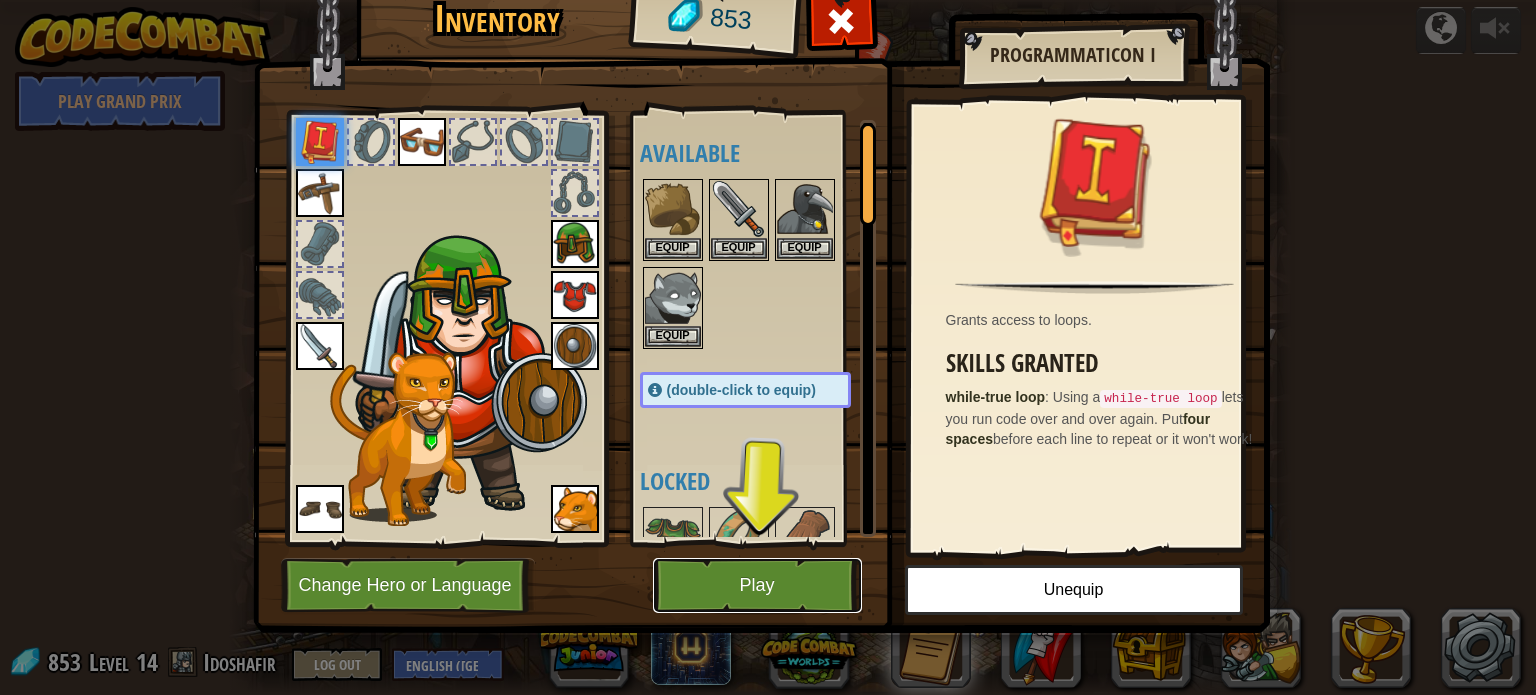 click on "Play" at bounding box center [757, 585] 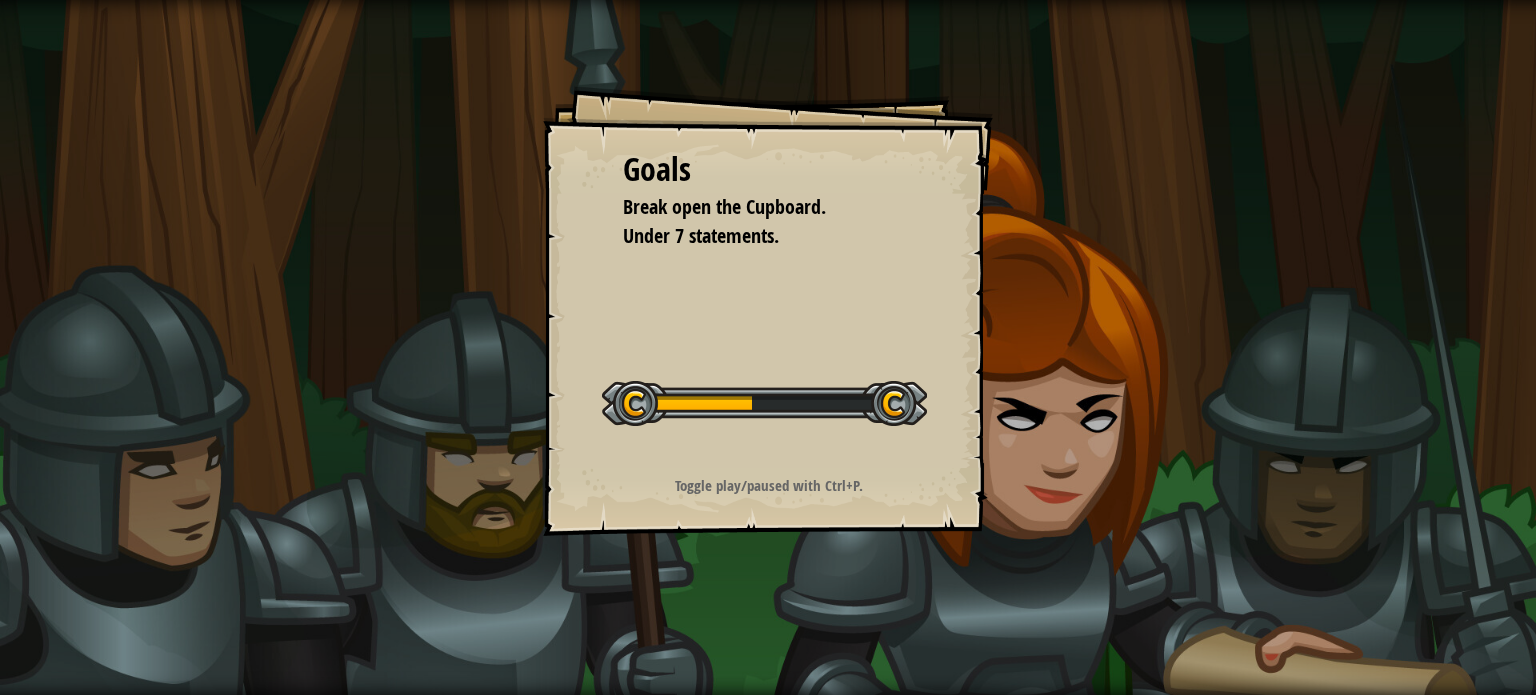 drag, startPoint x: 771, startPoint y: 486, endPoint x: 770, endPoint y: 523, distance: 37.01351 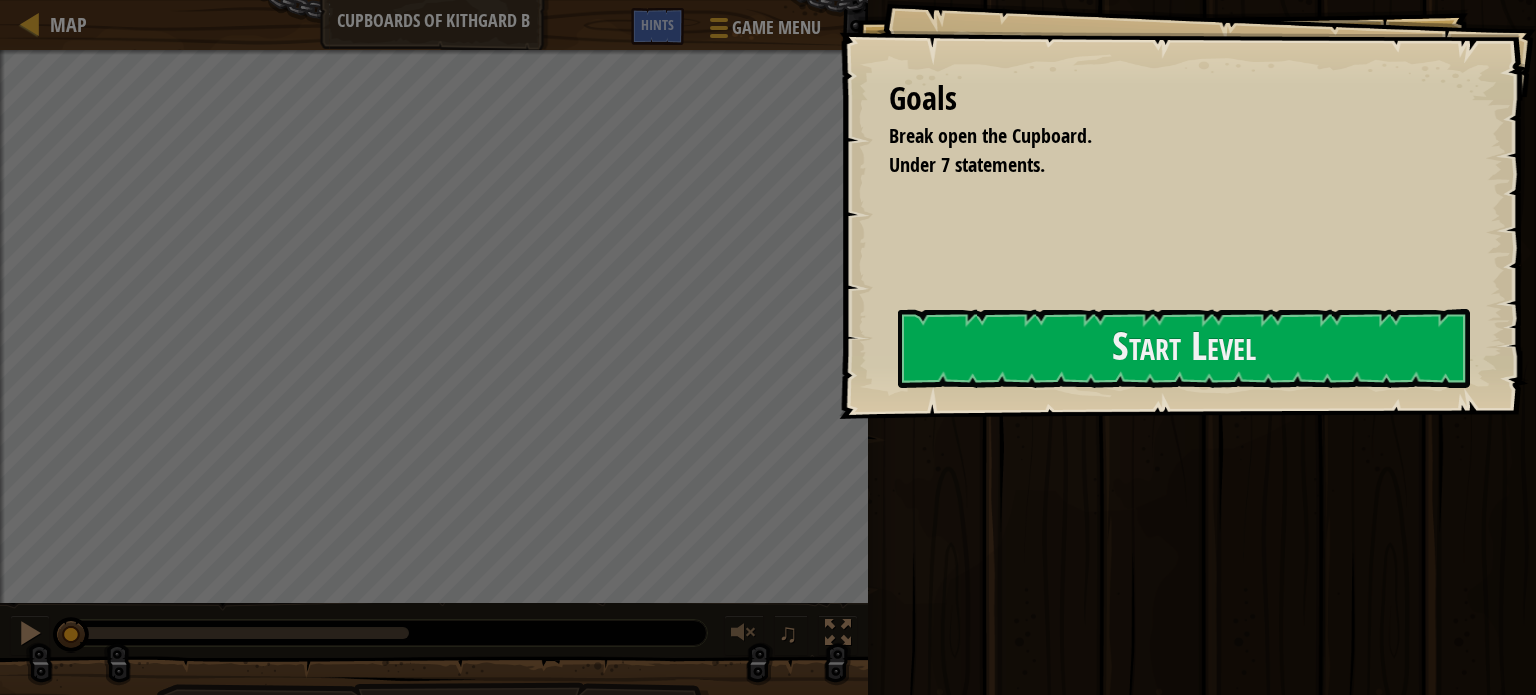 drag, startPoint x: 770, startPoint y: 523, endPoint x: 867, endPoint y: 465, distance: 113.0177 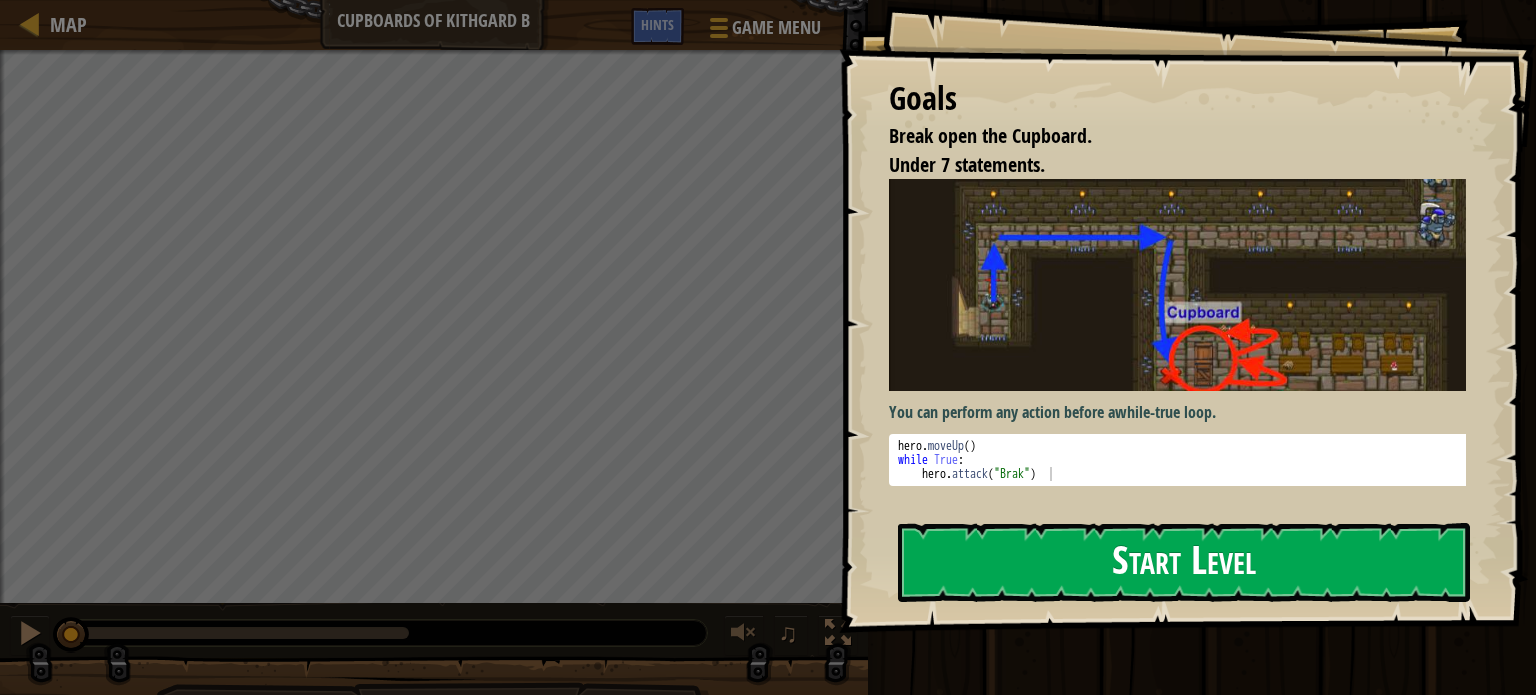 click on "Goals Break open the Cupboard. Under 7 statements.
You can perform any action before a  while-true loop .
hero . moveUp ( ) while   True :      hero . attack ( "Brak" )     הההההההההההההההההההההההההההההההההההההההההההההההההההההההההההההההההההההההההההההההההההההההההההההההההההההההההההההההההההההההההההההההההההההההההההההההההההההההההההההההההההההההההההההההההההההההההההההההההההההההההההההההההההההההההההההההההההההההההההההההההההההההההההההההה XXXXXXXXXXXXXXXXXXXXXXXXXXXXXXXXXXXXXXXXXXXXXXXXXXXXXXXXXXXXXXXXXXXXXXXXXXXXXXXXXXXXXXXXXXXXXXXXXXXXXXXXXXXXXXXXXXXXXXXXXXXXXXXXXXXXXXXXXXXXXXXXXXXXXXXXXXXXXXXXXXXXXXXXXXXXXXXXXXXXXXXXXXXXXXXXXXXXXXXXXXXXXXXXXXXXXXXXXXXXXXXXXXXXXXXXXXXXXXXXXXXXXXXXXXXXXXXX
Start Level Error loading from server. Try refreshing the page. Subscribe" at bounding box center [1187, 316] 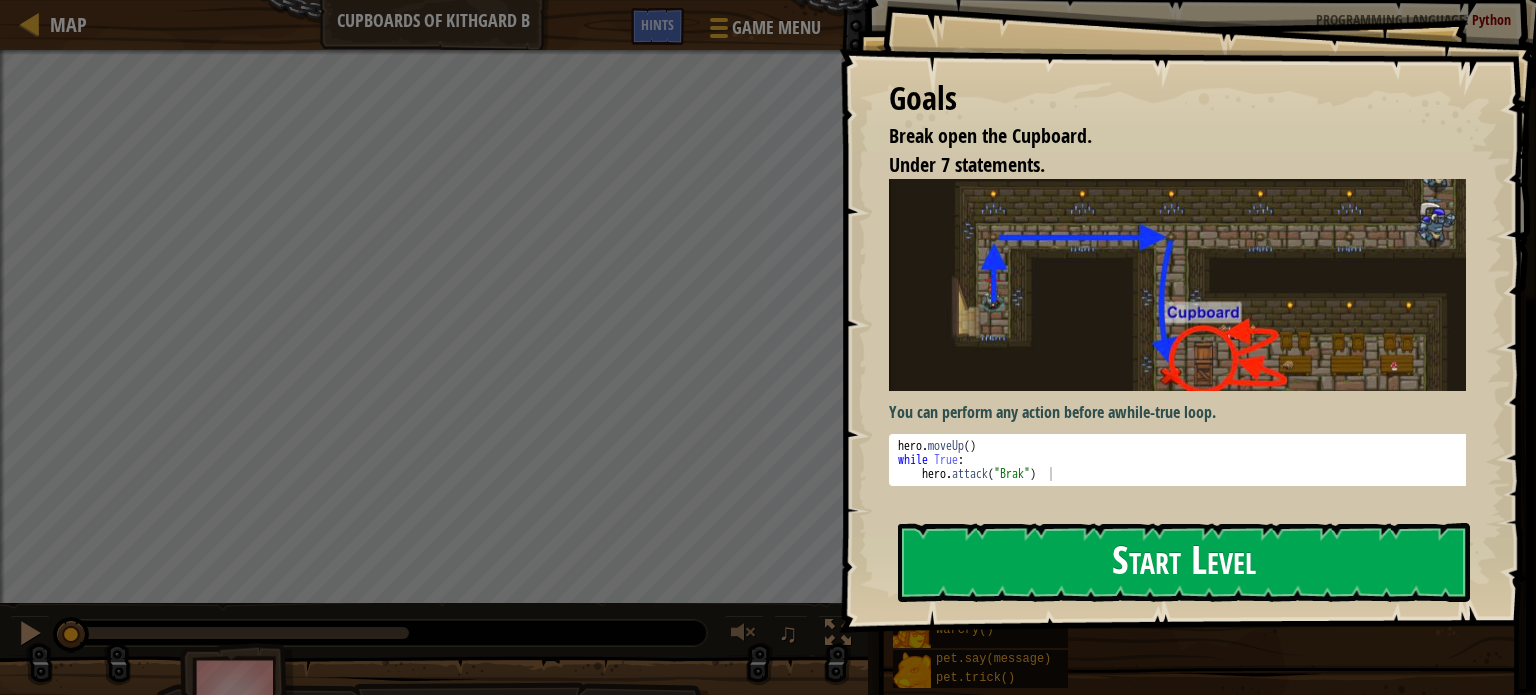 drag, startPoint x: 1159, startPoint y: 635, endPoint x: 1156, endPoint y: 579, distance: 56.0803 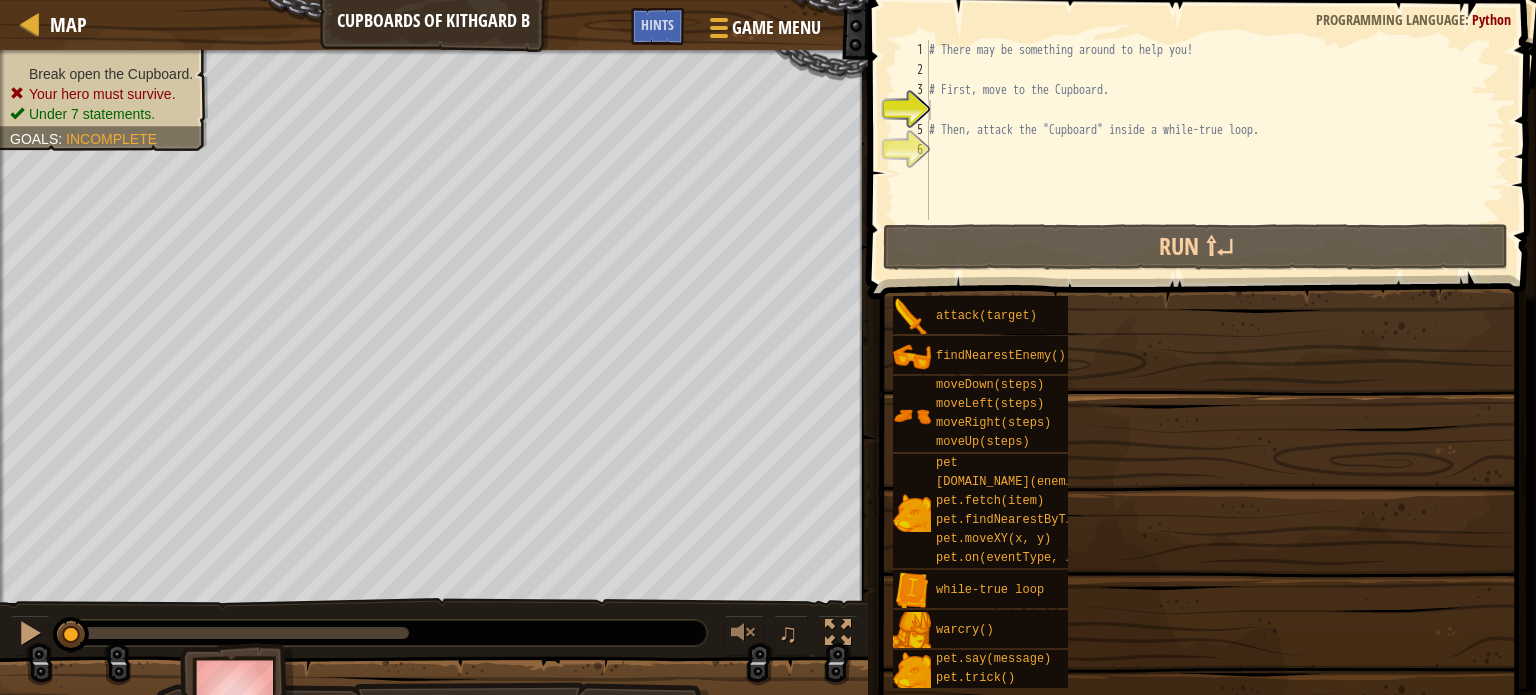 click on "Start Level" at bounding box center [1881, 562] 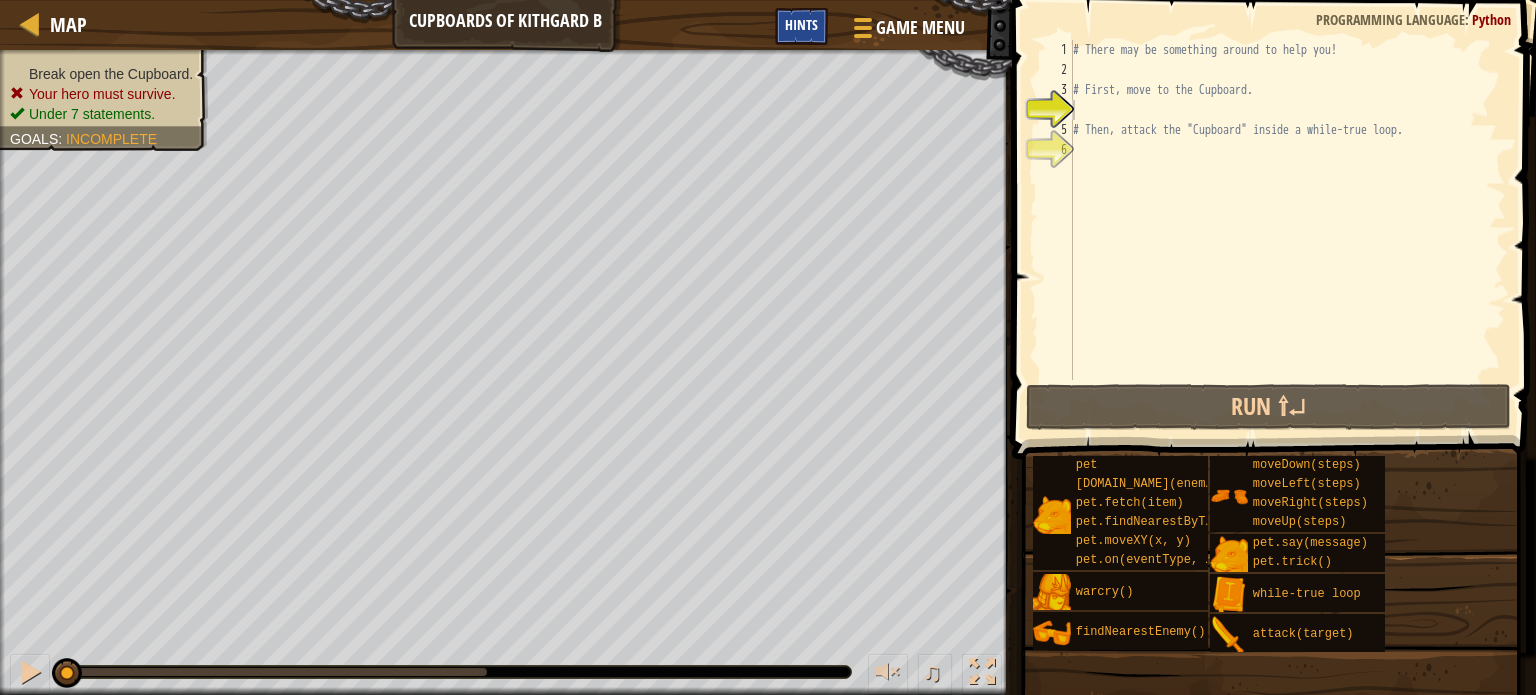 click on "Hints" at bounding box center (801, 24) 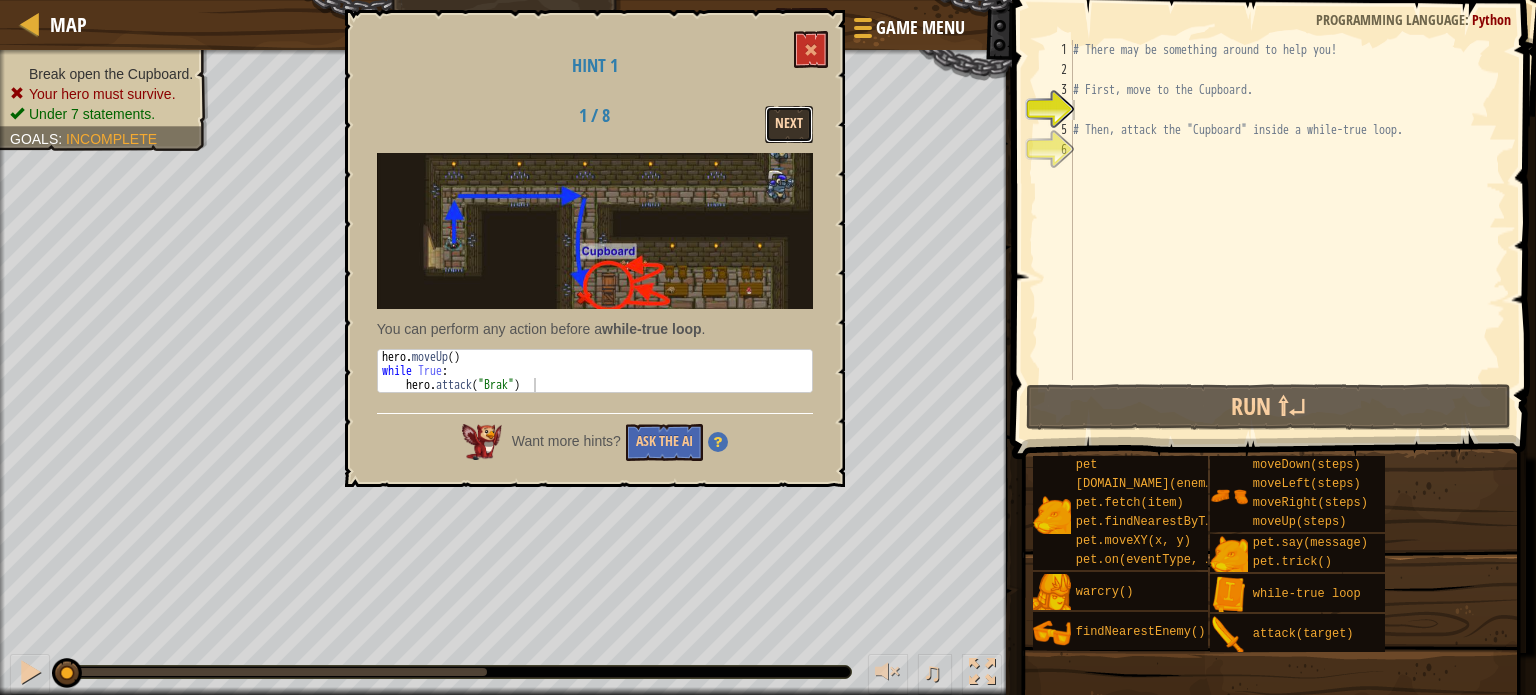 click on "Next" at bounding box center (789, 124) 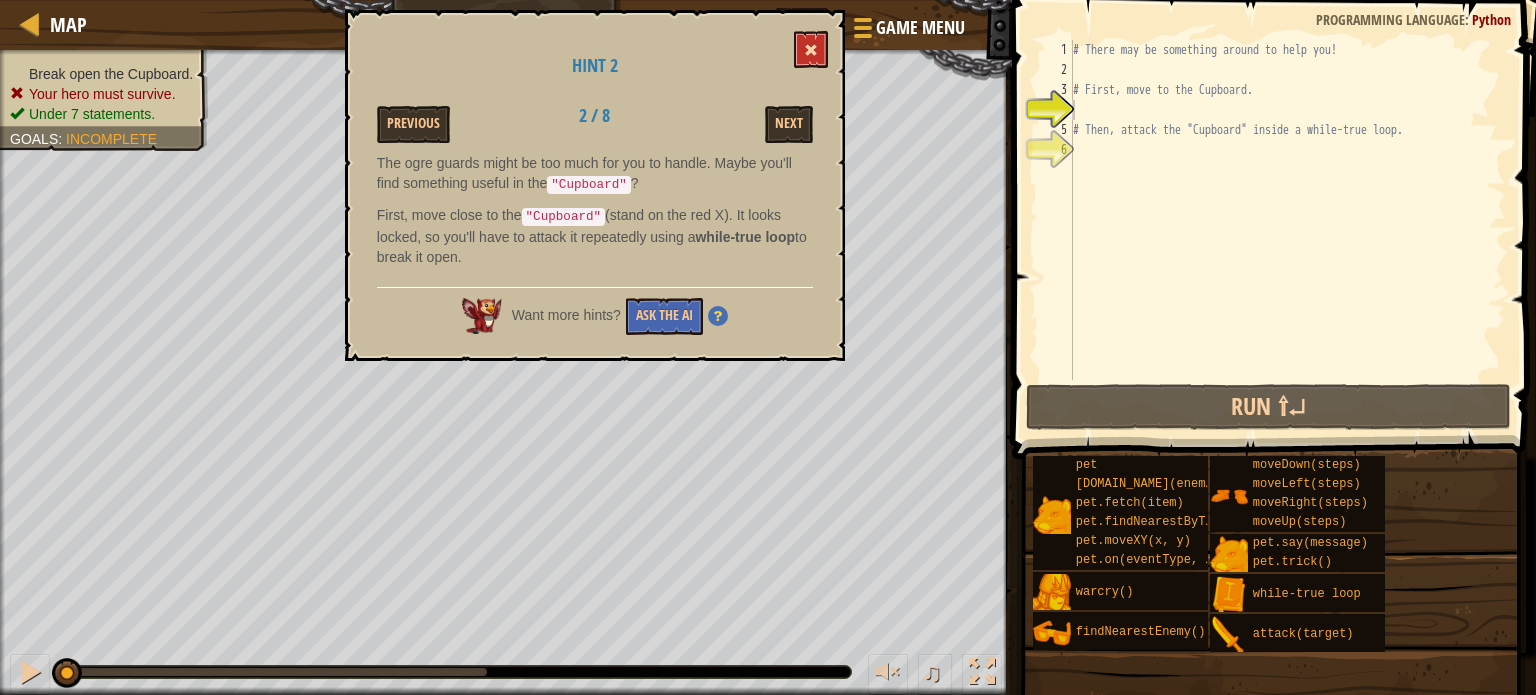 drag, startPoint x: 814, startPoint y: 20, endPoint x: 808, endPoint y: 51, distance: 31.575306 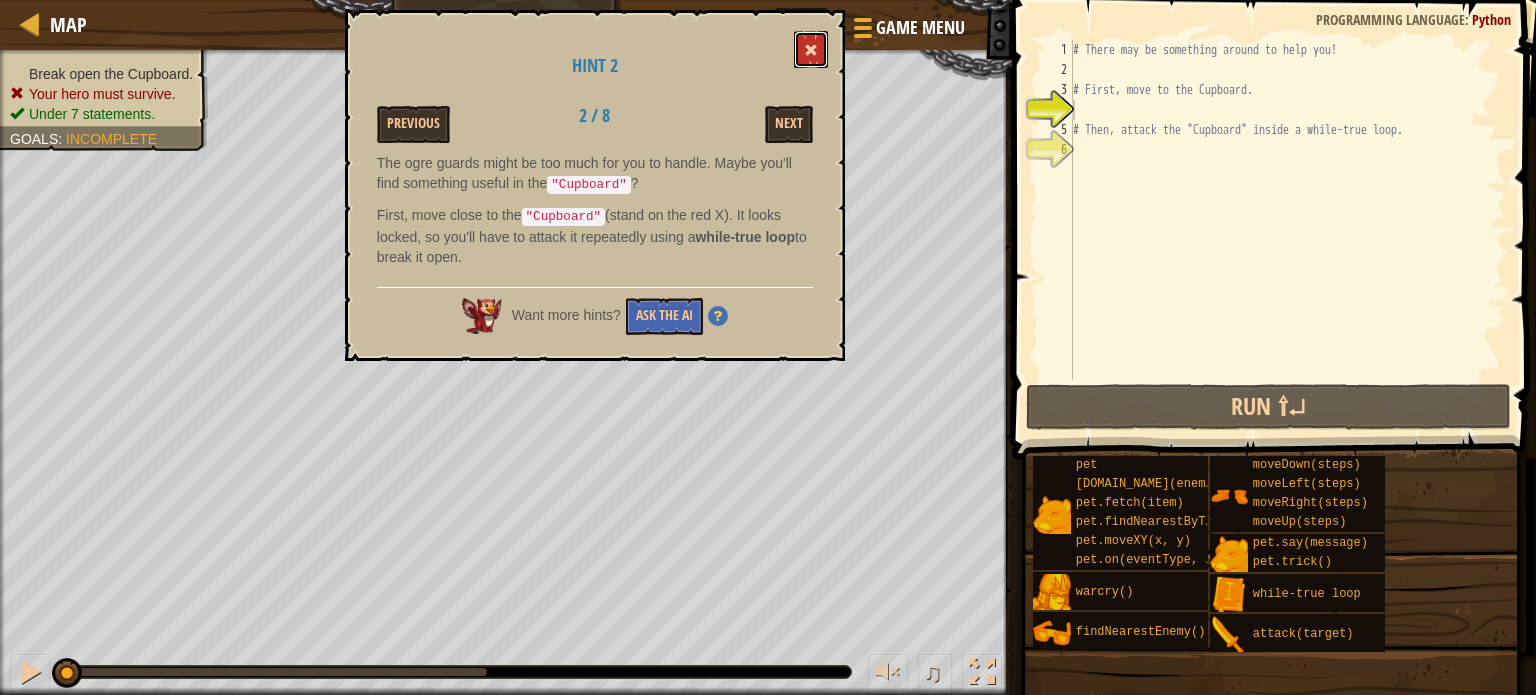 click at bounding box center (811, 49) 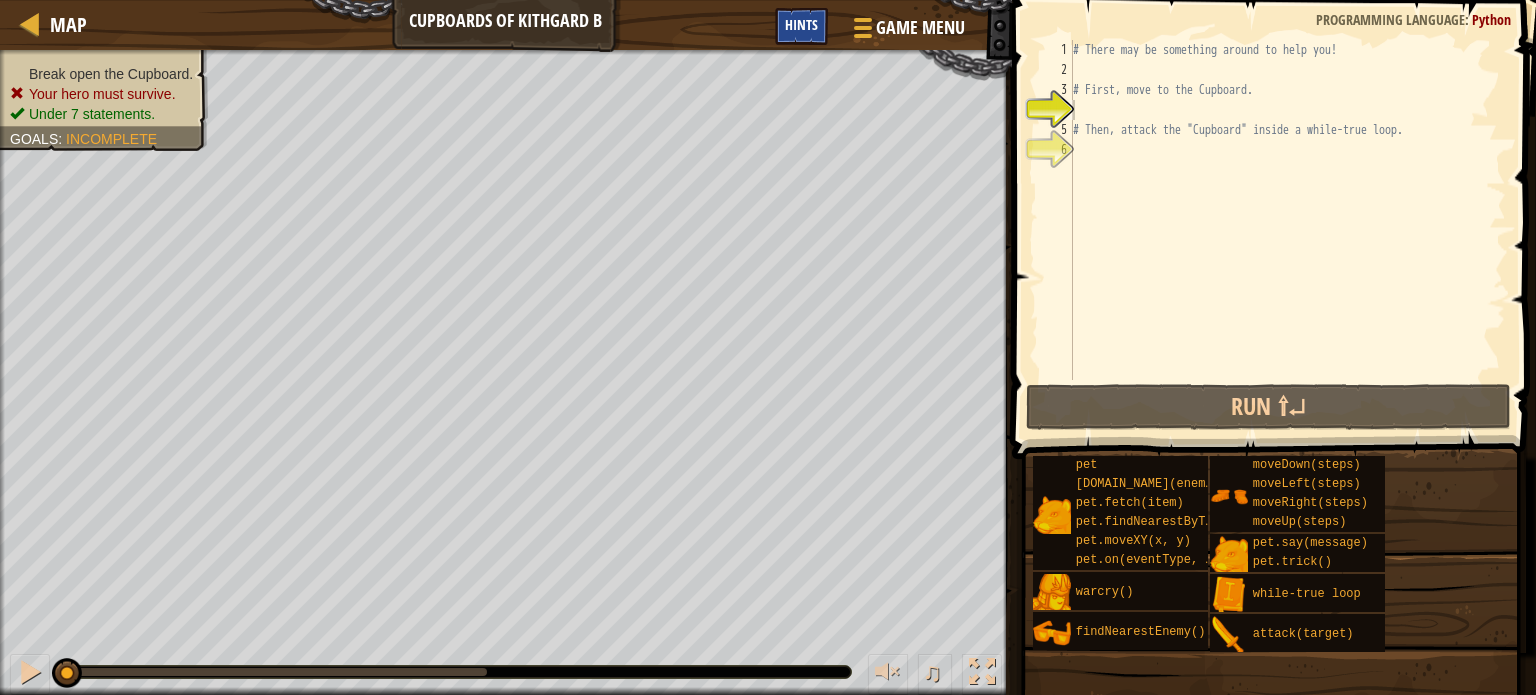 click on "Hints" at bounding box center (801, 24) 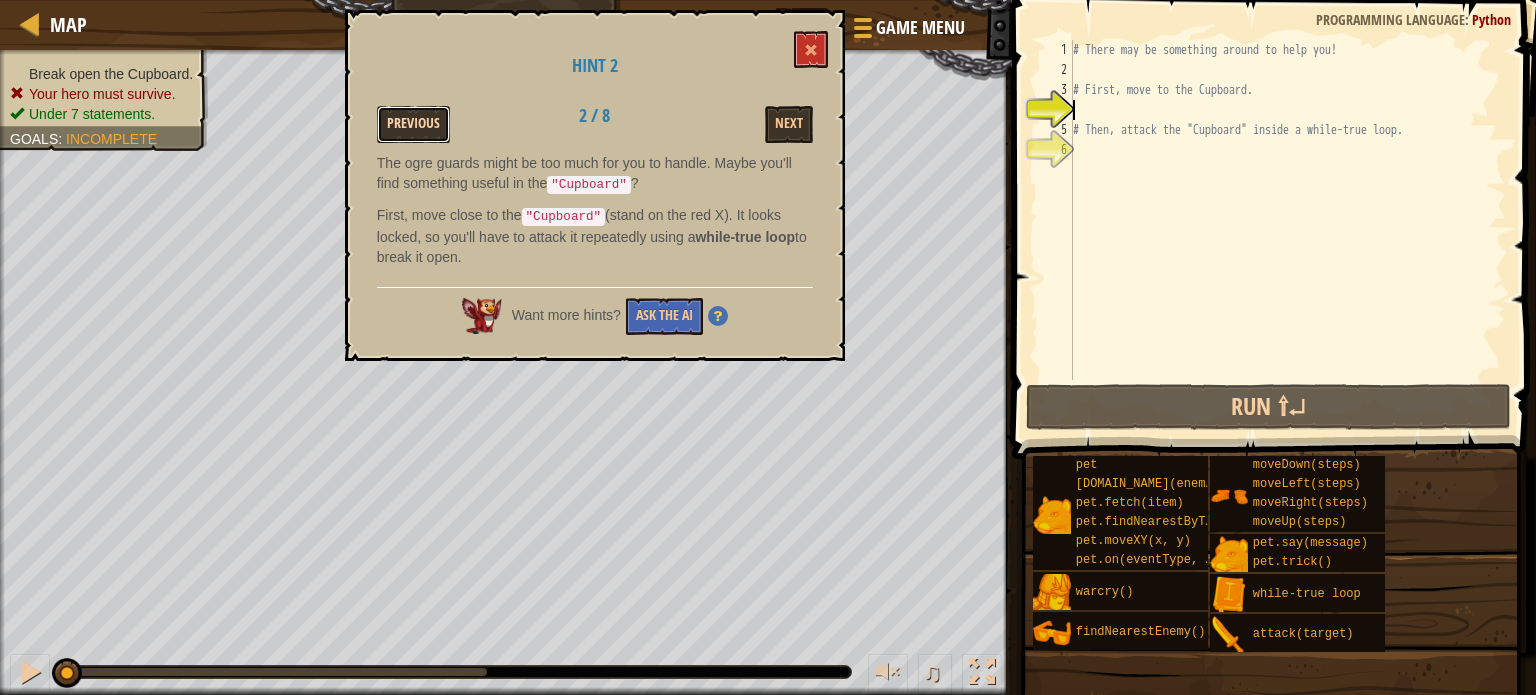 click on "Previous" at bounding box center (413, 124) 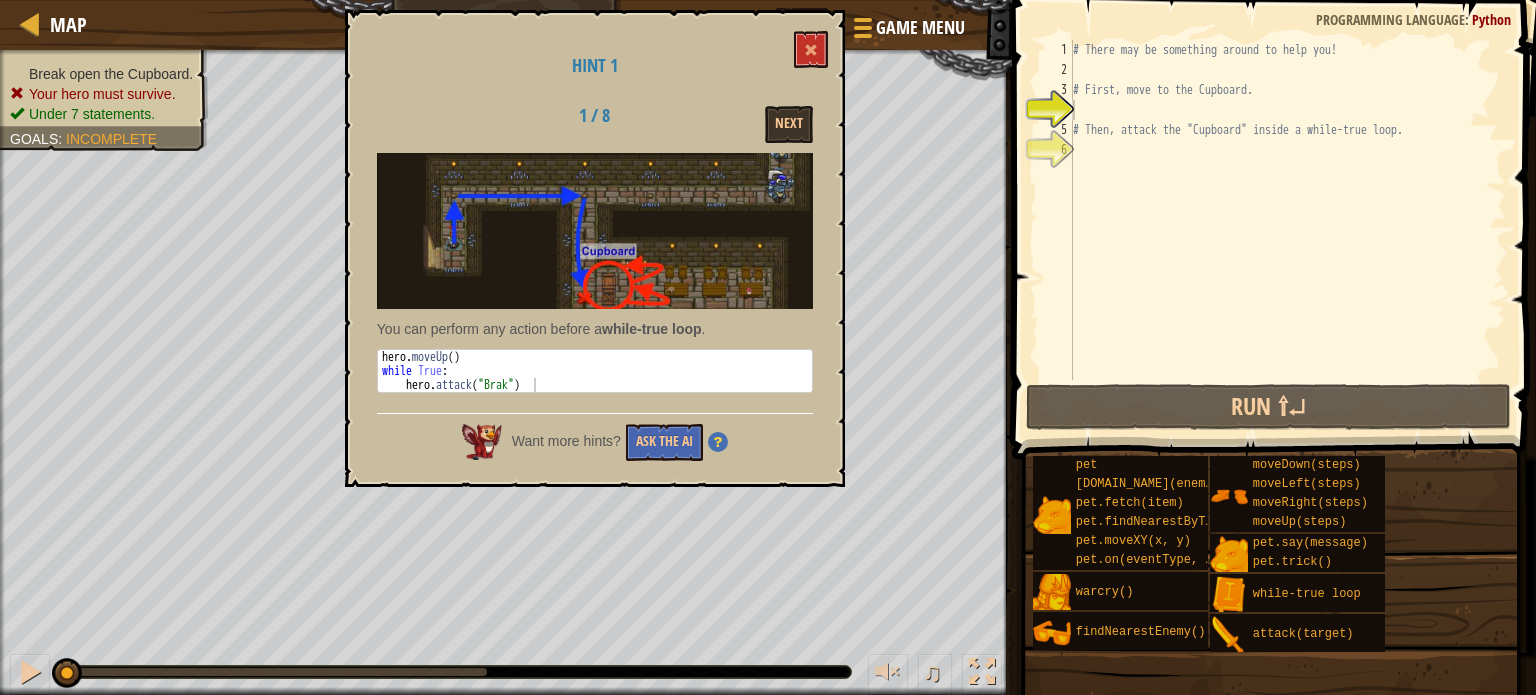click on "Hint 1 1 / 8 Next
You can perform any action before a  while-true loop .
1 2 3 hero . moveUp ( ) while   True :      hero . attack ( "Brak" )     הההההההההההההההההההההההההההההההההההההההההההההההההההההההההההההההההההההההההההההההההההההההההההההההההההההההההההההההההההההההההההההההההההההההההההההההההההההההההההההההההההההההההההההההההההההההההההההההההההההההההההההההההההההההההההההההההההההההההההההההההההההההההההההההה XXXXXXXXXXXXXXXXXXXXXXXXXXXXXXXXXXXXXXXXXXXXXXXXXXXXXXXXXXXXXXXXXXXXXXXXXXXXXXXXXXXXXXXXXXXXXXXXXXXXXXXXXXXXXXXXXXXXXXXXXXXXXXXXXXXXXXXXXXXXXXXXXXXXXXXXXXXXXXXXXXXXXXXXXXXXXXXXXXXXXXXXXXXXXXXXXXXXXXXXXXXXXXXXXXXXXXXXXXXXXXXXXXXXXXXXXXXXXXXXXXXXXXXXXXXXXXXX
Want more hints? Ask the AI" at bounding box center [595, 248] 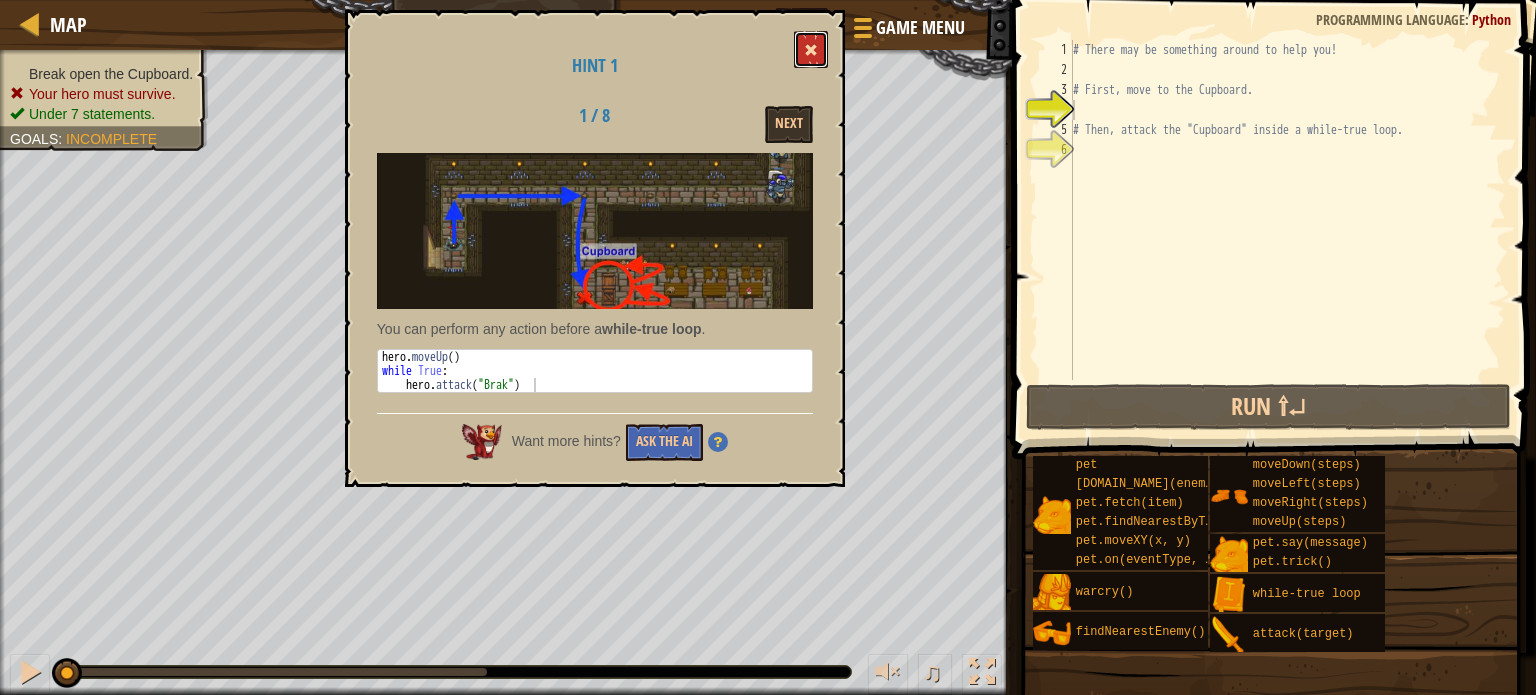 click at bounding box center [811, 49] 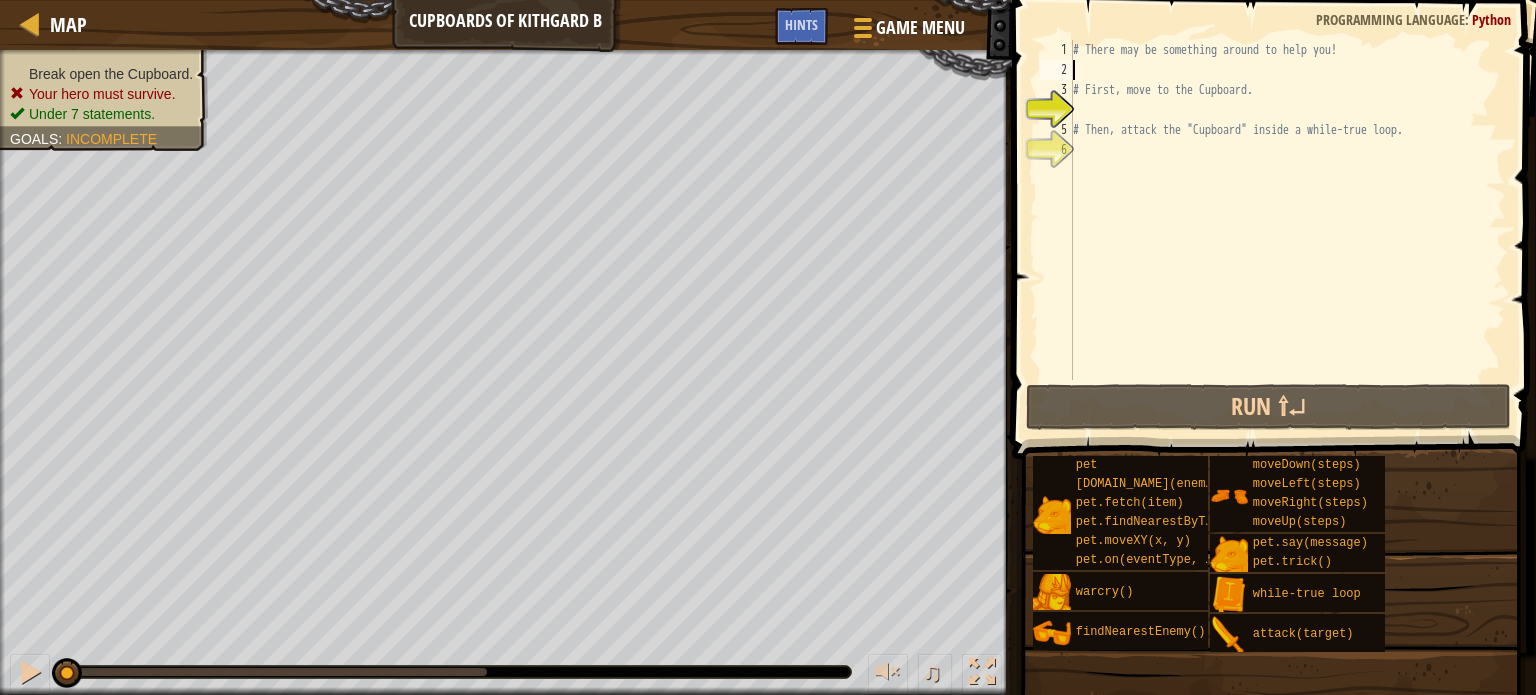 click on "# There may be something around to help you! # First, move to the Cupboard. # Then, attack the "Cupboard" inside a while-true loop." at bounding box center (1287, 230) 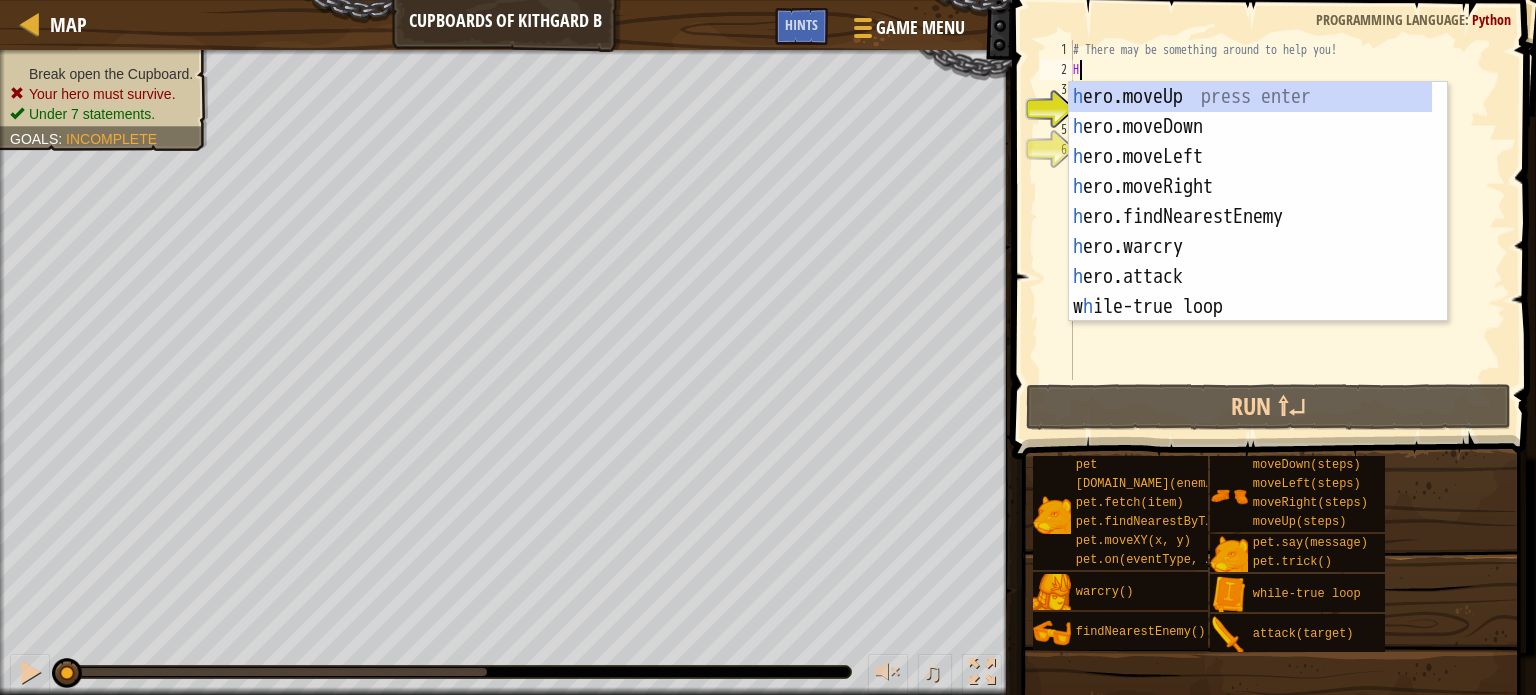 scroll, scrollTop: 9, scrollLeft: 0, axis: vertical 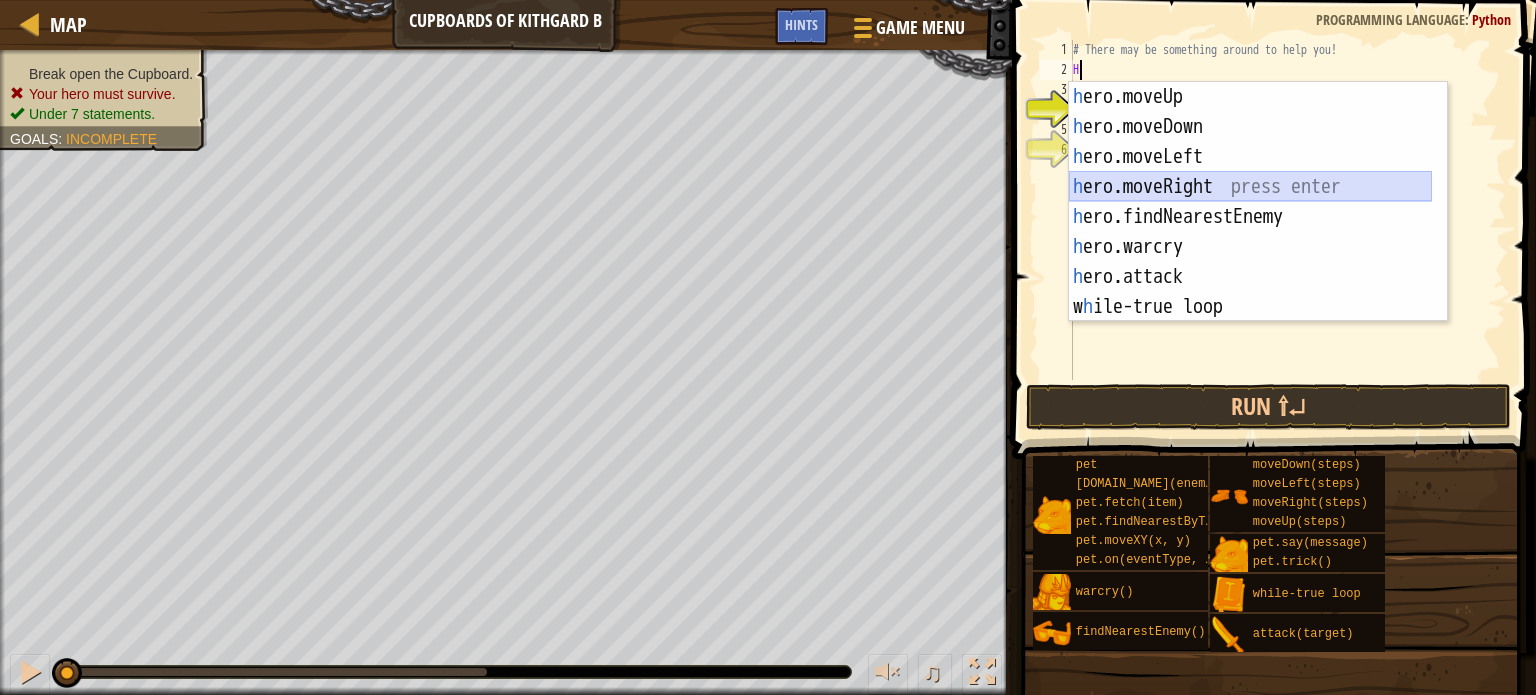 drag, startPoint x: 1183, startPoint y: 186, endPoint x: 1175, endPoint y: 169, distance: 18.788294 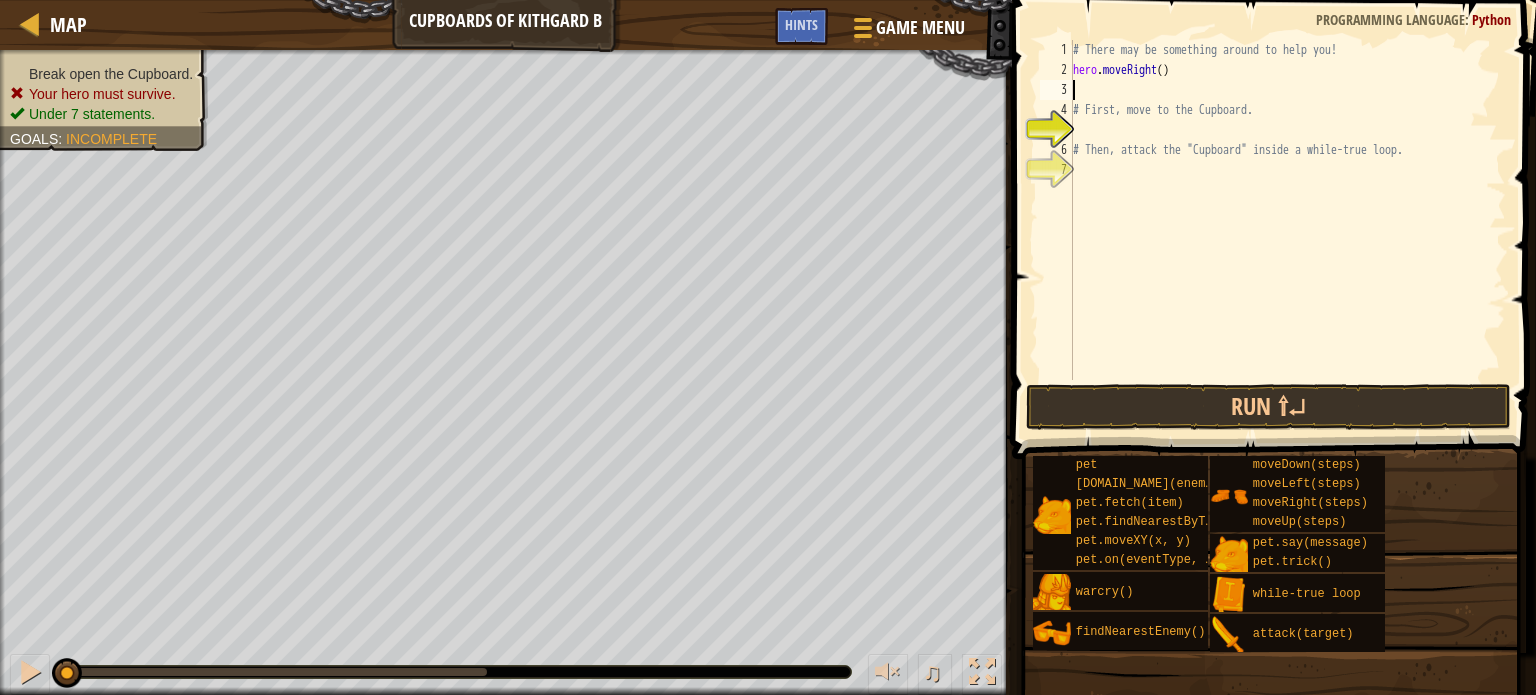 type on "H" 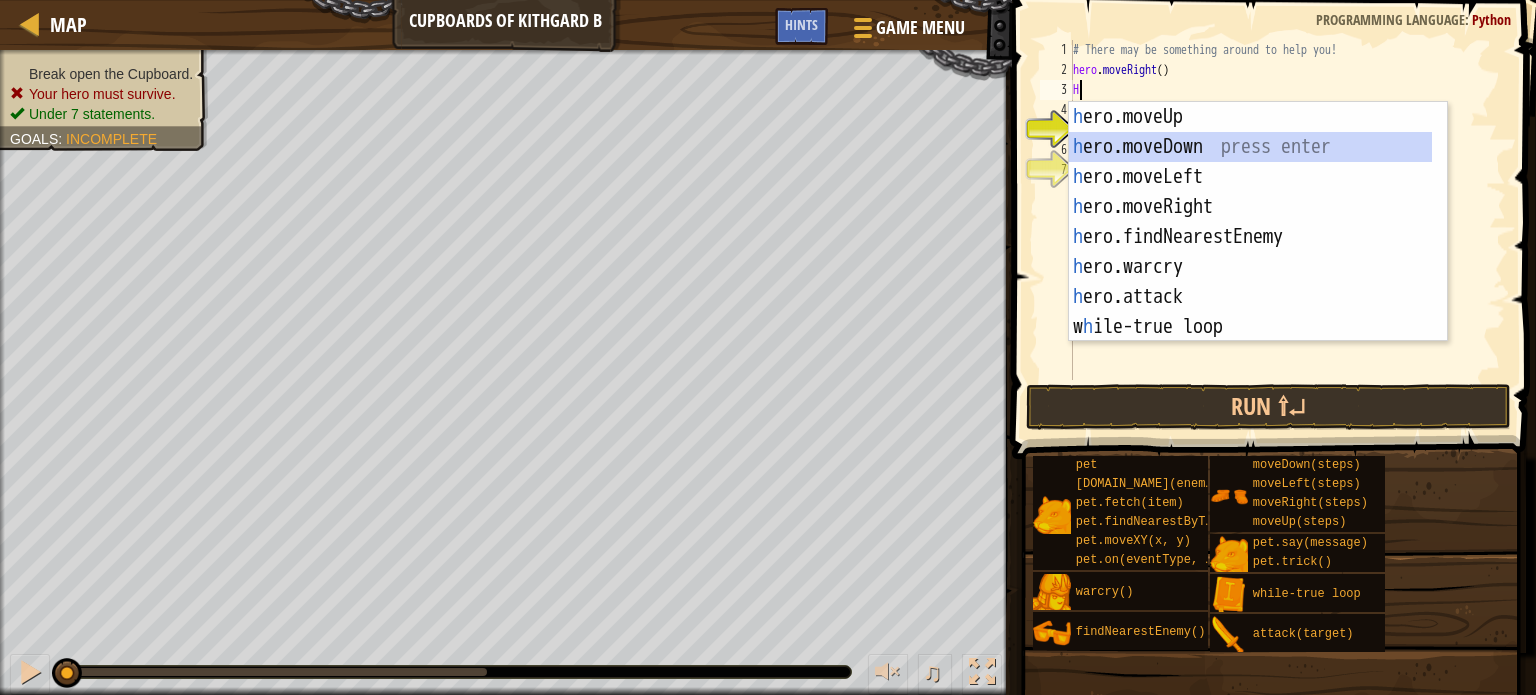 click on "h ero.moveUp press enter h ero.moveDown press enter h ero.moveLeft press enter h ero.moveRight press enter h ero.findNearestEnemy press enter h ero.warcry press enter h ero.attack press enter w h ile-true loop press enter pet.c h ase(enemy) press enter" at bounding box center [1250, 252] 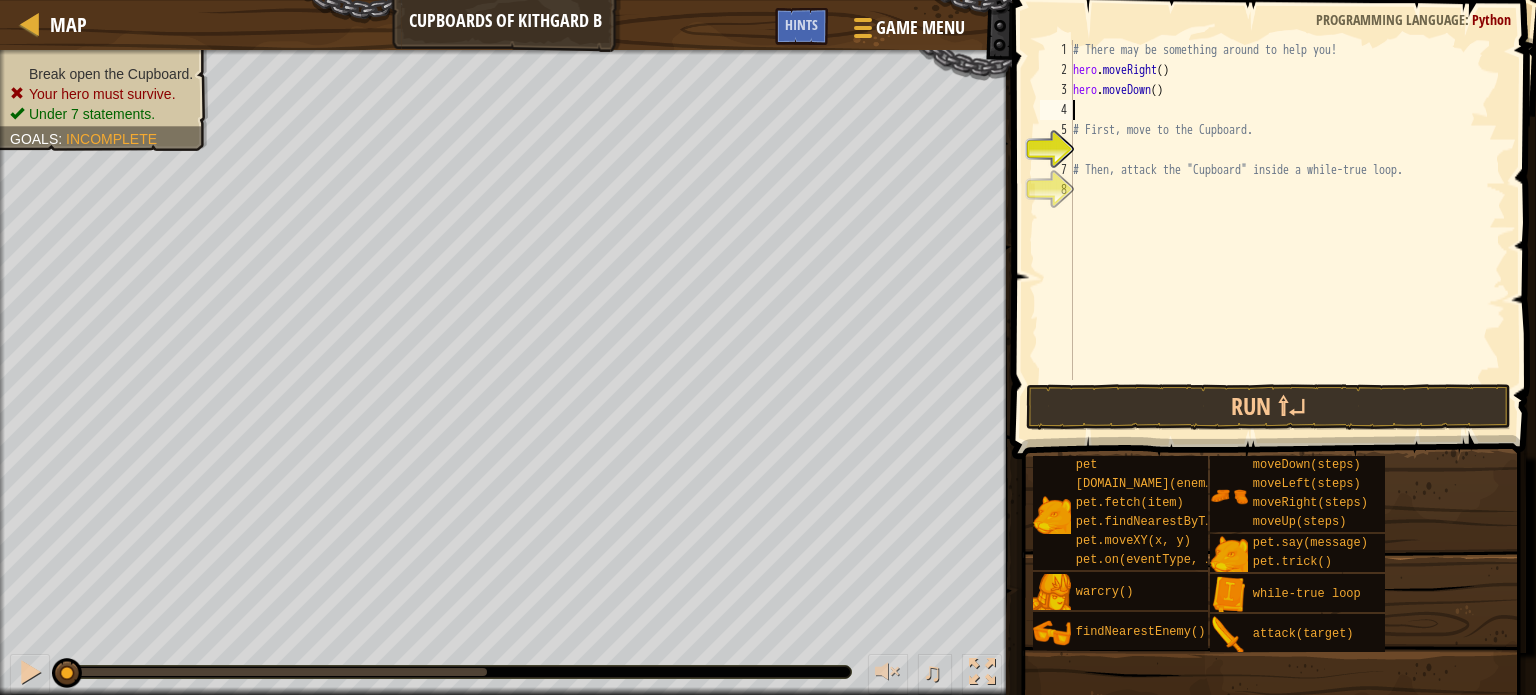 type on "H" 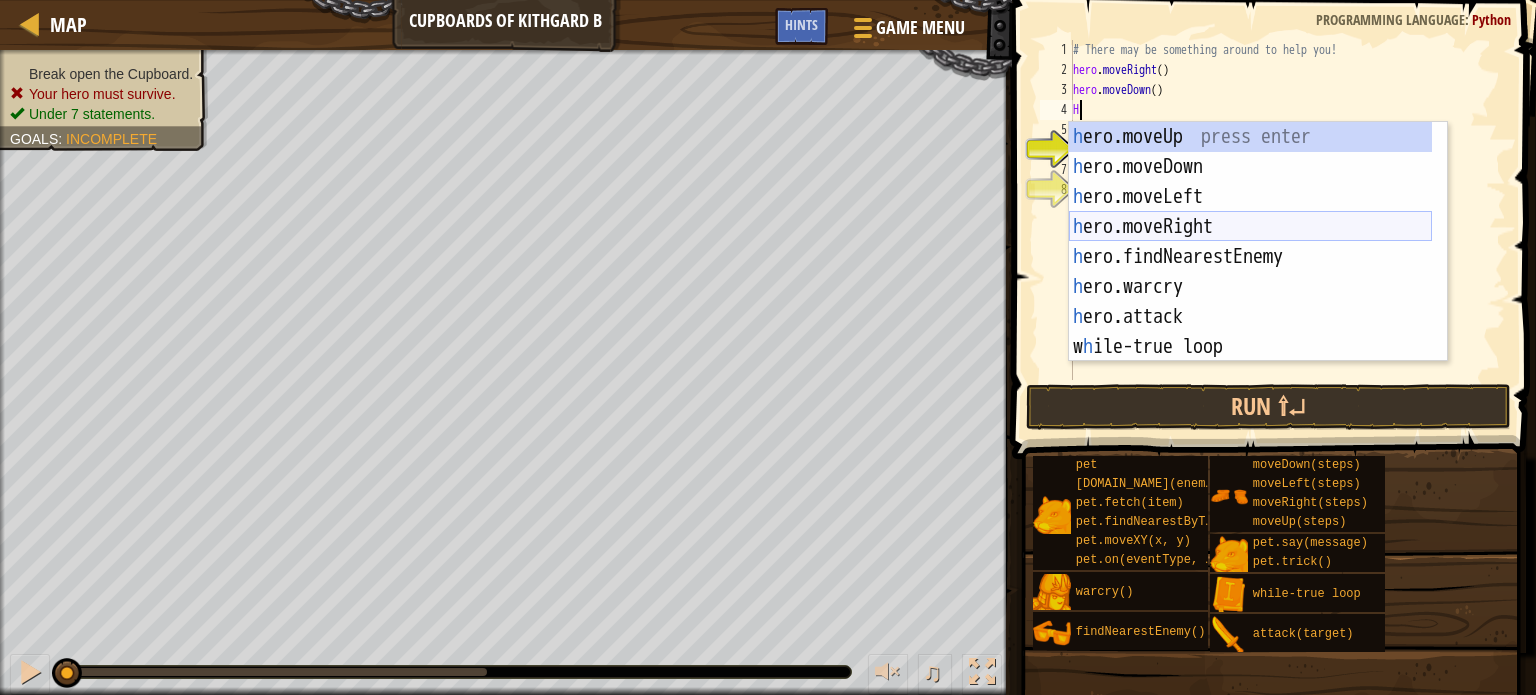click on "h ero.moveUp press enter h ero.moveDown press enter h ero.moveLeft press enter h ero.moveRight press enter h ero.findNearestEnemy press enter h ero.warcry press enter h ero.attack press enter w h ile-true loop press enter pet.c h ase(enemy) press enter" at bounding box center [1250, 272] 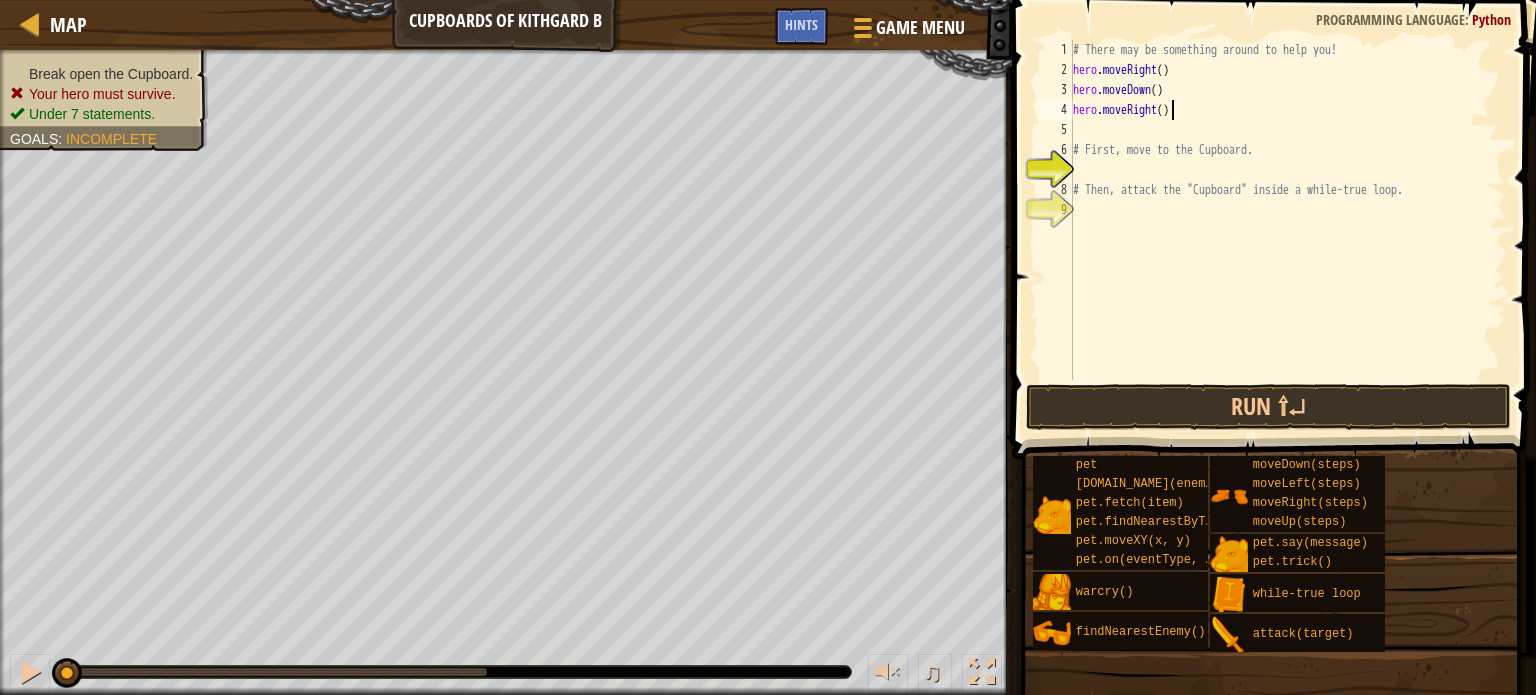 click on "# There may be something around to help you! hero . moveRight ( ) hero . moveDown ( ) hero . moveRight ( ) # First, move to the Cupboard. # Then, attack the "Cupboard" inside a while-true loop." at bounding box center (1287, 230) 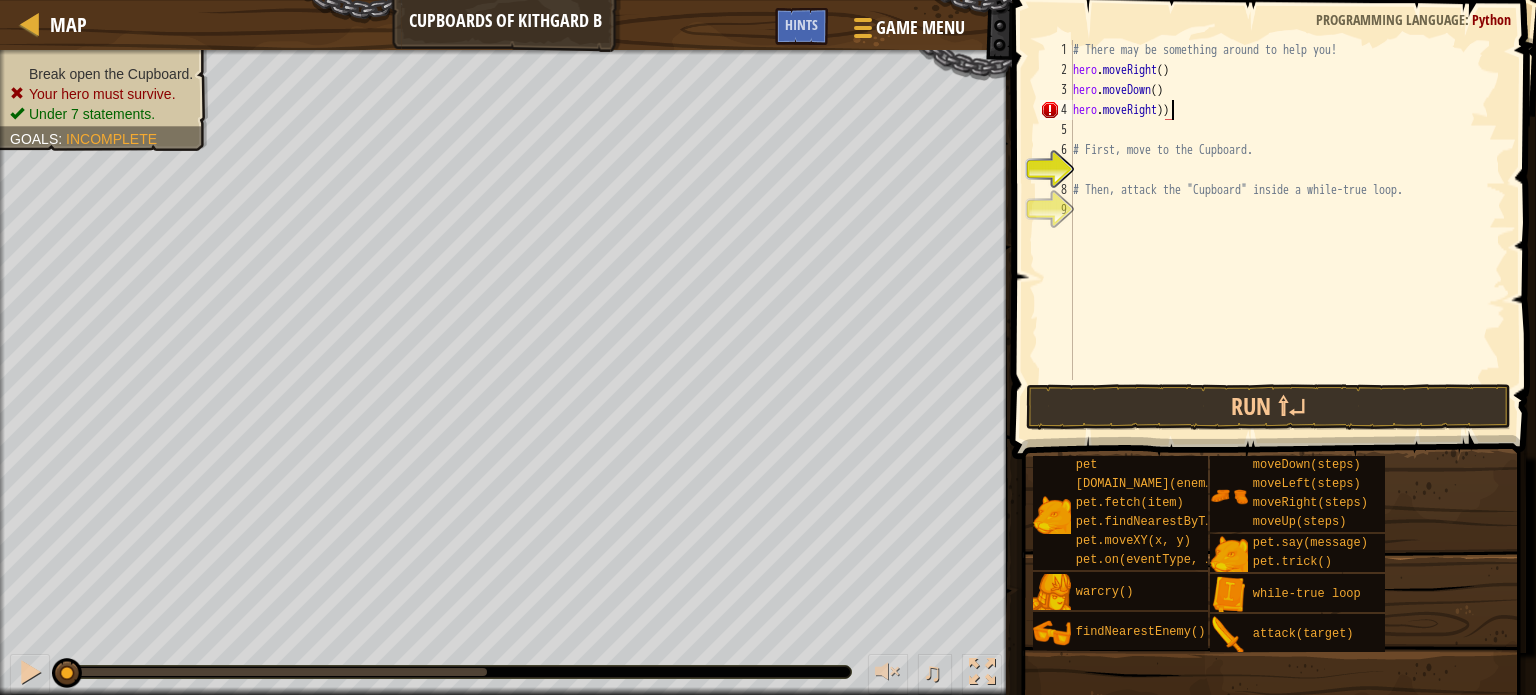 scroll, scrollTop: 9, scrollLeft: 8, axis: both 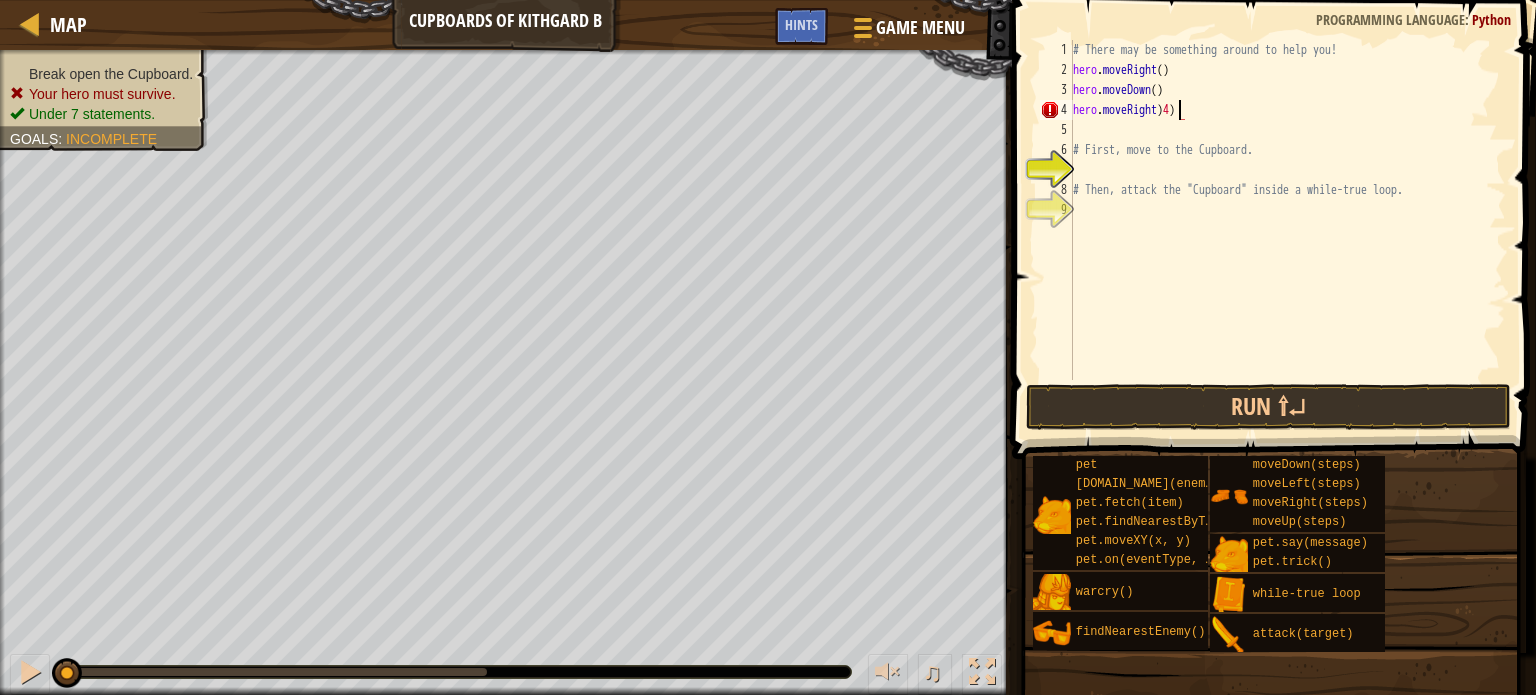 click on "# There may be something around to help you! hero . moveRight ( ) hero . moveDown ( ) hero . moveRight ) 4 ) # First, move to the Cupboard. # Then, attack the "Cupboard" inside a while-true loop." at bounding box center [1287, 230] 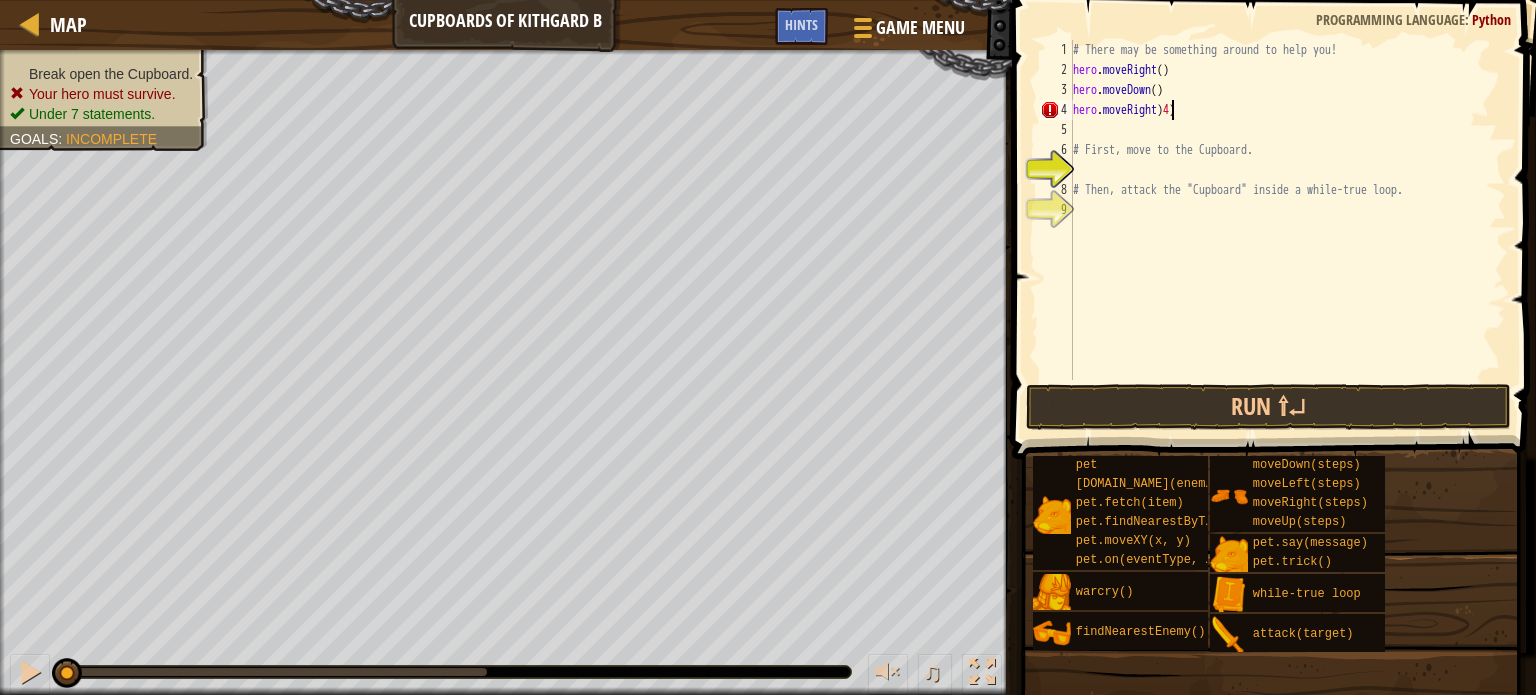 scroll, scrollTop: 9, scrollLeft: 8, axis: both 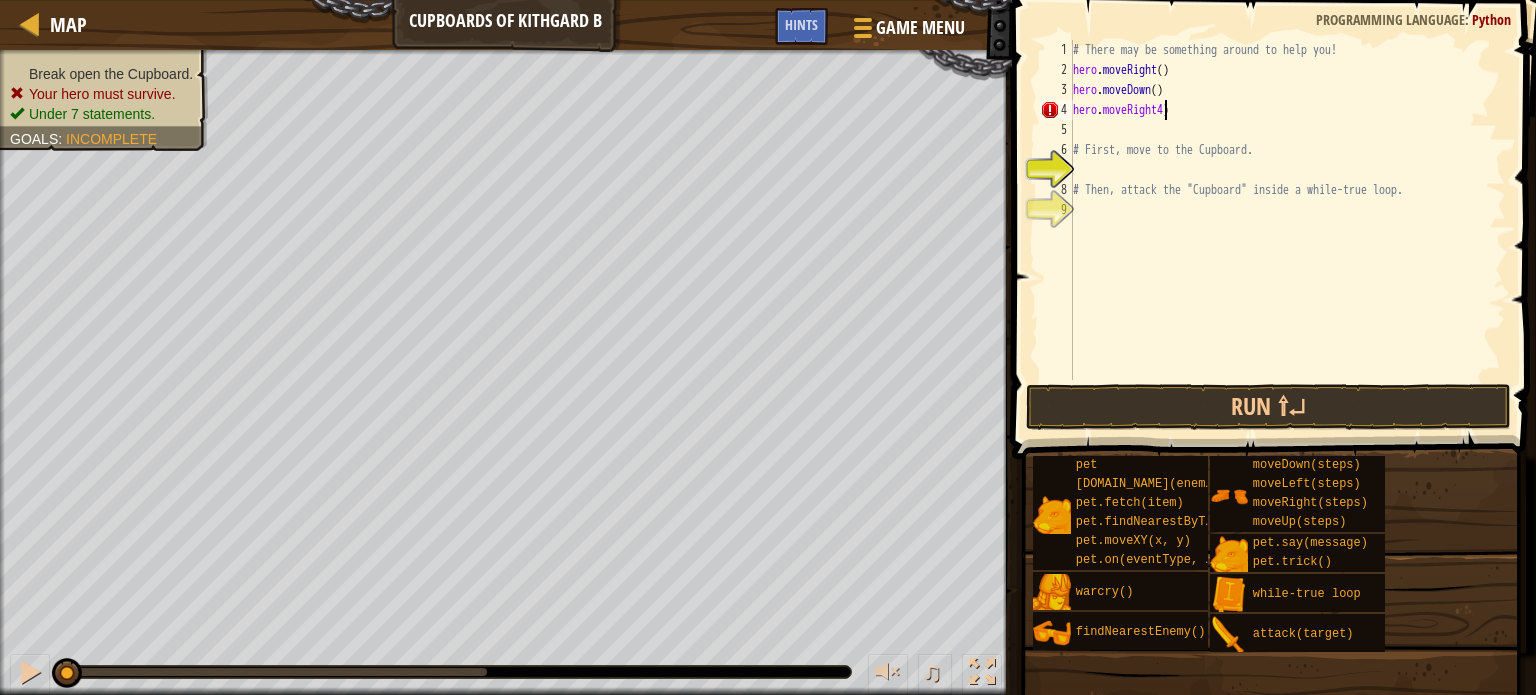 type on "hero.moveRight(4)" 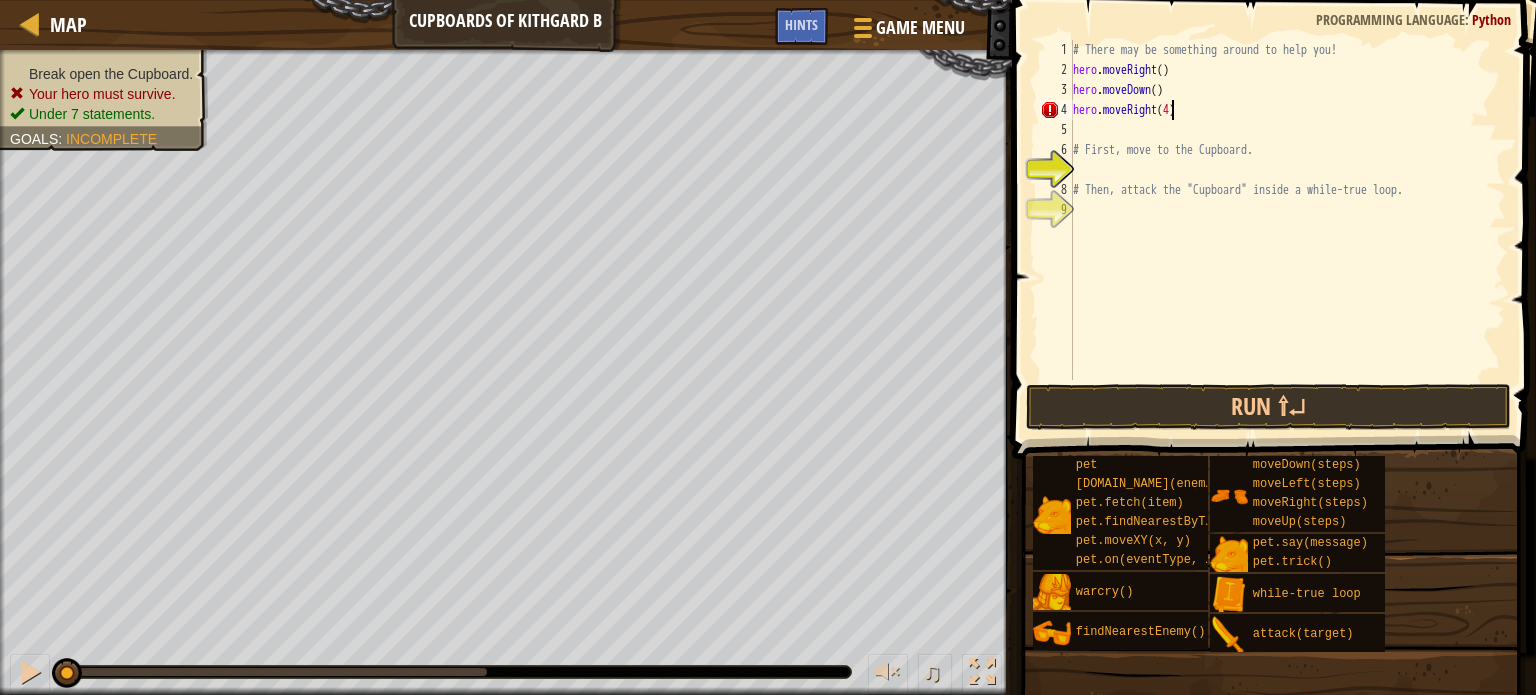 scroll, scrollTop: 9, scrollLeft: 8, axis: both 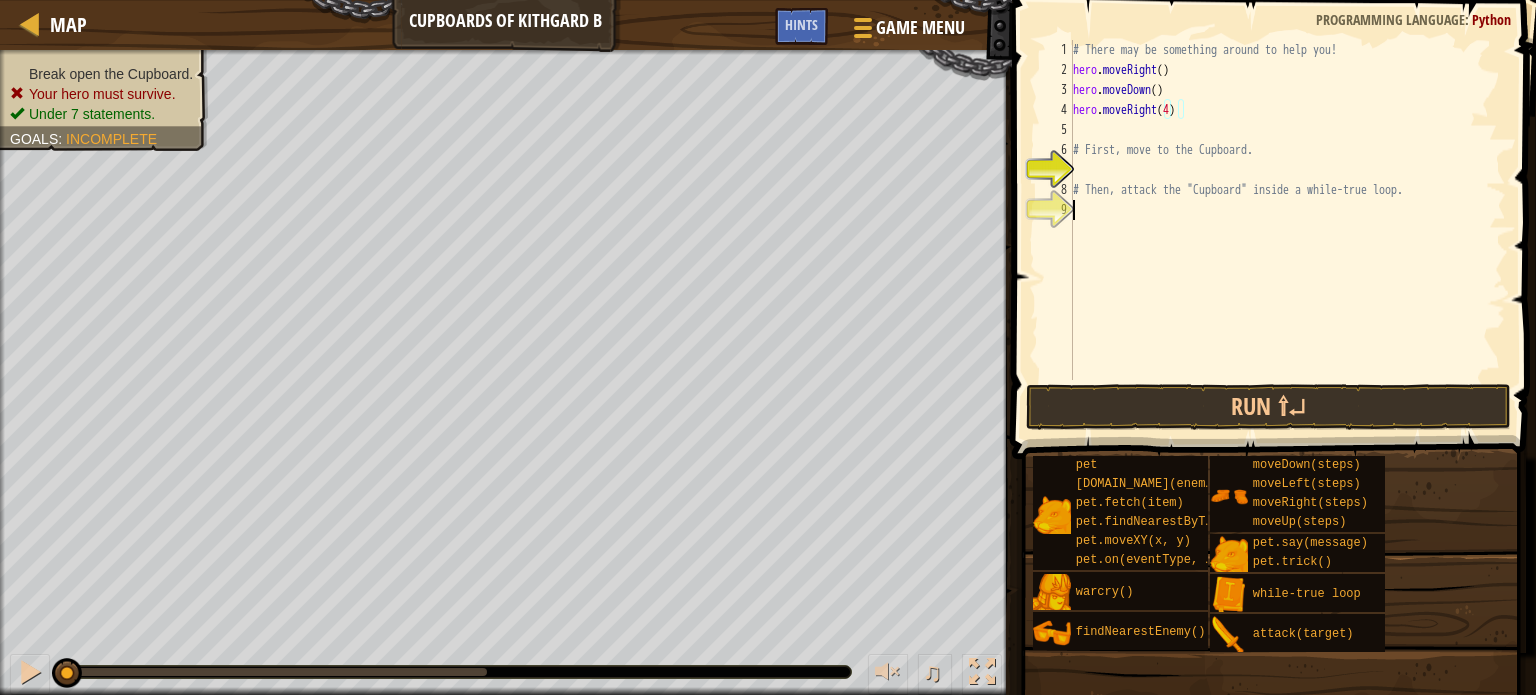 drag, startPoint x: 1087, startPoint y: 225, endPoint x: 1094, endPoint y: 253, distance: 28.86174 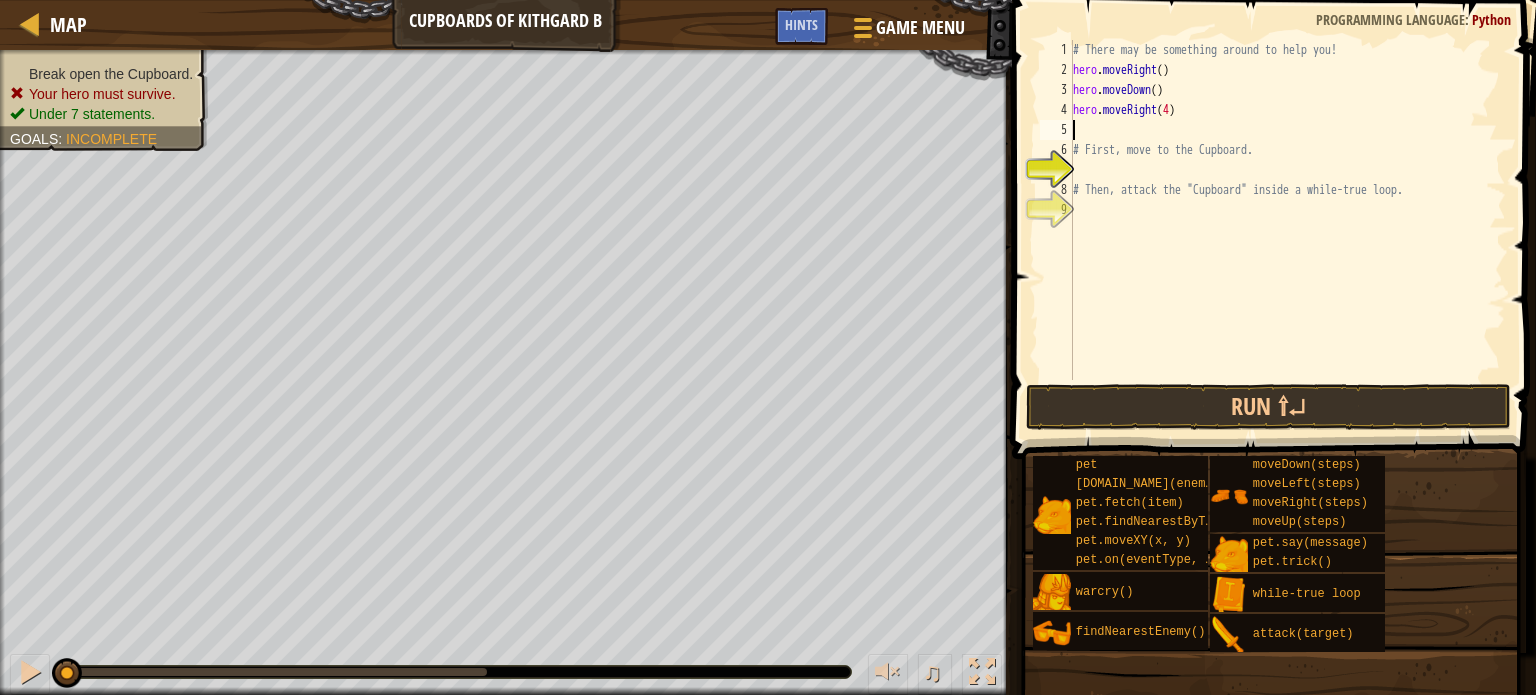 click on "# There may be something around to help you! hero . moveRight ( ) hero . moveDown ( ) hero . moveRight ( 4 ) # First, move to the Cupboard. # Then, attack the "Cupboard" inside a while-true loop." at bounding box center [1287, 230] 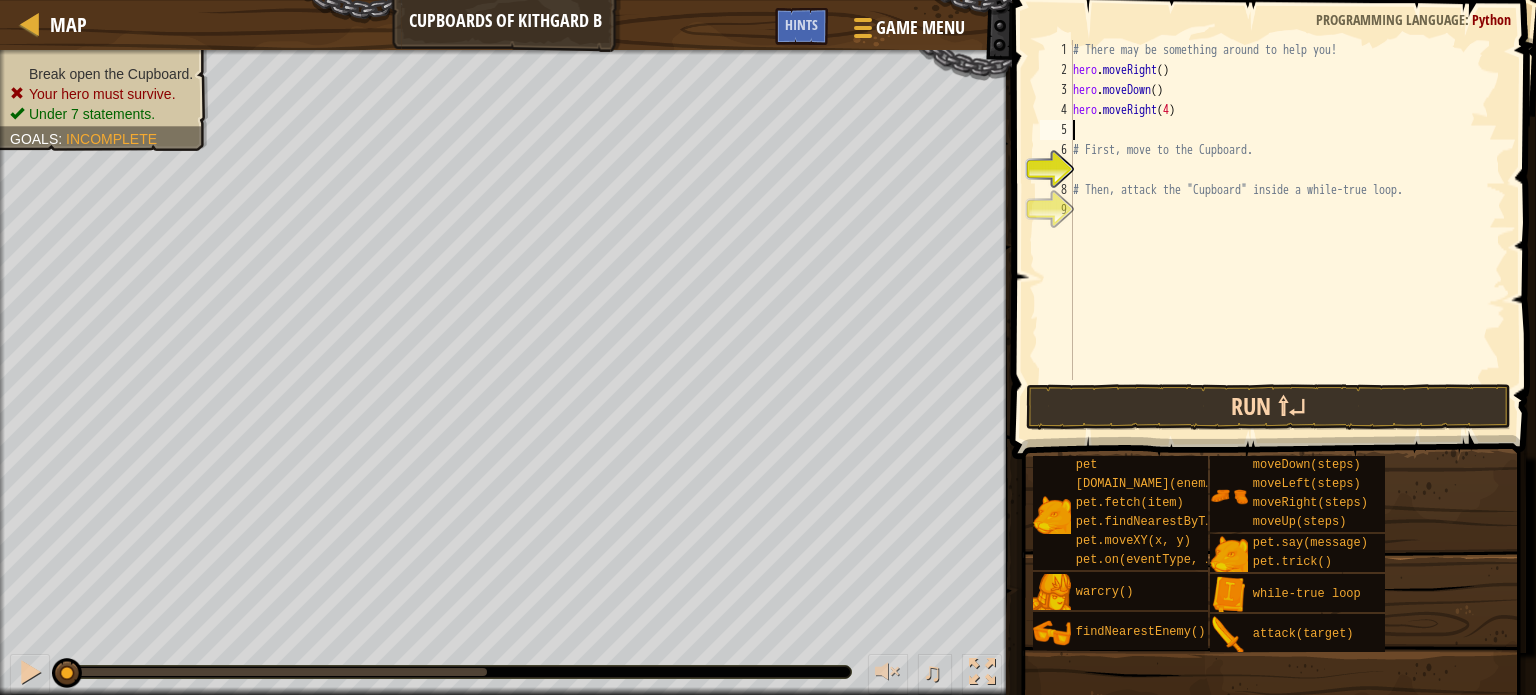 type on "H" 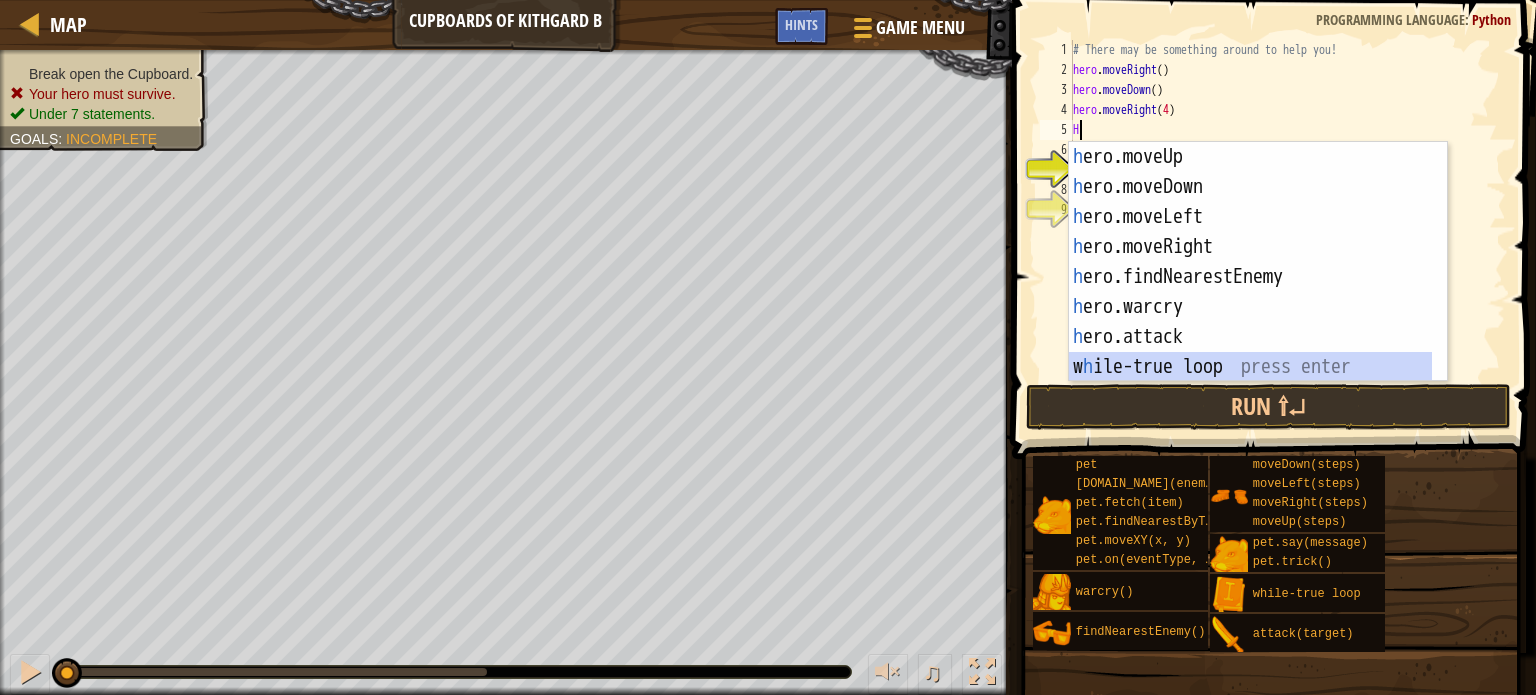 click on "h ero.moveUp press enter h ero.moveDown press enter h ero.moveLeft press enter h ero.moveRight press enter h ero.findNearestEnemy press enter h ero.warcry press enter h ero.attack press enter w h ile-true loop press enter pet.c h ase(enemy) press enter" at bounding box center [1250, 292] 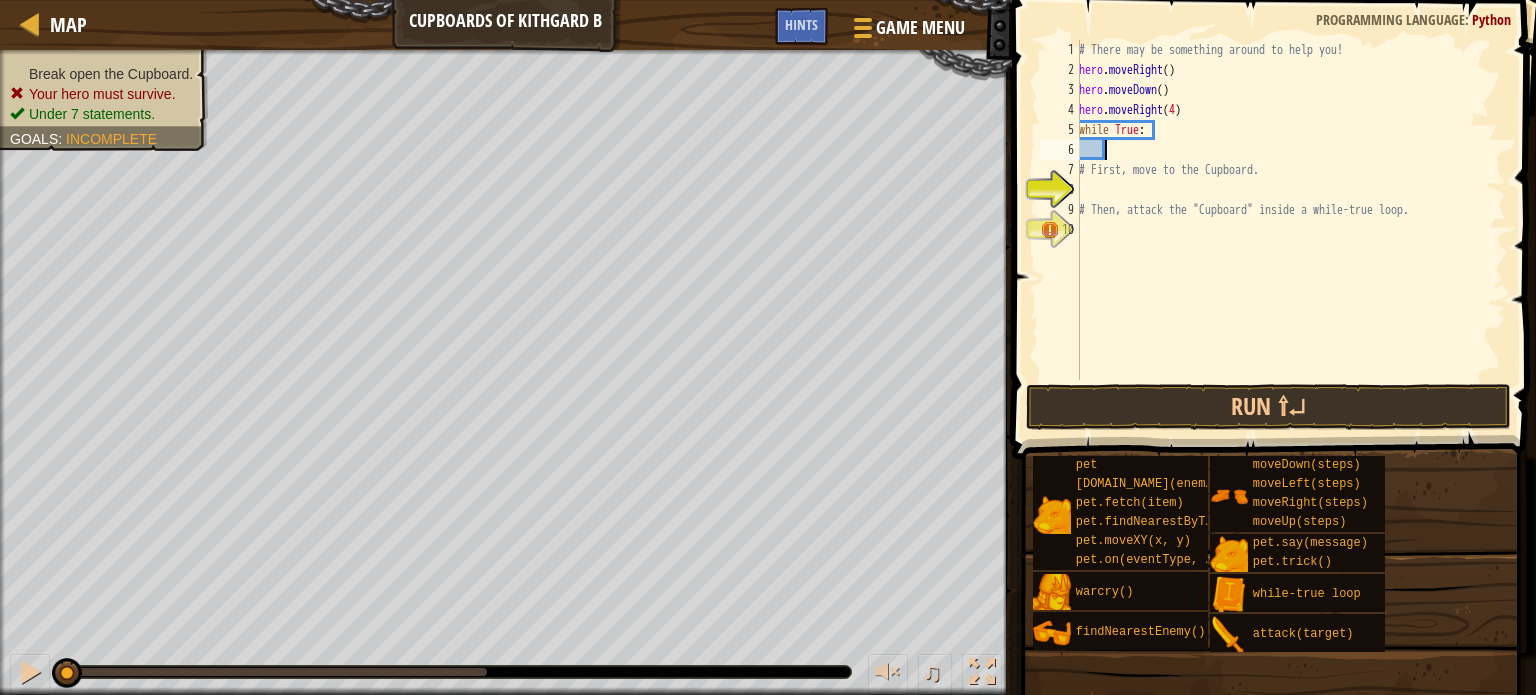 type on "H" 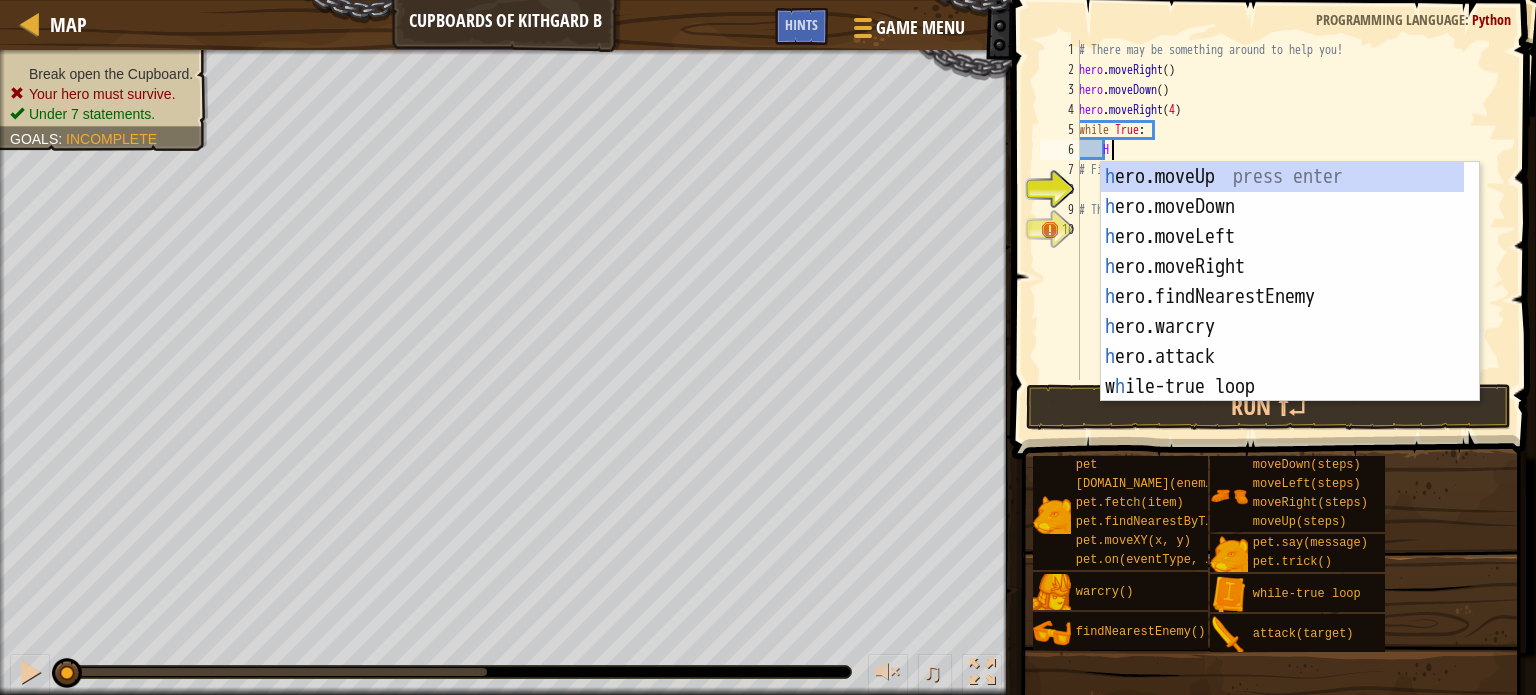 scroll, scrollTop: 9, scrollLeft: 1, axis: both 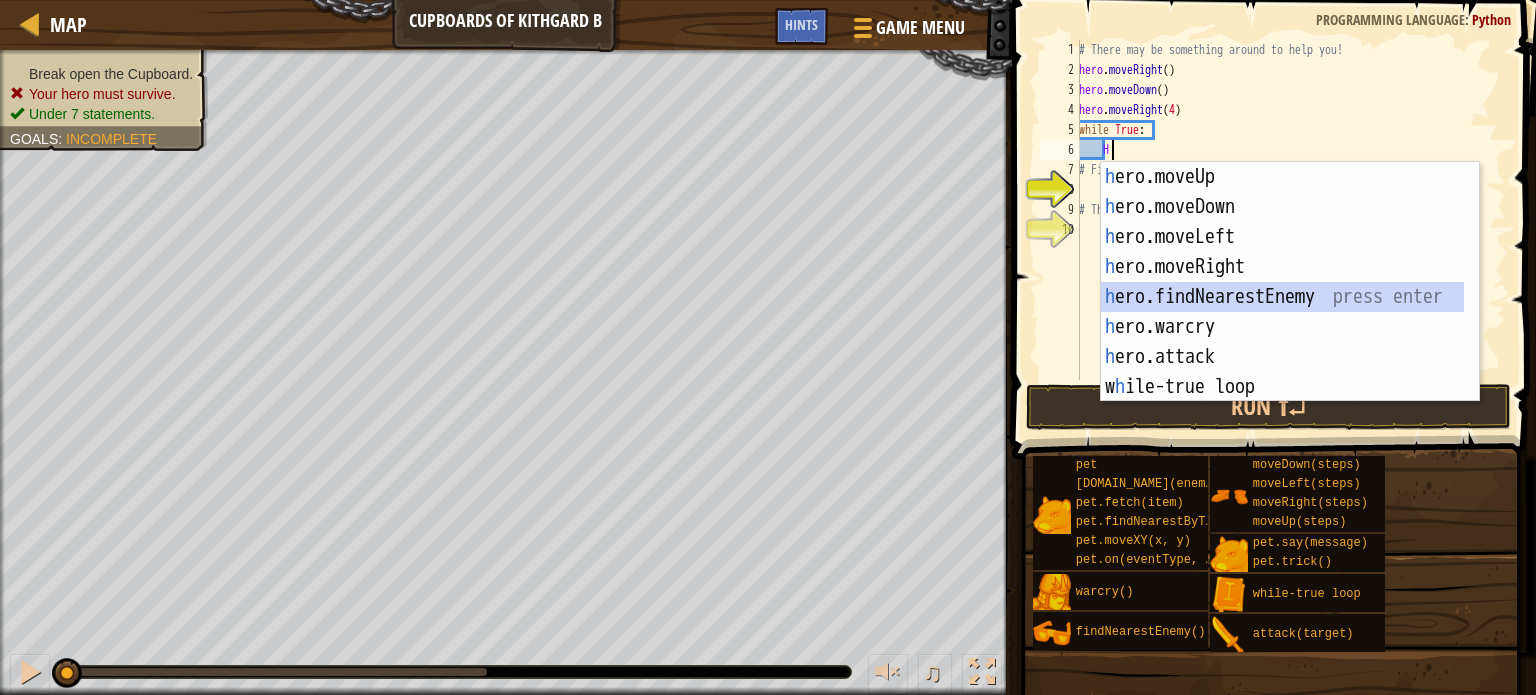 drag, startPoint x: 1364, startPoint y: 298, endPoint x: 1361, endPoint y: 310, distance: 12.369317 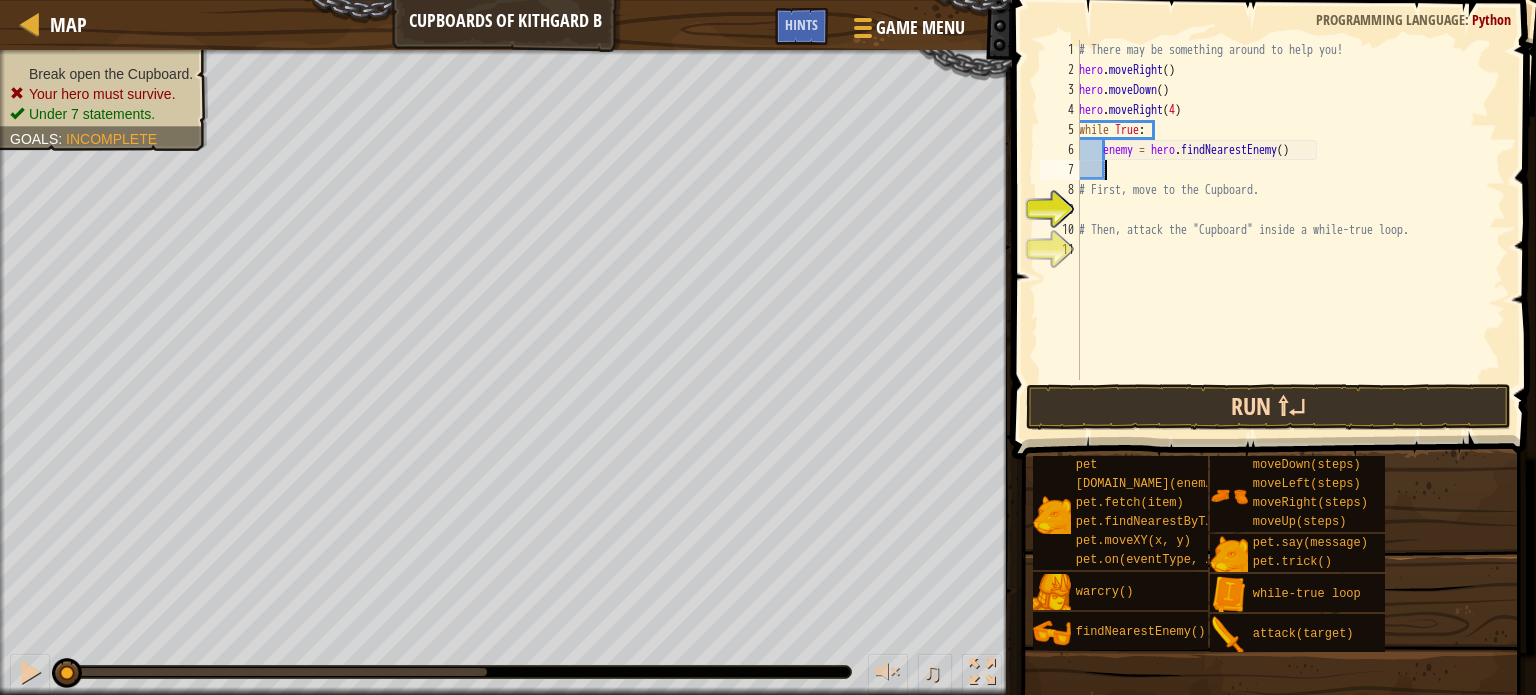 scroll, scrollTop: 9, scrollLeft: 1, axis: both 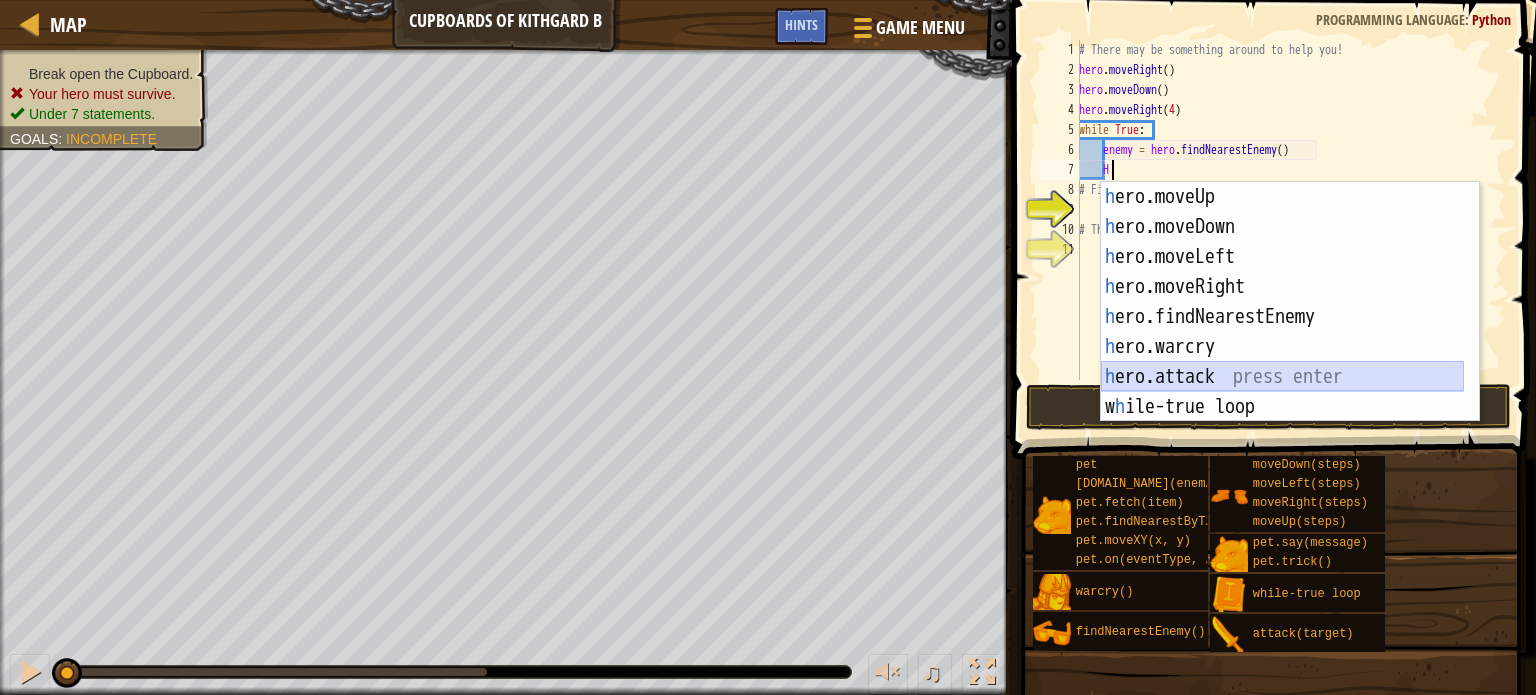 click on "h ero.moveUp press enter h ero.moveDown press enter h ero.moveLeft press enter h ero.moveRight press enter h ero.findNearestEnemy press enter h ero.warcry press enter h ero.attack press enter w h ile-true loop press enter pet.c h ase(enemy) press enter" at bounding box center (1282, 332) 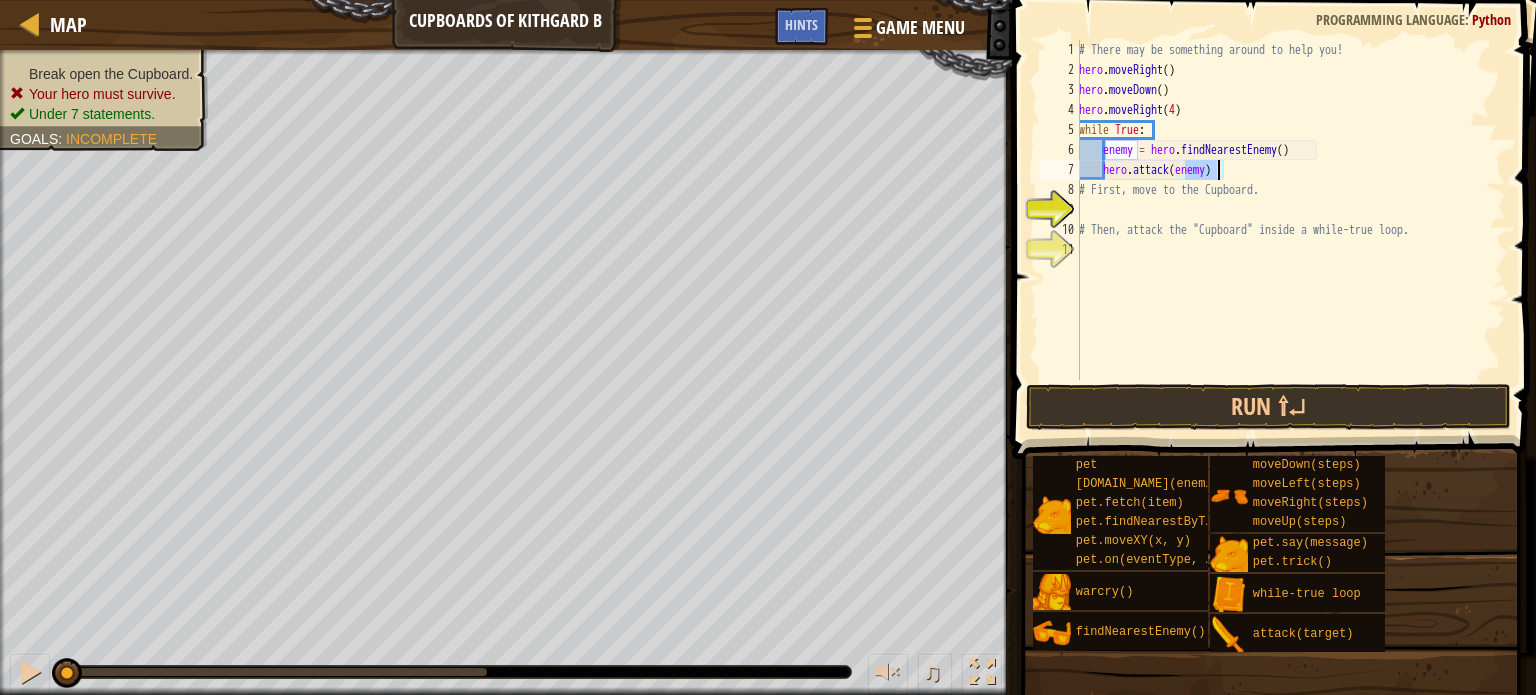 click on "# There may be something around to help you! hero . moveRight ( ) hero . moveDown ( ) hero . moveRight ( 4 ) while   True :      enemy   =   hero . findNearestEnemy ( )      hero . attack ( enemy ) # First, move to the Cupboard. # Then, attack the "Cupboard" inside a while-true loop." at bounding box center [1290, 230] 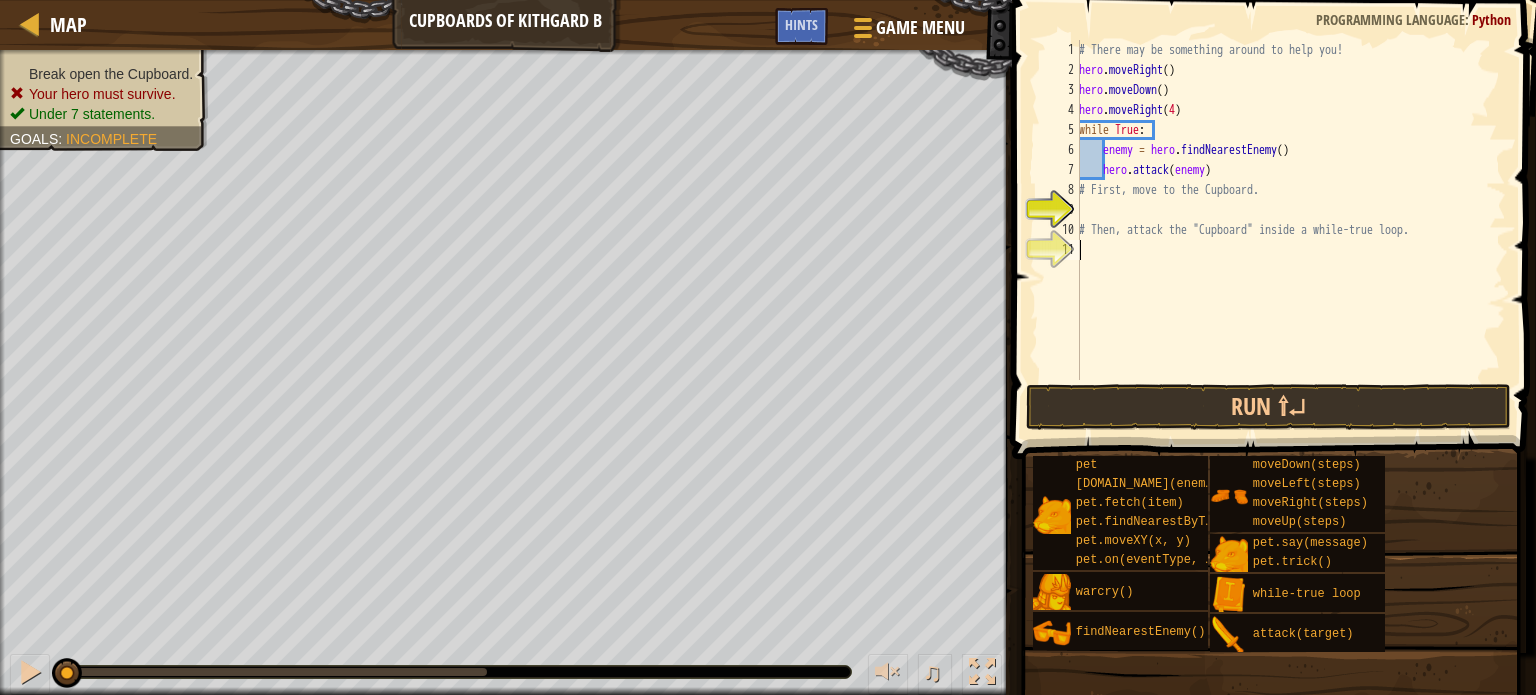 scroll, scrollTop: 9, scrollLeft: 0, axis: vertical 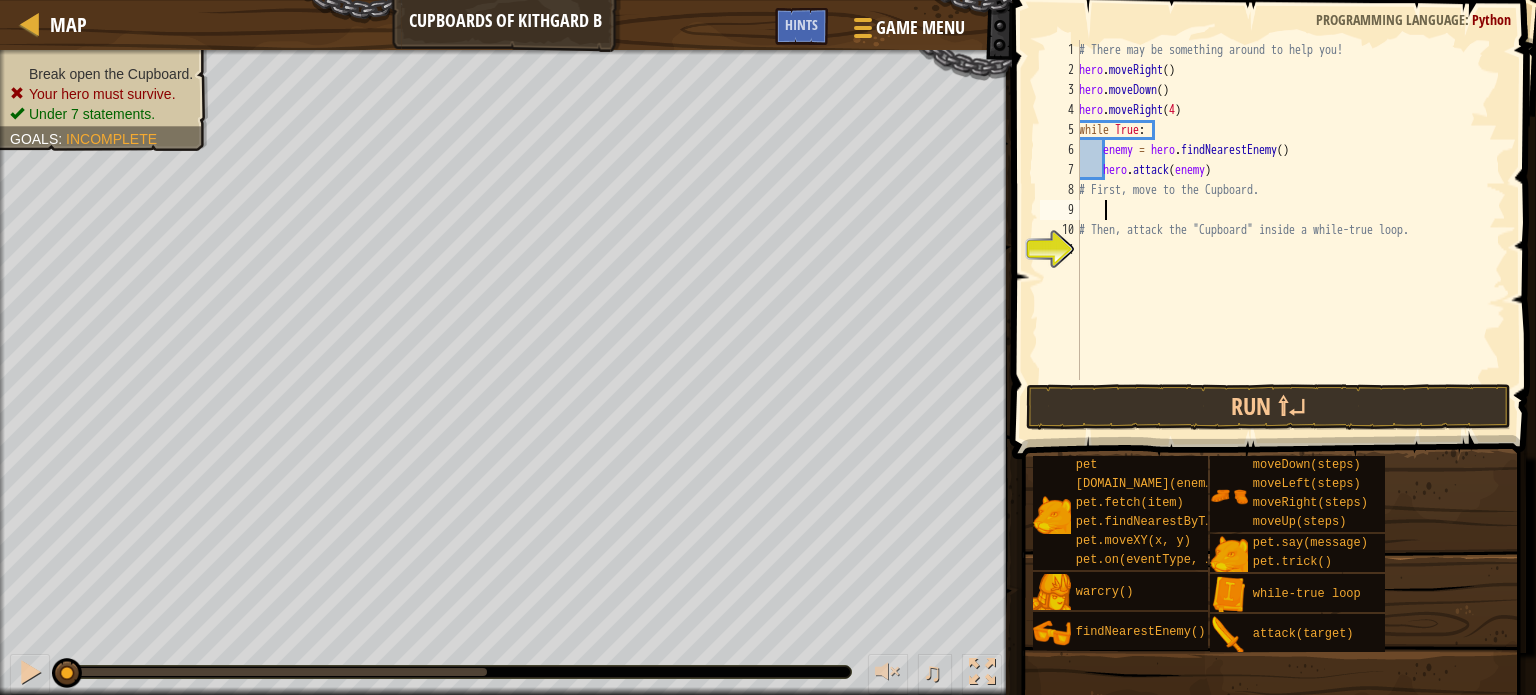 type on "H" 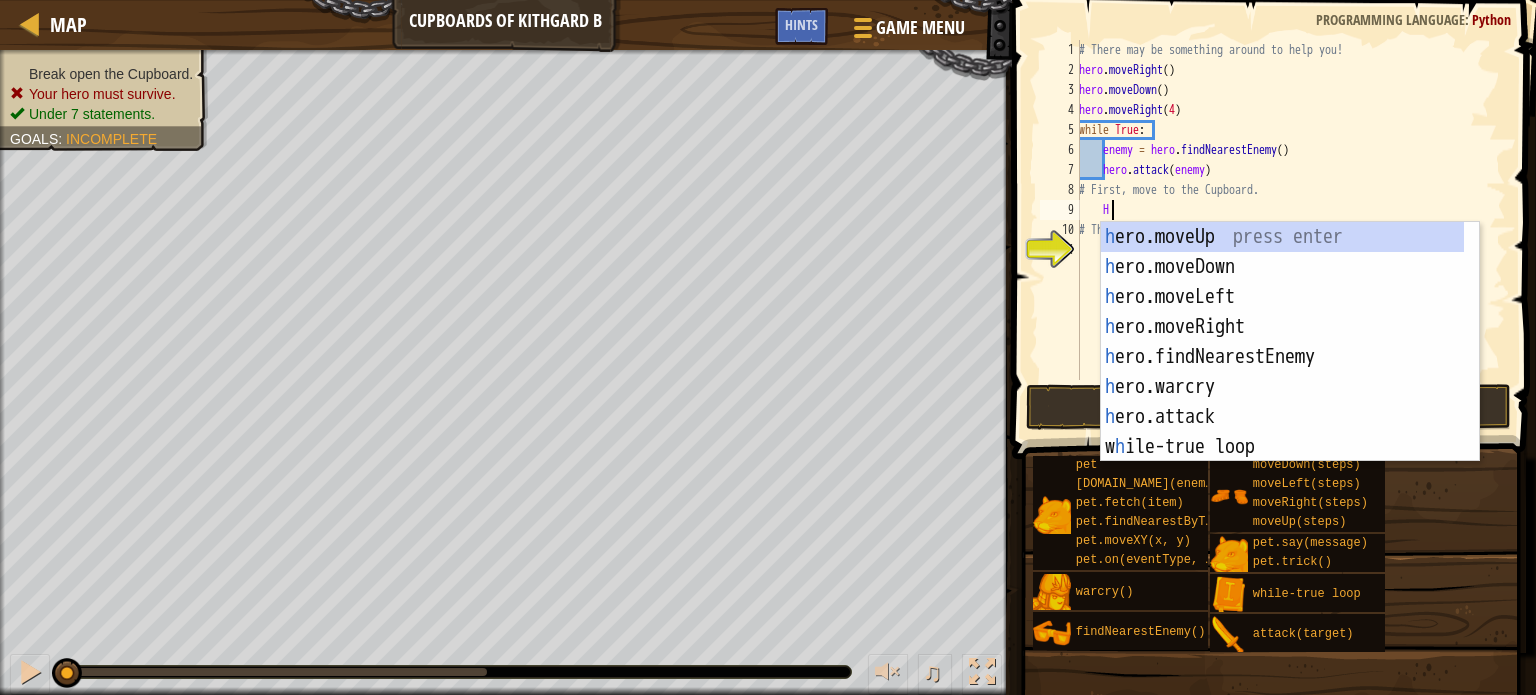 scroll, scrollTop: 9, scrollLeft: 1, axis: both 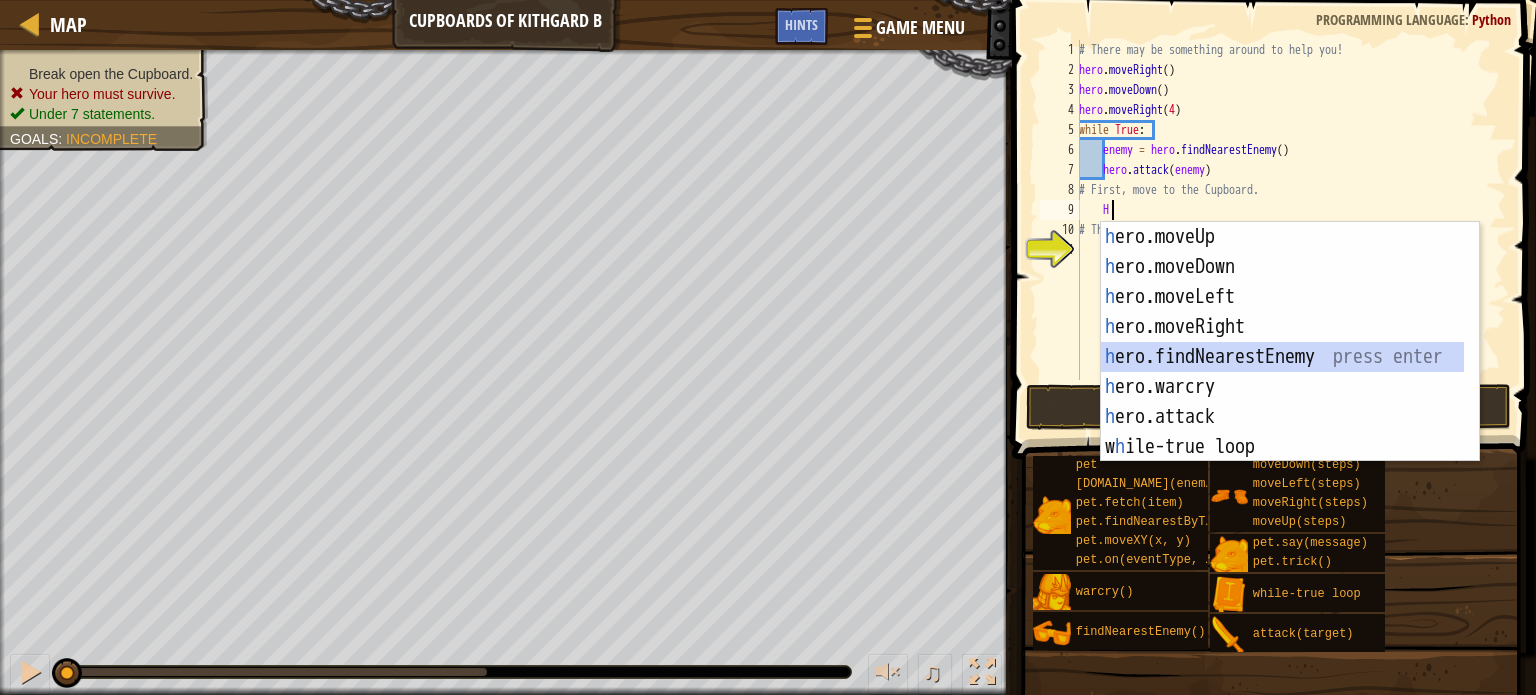 click on "h ero.moveUp press enter h ero.moveDown press enter h ero.moveLeft press enter h ero.moveRight press enter h ero.findNearestEnemy press enter h ero.warcry press enter h ero.attack press enter w h ile-true loop press enter pet.c h ase(enemy) press enter" at bounding box center (1282, 372) 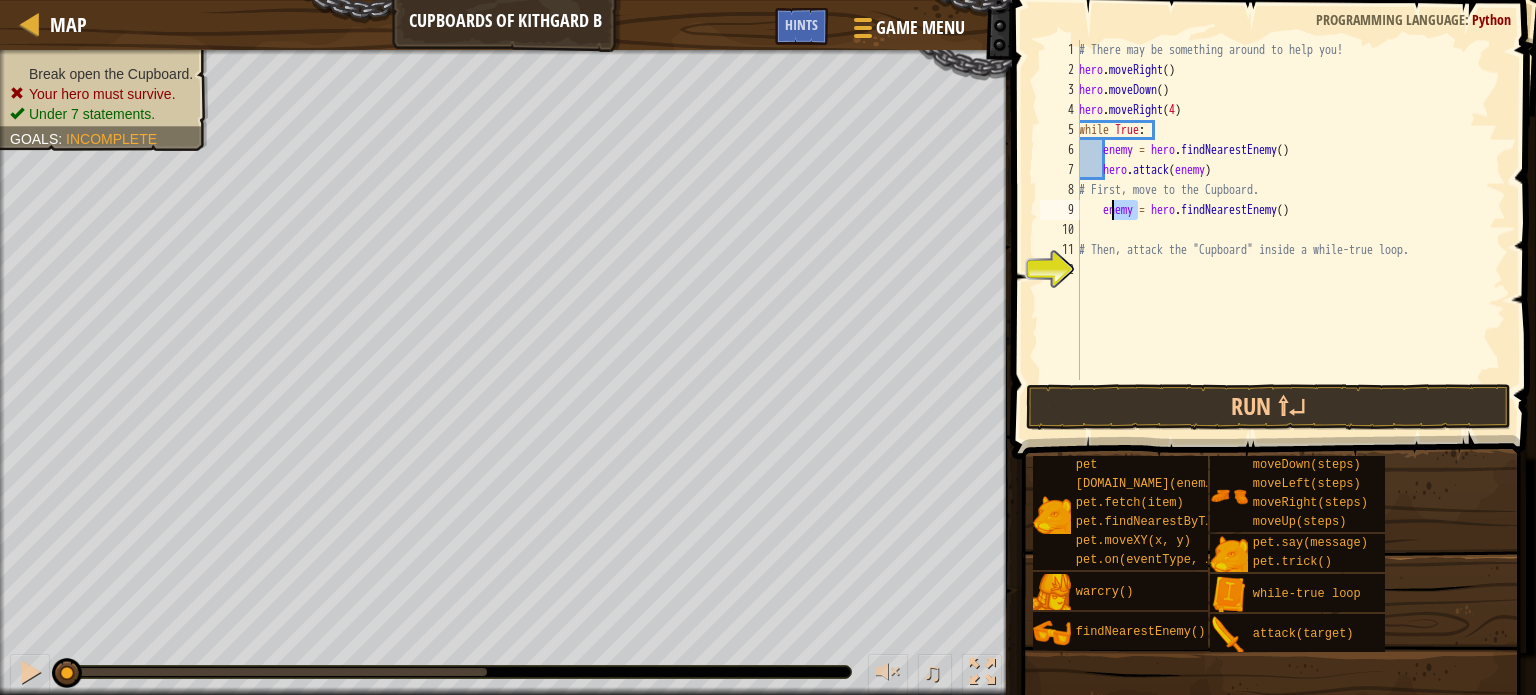 drag, startPoint x: 1138, startPoint y: 206, endPoint x: 1114, endPoint y: 209, distance: 24.186773 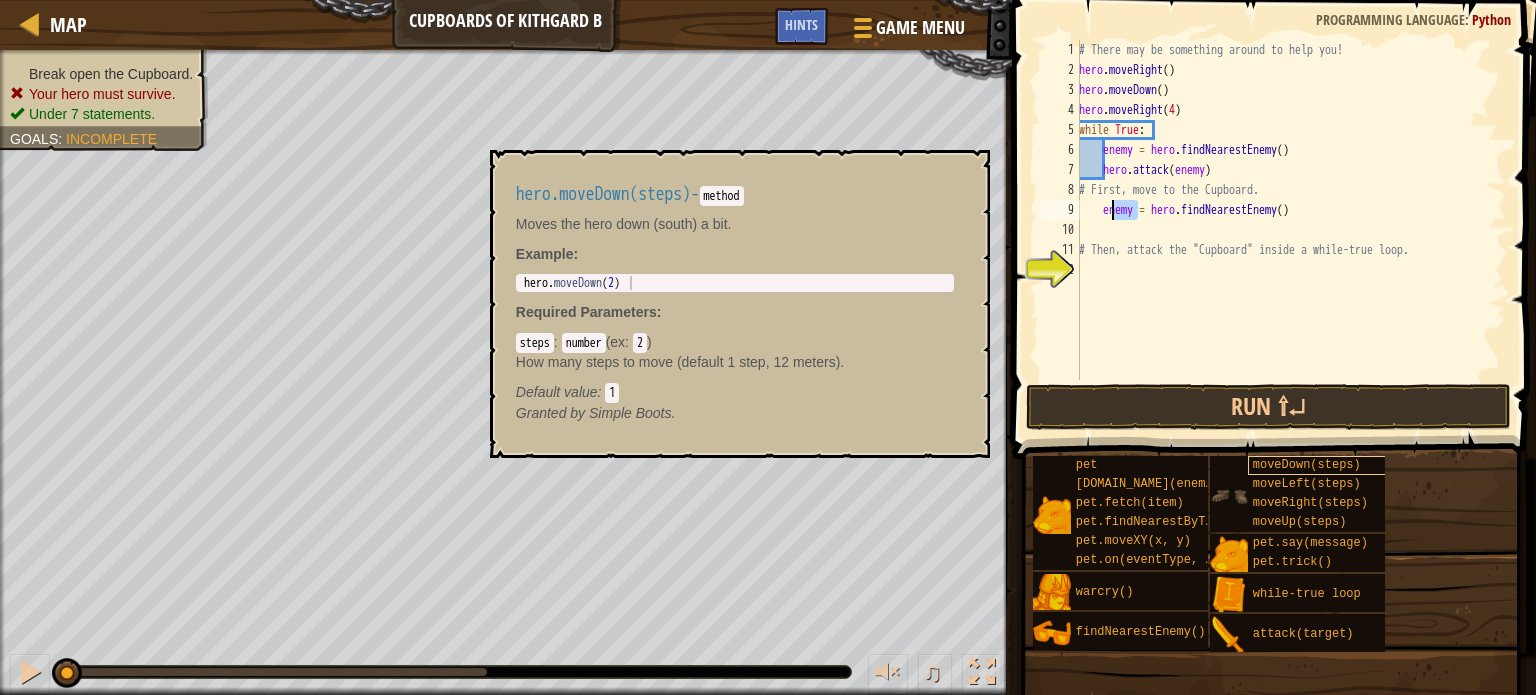 type on "e = hero.findNearestEnemy()" 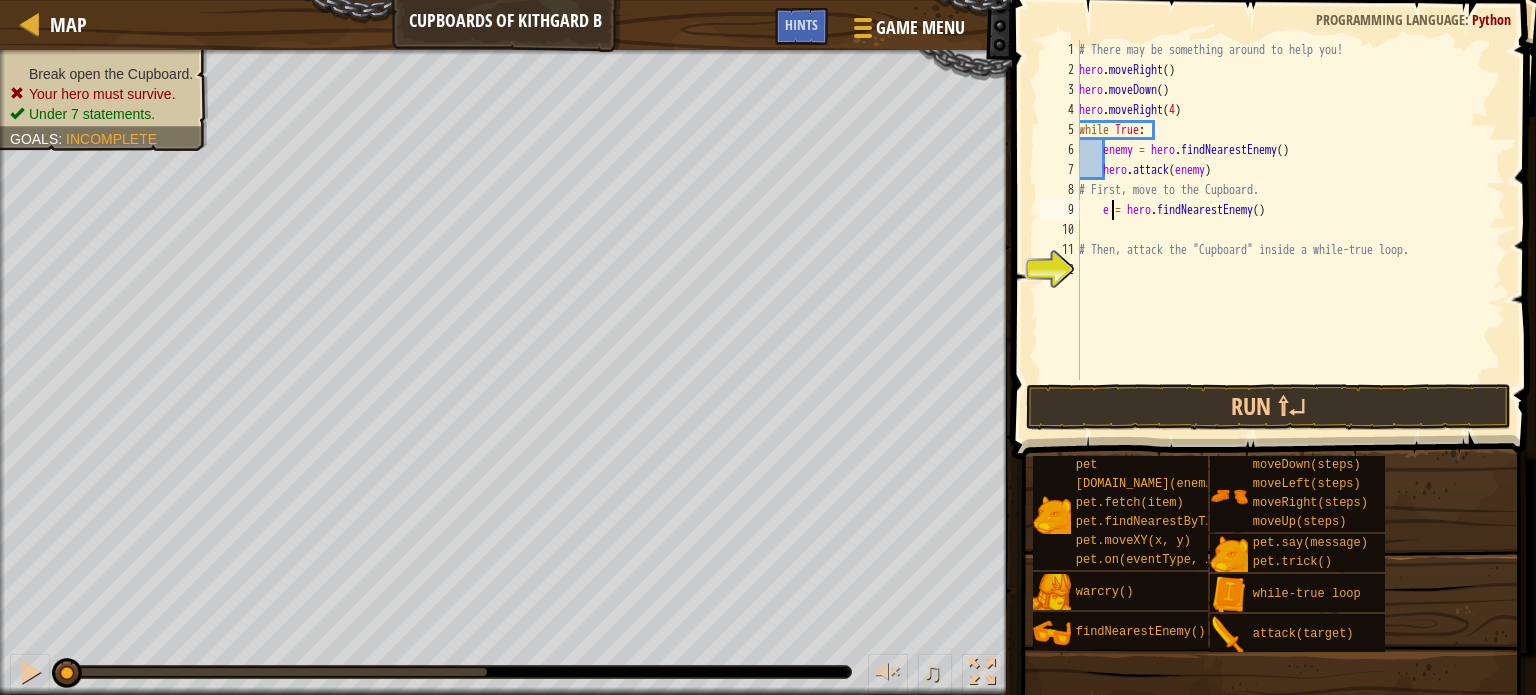 drag, startPoint x: 1105, startPoint y: 223, endPoint x: 1083, endPoint y: 237, distance: 26.076809 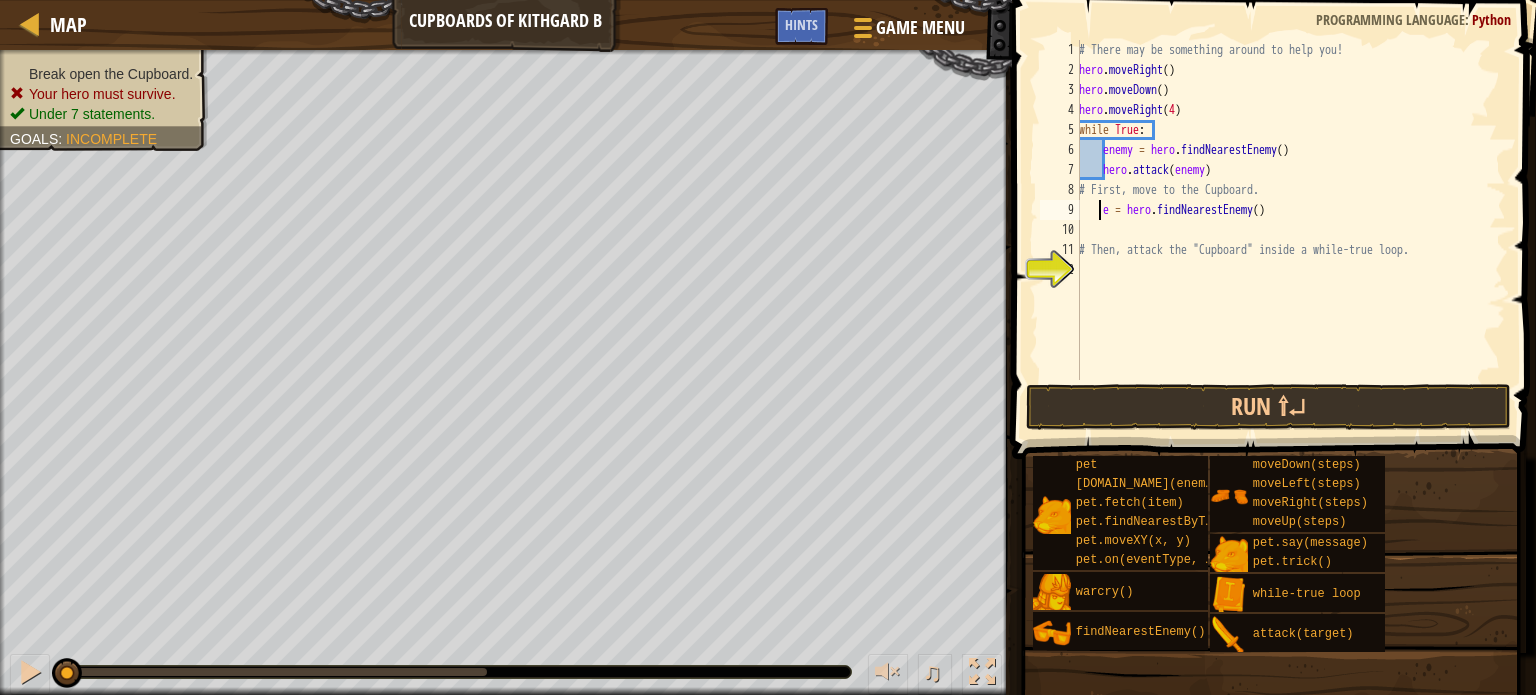click on "# There may be something around to help you! hero . moveRight ( ) hero . moveDown ( ) hero . moveRight ( 4 ) while   True :      enemy   =   hero . findNearestEnemy ( )      hero . attack ( enemy ) # First, move to the Cupboard.      e   =   hero . findNearestEnemy ( )      # Then, attack the "Cupboard" inside a while-true loop." at bounding box center (1290, 230) 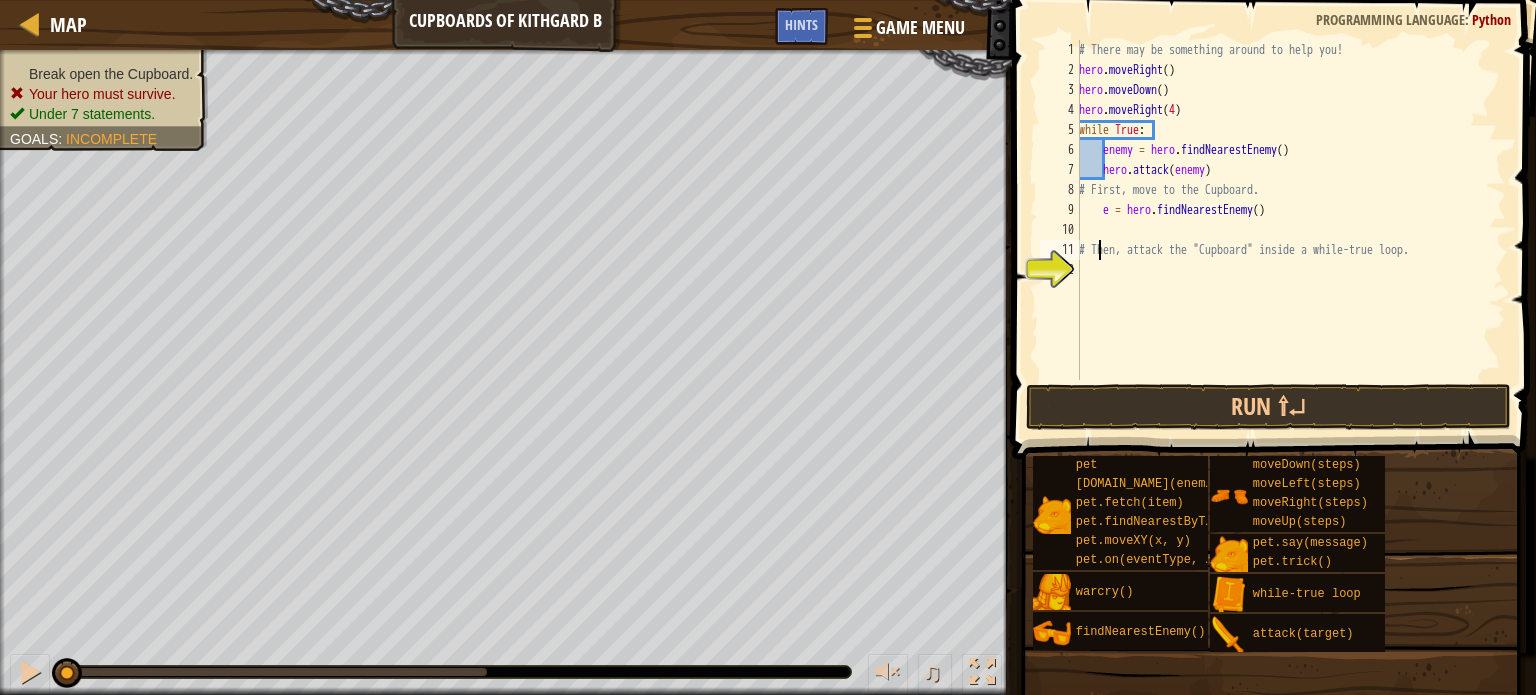 click on "# There may be something around to help you! hero . moveRight ( ) hero . moveDown ( ) hero . moveRight ( 4 ) while   True :      enemy   =   hero . findNearestEnemy ( )      hero . attack ( enemy ) # First, move to the Cupboard.      e   =   hero . findNearestEnemy ( )      # Then, attack the "Cupboard" inside a while-true loop." at bounding box center (1290, 230) 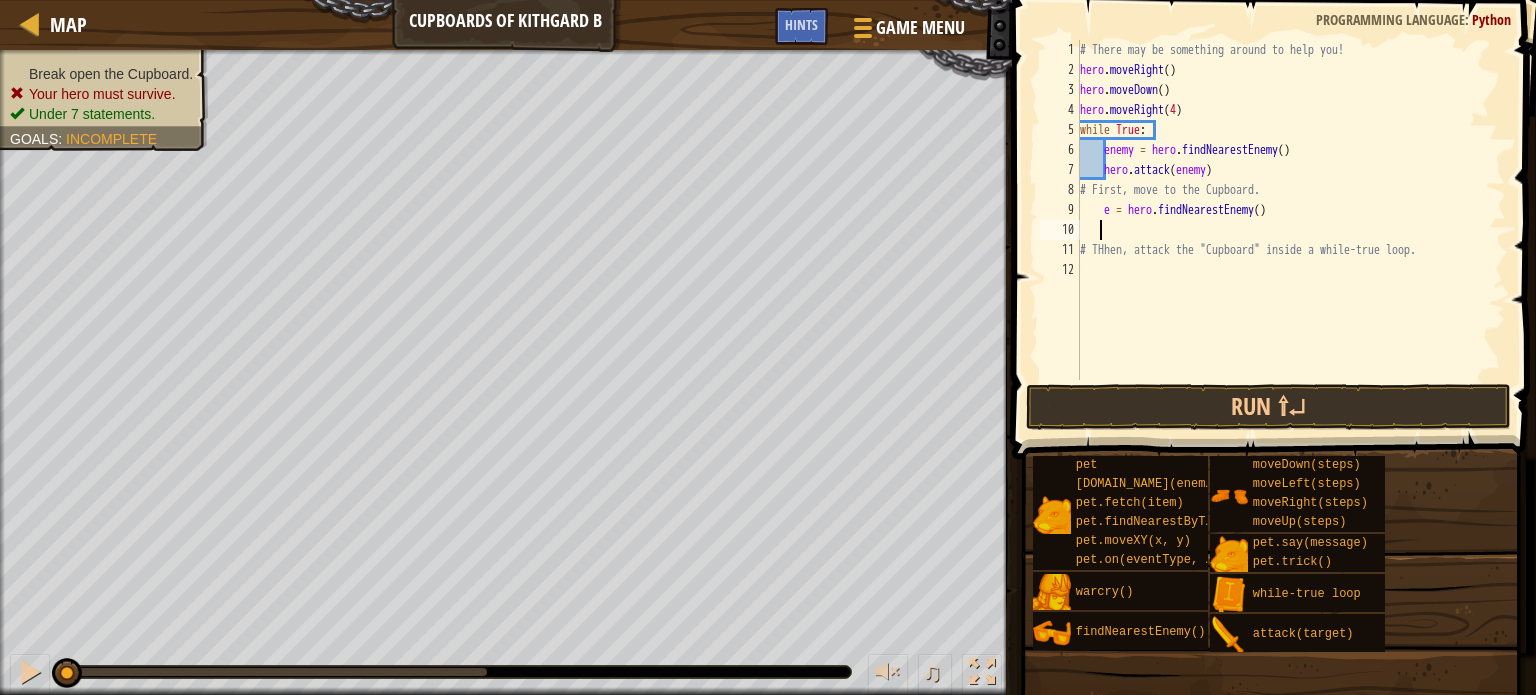 click on "# There may be something around to help you! hero . moveRight ( ) hero . moveDown ( ) hero . moveRight ( 4 ) while   True :      enemy   =   hero . findNearestEnemy ( )      hero . attack ( enemy ) # First, move to the Cupboard.      e   =   hero . findNearestEnemy ( )      # THhen, attack the "Cupboard" inside a while-true loop." at bounding box center [1291, 230] 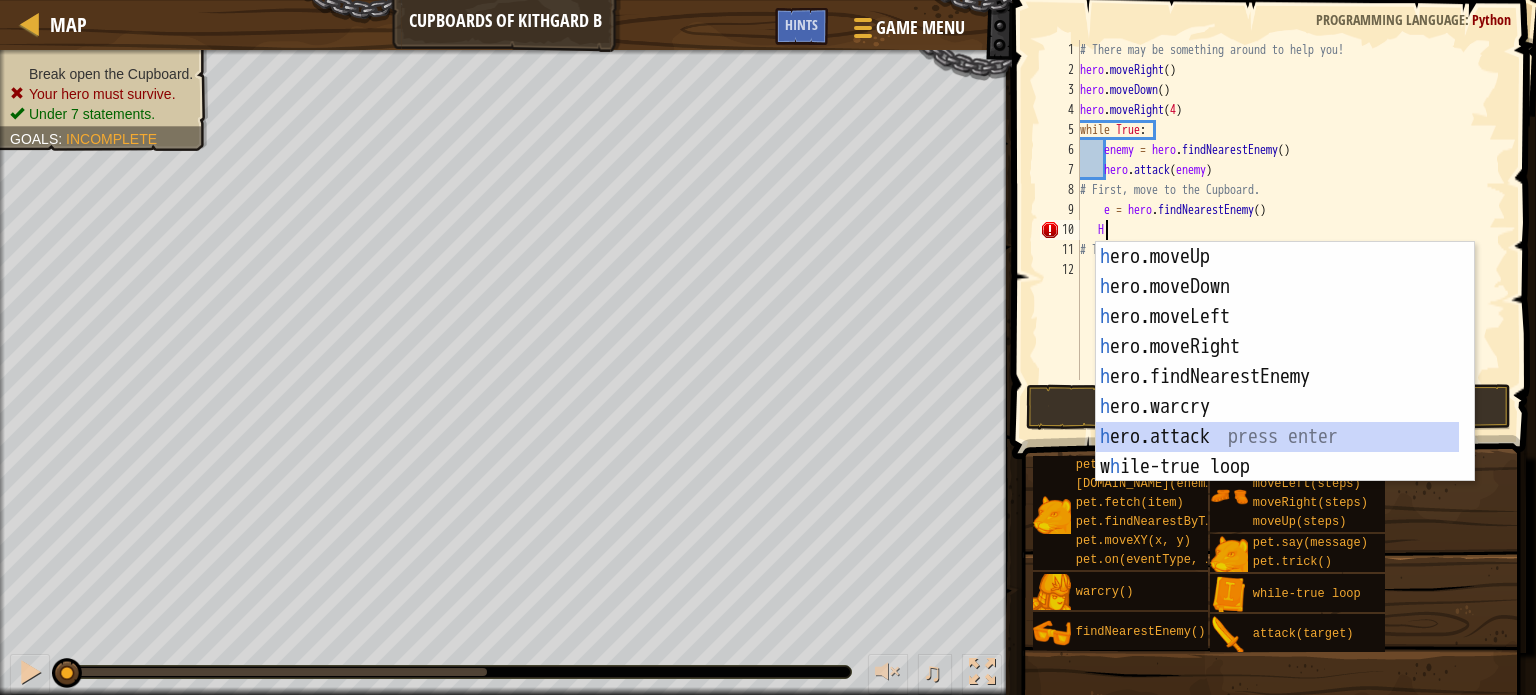 click on "h ero.moveUp press enter h ero.moveDown press enter h ero.moveLeft press enter h ero.moveRight press enter h ero.findNearestEnemy press enter h ero.warcry press enter h ero.attack press enter w h ile-true loop press enter pet.c h ase(enemy) press enter" at bounding box center [1277, 392] 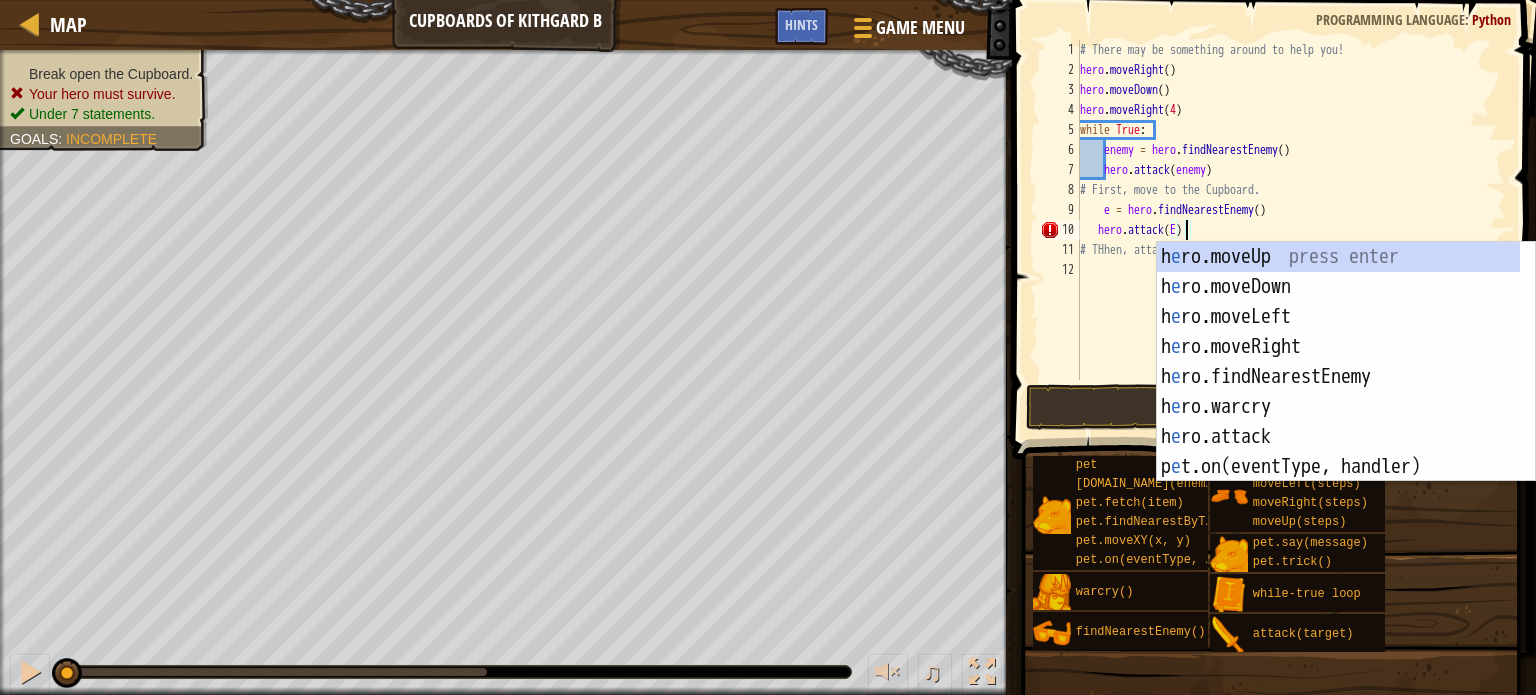 scroll, scrollTop: 9, scrollLeft: 8, axis: both 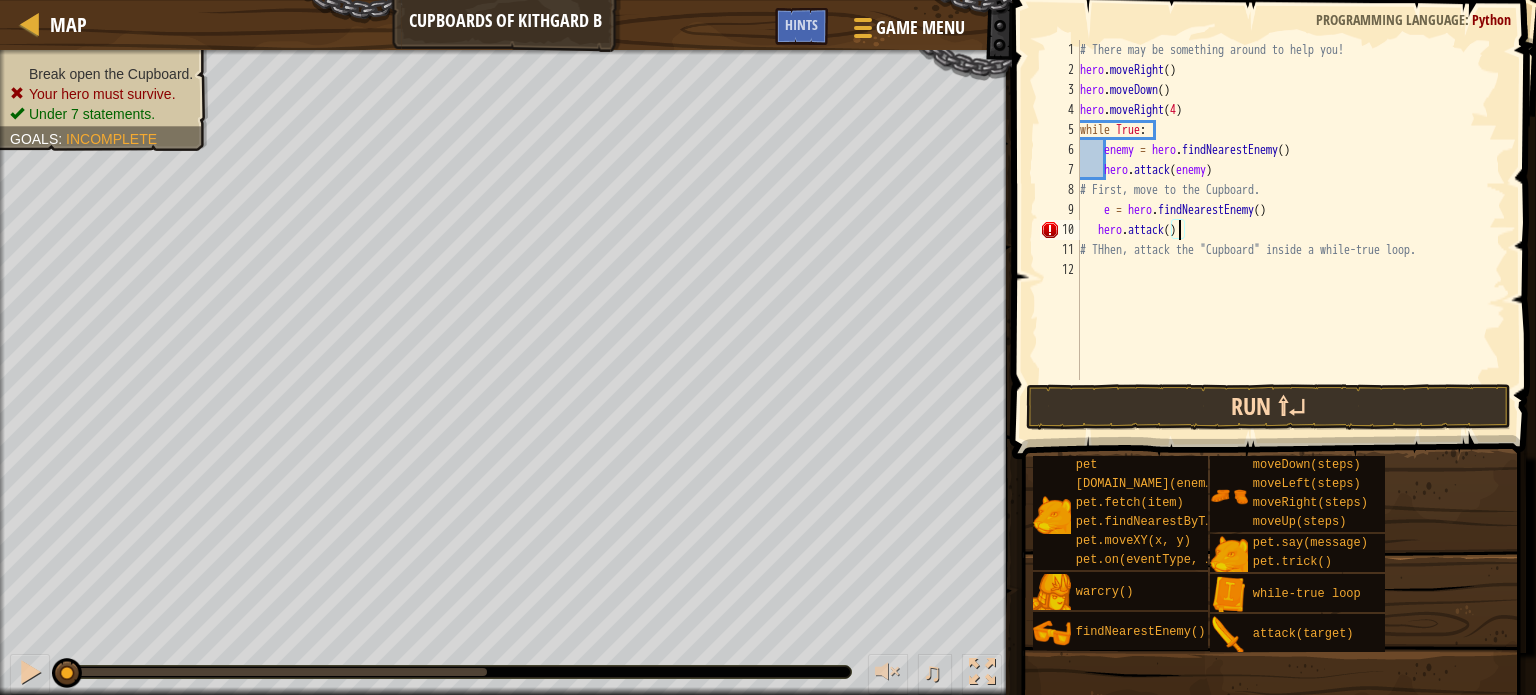 type on "hero.attack()" 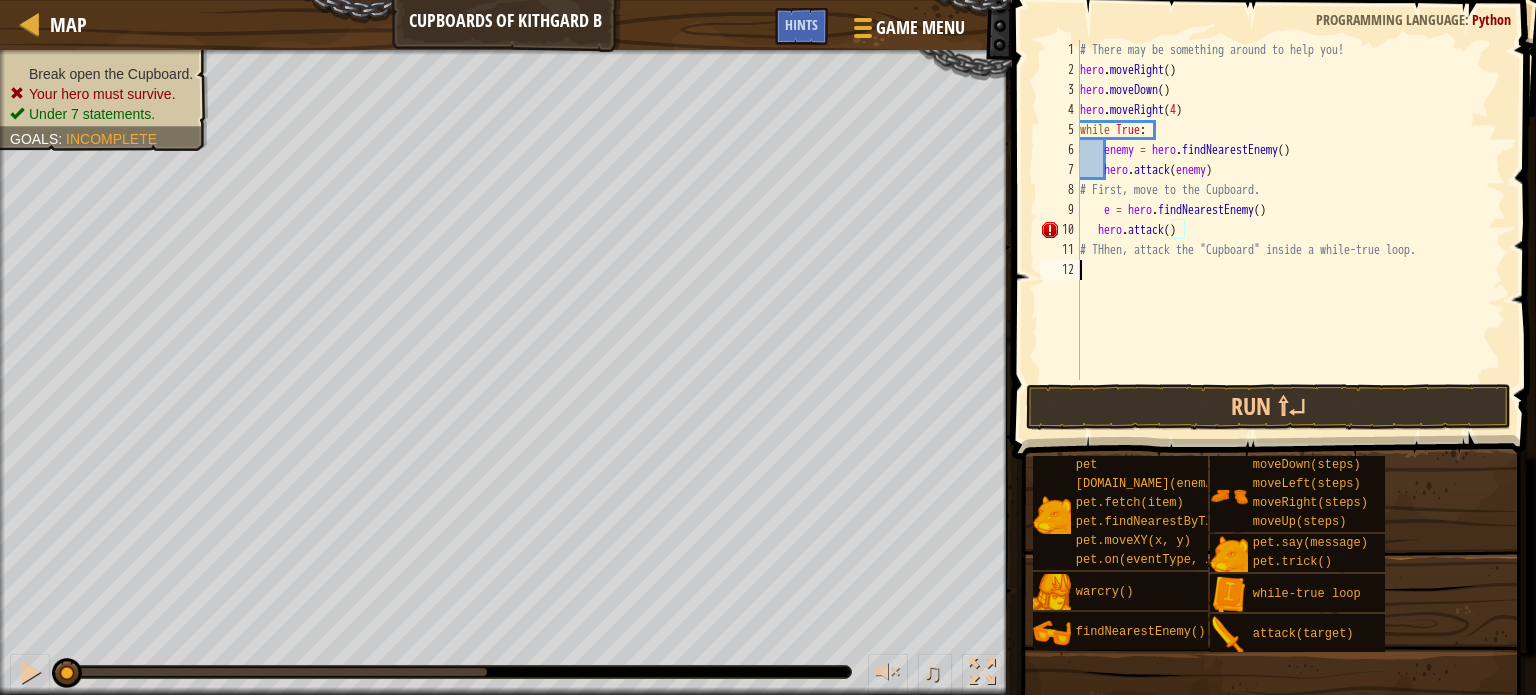 click on "# There may be something around to help you! hero . moveRight ( ) hero . moveDown ( ) hero . moveRight ( 4 ) while   True :      enemy   =   hero . findNearestEnemy ( )      hero . attack ( enemy ) # First, move to the Cupboard.      e   =   hero . findNearestEnemy ( )     hero . attack ( )   # THhen, attack the "Cupboard" inside a while-true loop." at bounding box center (1291, 230) 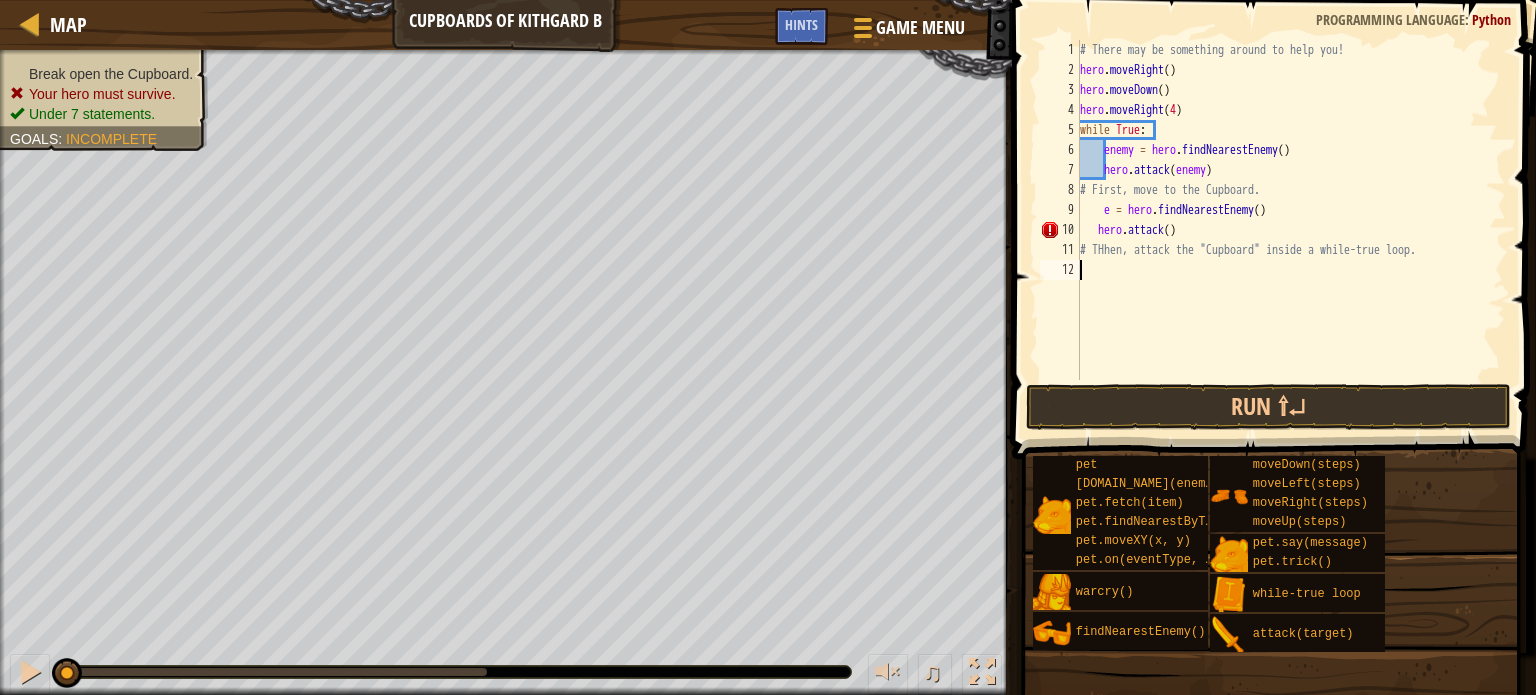 click on "# There may be something around to help you! hero . moveRight ( ) hero . moveDown ( ) hero . moveRight ( 4 ) while   True :      enemy   =   hero . findNearestEnemy ( )      hero . attack ( enemy ) # First, move to the Cupboard.      e   =   hero . findNearestEnemy ( )     hero . attack ( )   # THhen, attack the "Cupboard" inside a while-true loop." at bounding box center [1291, 230] 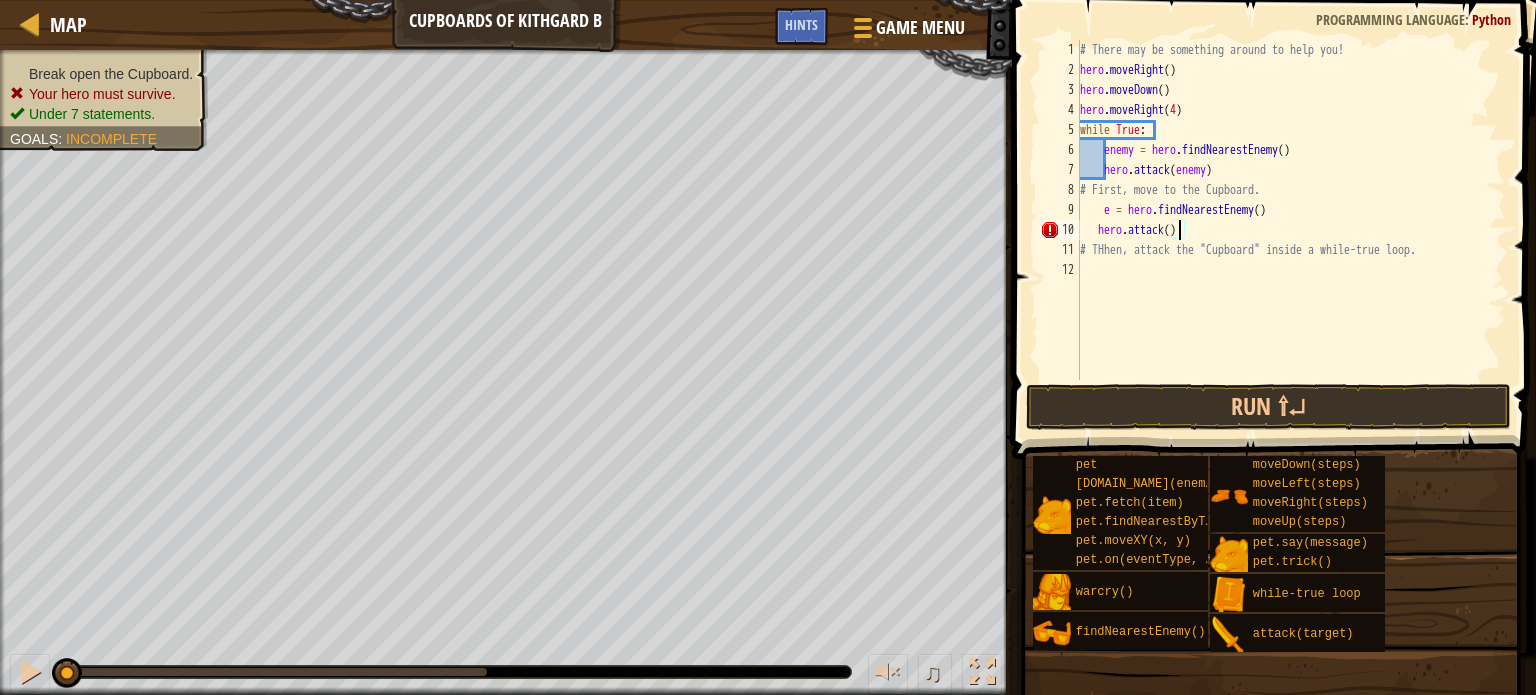 scroll, scrollTop: 9, scrollLeft: 8, axis: both 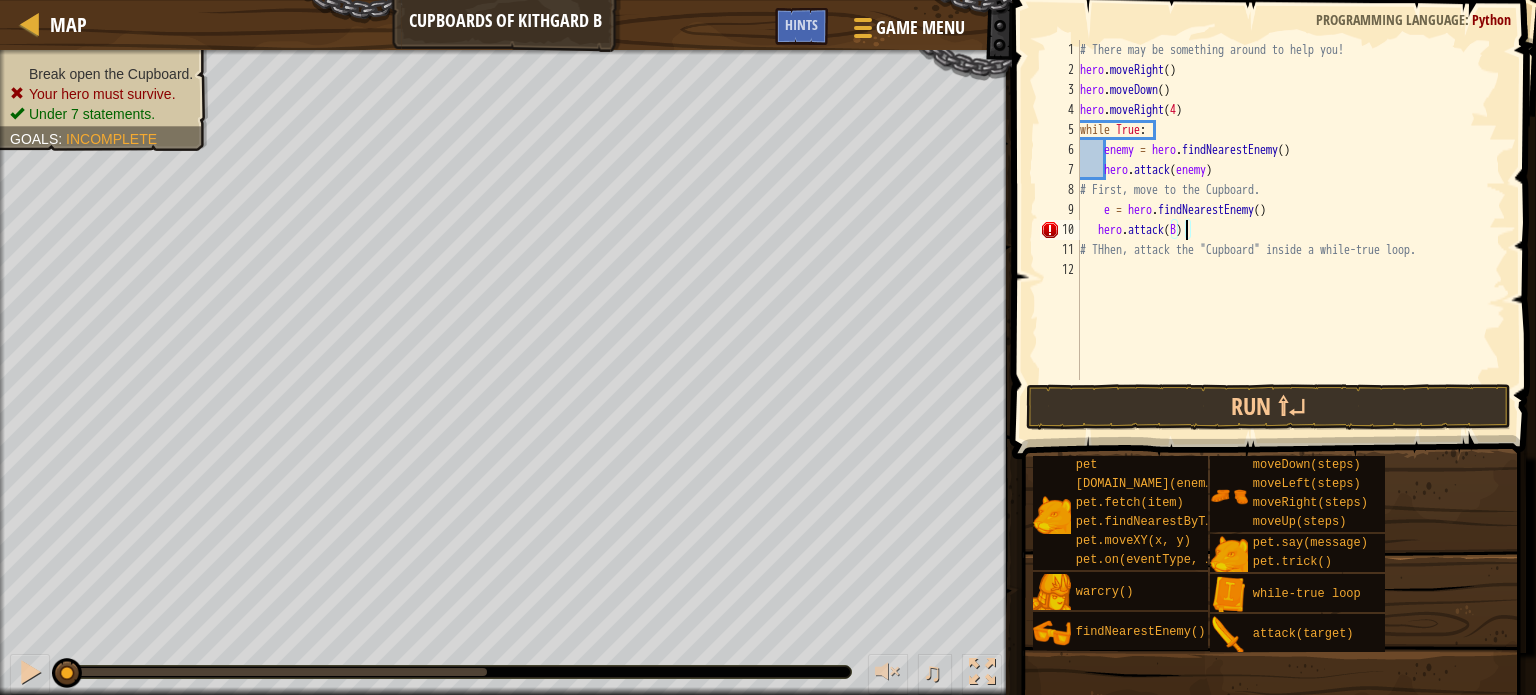 type on "hero.attack()" 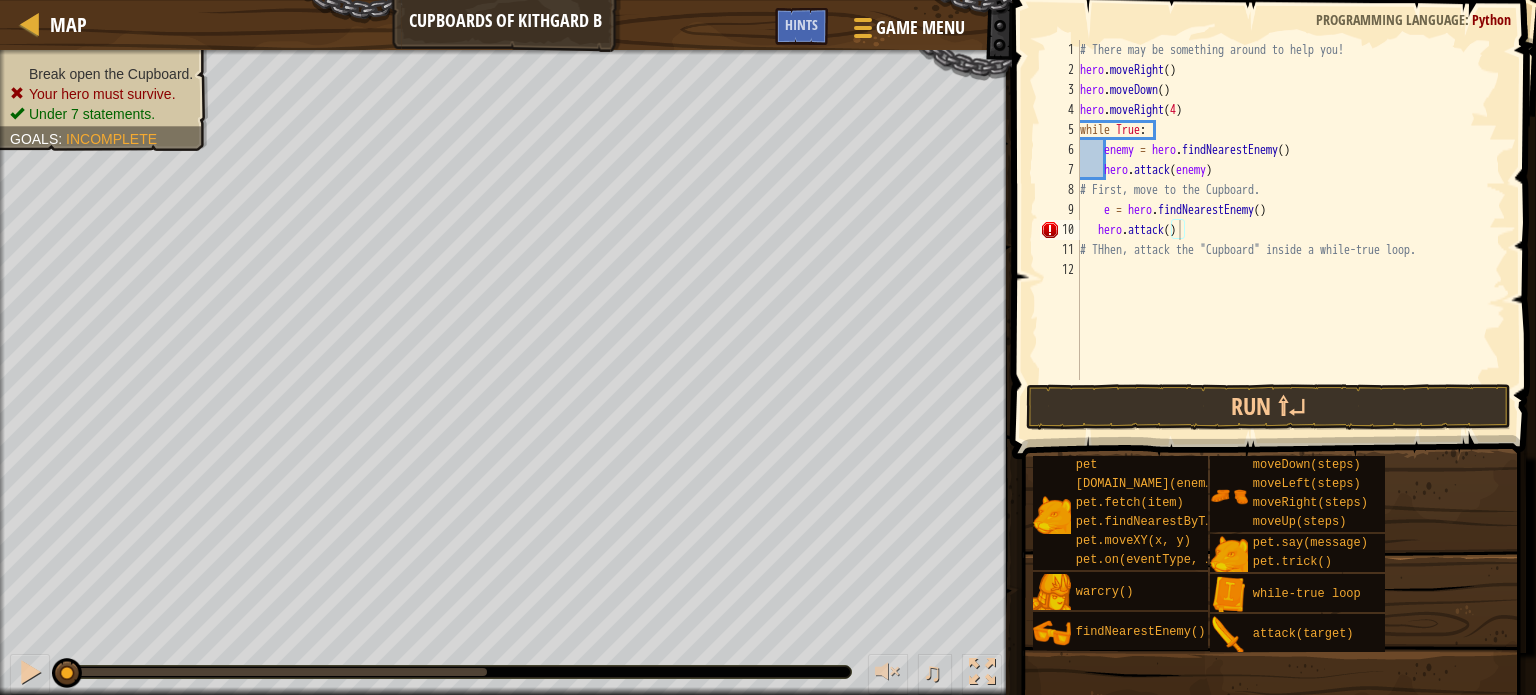 click on "# There may be something around to help you! hero . moveRight ( ) hero . moveDown ( ) hero . moveRight ( 4 ) while   True :      enemy   =   hero . findNearestEnemy ( )      hero . attack ( enemy ) # First, move to the Cupboard.      e   =   hero . findNearestEnemy ( )     hero . attack ( )   # THhen, attack the "Cupboard" inside a while-true loop." at bounding box center (1291, 230) 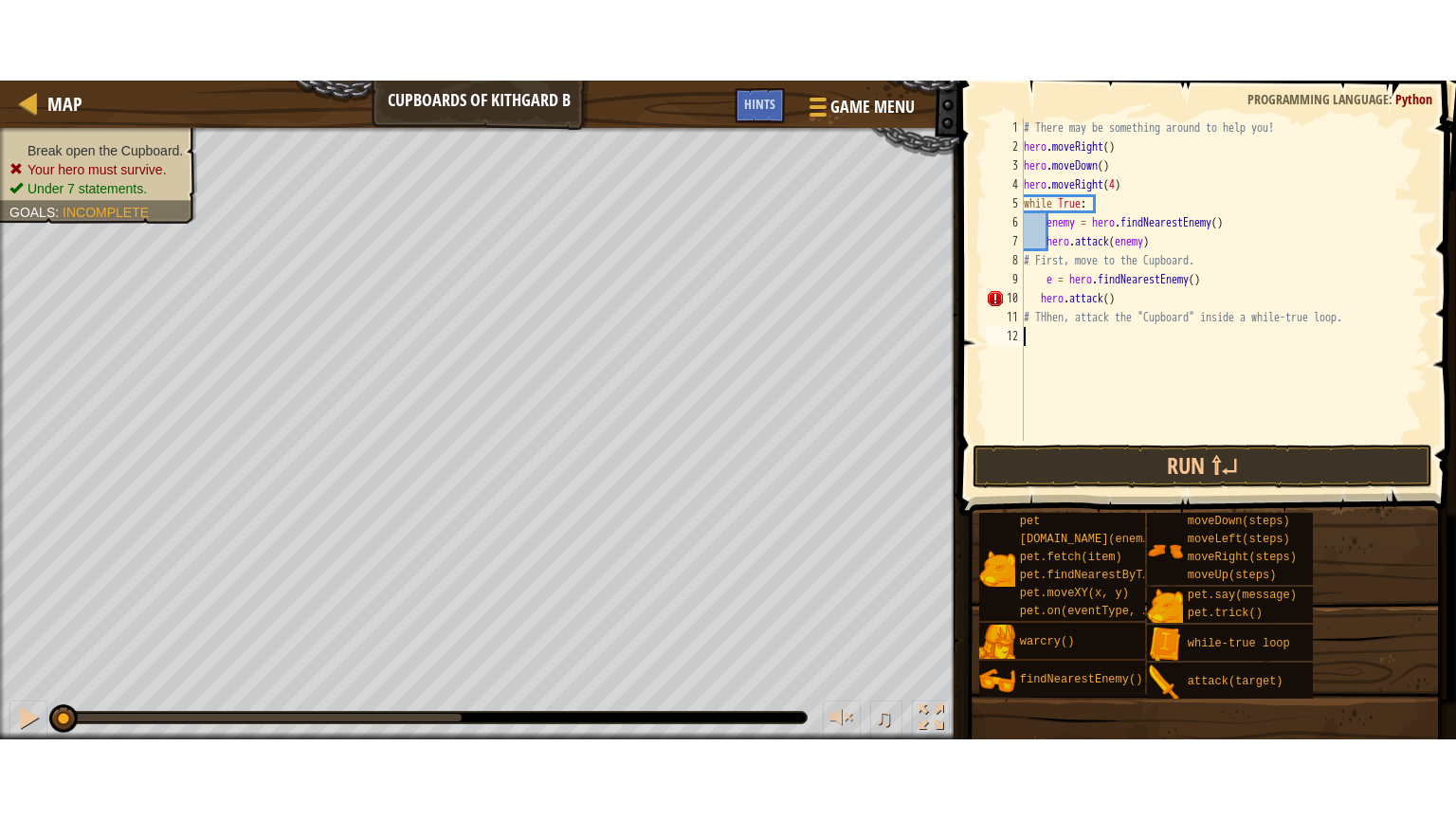 scroll, scrollTop: 9, scrollLeft: 0, axis: vertical 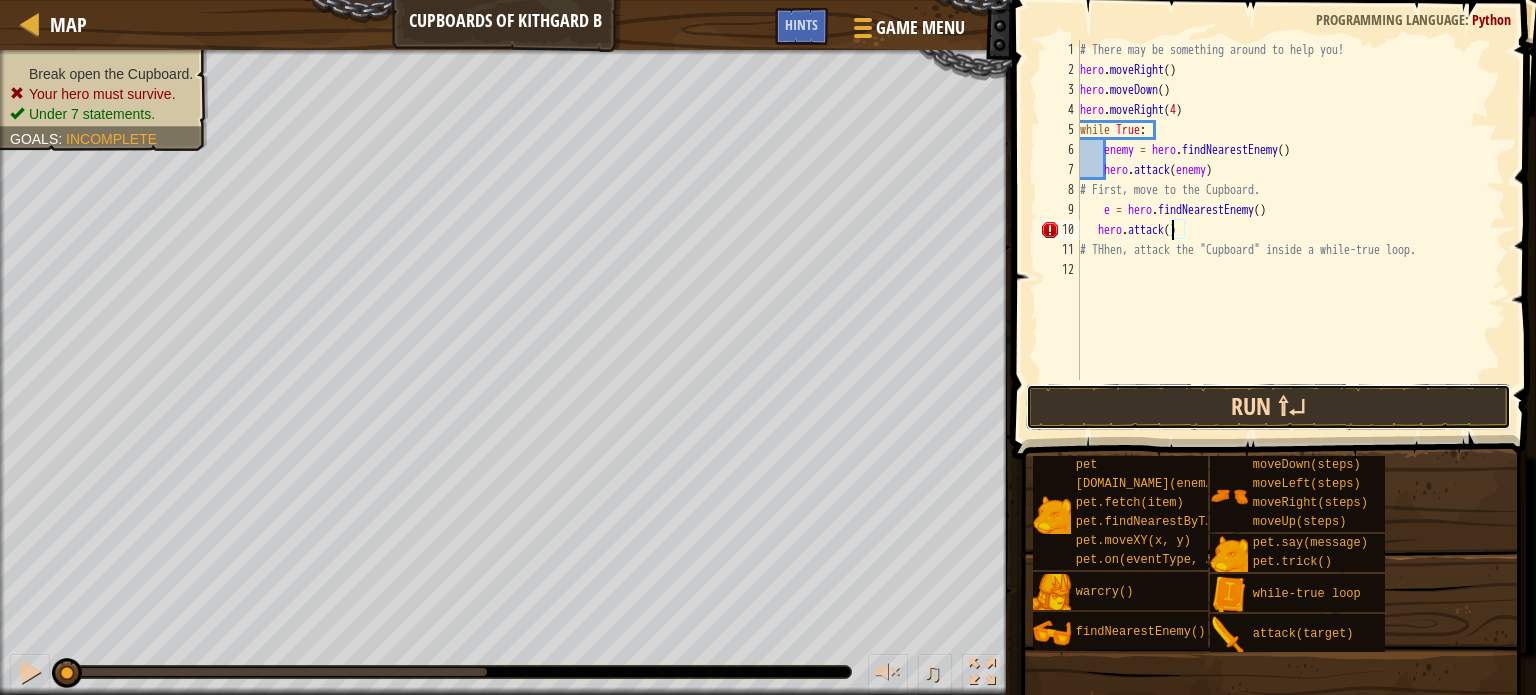 click on "Run ⇧↵" at bounding box center [1268, 407] 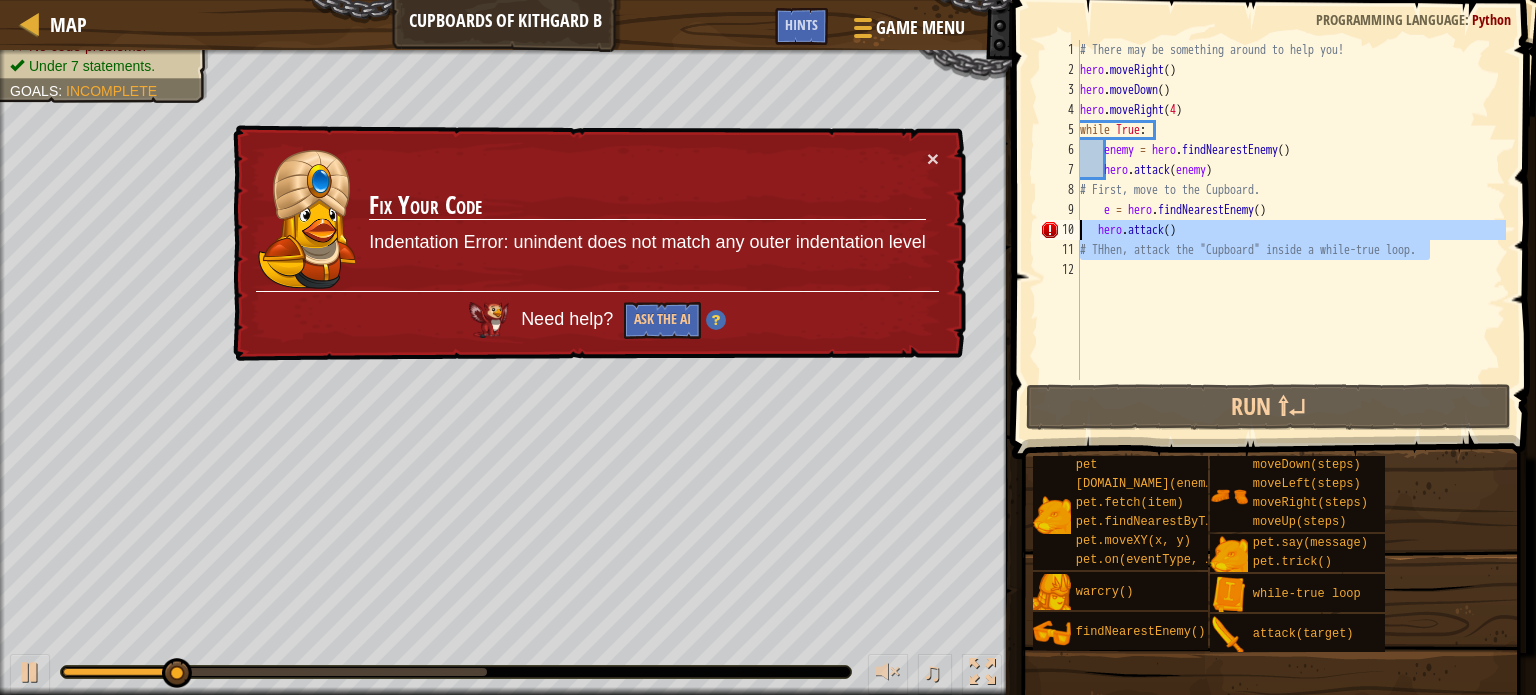 drag, startPoint x: 1428, startPoint y: 240, endPoint x: 1046, endPoint y: 231, distance: 382.10602 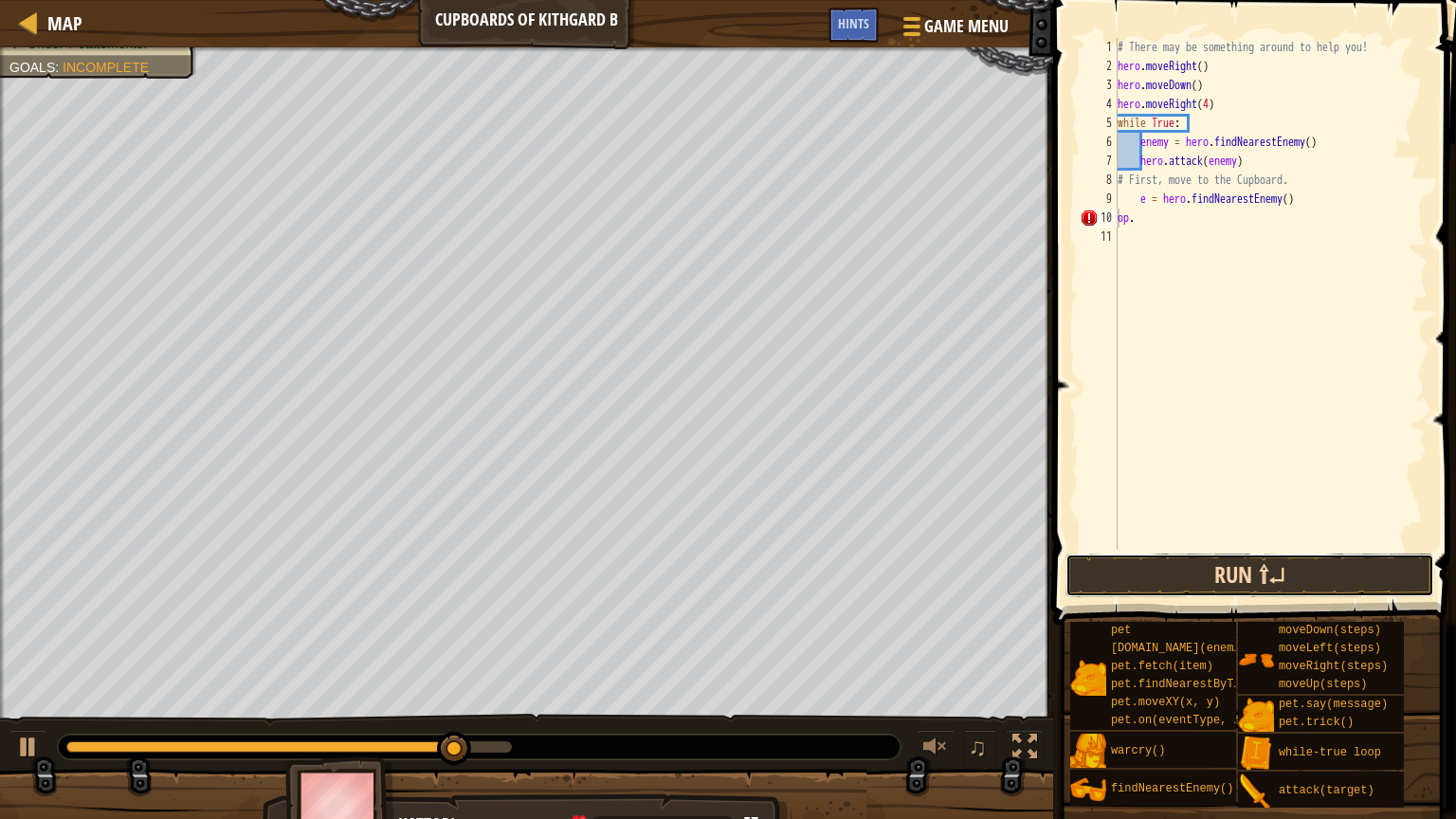 click on "Run ⇧↵" at bounding box center (1249, 575) 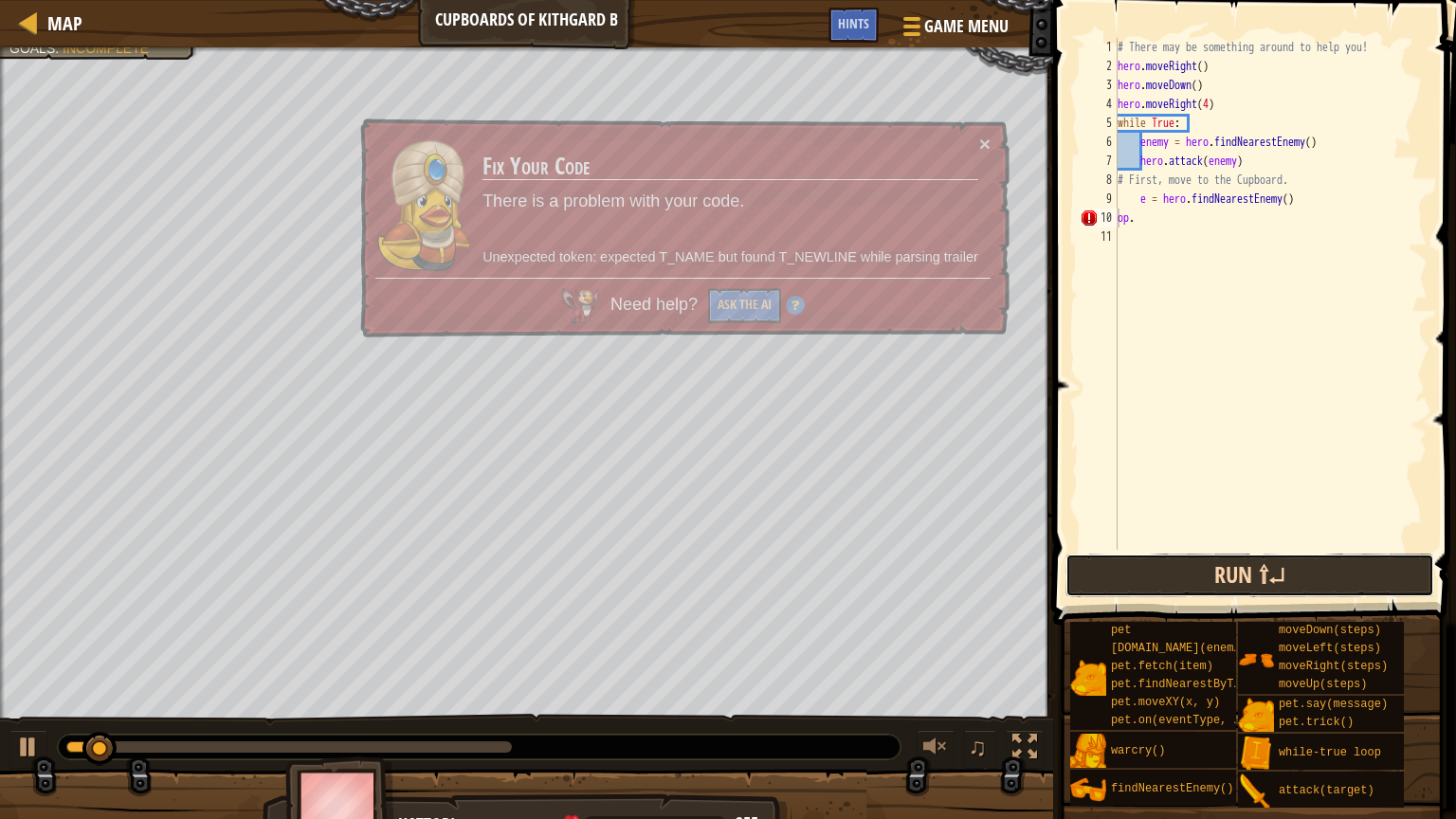 click on "Run ⇧↵" at bounding box center [1249, 575] 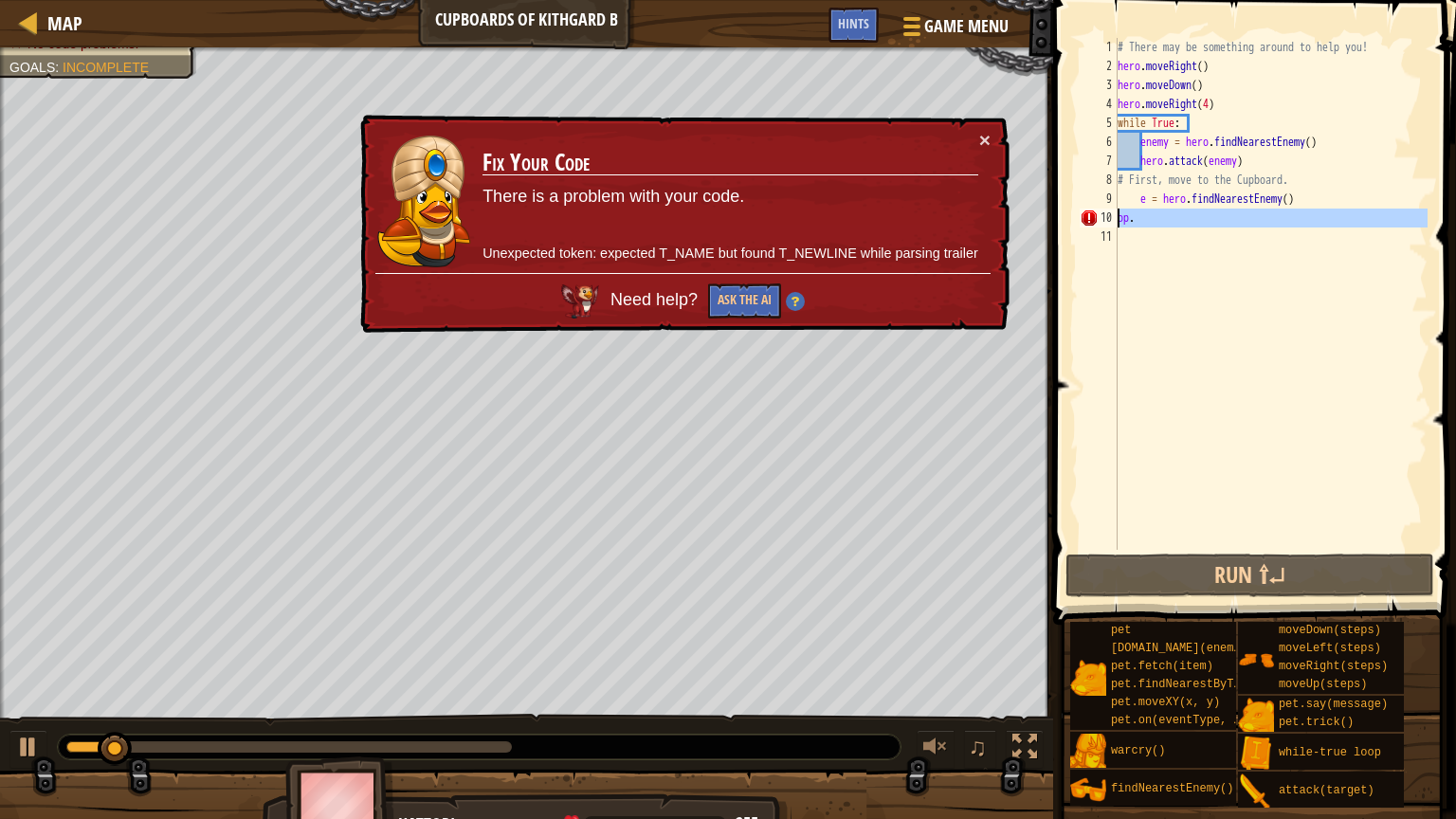 click on "Map Cupboards of Kithgard B Game Menu Done Hints 1     הההההההההההההההההההההההההההההההההההההההההההההההההההההההההההההההההההההההההההההההההההההההההההההההההההההההההההההההההההההההההההההההההההההההההההההההההההההההההההההההההההההההההההההההההההההההההההההההההההההההההההההההההההההההההההההההההההההההההההההההההההההההההההההההה XXXXXXXXXXXXXXXXXXXXXXXXXXXXXXXXXXXXXXXXXXXXXXXXXXXXXXXXXXXXXXXXXXXXXXXXXXXXXXXXXXXXXXXXXXXXXXXXXXXXXXXXXXXXXXXXXXXXXXXXXXXXXXXXXXXXXXXXXXXXXXXXXXXXXXXXXXXXXXXXXXXXXXXXXXXXXXXXXXXXXXXXXXXXXXXXXXXXXXXXXXXXXXXXXXXXXXXXXXXXXXXXXXXXXXXXXXXXXXXXXXXXXXXXXXXXXXXX Solution × Hints op. 1 2 3 4 5 6 7 8 9 10 11 # There may be something around to help you! hero . moveRight ( ) hero . moveDown ( ) hero . moveRight ( 4 ) while   True :      enemy   =   hero . ( )" at bounding box center (728, 410) 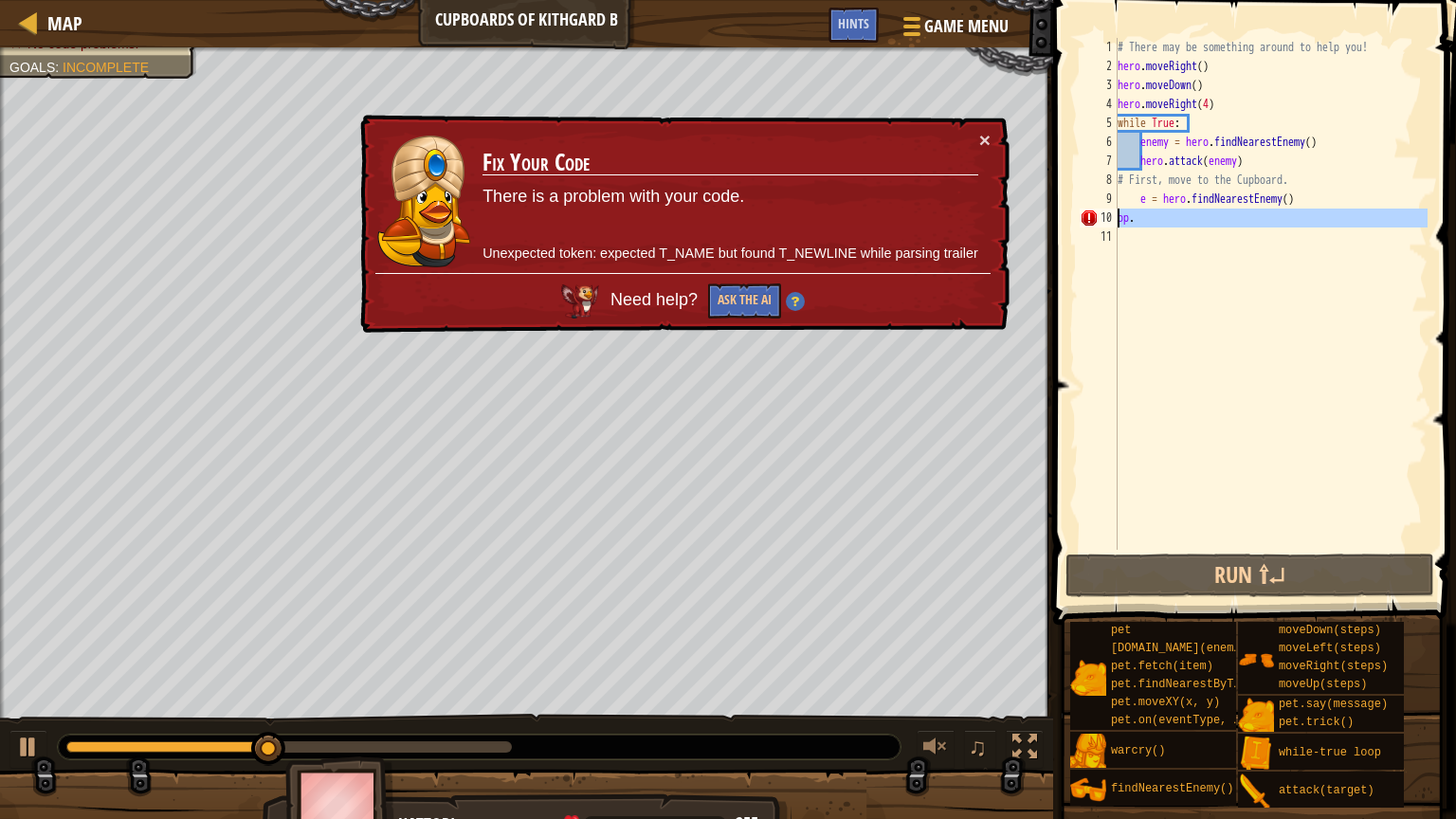 click on "# There may be something around to help you! hero . moveRight ( ) hero . moveDown ( ) hero . moveRight ( 4 ) while   True :      enemy   =   hero . findNearestEnemy ( )      hero . attack ( enemy ) # First, move to the Cupboard.      e   =   hero . findNearestEnemy ( ) op ." at bounding box center [1270, 294] 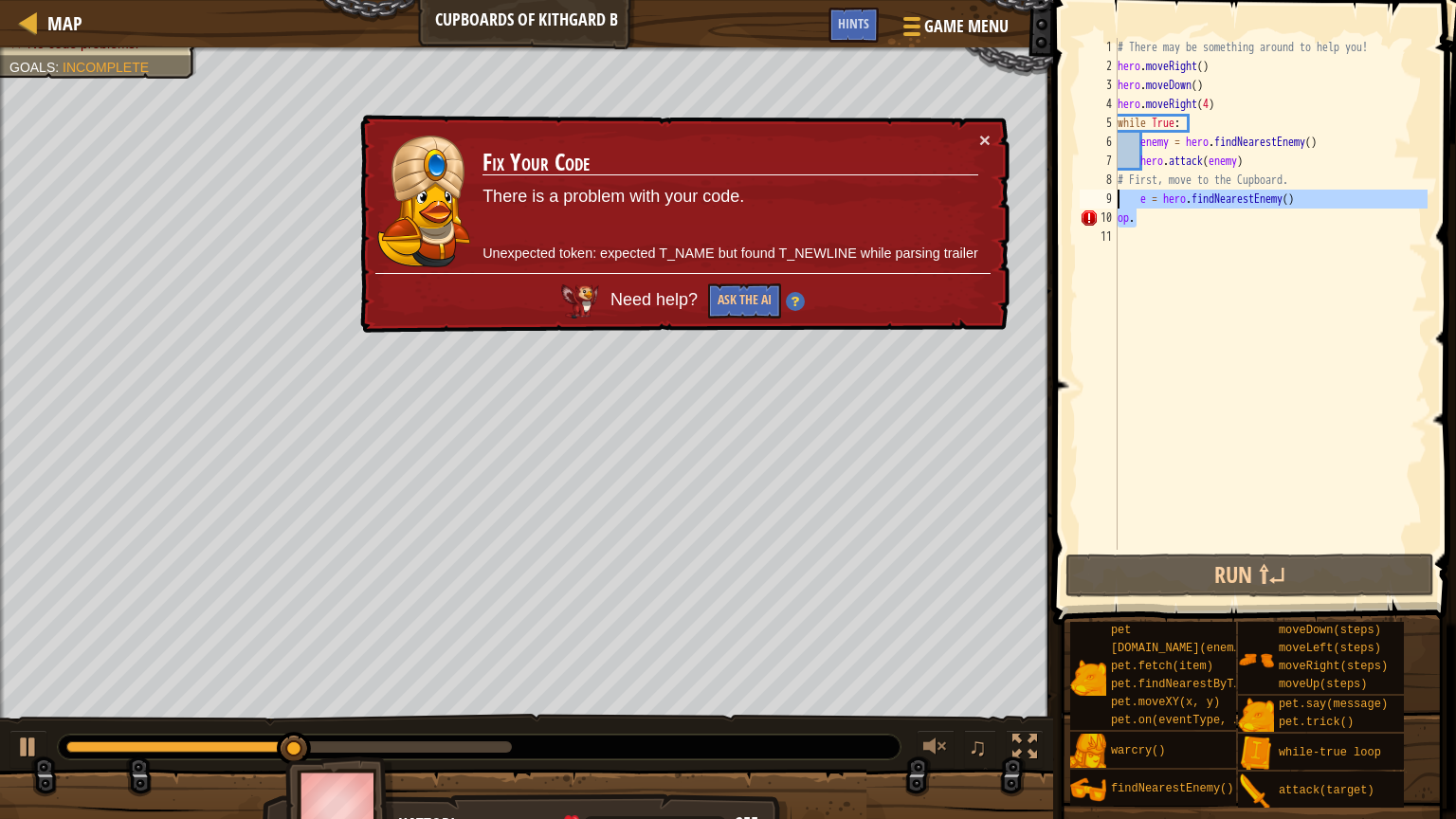 click on "Map Cupboards of Kithgard B Game Menu Done Hints 1     הההההההההההההההההההההההההההההההההההההההההההההההההההההההההההההההההההההההההההההההההההההההההההההההההההההההההההההההההההההההההההההההההההההההההההההההההההההההההההההההההההההההההההההההההההההההההההההההההההההההההההההההההההההההההההההההההההההההההההההההההההההההההההההההה XXXXXXXXXXXXXXXXXXXXXXXXXXXXXXXXXXXXXXXXXXXXXXXXXXXXXXXXXXXXXXXXXXXXXXXXXXXXXXXXXXXXXXXXXXXXXXXXXXXXXXXXXXXXXXXXXXXXXXXXXXXXXXXXXXXXXXXXXXXXXXXXXXXXXXXXXXXXXXXXXXXXXXXXXXXXXXXXXXXXXXXXXXXXXXXXXXXXXXXXXXXXXXXXXXXXXXXXXXXXXXXXXXXXXXXXXXXXXXXXXXXXXXXXXXXXXXXX Solution × Hints op. 1 2 3 4 5 6 7 8 9 10 11 # There may be something around to help you! hero . moveRight ( ) hero . moveDown ( ) hero . moveRight ( 4 ) while   True :      enemy   =   hero . ( )" at bounding box center [728, 410] 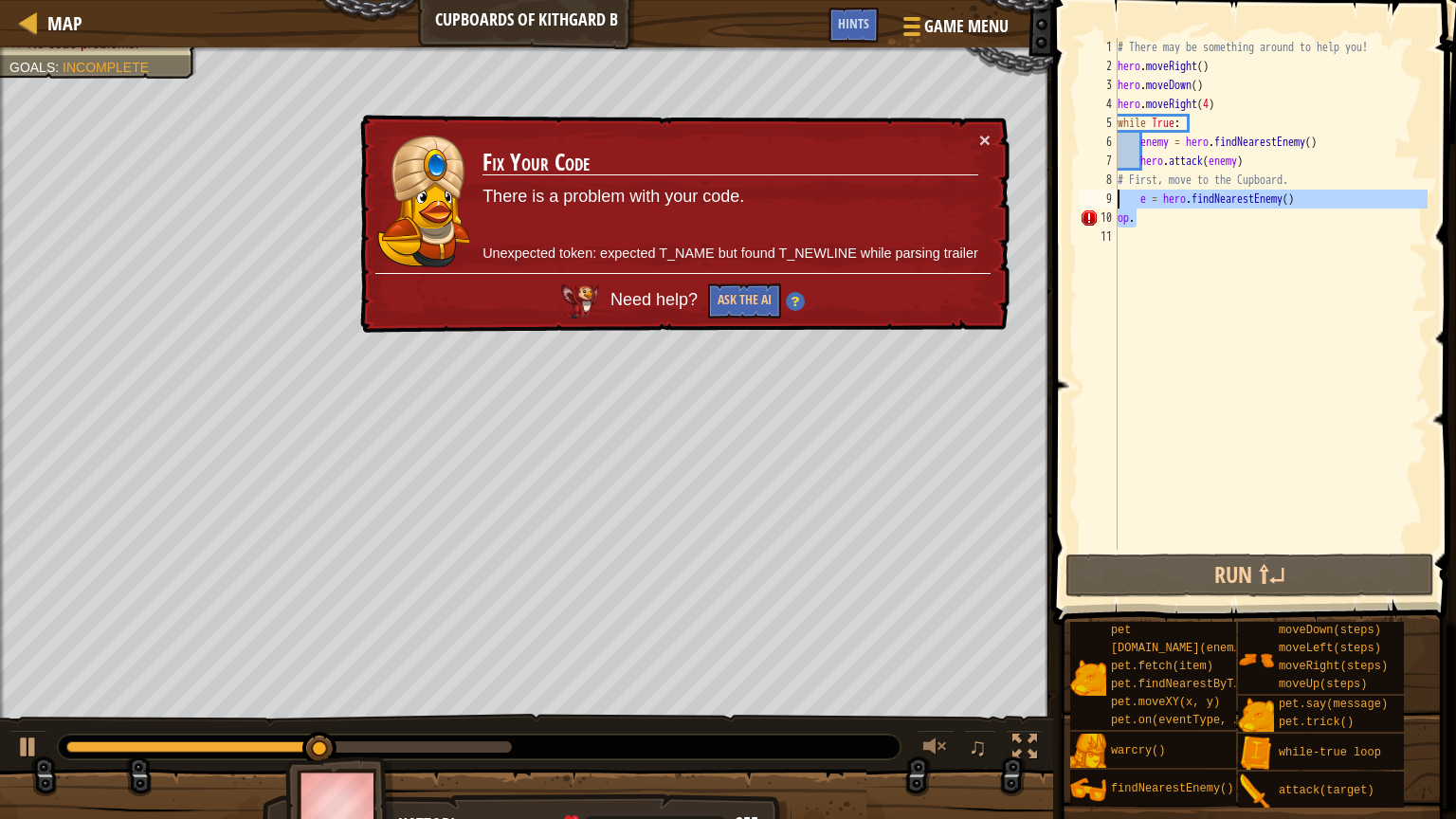 click on "# There may be something around to help you! hero . moveRight ( ) hero . moveDown ( ) hero . moveRight ( 4 ) while   True :      enemy   =   hero . findNearestEnemy ( )      hero . attack ( enemy ) # First, move to the Cupboard.      e   =   hero . findNearestEnemy ( ) op ." at bounding box center [1270, 294] 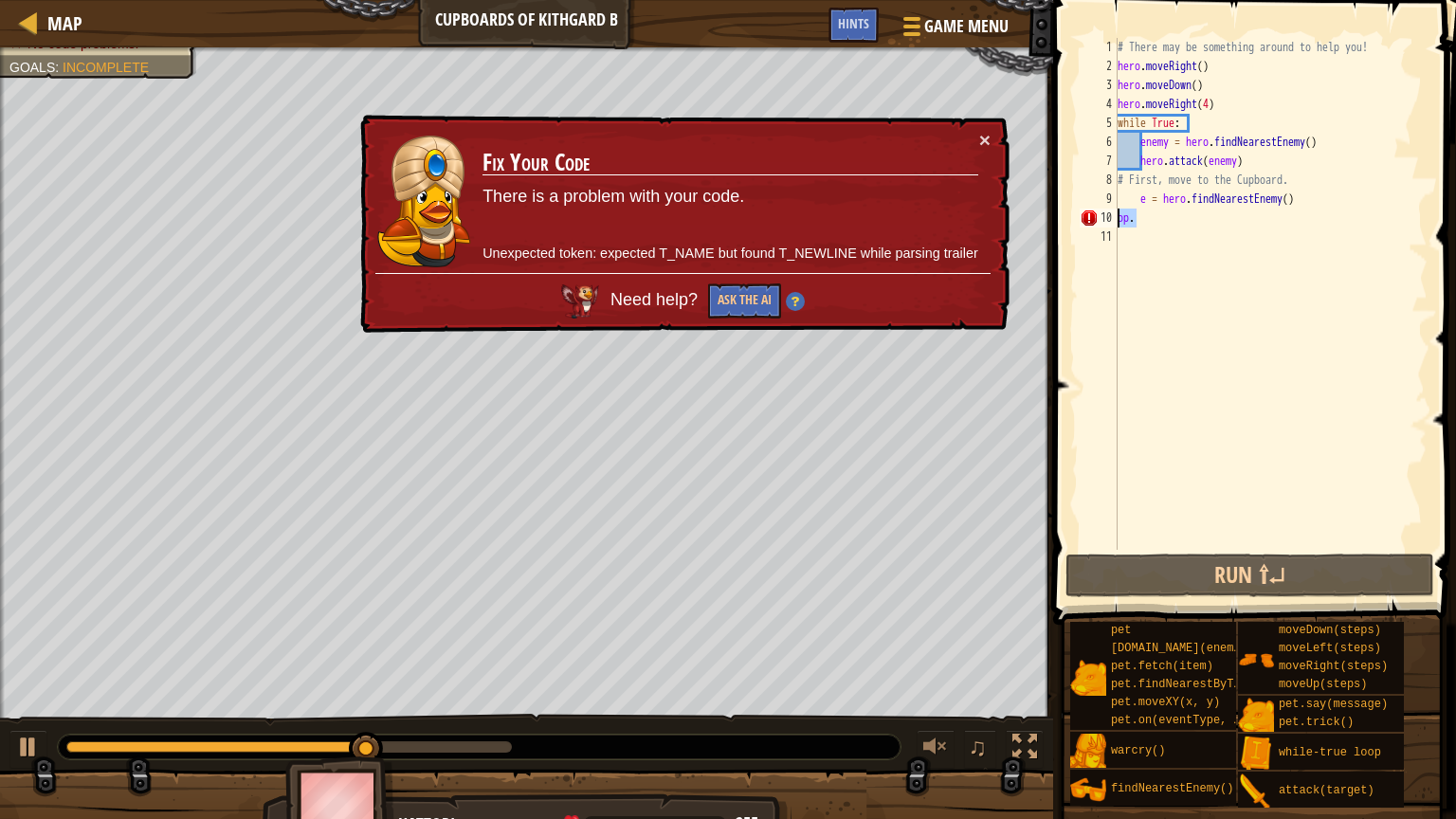 drag, startPoint x: 1162, startPoint y: 224, endPoint x: 1070, endPoint y: 209, distance: 93.21481 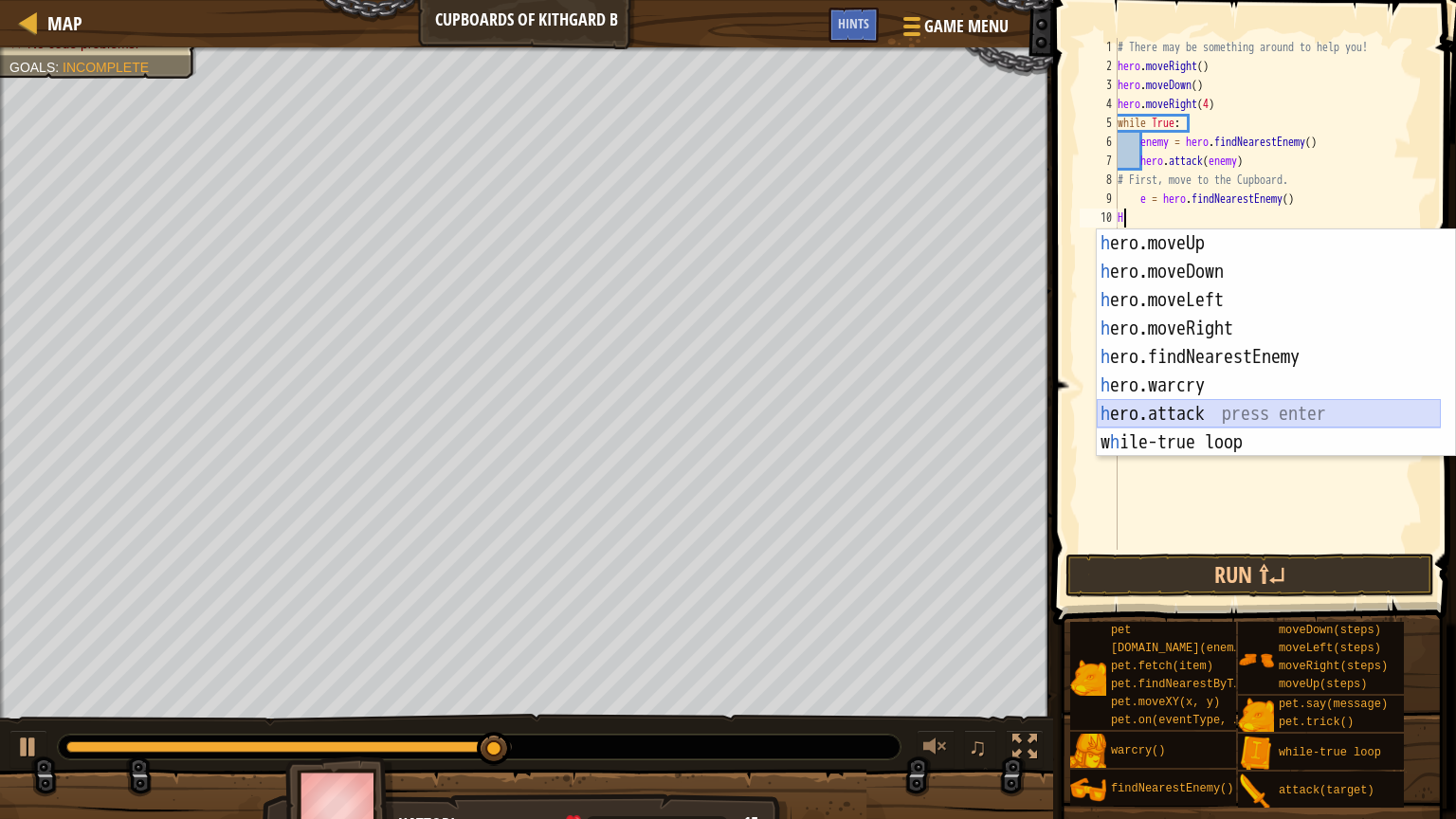 click on "h ero.moveUp press enter h ero.moveDown press enter h ero.moveLeft press enter h ero.moveRight press enter h ero.findNearestEnemy press enter h ero.warcry press enter h ero.attack press enter w h ile-true loop press enter pet.c h ase(enemy) press enter" at bounding box center [1268, 372] 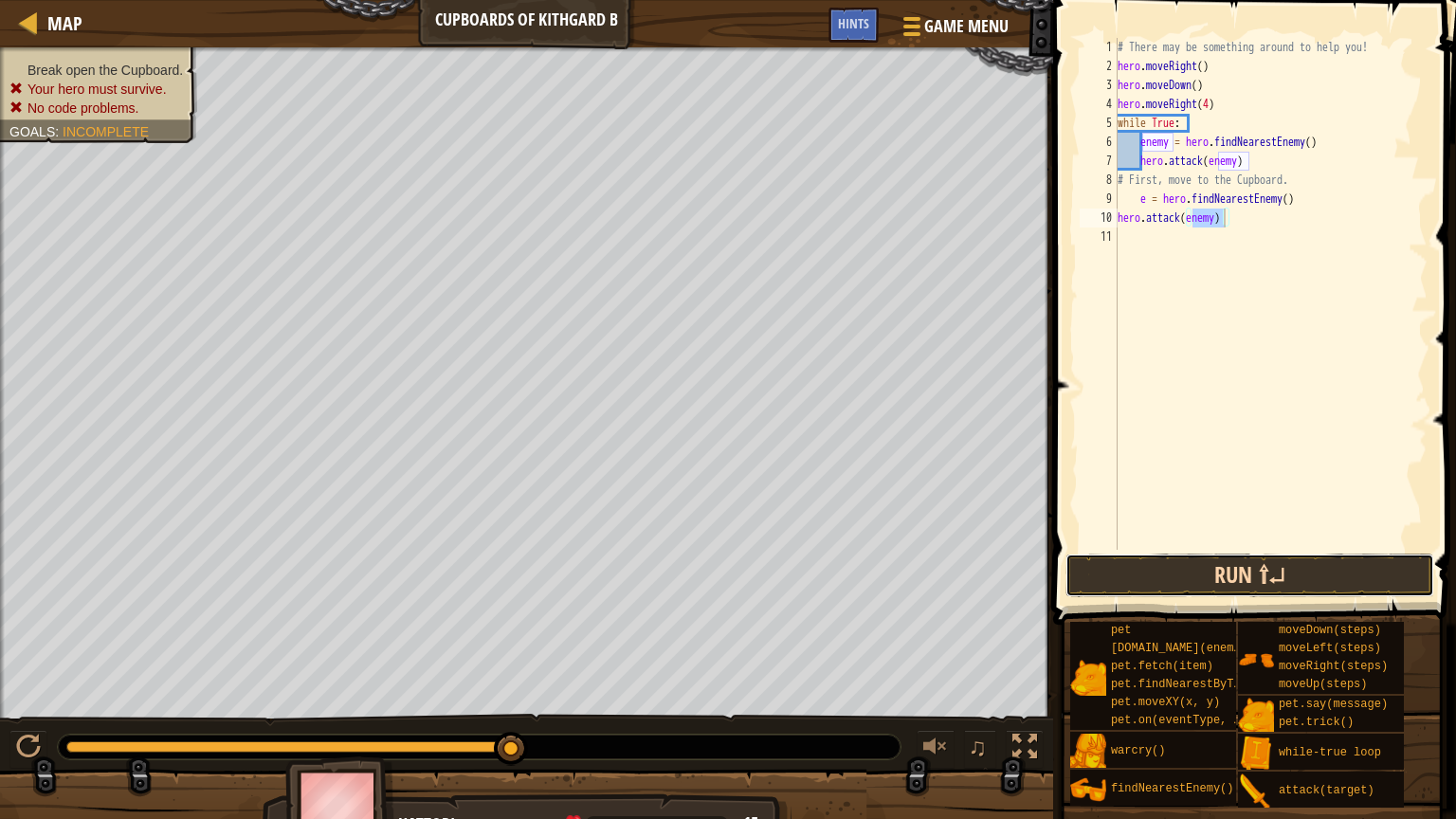 click on "Run ⇧↵" at bounding box center (1249, 575) 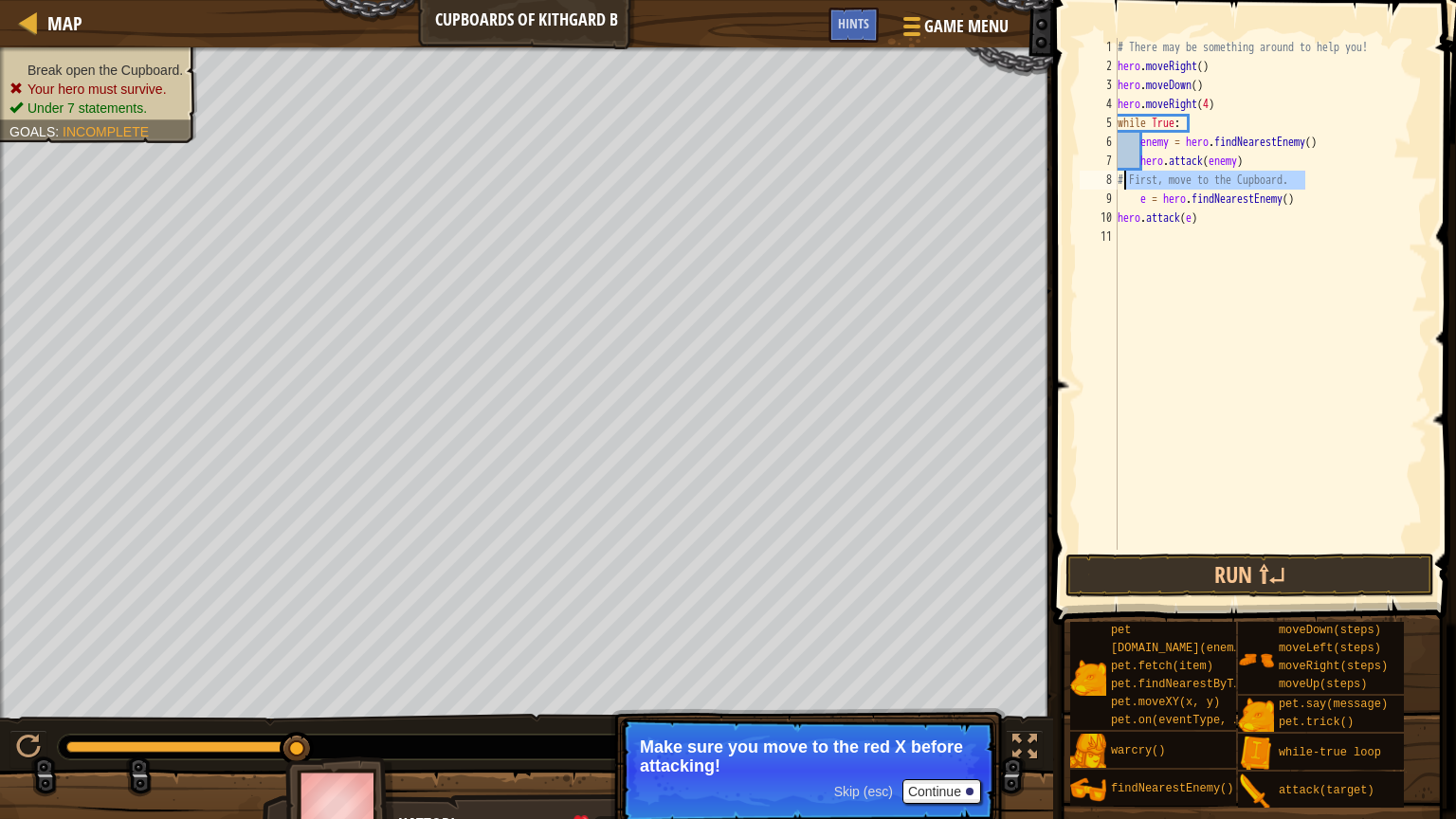drag, startPoint x: 1324, startPoint y: 188, endPoint x: 1126, endPoint y: 186, distance: 198.0101 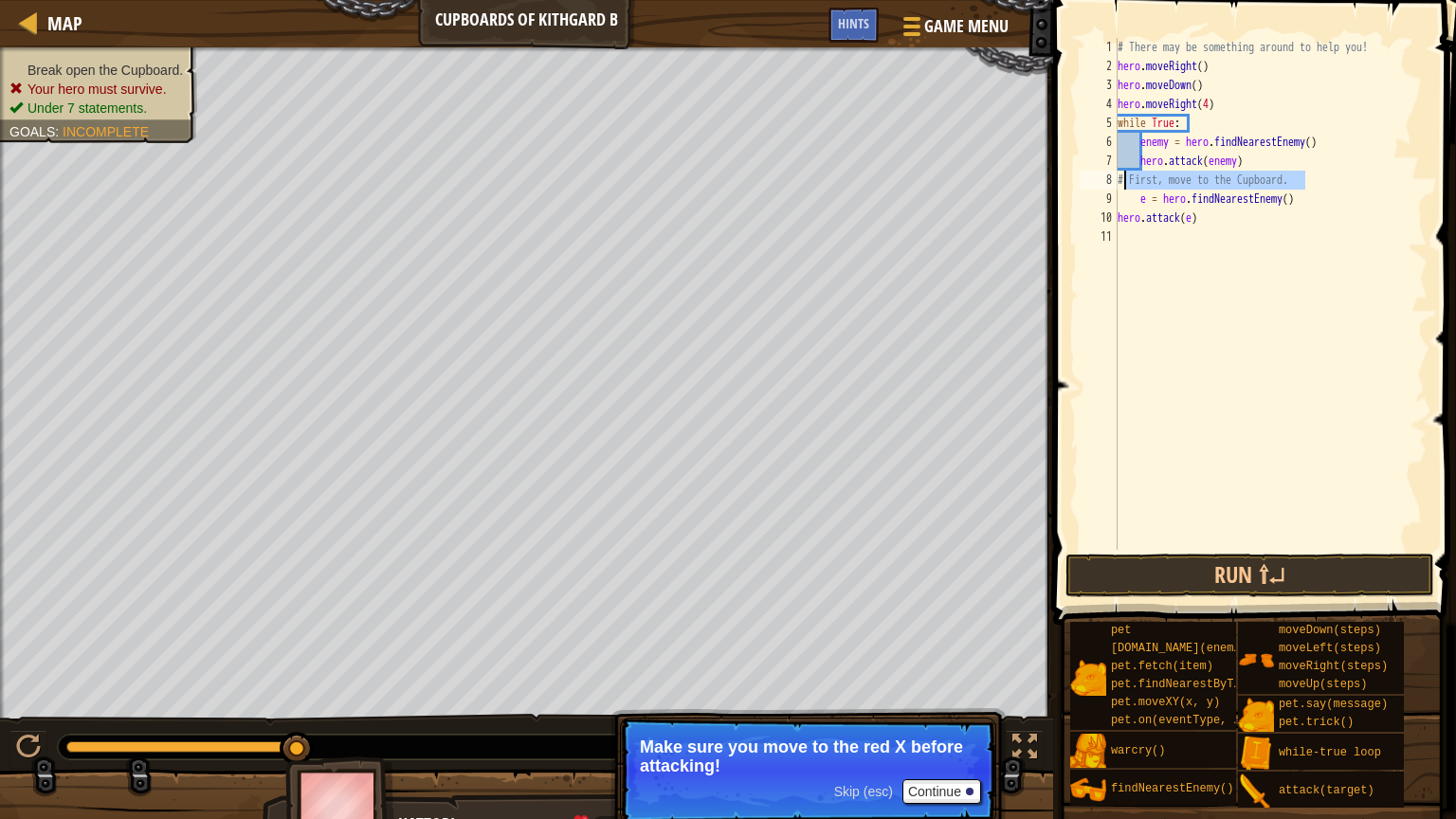 click on "# There may be something around to help you! hero . moveRight ( ) hero . moveDown ( ) hero . moveRight ( 4 ) while   True :      enemy   =   hero . findNearestEnemy ( )      hero . attack ( enemy ) # First, move to the Cupboard.      e   =   hero . findNearestEnemy ( ) hero . attack ( e )" at bounding box center [1270, 313] 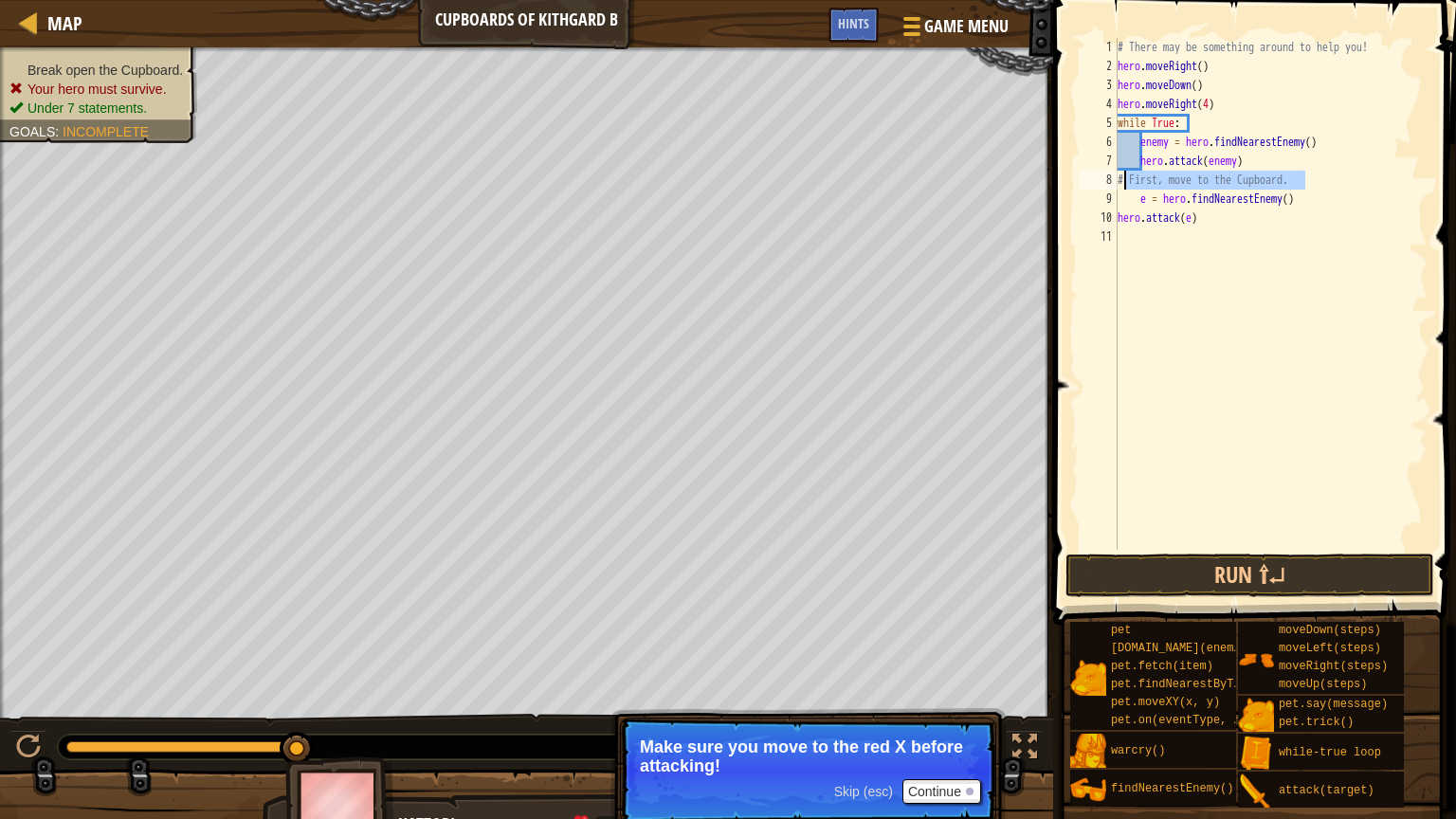 type on "#" 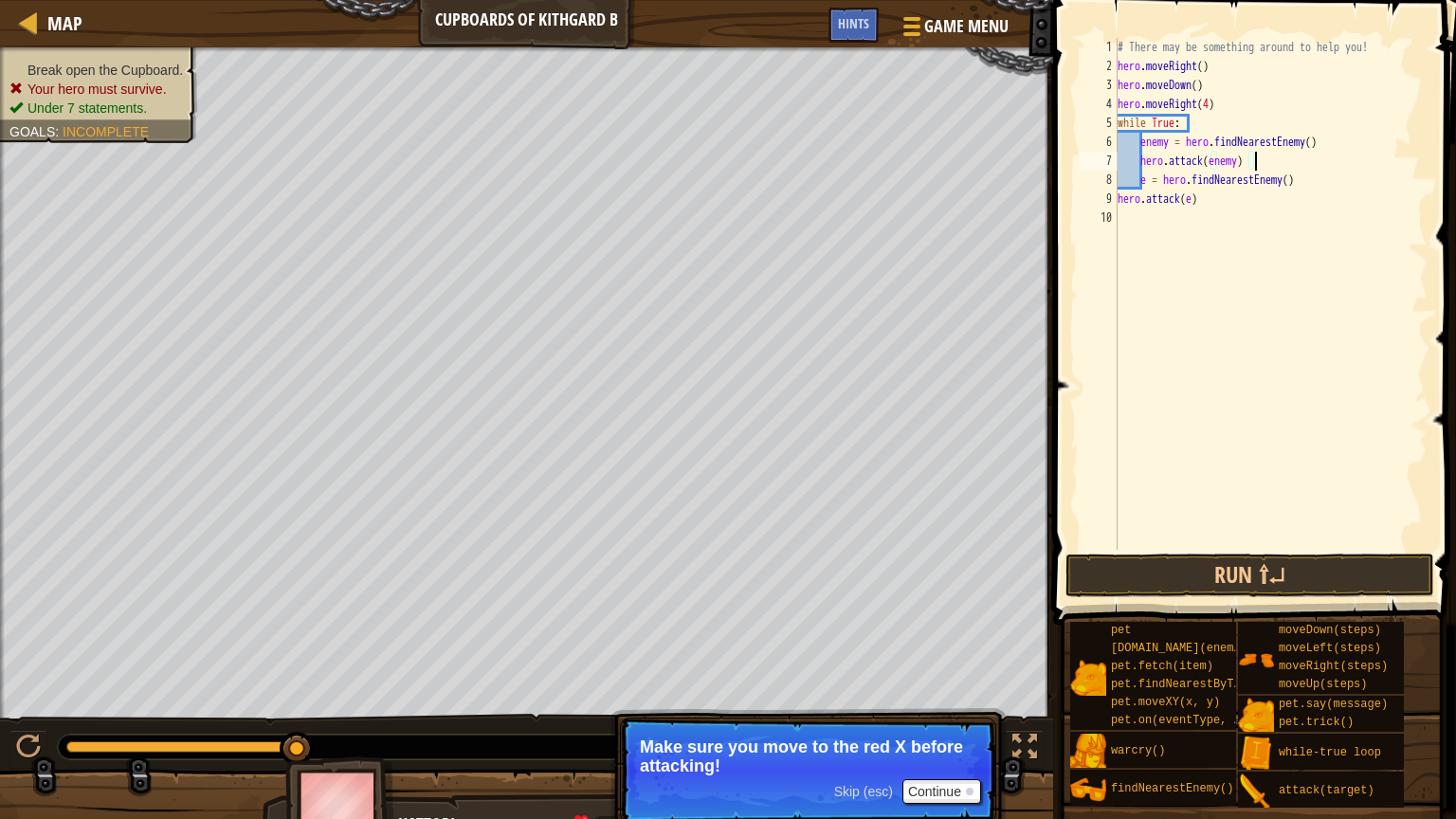 click on "# There may be something around to help you! hero . moveRight ( ) hero . moveDown ( ) hero . moveRight ( 4 ) while   True :      enemy   =   hero . findNearestEnemy ( )      hero . attack ( enemy )      e   =   hero . findNearestEnemy ( ) hero . attack ( e )" at bounding box center (1270, 313) 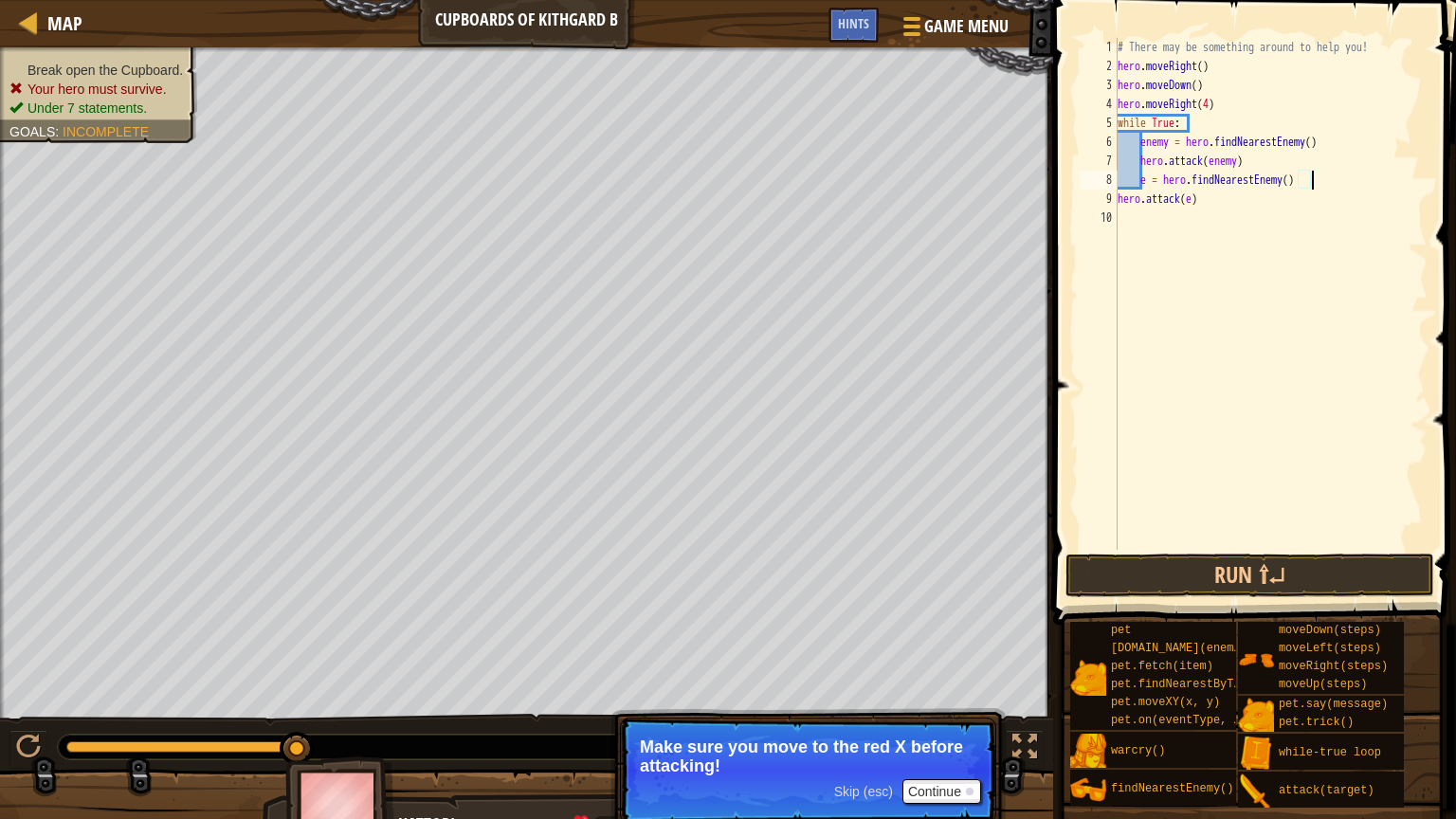 click on "# There may be something around to help you! hero . moveRight ( ) hero . moveDown ( ) hero . moveRight ( 4 ) while   True :      enemy   =   hero . findNearestEnemy ( )      hero . attack ( enemy )      e   =   hero . findNearestEnemy ( ) hero . attack ( e )" at bounding box center (1270, 313) 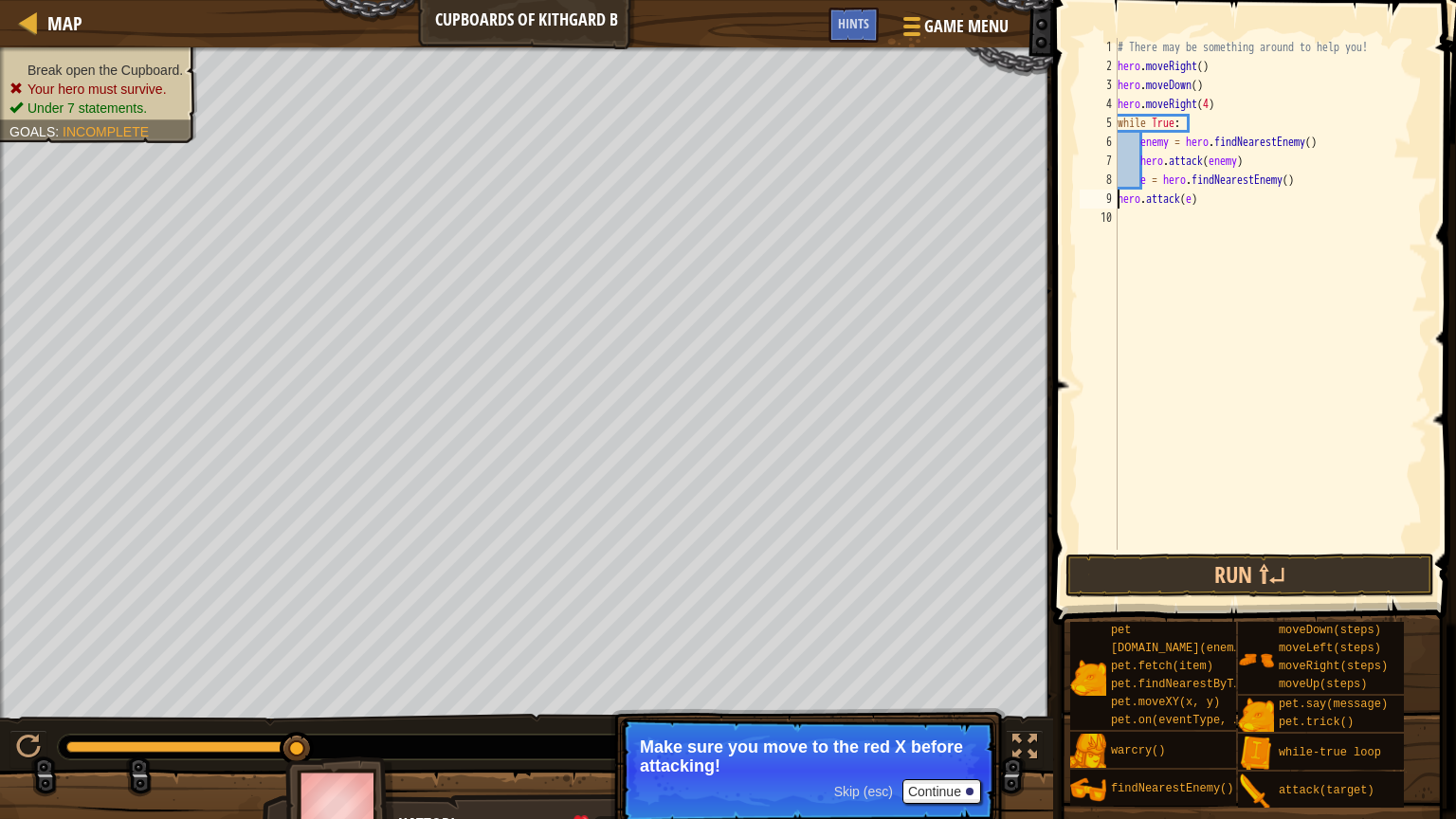 type on "hero.attack(e)" 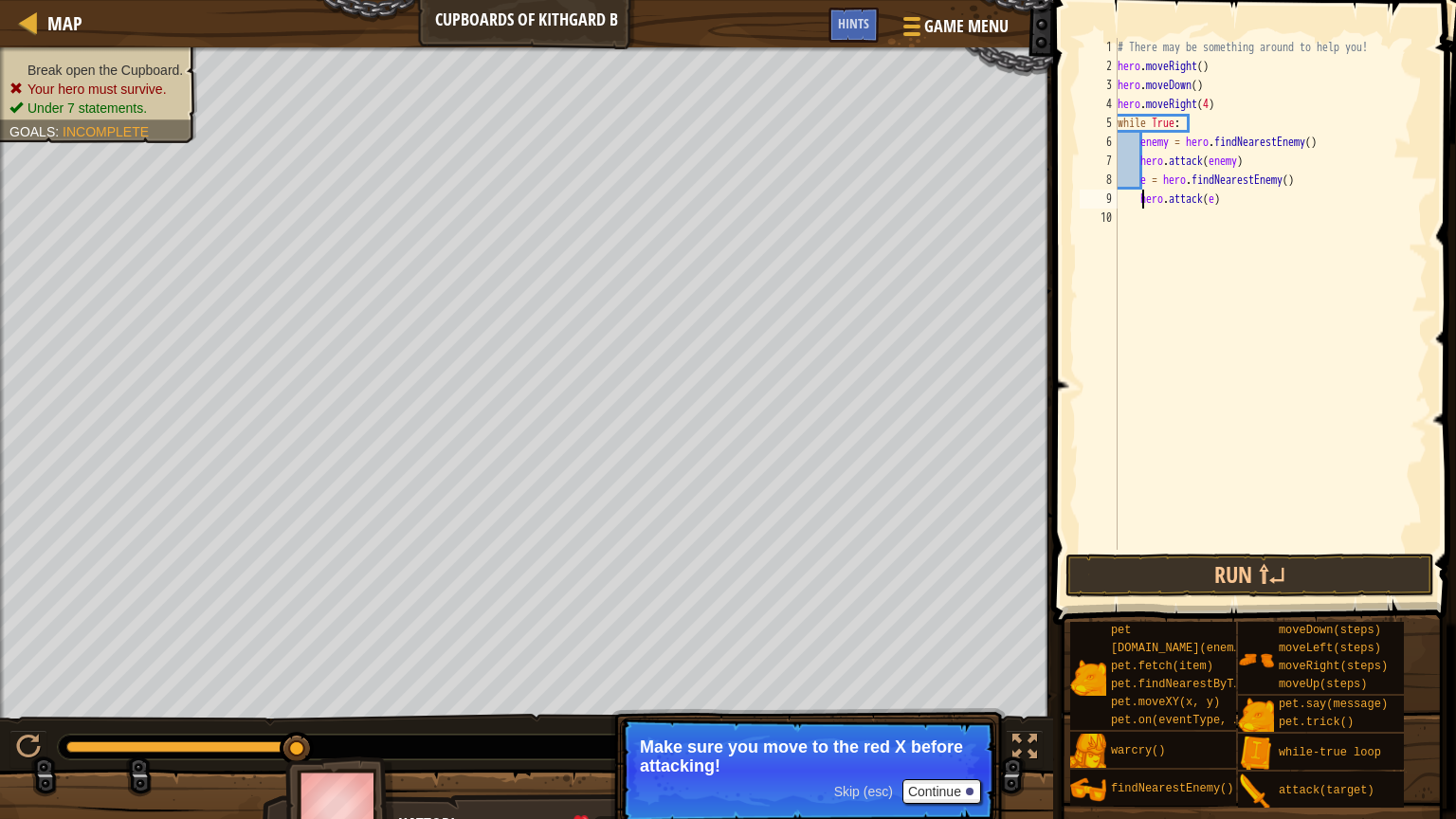 click on "# There may be something around to help you! hero . moveRight ( ) hero . moveDown ( ) hero . moveRight ( 4 ) while   True :      enemy   =   hero . findNearestEnemy ( )      hero . attack ( enemy )      e   =   hero . findNearestEnemy ( )      hero . attack ( e )" at bounding box center (1270, 313) 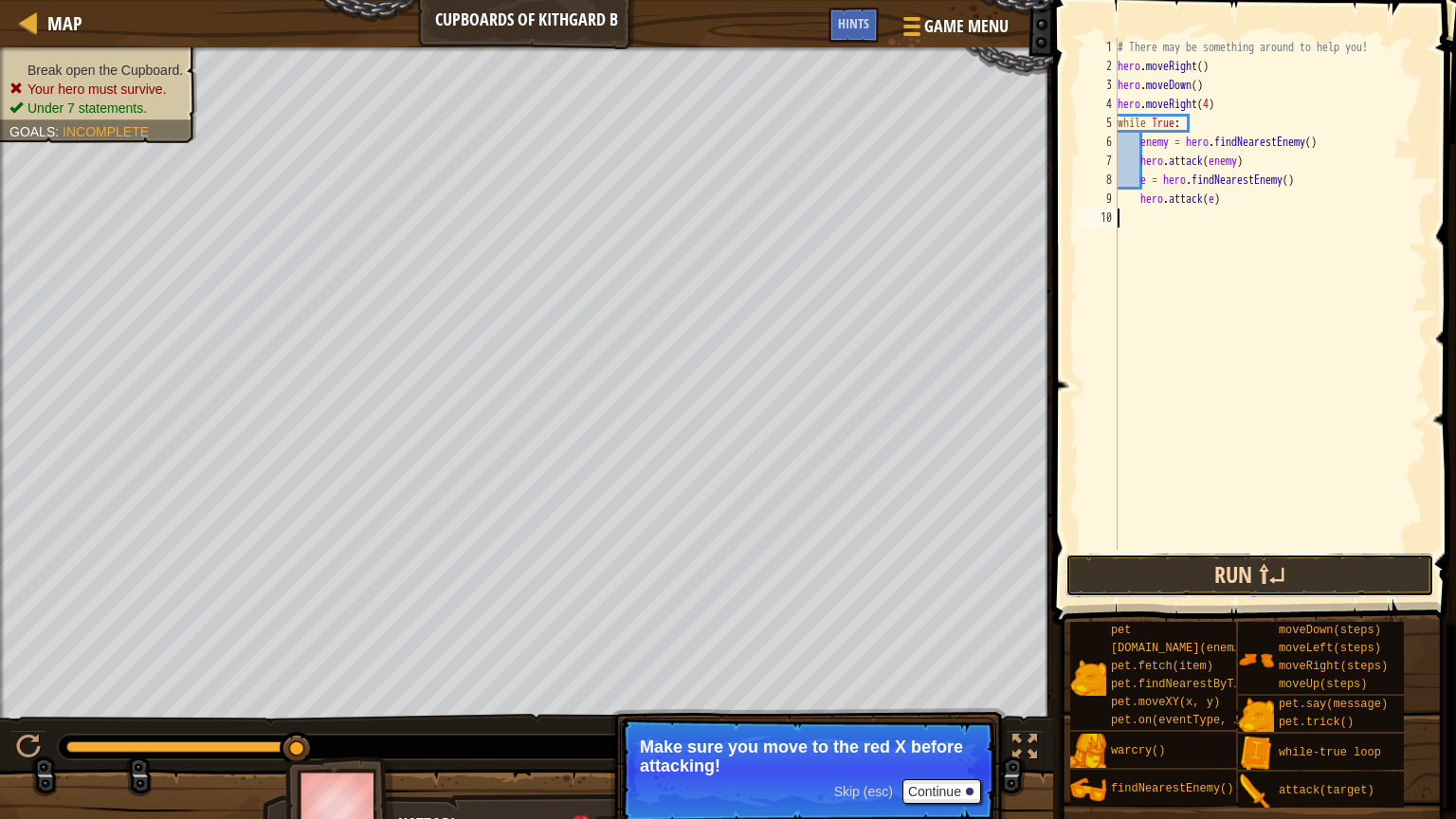 click on "Run ⇧↵" at bounding box center (1249, 575) 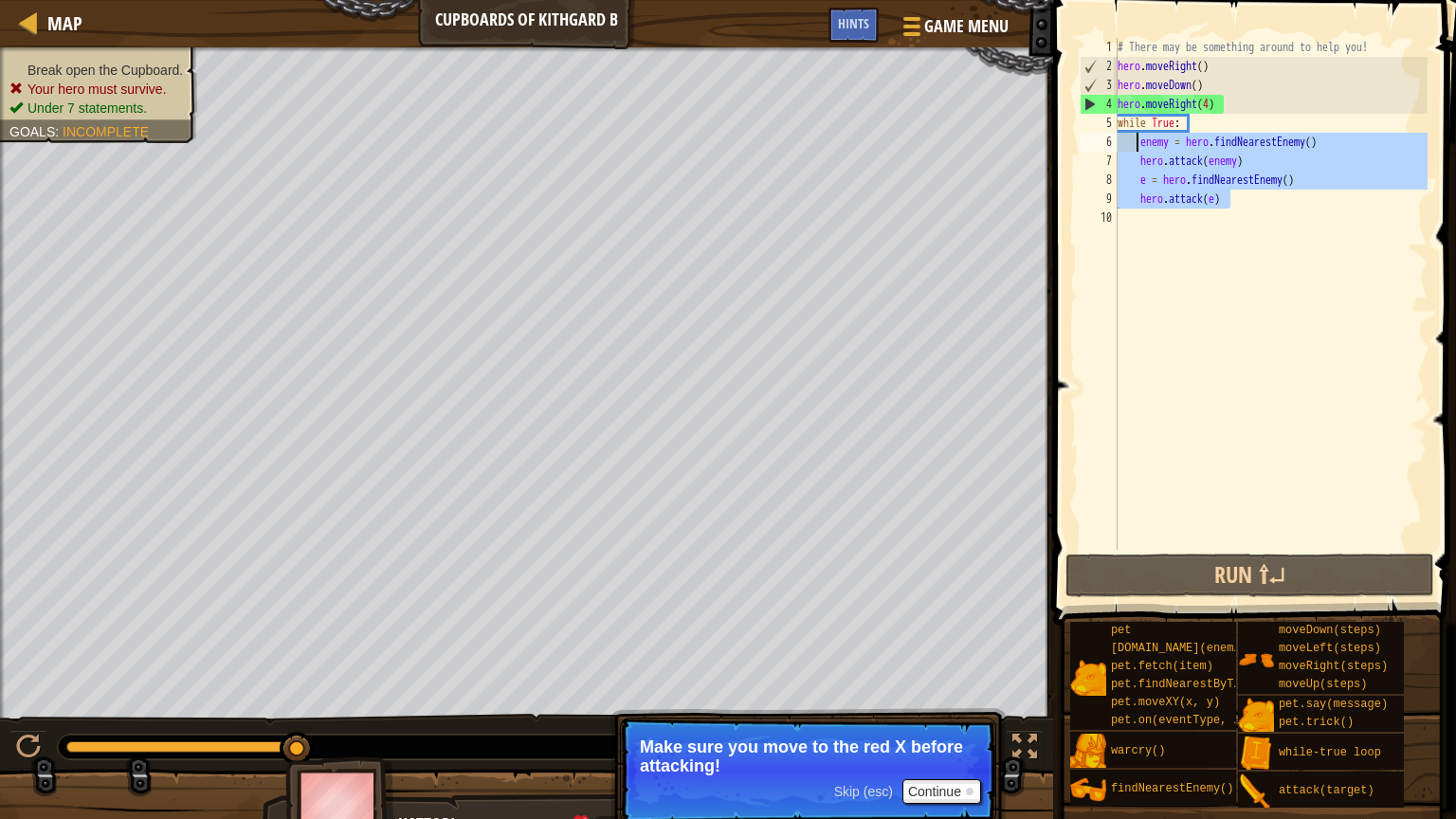 drag, startPoint x: 1259, startPoint y: 202, endPoint x: 1132, endPoint y: 146, distance: 138.7984 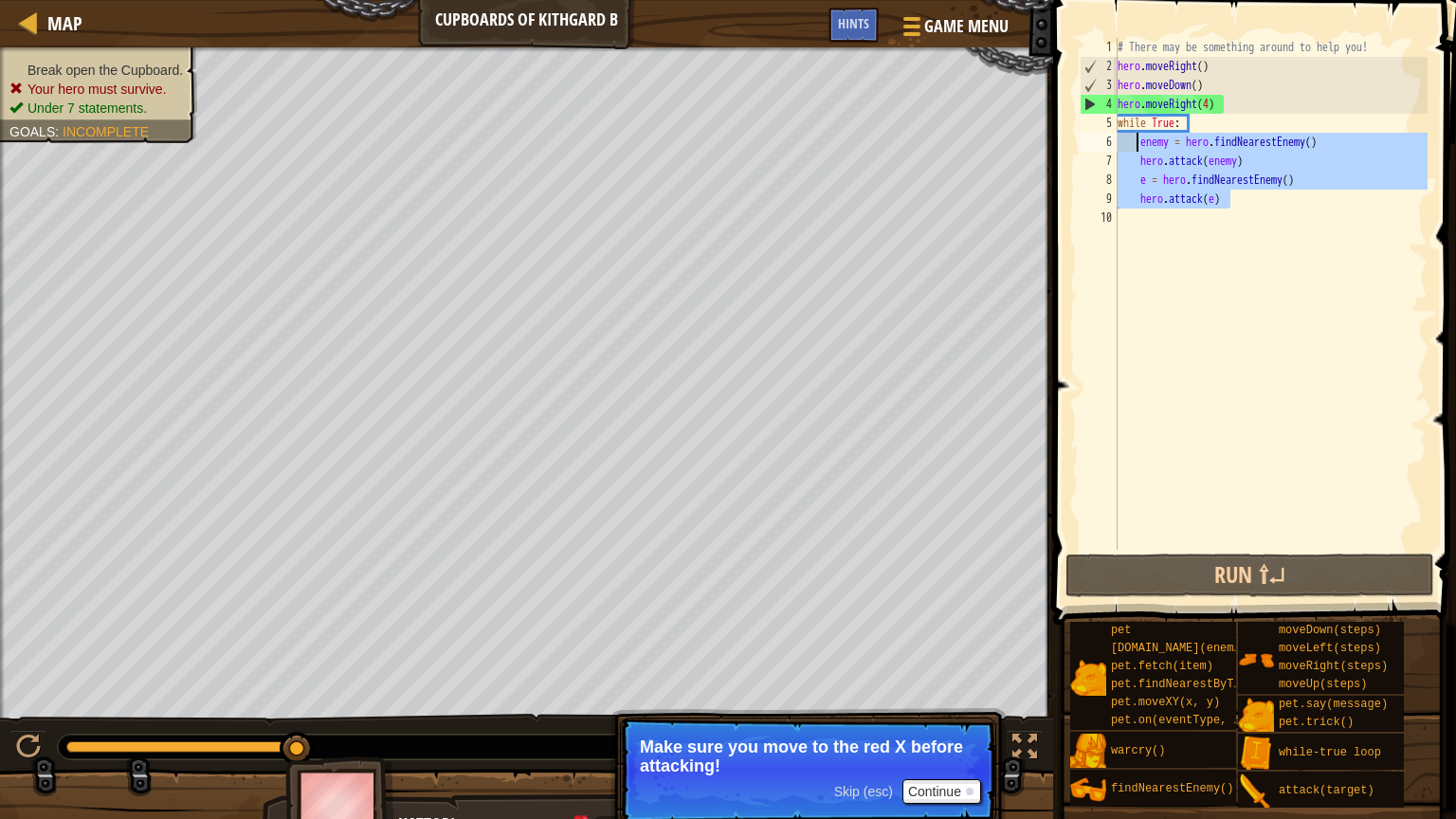 click on "# There may be something around to help you! hero . moveRight ( ) hero . moveDown ( ) hero . moveRight ( 4 ) while   True :      enemy   =   hero . findNearestEnemy ( )      hero . attack ( enemy )      e   =   hero . findNearestEnemy ( )      hero . attack ( e )" at bounding box center [1270, 313] 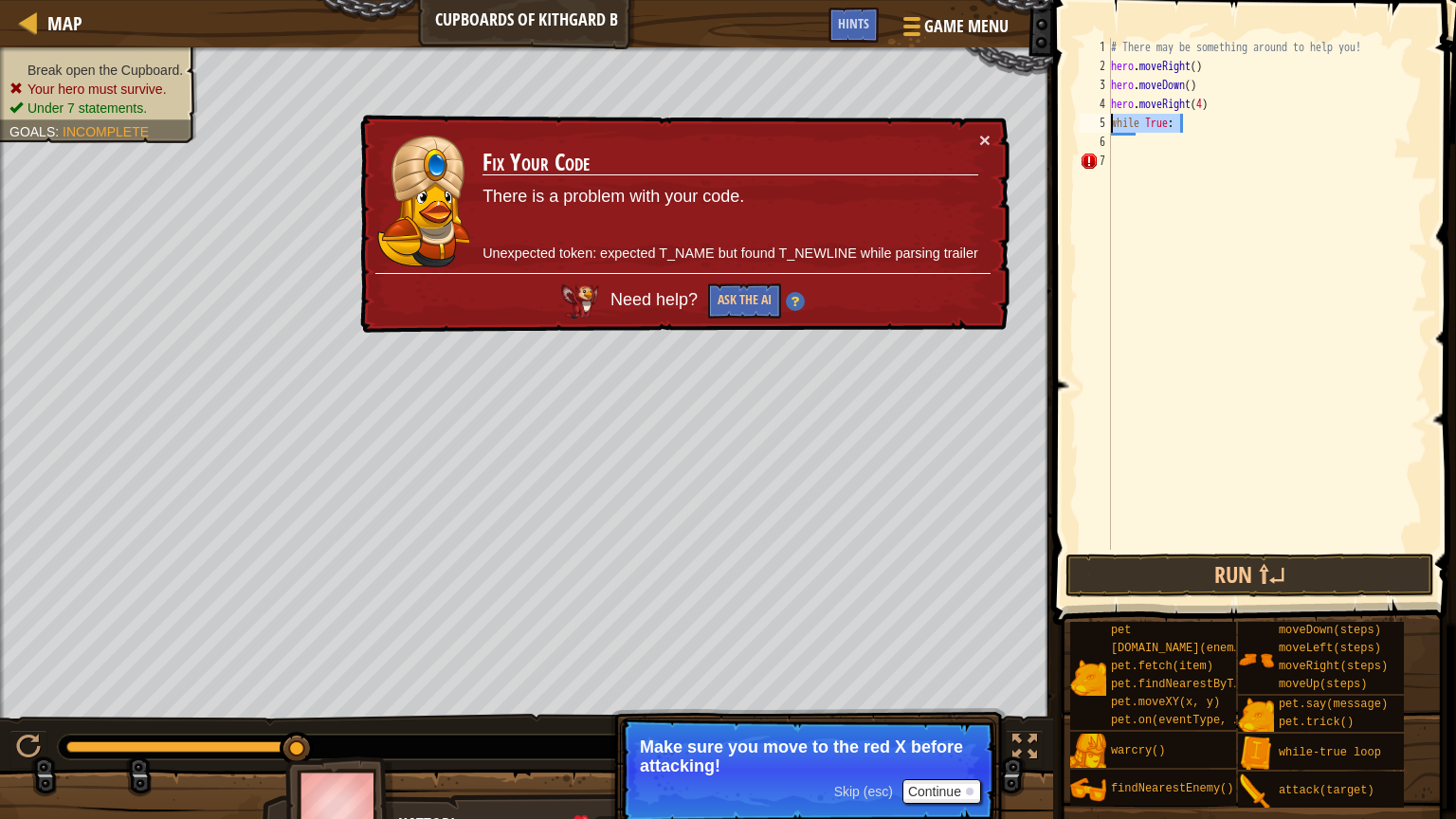 drag, startPoint x: 1210, startPoint y: 126, endPoint x: 1083, endPoint y: 125, distance: 127.00394 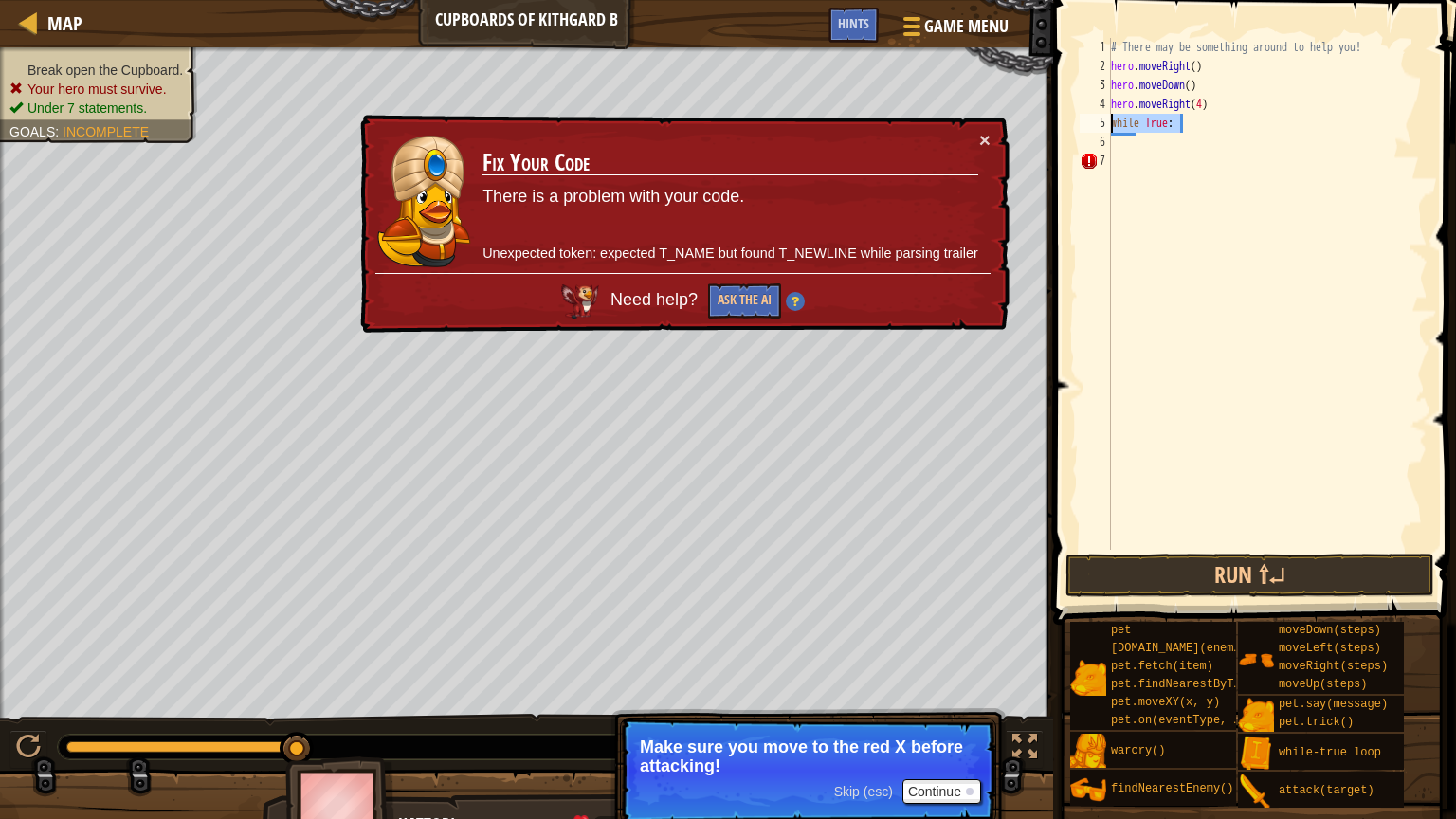 click on "1 2 3 4 5 6 7 # There may be something around to help you! hero . moveRight ( ) hero . moveDown ( ) hero . moveRight ( 4 ) while   True :        הההההההההההההההההההההההההההההההההההההההההההההההההההההההההההההההההההההההההההההההההההההההההההההההההההההההההההההההההההההההההההההההההההההההההההההההההההההההההההההההההההההההההההההההההההההההההההההההההההההההההההההההההההההההההההההההההההההההההההההההההההההההההההההההה XXXXXXXXXXXXXXXXXXXXXXXXXXXXXXXXXXXXXXXXXXXXXXXXXXXXXXXXXXXXXXXXXXXXXXXXXXXXXXXXXXXXXXXXXXXXXXXXXXXXXXXXXXXXXXXXXXXXXXXXXXXXXXXXXXXXXXXXXXXXXXXXXXXXXXXXXXXXXXXXXXXXXXXXXXXXXXXXXXXXXXXXXXXXXXXXXXXXXXXXXXXXXXXXXXXXXXXXXXXXXXXXXXXXXXXXXXXXXXXXXXXXXXXXXXXXXXXX Empty while statement. Put 4 spaces in front of statements inside the while statement." at bounding box center (1251, 294) 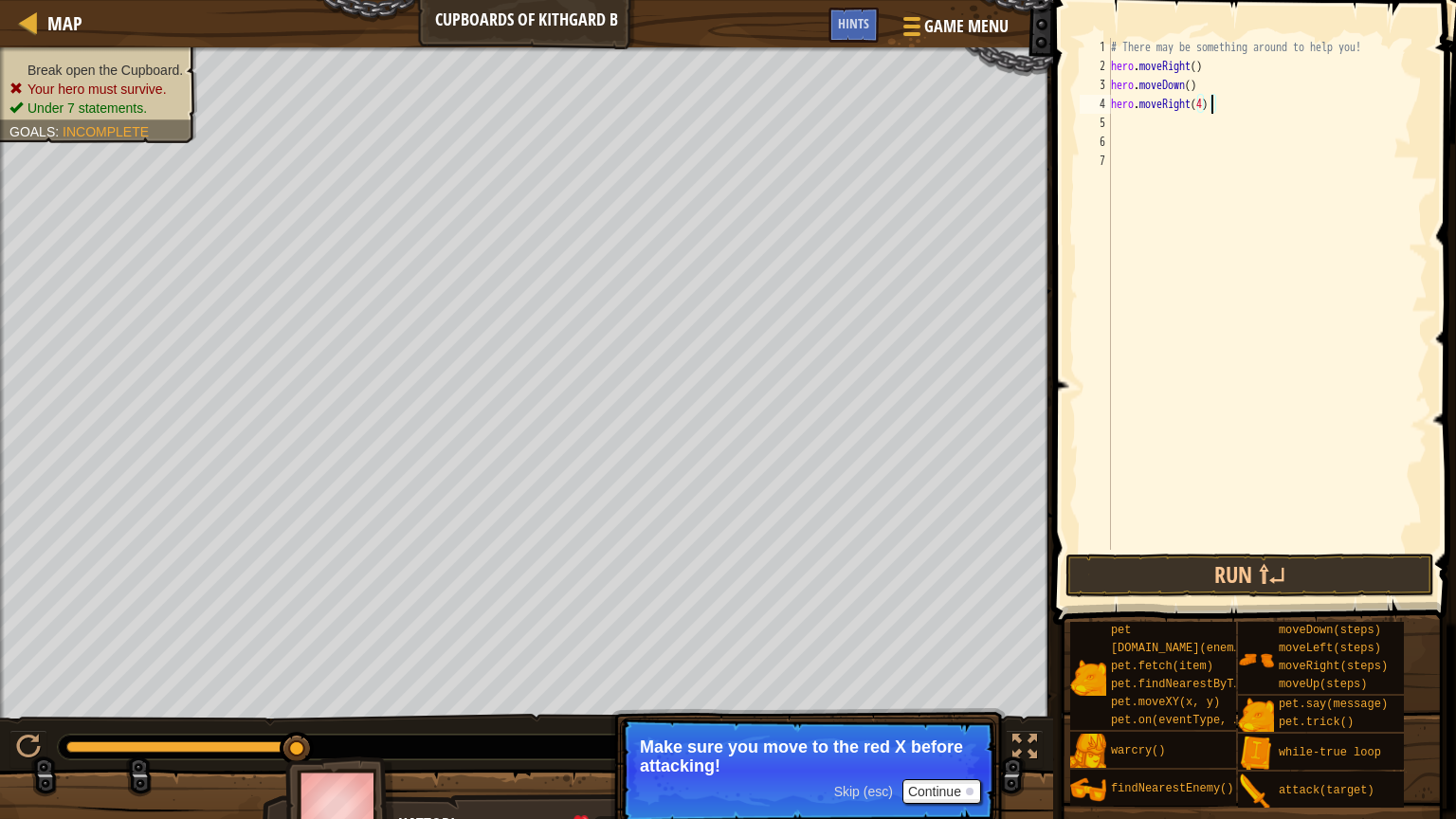 click on "# There may be something around to help you! hero . moveRight ( ) hero . moveDown ( ) hero . moveRight ( 4 )" at bounding box center [1267, 313] 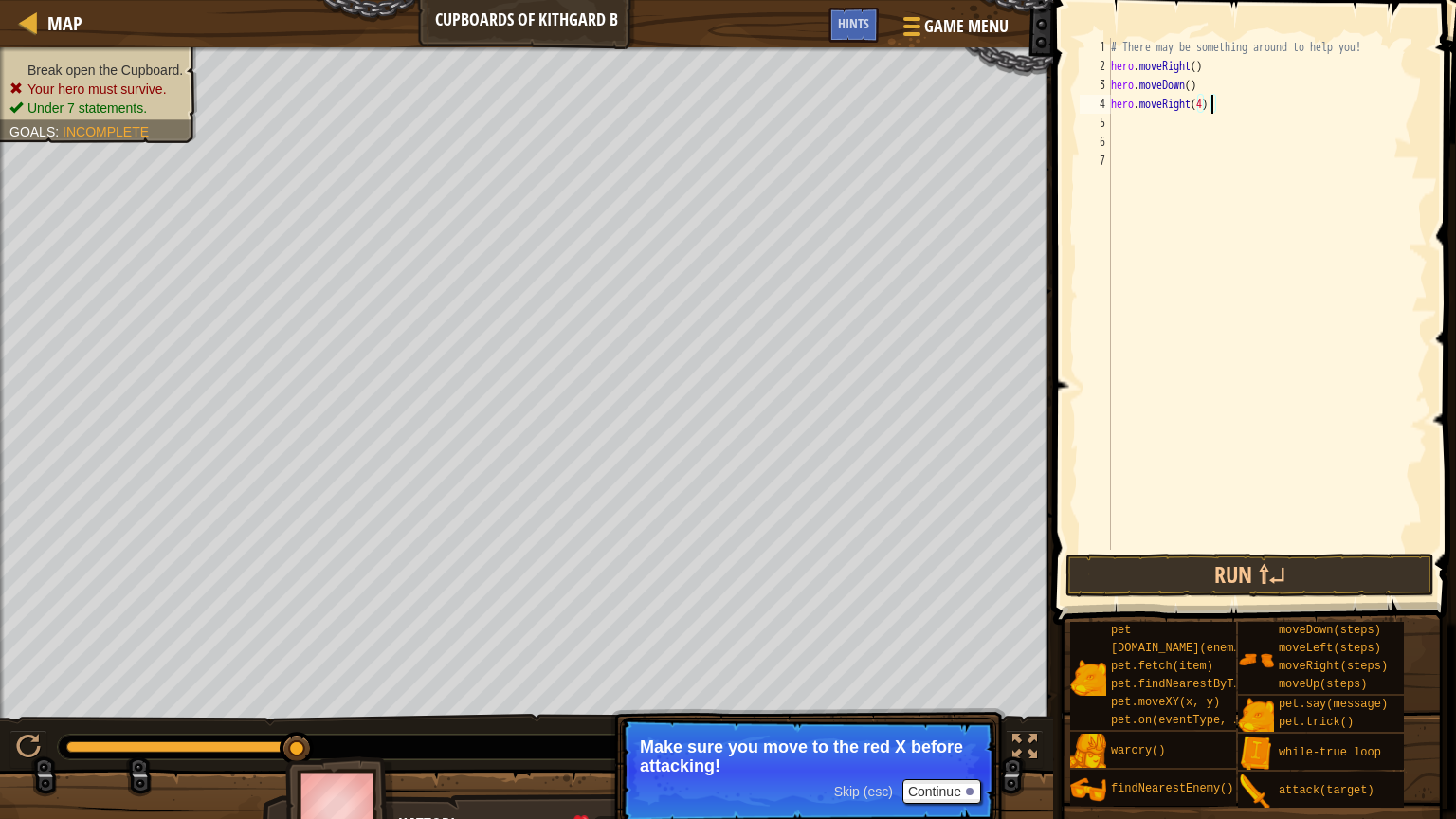 type on "hero.moveRight()" 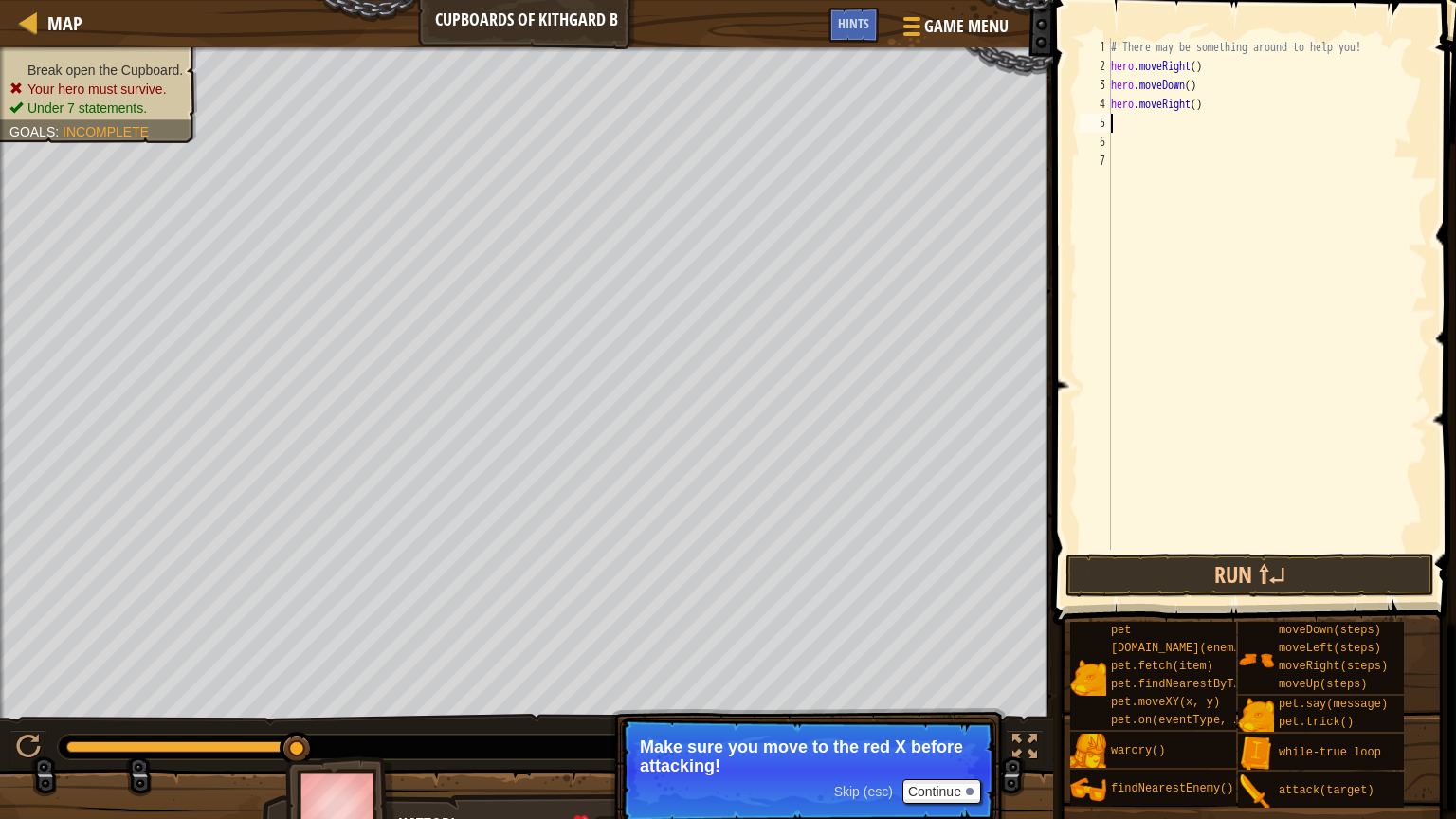 click on "# There may be something around to help you! hero . moveRight ( ) hero . moveDown ( ) hero . moveRight ( )" at bounding box center (1267, 313) 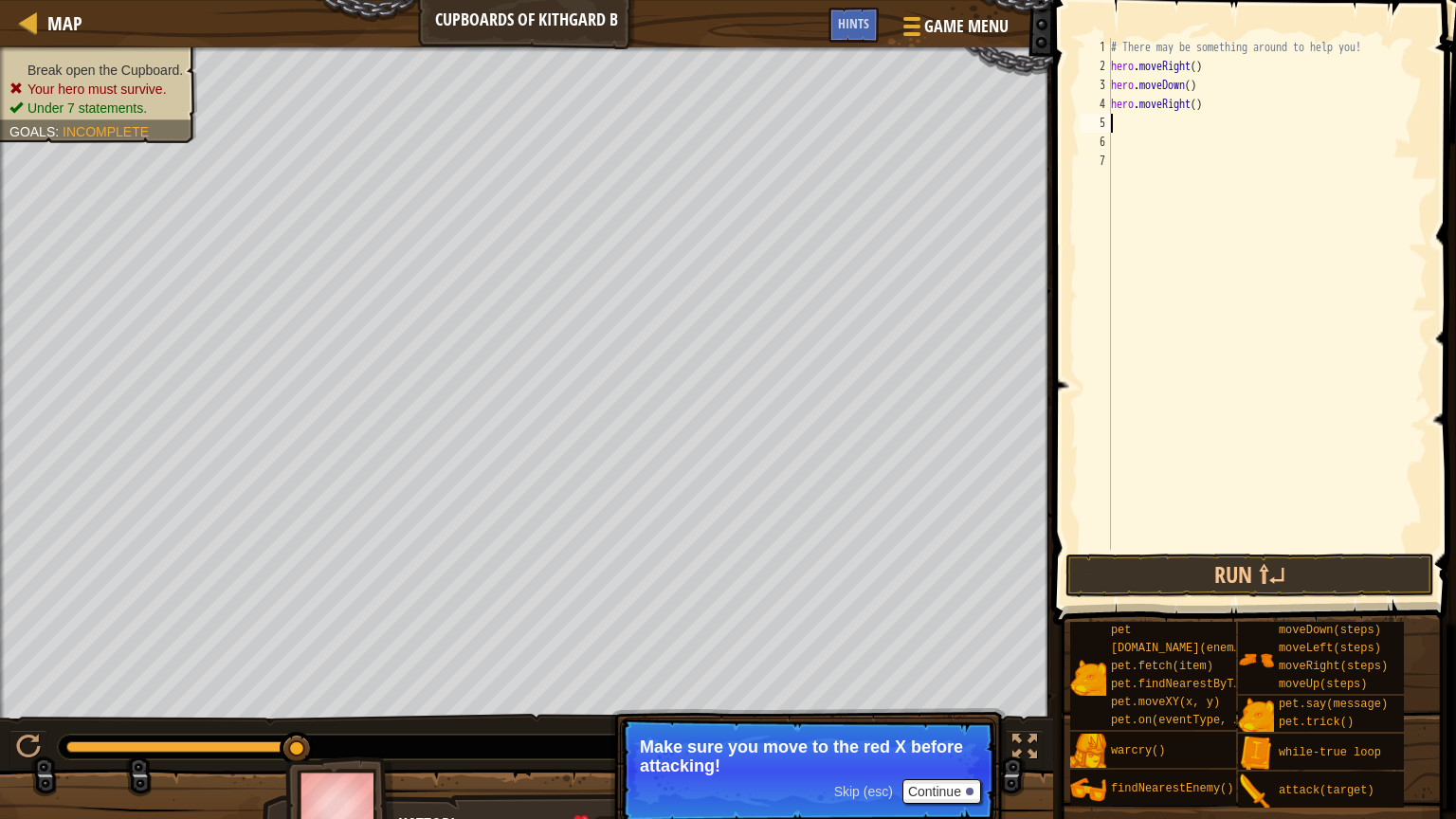 click on "# There may be something around to help you! hero . moveRight ( ) hero . moveDown ( ) hero . moveRight ( )" at bounding box center (1267, 313) 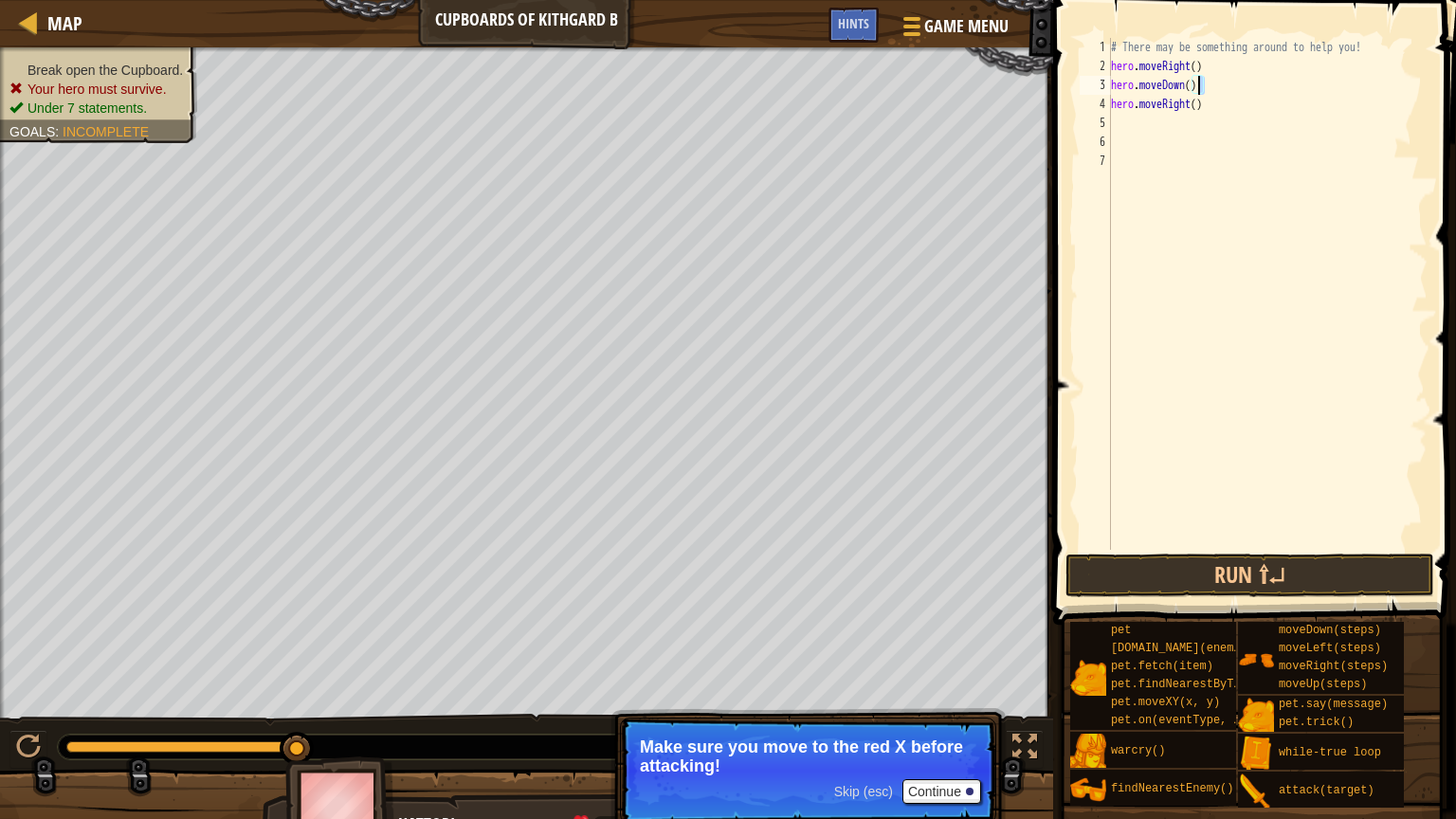 click on "# There may be something around to help you! hero . moveRight ( ) hero . moveDown ( ) hero . moveRight ( )" at bounding box center (1267, 313) 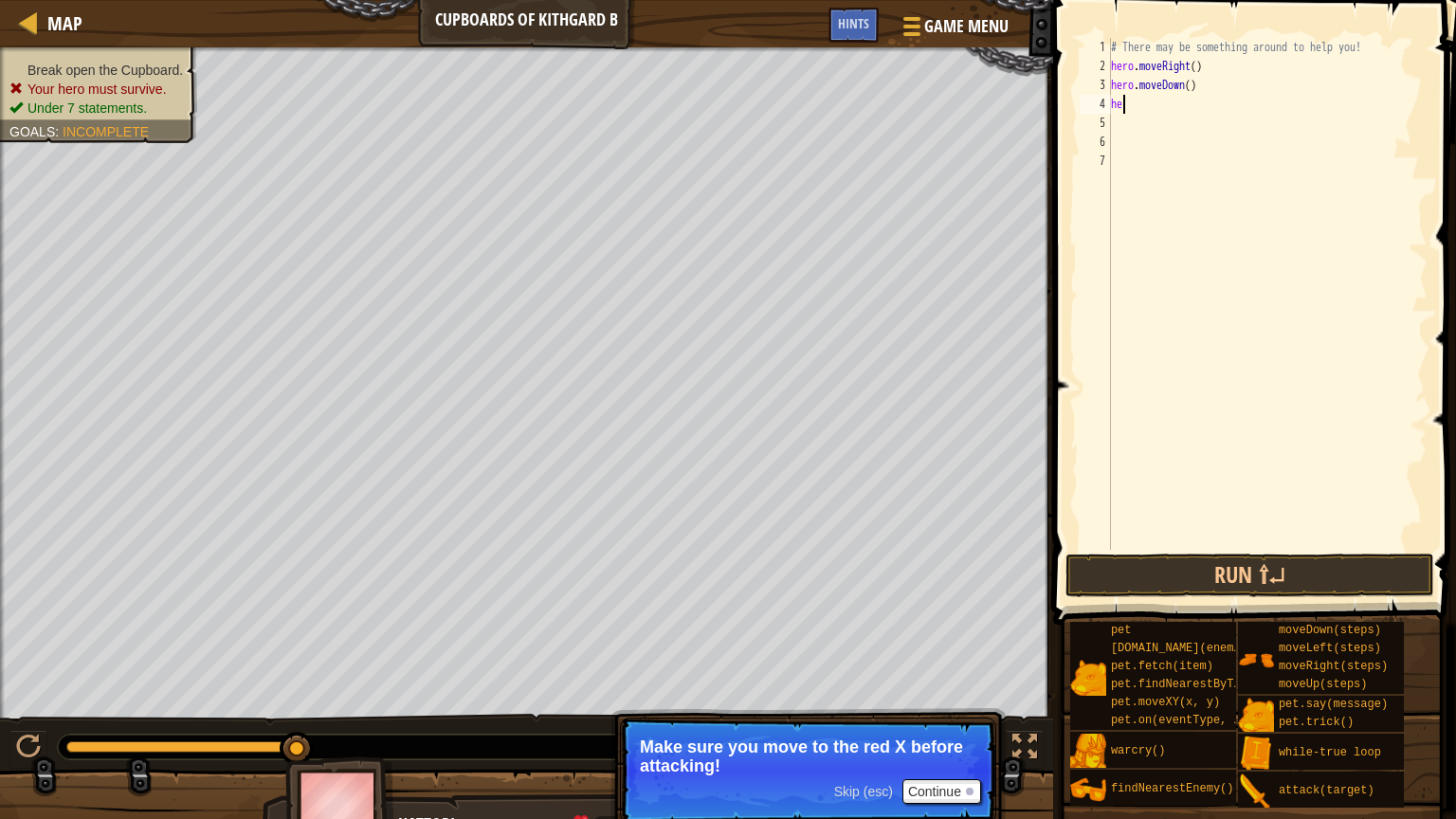 type on "h" 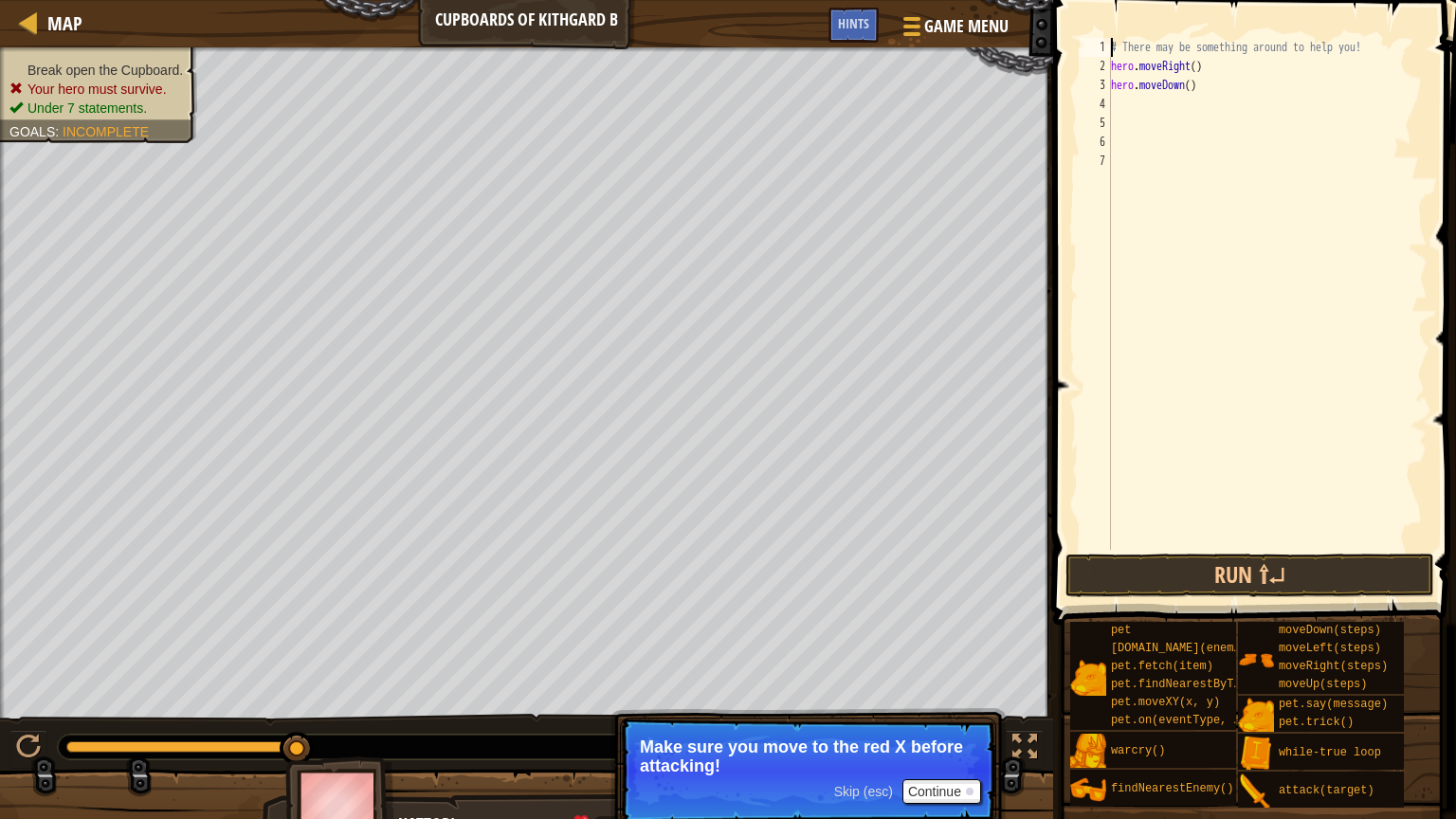 type on "hero.moveRight()" 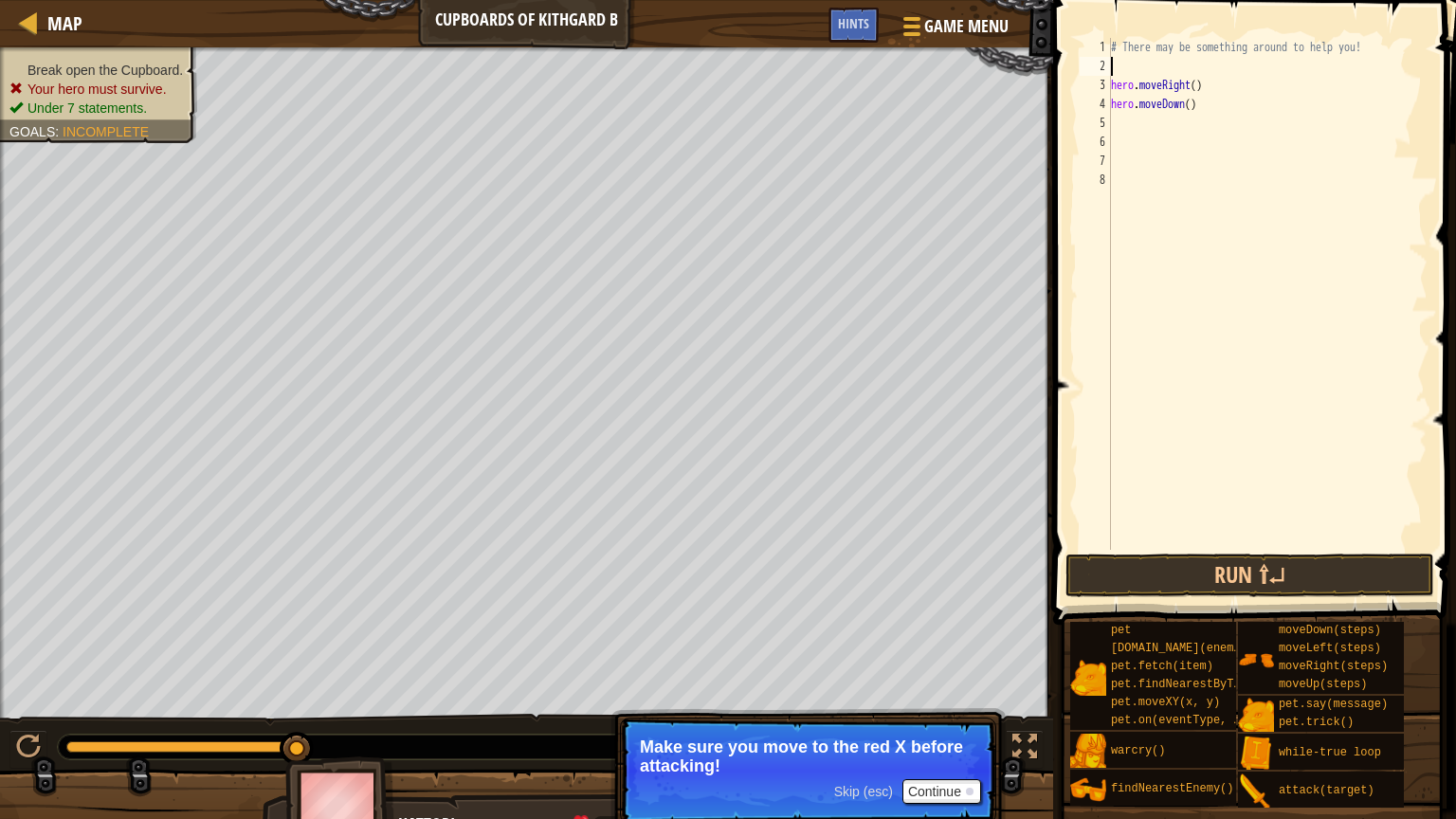 type on "W" 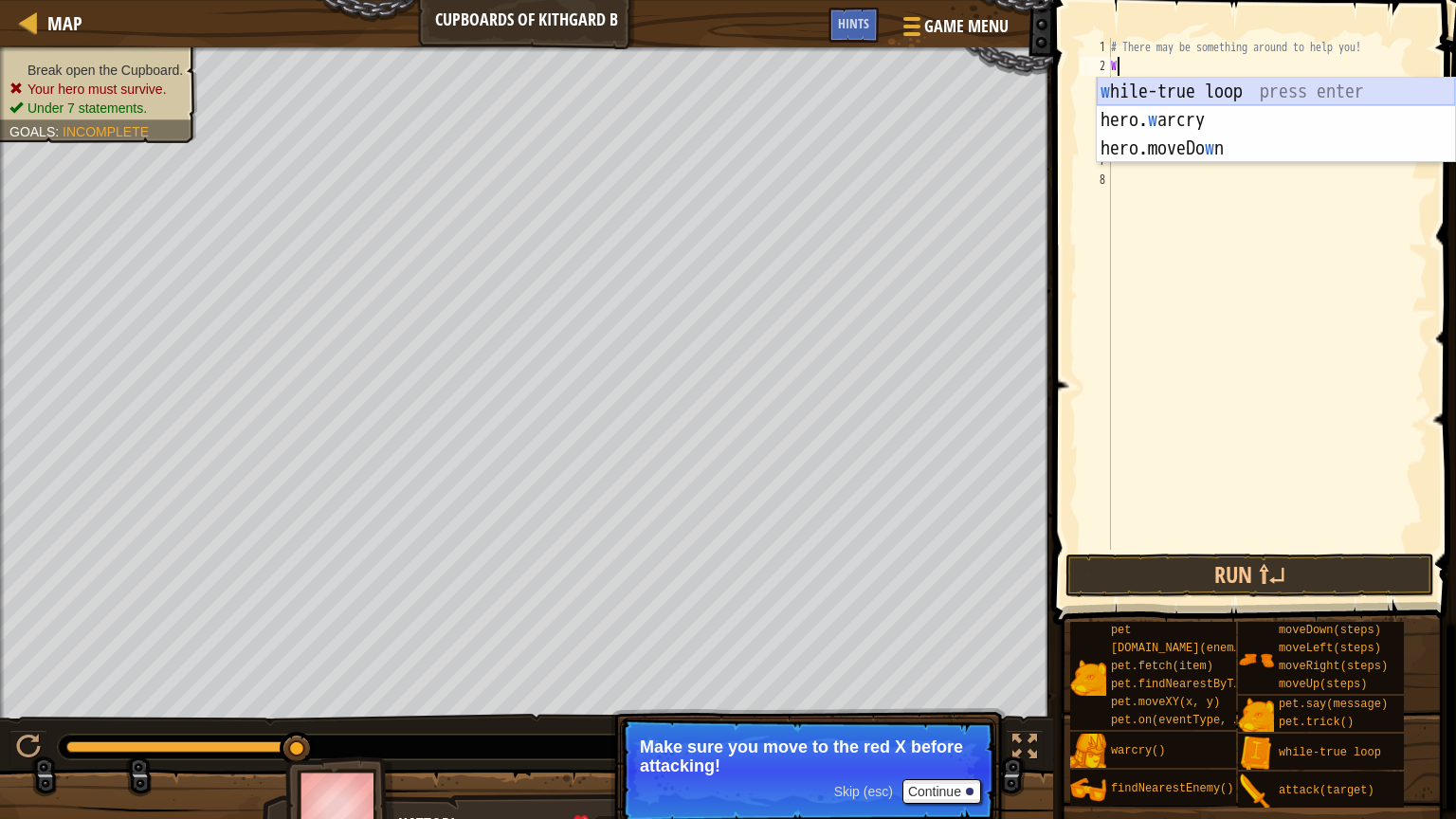 click on "w [PERSON_NAME]-true loop press enter hero. w arcry press enter hero.moveDo w n press enter" at bounding box center (1276, 149) 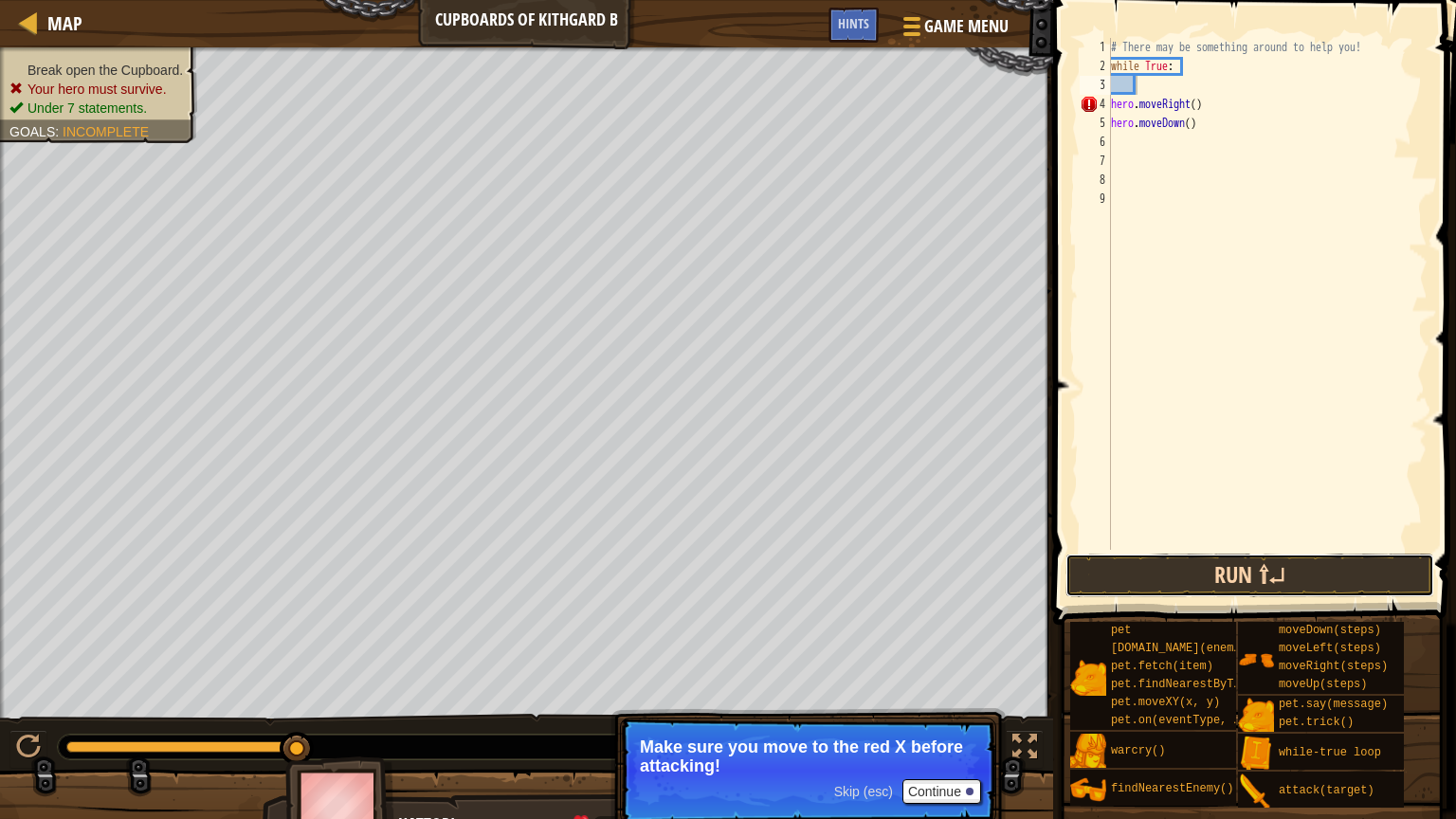 click on "Run ⇧↵" at bounding box center [1249, 575] 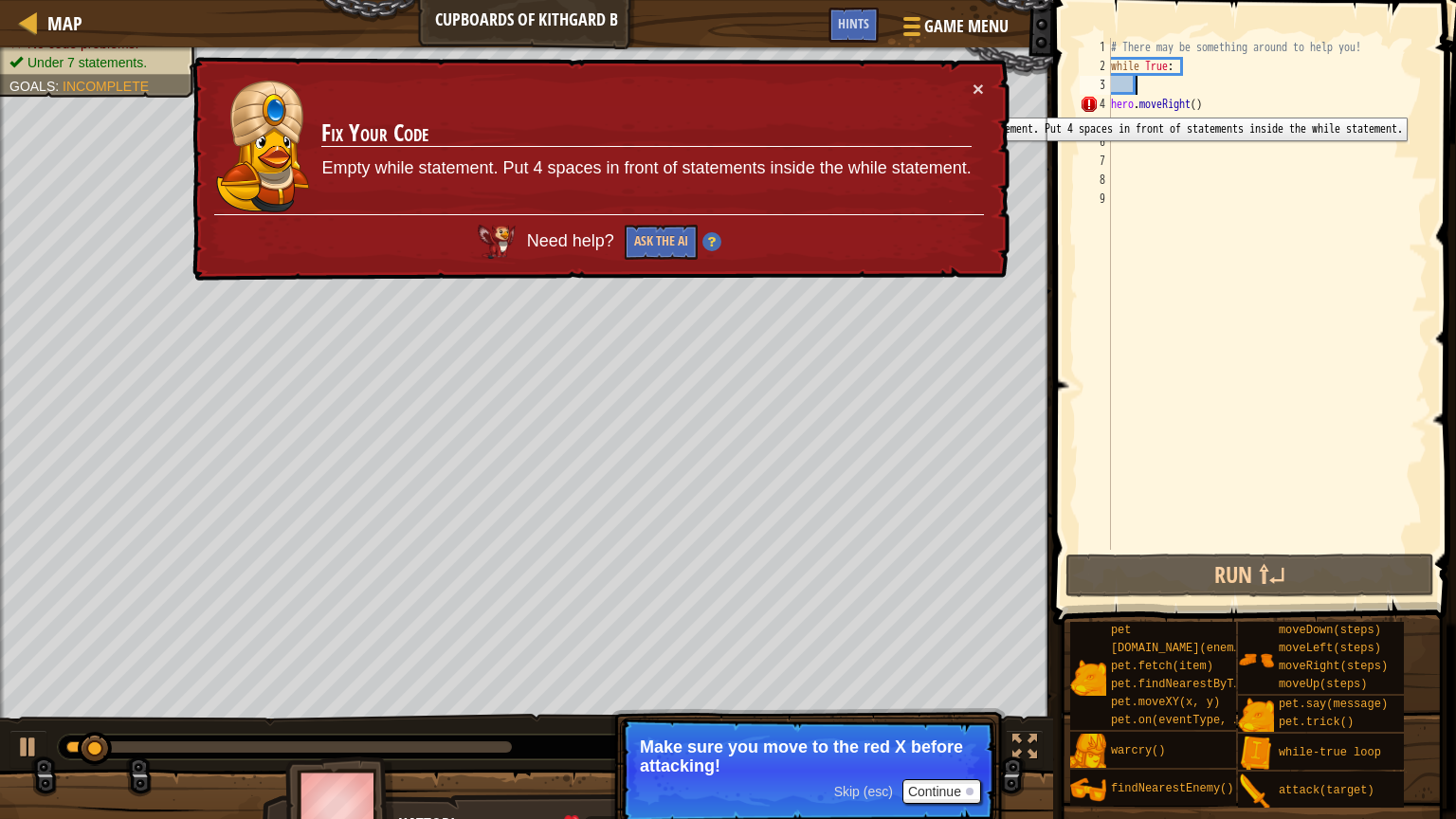 click on "4" at bounding box center (1095, 104) 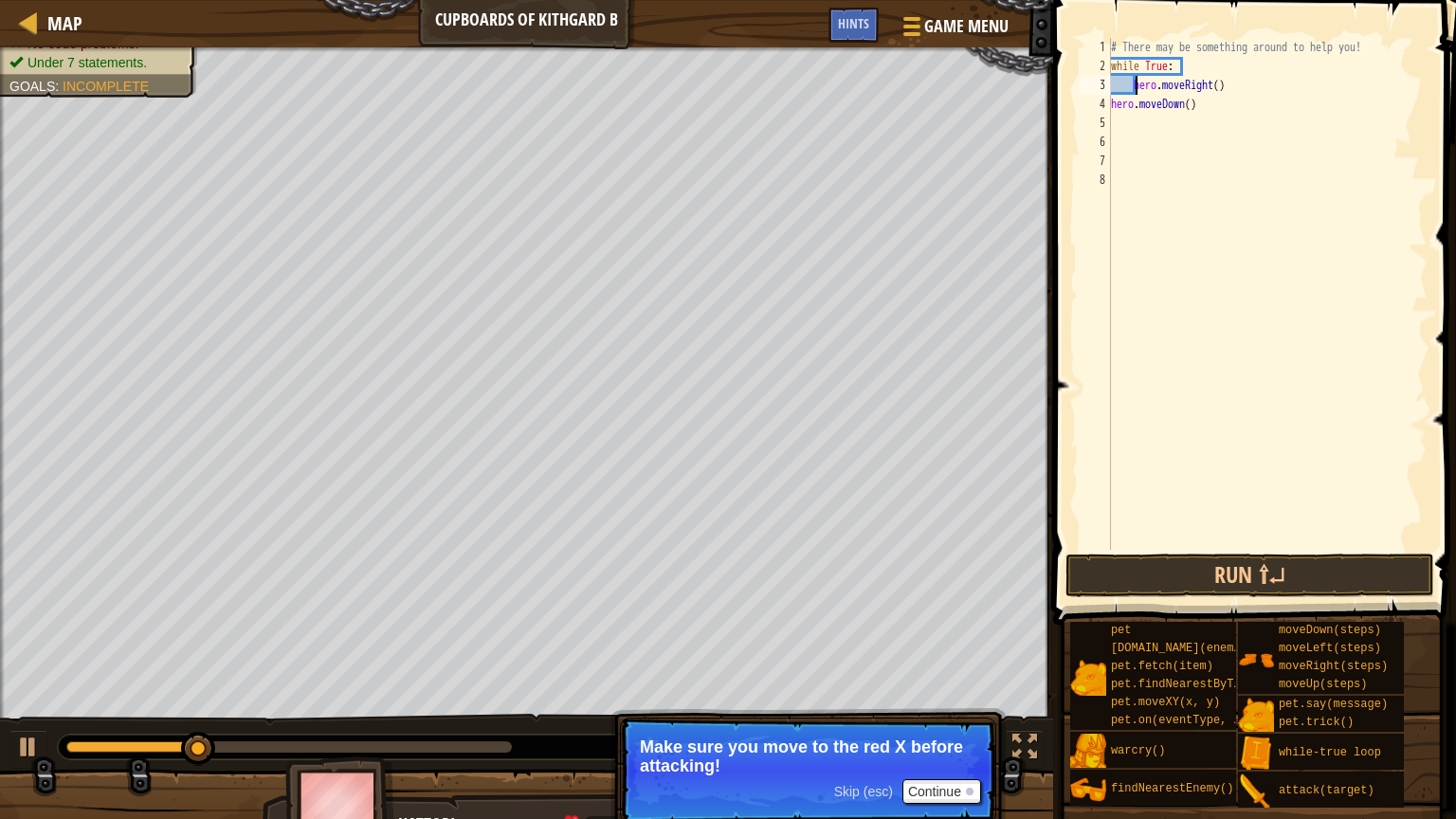 click on "hero.moveRight() 1 2 3 4 5 6 7 8 # There may be something around to help you! while   True :      hero . moveRight ( ) hero . moveDown ( )        הההההההההההההההההההההההההההההההההההההההההההההההההההההההההההההההההההההההההההההההההההההההההההההההההההההההההההההההההההההההההההההההההההההההההההההההההההההההההההההההההההההההההההההההההההההההההההההההההההההההההההההההההההההההההההההההההההההההההההההההההההההההההההההההה XXXXXXXXXXXXXXXXXXXXXXXXXXXXXXXXXXXXXXXXXXXXXXXXXXXXXXXXXXXXXXXXXXXXXXXXXXXXXXXXXXXXXXXXXXXXXXXXXXXXXXXXXXXXXXXXXXXXXXXXXXXXXXXXXXXXXXXXXXXXXXXXXXXXXXXXXXXXXXXXXXXXXXXXXXXXXXXXXXXXXXXXXXXXXXXXXXXXXXXXXXXXXXXXXXXXXXXXXXXXXXXXXXXXXXXXXXXXXXXXXXXXXXXXXXXXXXXX Empty while statement. Put 4 spaces in front of statements inside the while statement." at bounding box center (1251, 294) 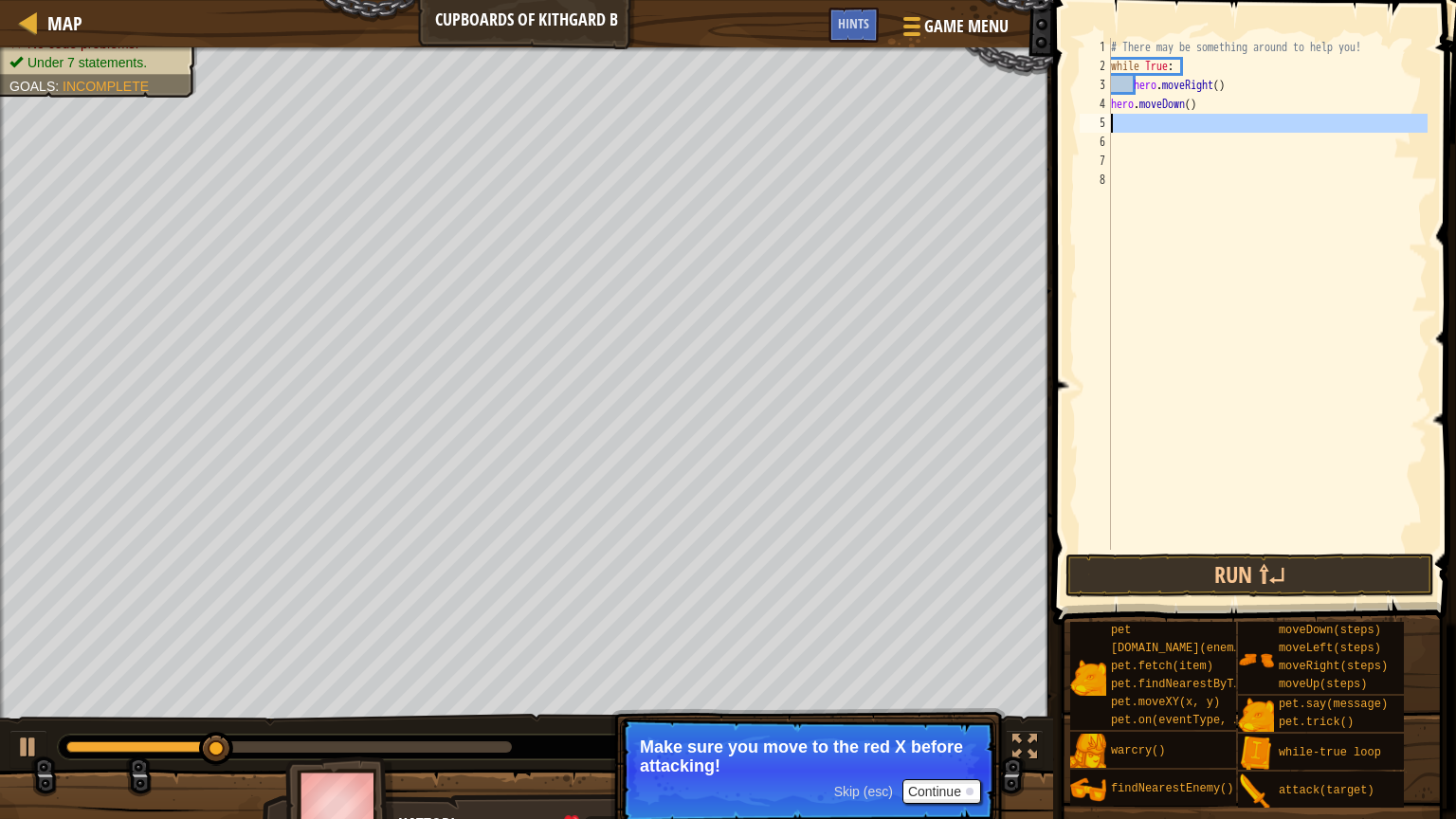 click on "5" at bounding box center (1095, 123) 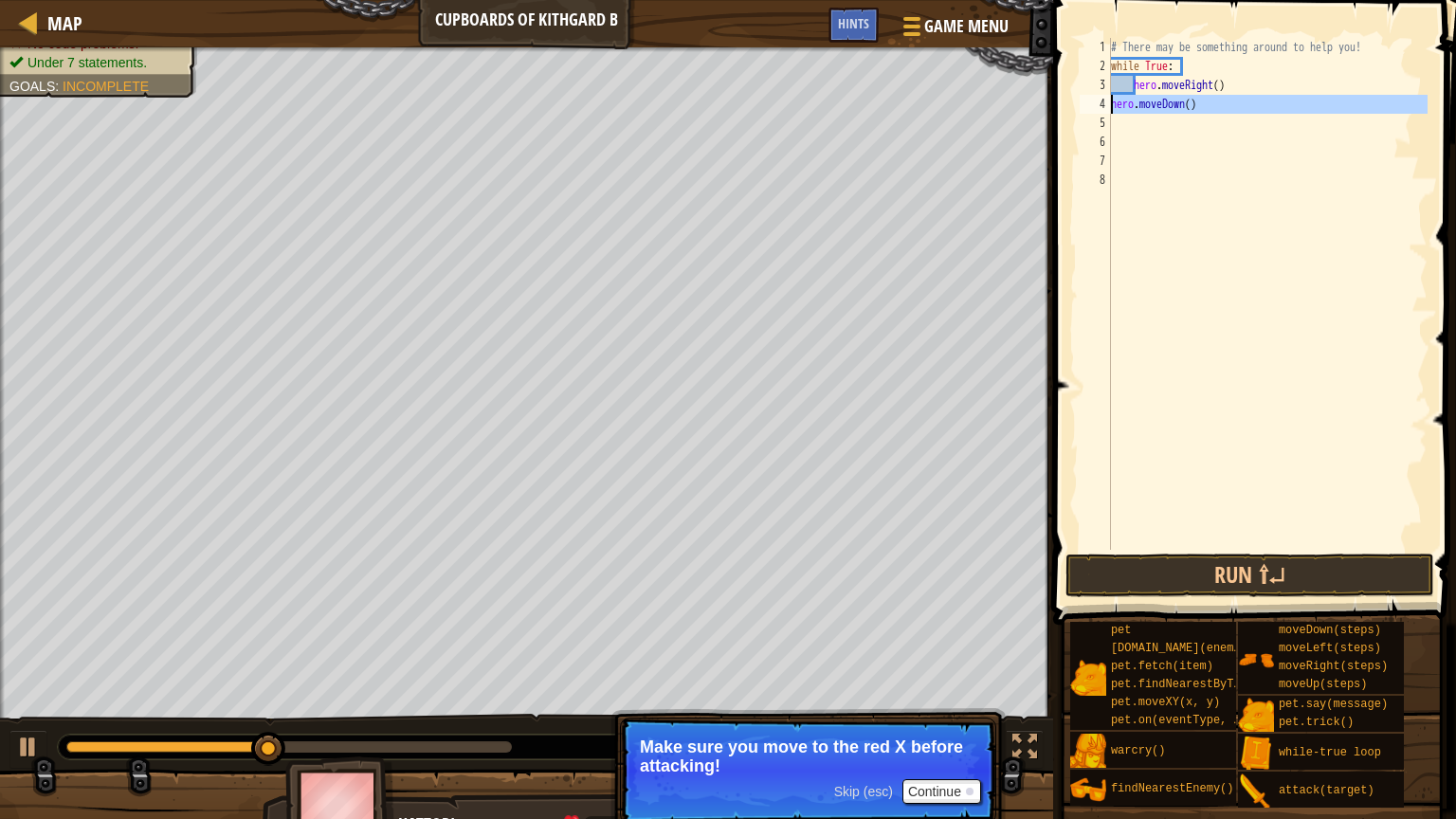 drag, startPoint x: 1109, startPoint y: 103, endPoint x: 1116, endPoint y: 160, distance: 57.42822 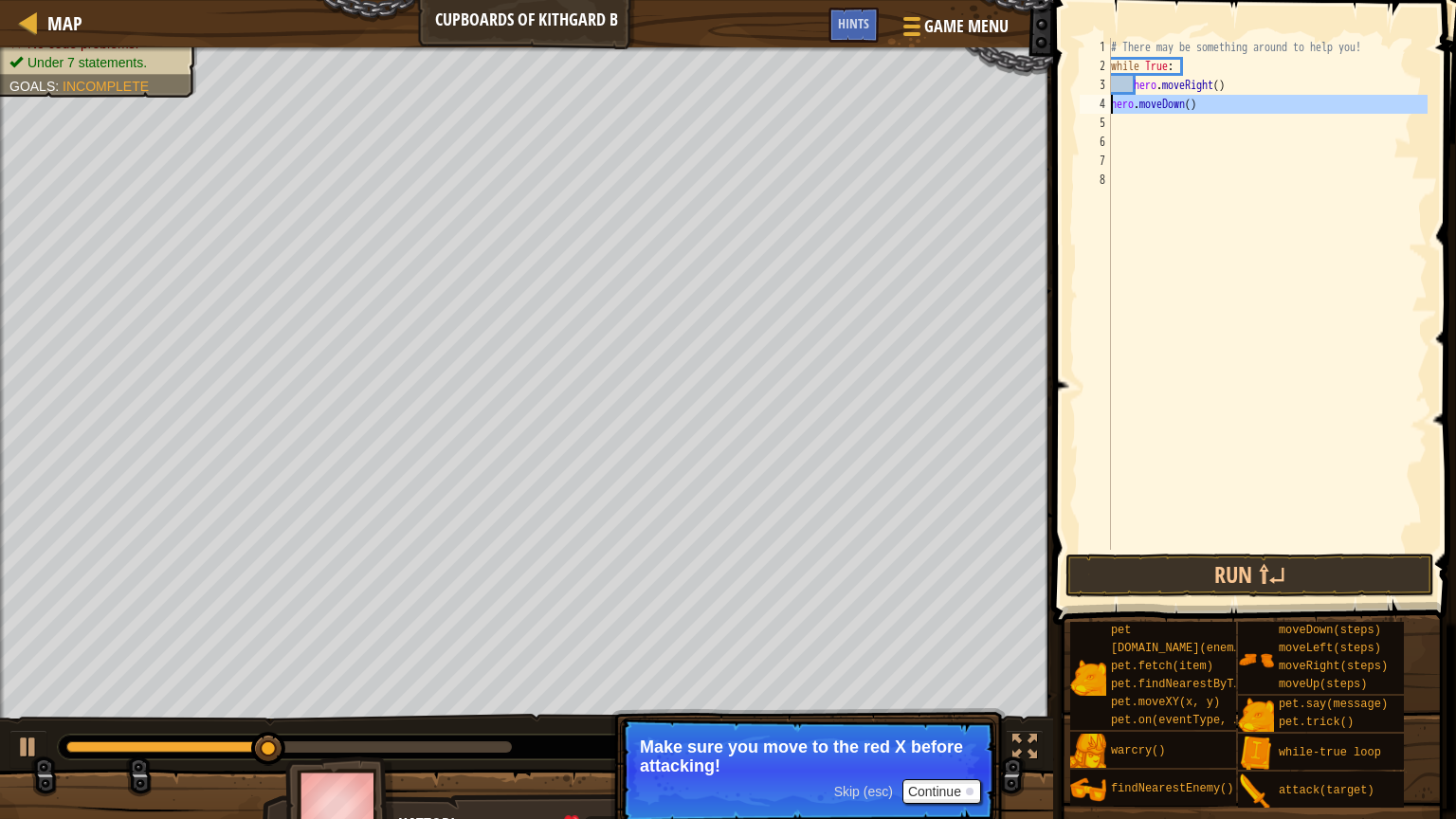 click on "4" at bounding box center [1095, 104] 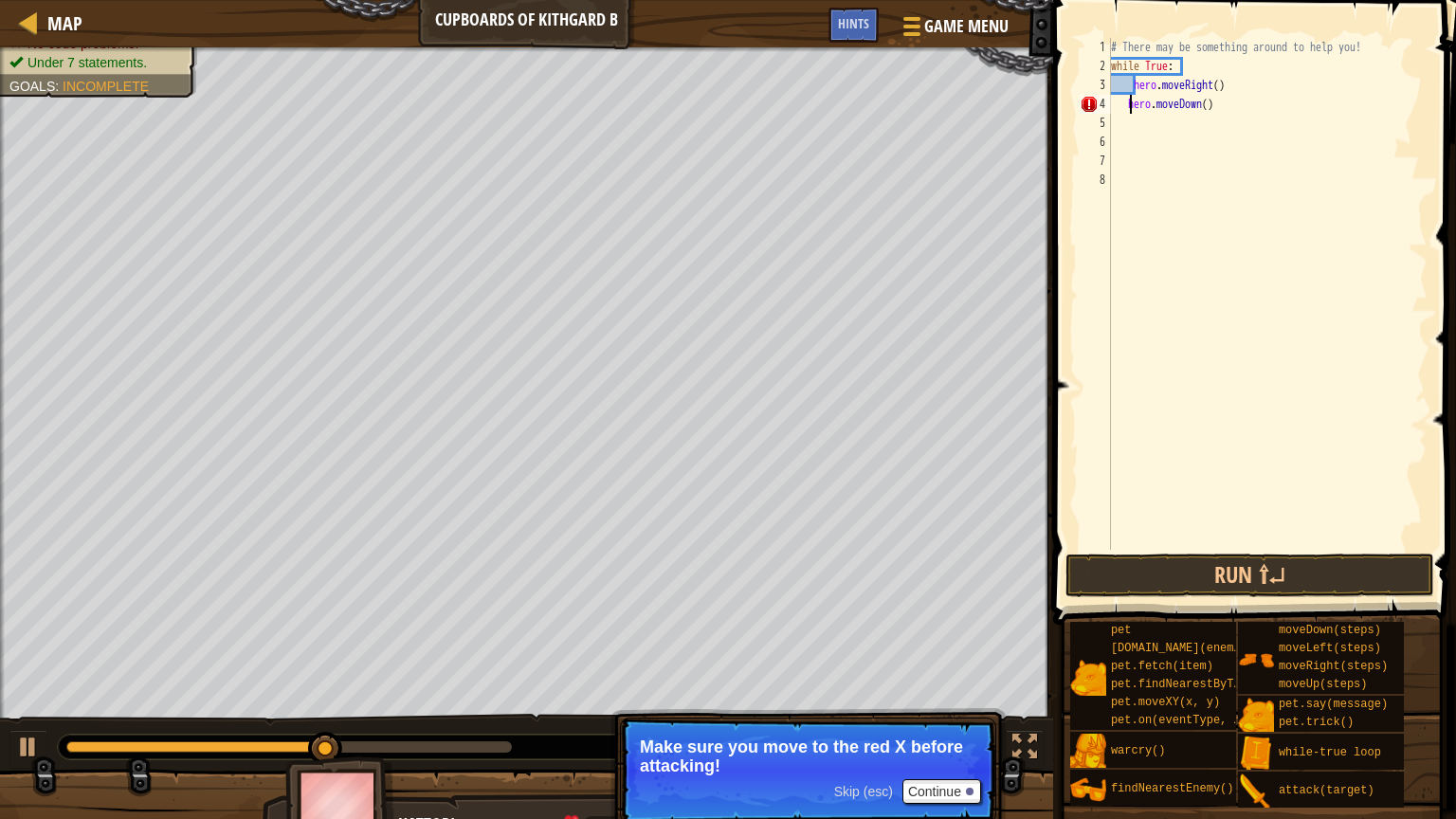 type on "hero.moveDown()" 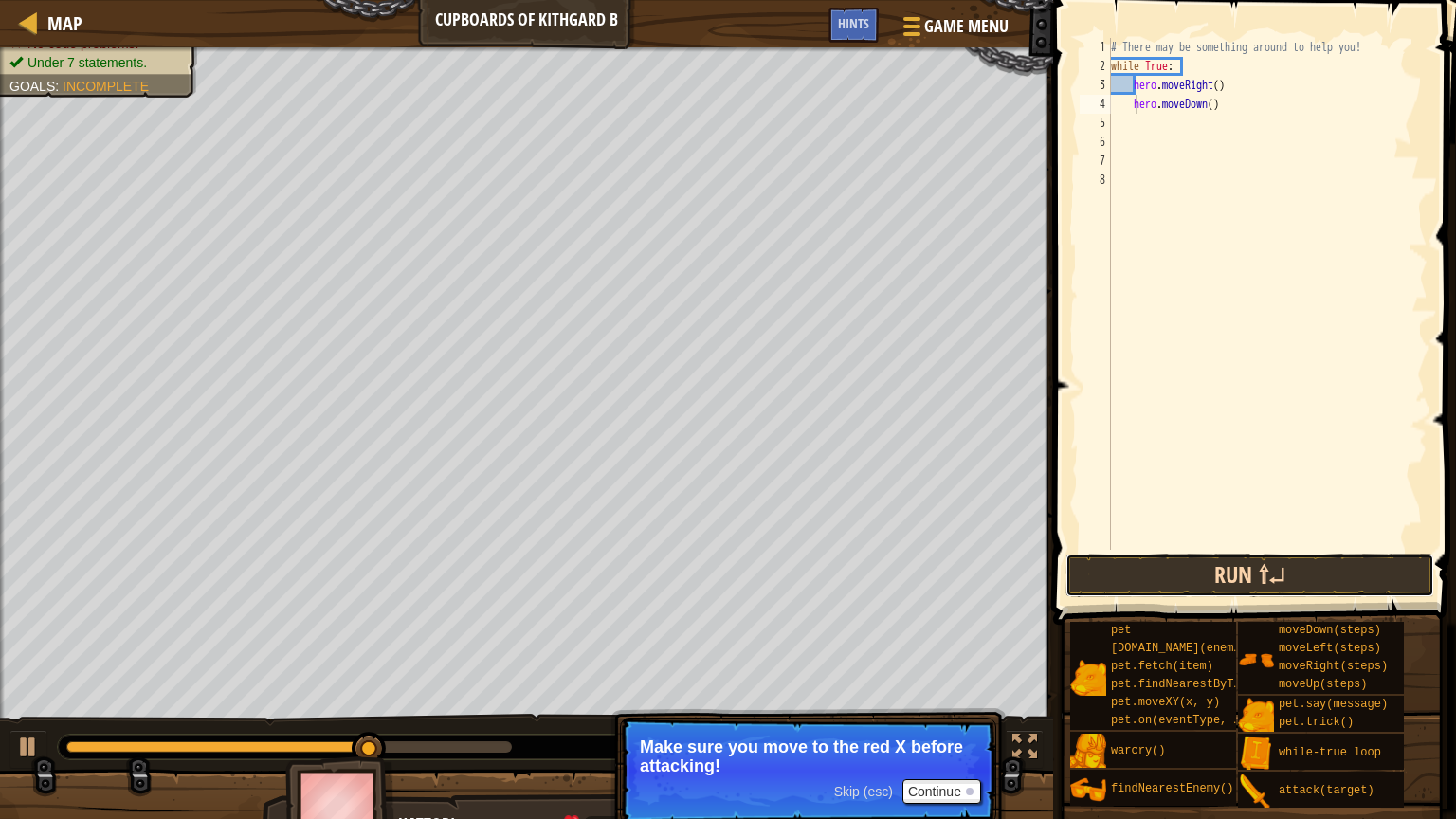 click on "Run ⇧↵" at bounding box center (1249, 575) 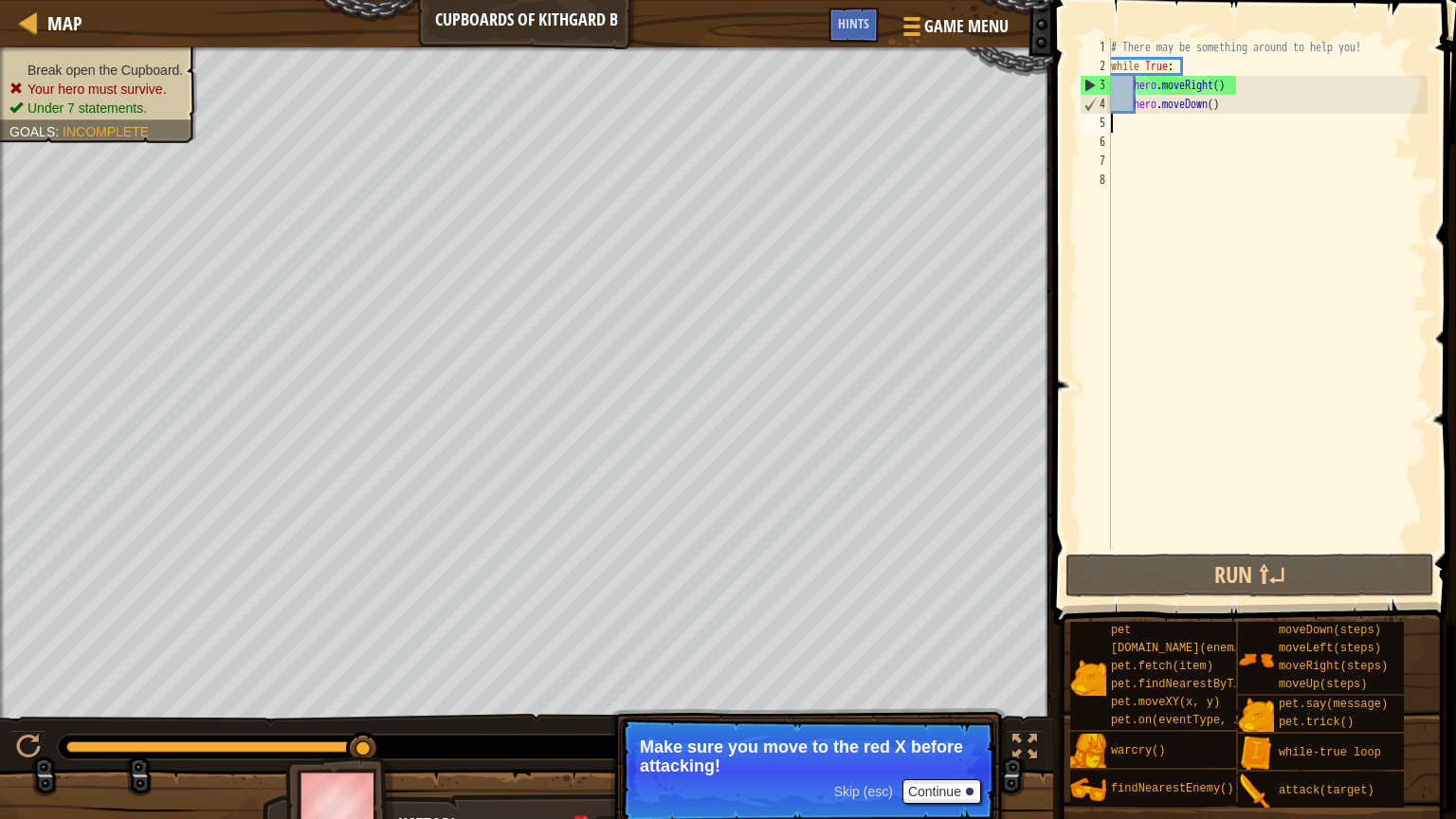 drag, startPoint x: 1232, startPoint y: 118, endPoint x: 1188, endPoint y: 116, distance: 44.045431 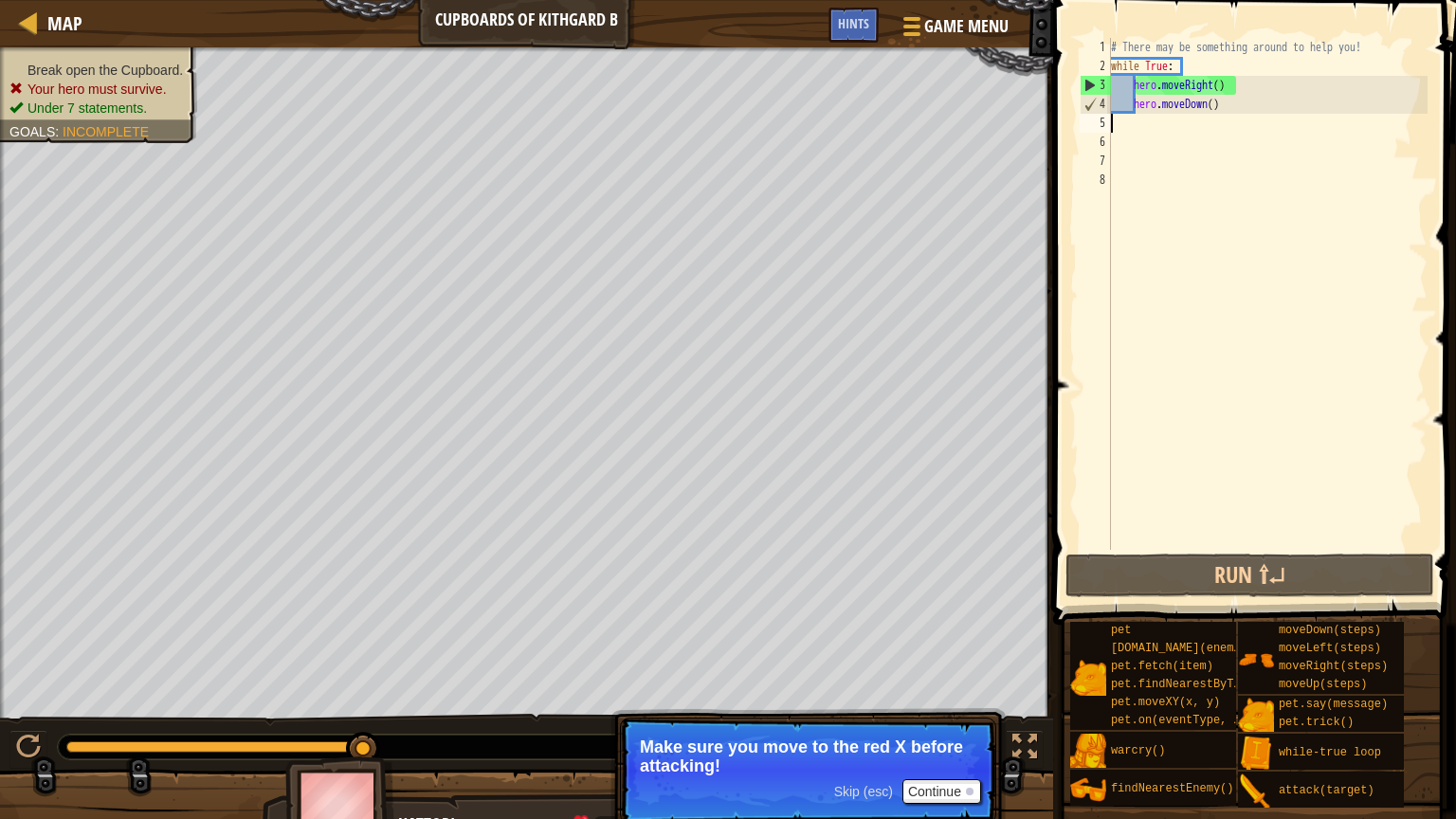 drag, startPoint x: 1223, startPoint y: 97, endPoint x: 1224, endPoint y: 108, distance: 11.045361 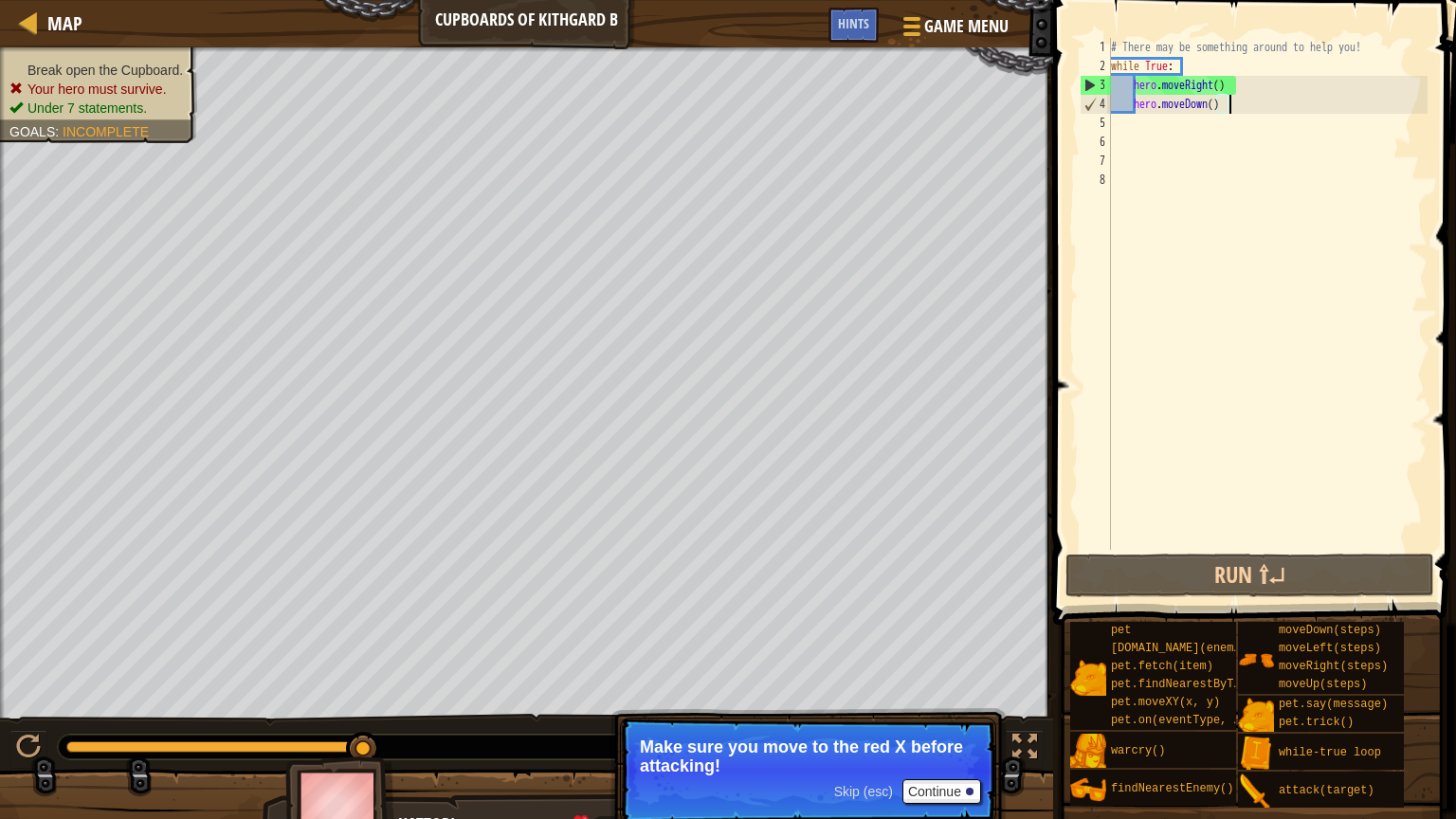 click on "# There may be something around to help you! while   True :      hero . moveRight ( )      hero . moveDown ( )" at bounding box center (1267, 313) 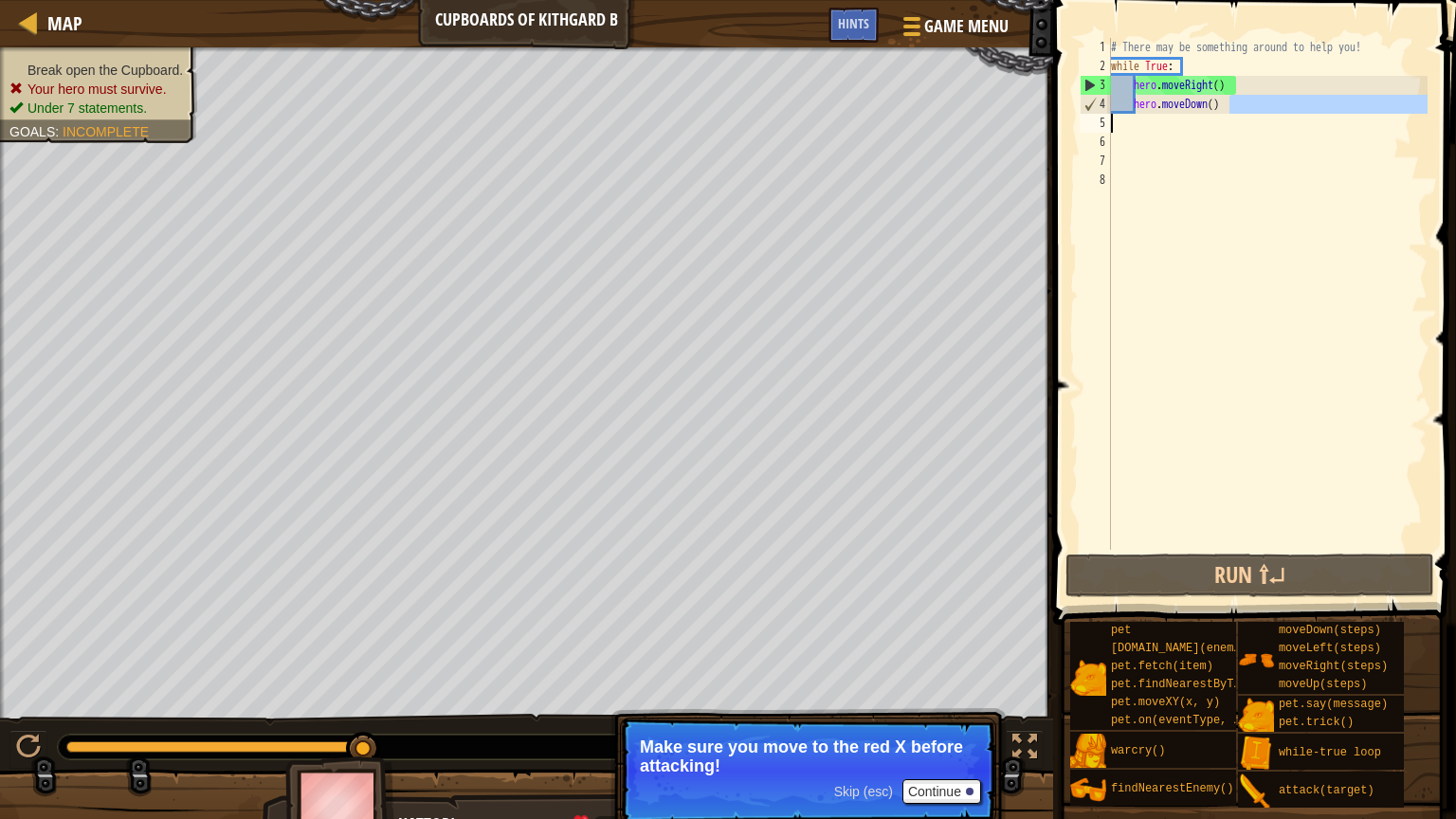 drag, startPoint x: 1243, startPoint y: 102, endPoint x: 1274, endPoint y: 114, distance: 33.2415 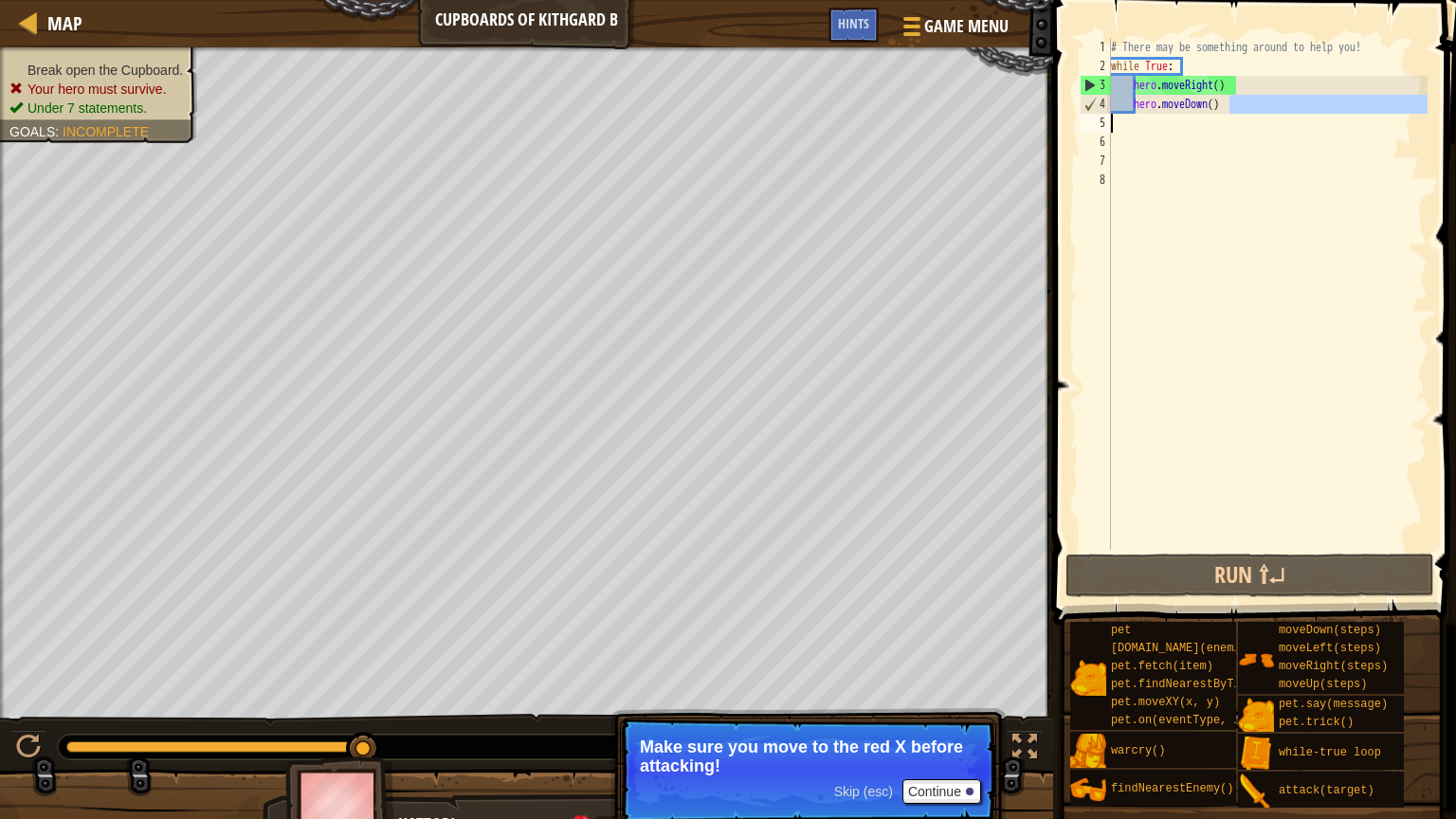 click on "# There may be something around to help you! while   True :      hero . moveRight ( )      hero . moveDown ( )" at bounding box center [1267, 313] 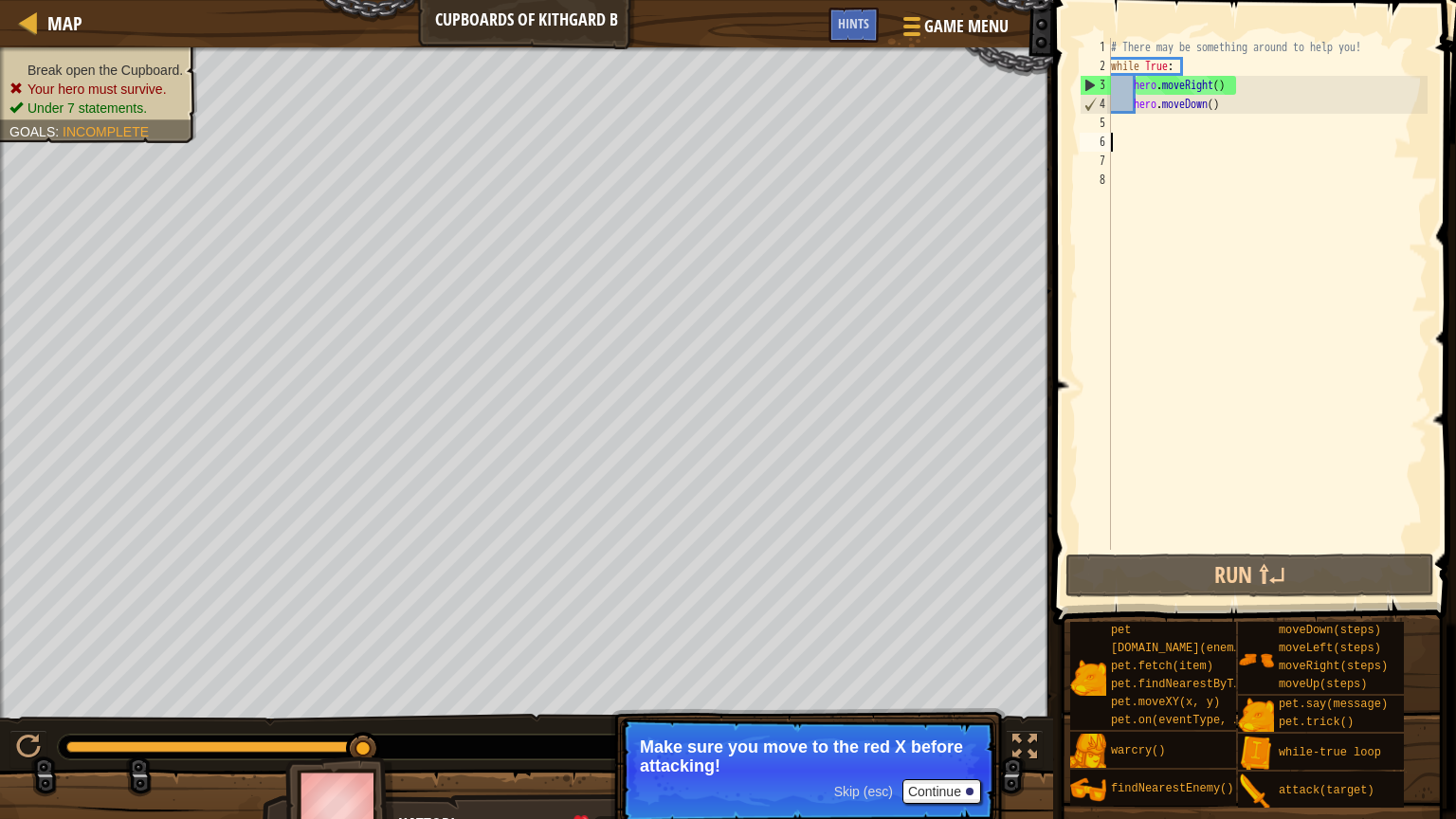 click on "# There may be something around to help you! while   True :      hero . moveRight ( )      hero . moveDown ( )" at bounding box center (1267, 313) 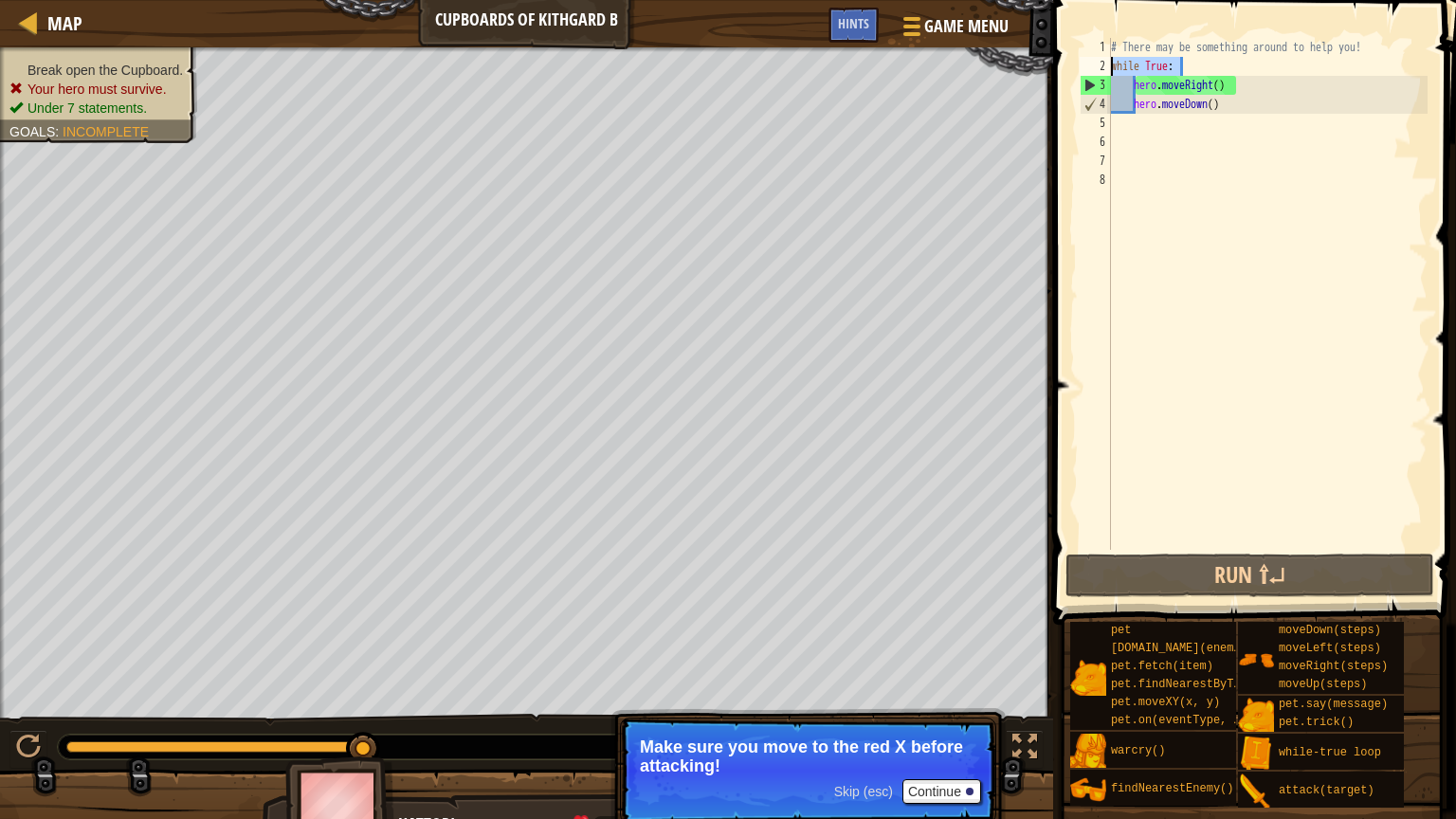 drag, startPoint x: 1217, startPoint y: 70, endPoint x: 1088, endPoint y: 57, distance: 129.65338 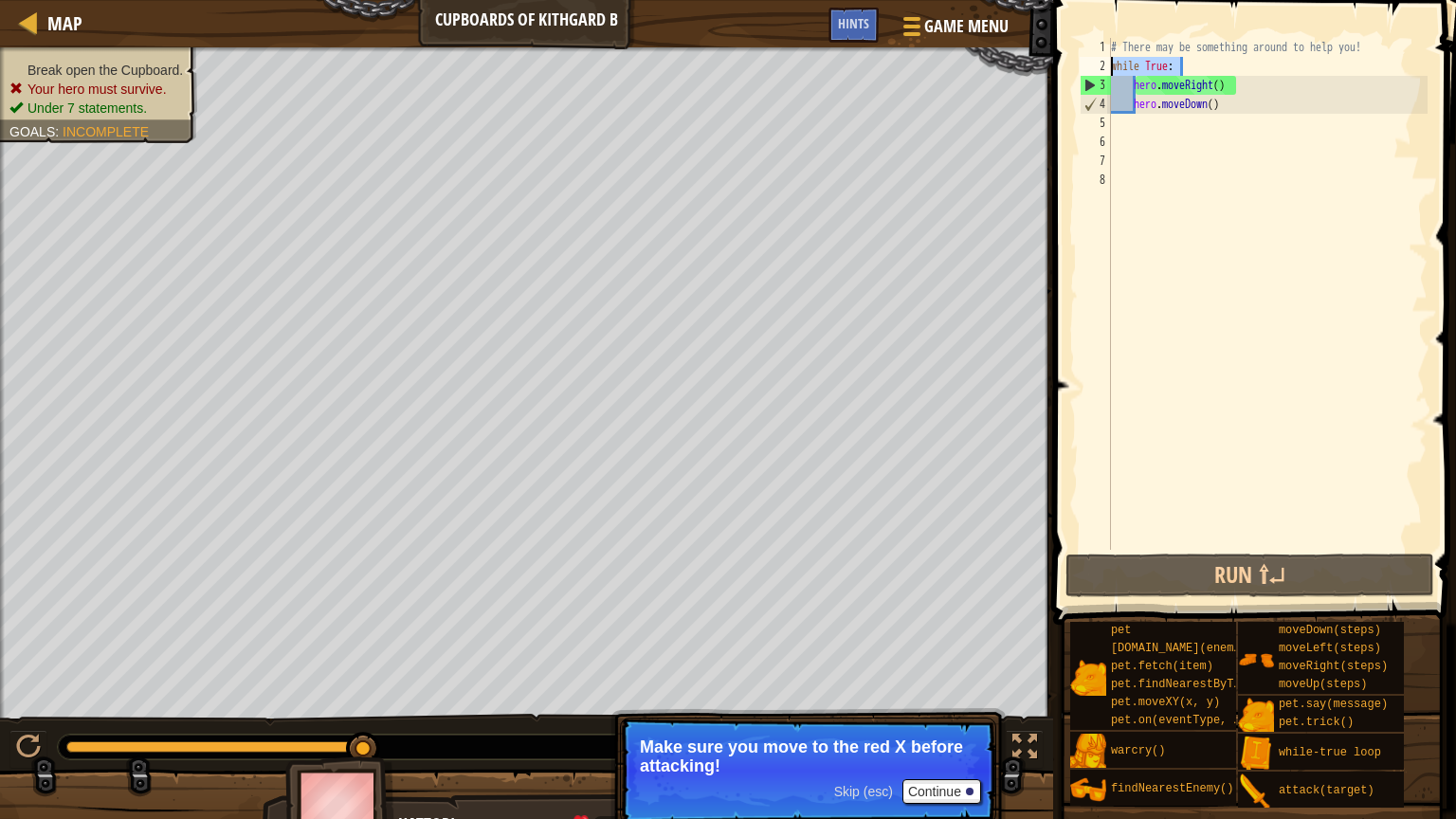 click on "1 2 3 4 5 6 7 8 # There may be something around to help you! while   True :      hero . moveRight ( )      hero . moveDown ( )        הההההההההההההההההההההההההההההההההההההההההההההההההההההההההההההההההההההההההההההההההההההההההההההההההההההההההההההההההההההההההההההההההההההההההההההההההההההההההההההההההההההההההההההההההההההההההההההההההההההההההההההההההההההההההההההההההההההההההההההההההההההההההההההההה XXXXXXXXXXXXXXXXXXXXXXXXXXXXXXXXXXXXXXXXXXXXXXXXXXXXXXXXXXXXXXXXXXXXXXXXXXXXXXXXXXXXXXXXXXXXXXXXXXXXXXXXXXXXXXXXXXXXXXXXXXXXXXXXXXXXXXXXXXXXXXXXXXXXXXXXXXXXXXXXXXXXXXXXXXXXXXXXXXXXXXXXXXXXXXXXXXXXXXXXXXXXXXXXXXXXXXXXXXXXXXXXXXXXXXXXXXXXXXXXXXXXXXXXXXXXXXXX Empty while statement. Put 4 spaces in front of statements inside the while statement." at bounding box center (1251, 294) 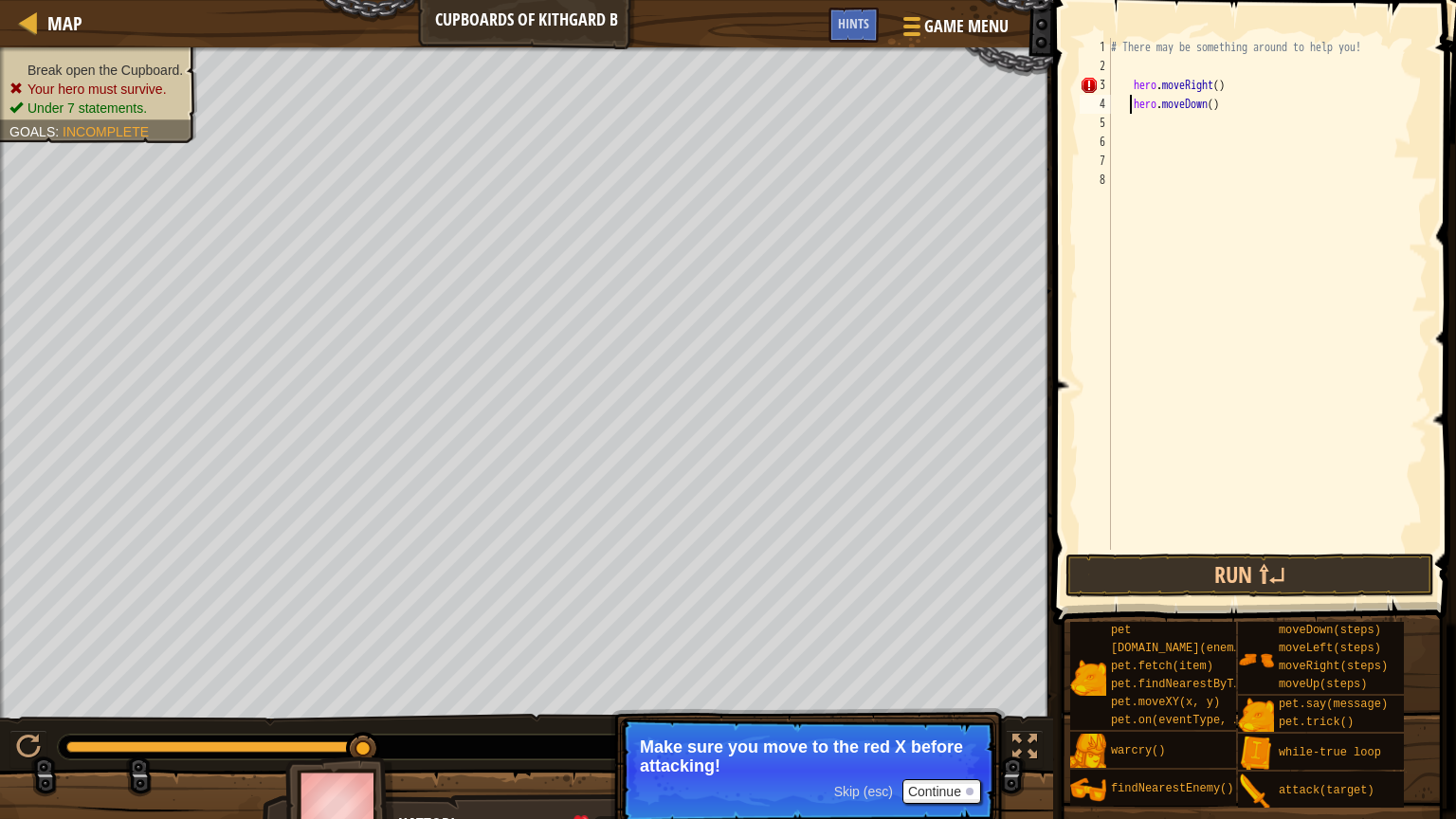 click on "# There may be something around to help you!      hero . moveRight ( )      hero . moveDown ( )" at bounding box center [1267, 313] 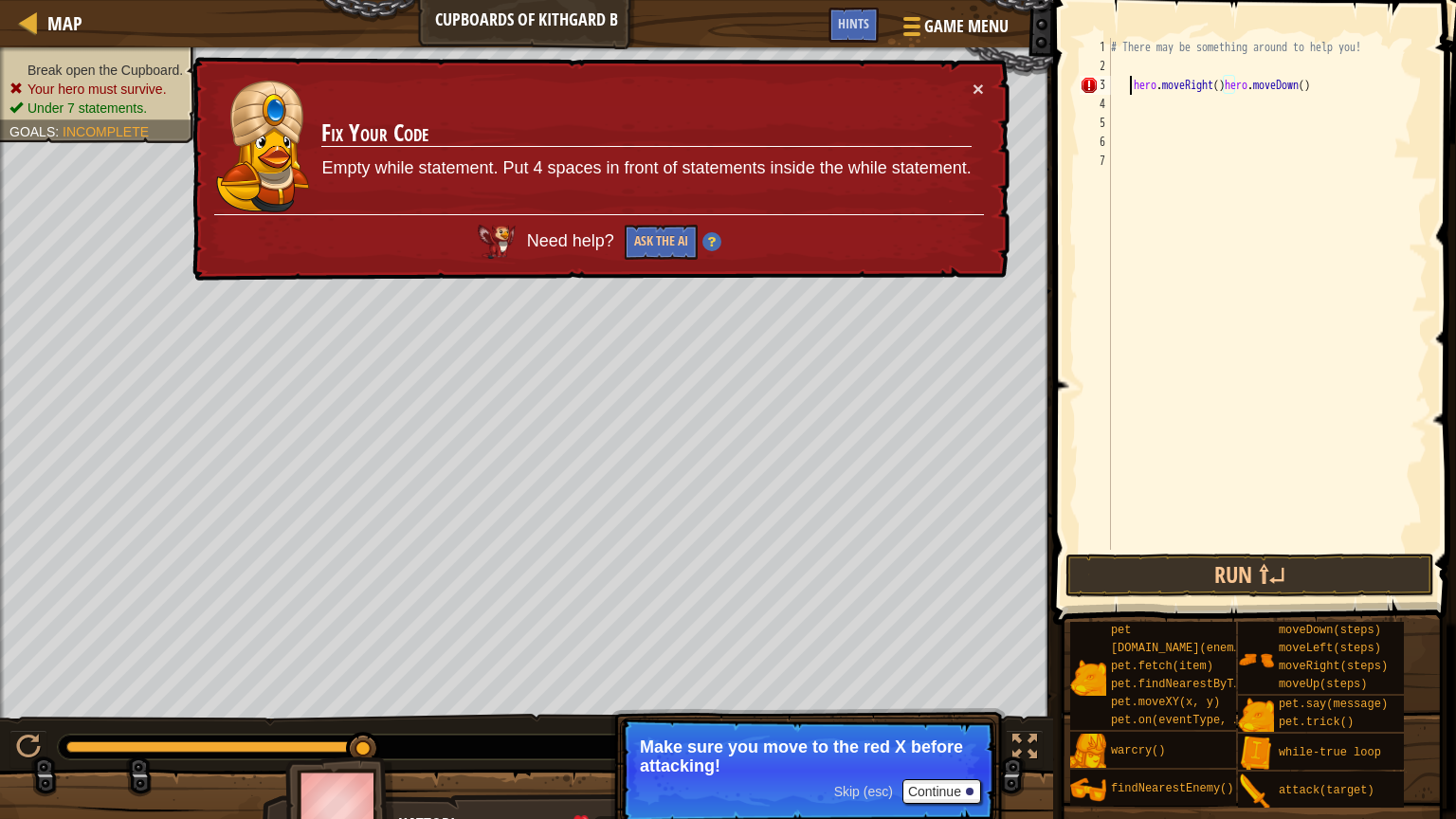 drag, startPoint x: 1129, startPoint y: 86, endPoint x: 1137, endPoint y: 106, distance: 21.540659 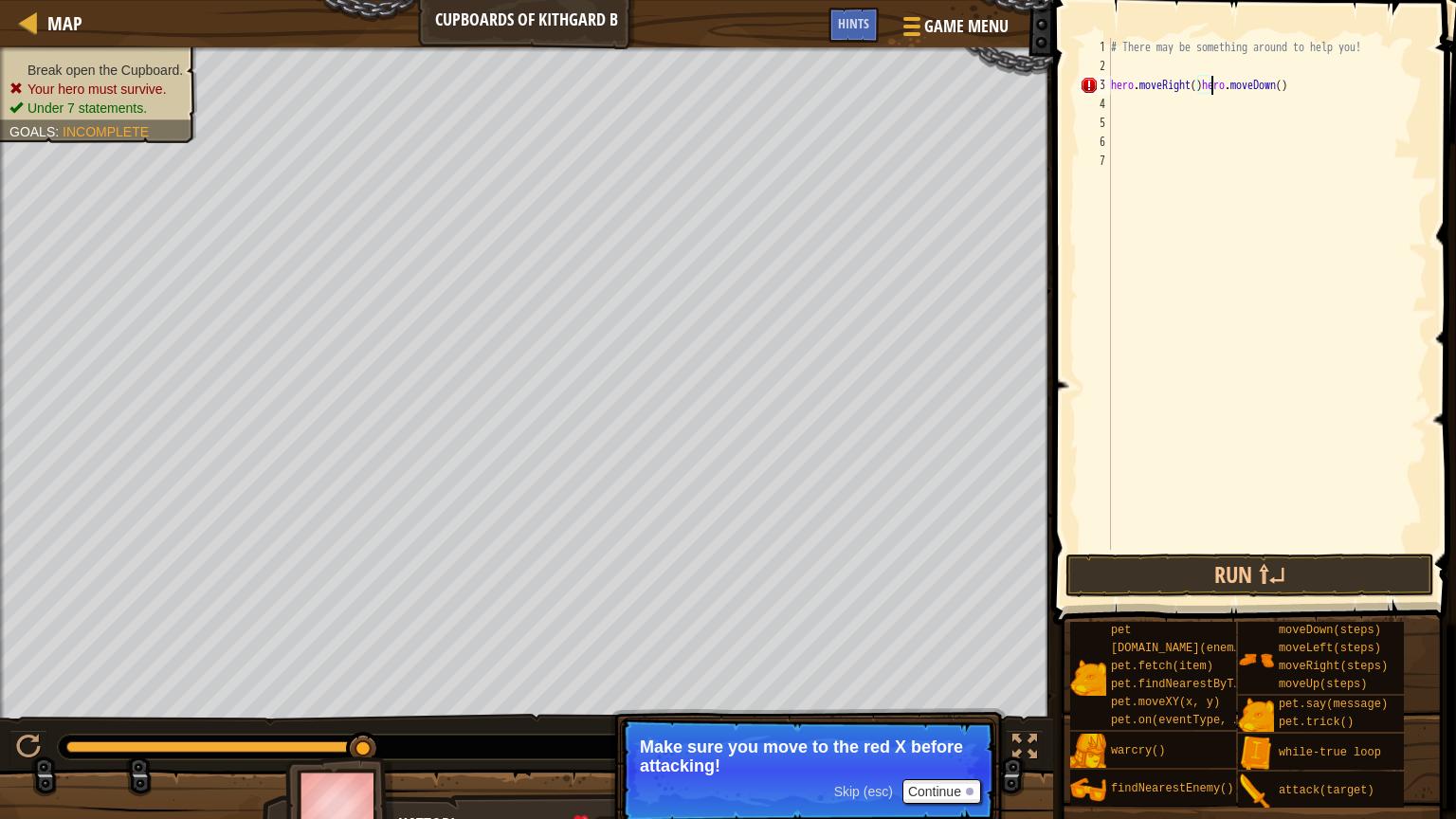 type on "hero.moveDown()" 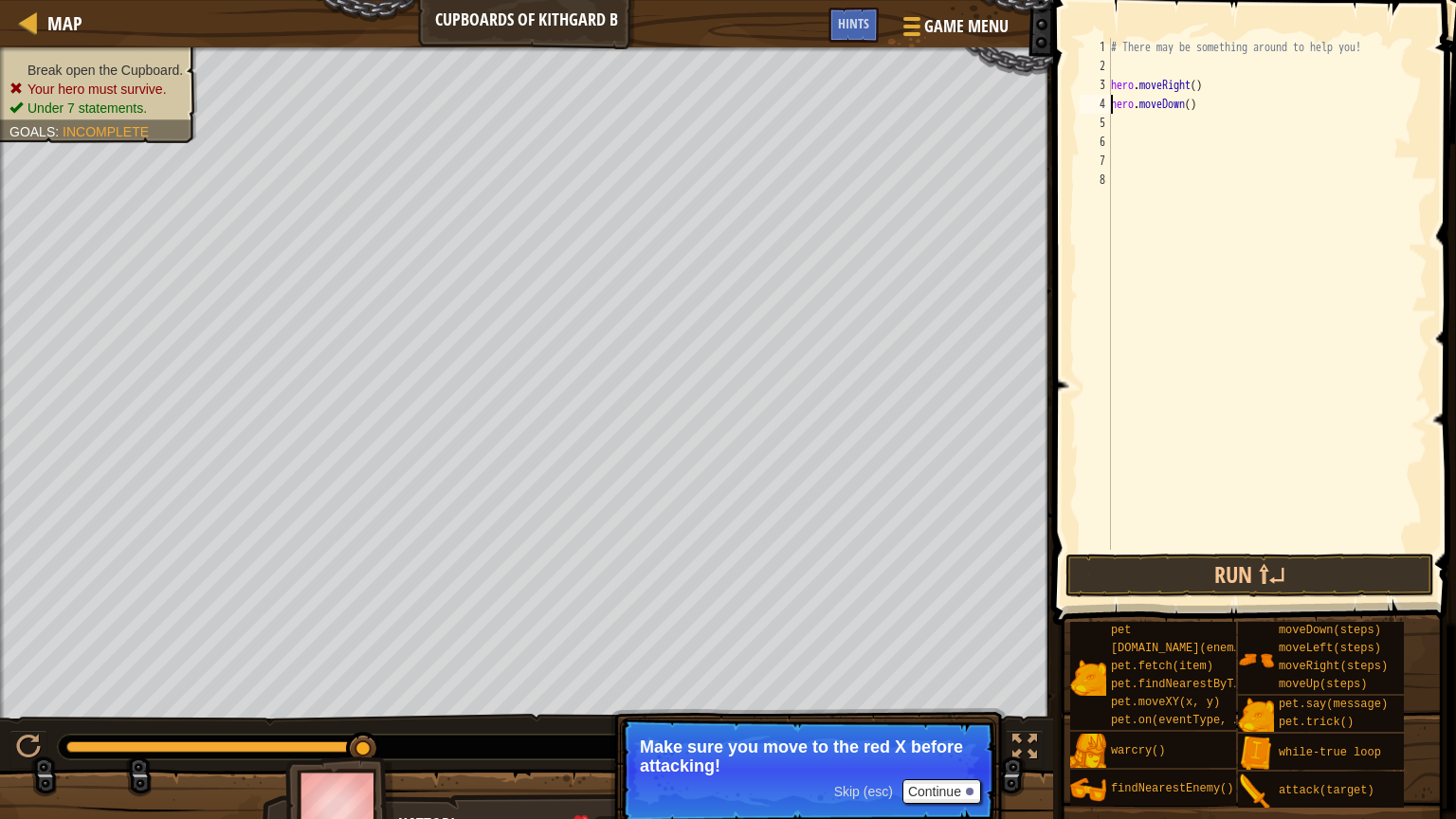 click on "# There may be something around to help you! hero . moveRight ( ) hero . moveDown ( )" at bounding box center [1267, 313] 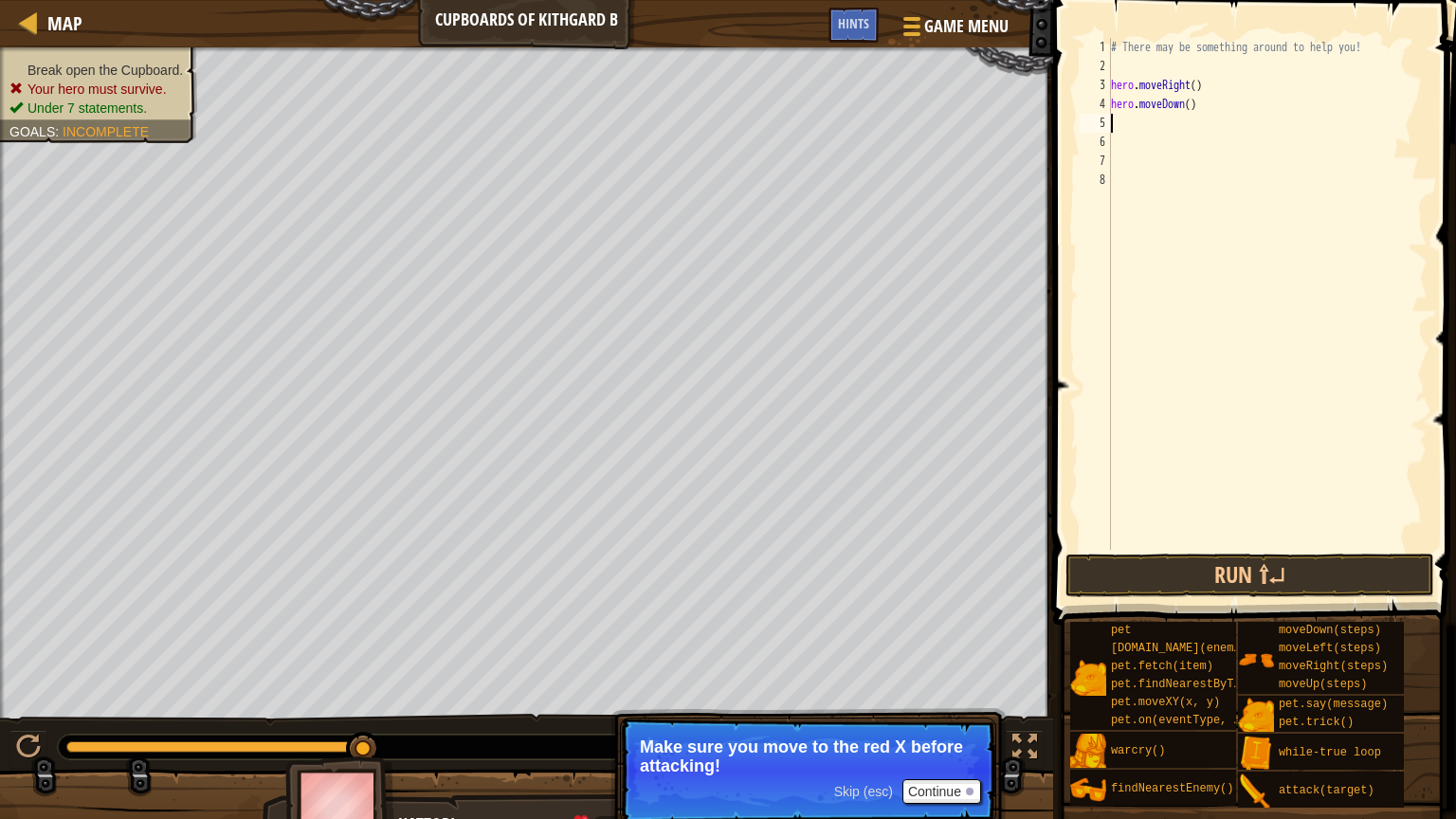 type on "H" 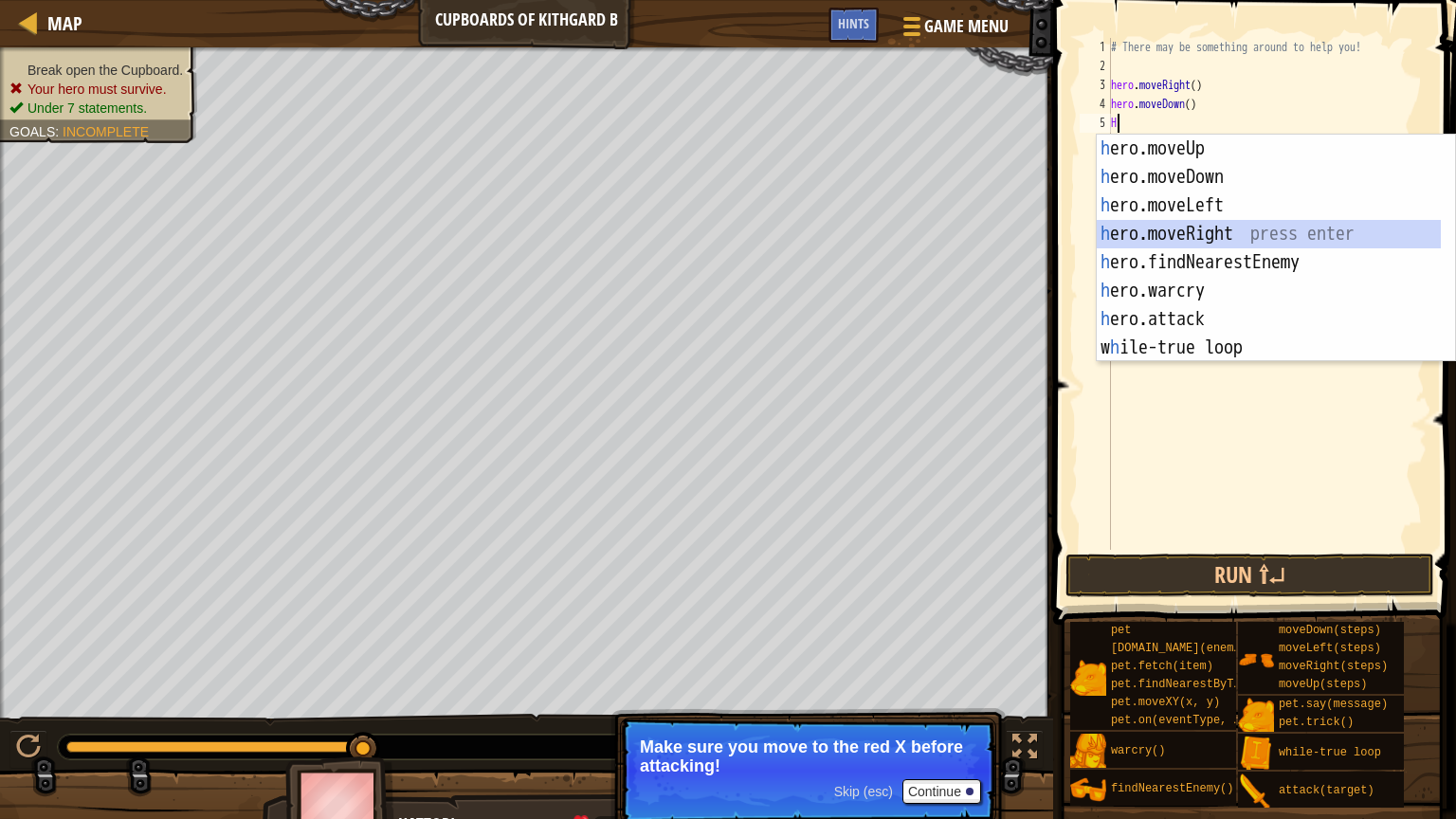 click on "h ero.moveUp press enter h ero.moveDown press enter h ero.moveLeft press enter h ero.moveRight press enter h ero.findNearestEnemy press enter h ero.warcry press enter h ero.attack press enter w h ile-true loop press enter pet.c h ase(enemy) press enter" at bounding box center [1268, 277] 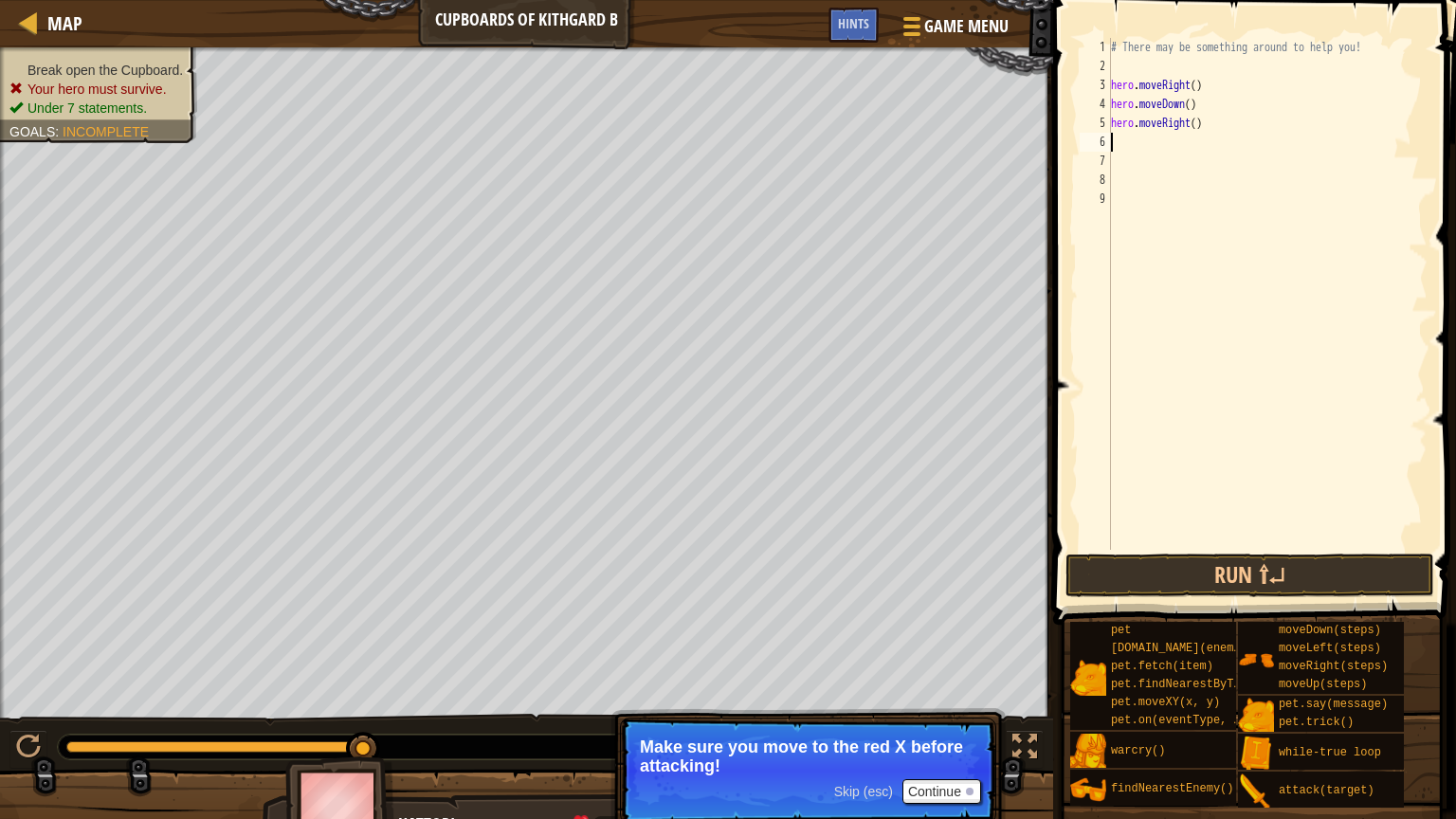 click on "# There may be something around to help you! hero . moveRight ( ) hero . moveDown ( ) hero . moveRight ( )" at bounding box center (1267, 313) 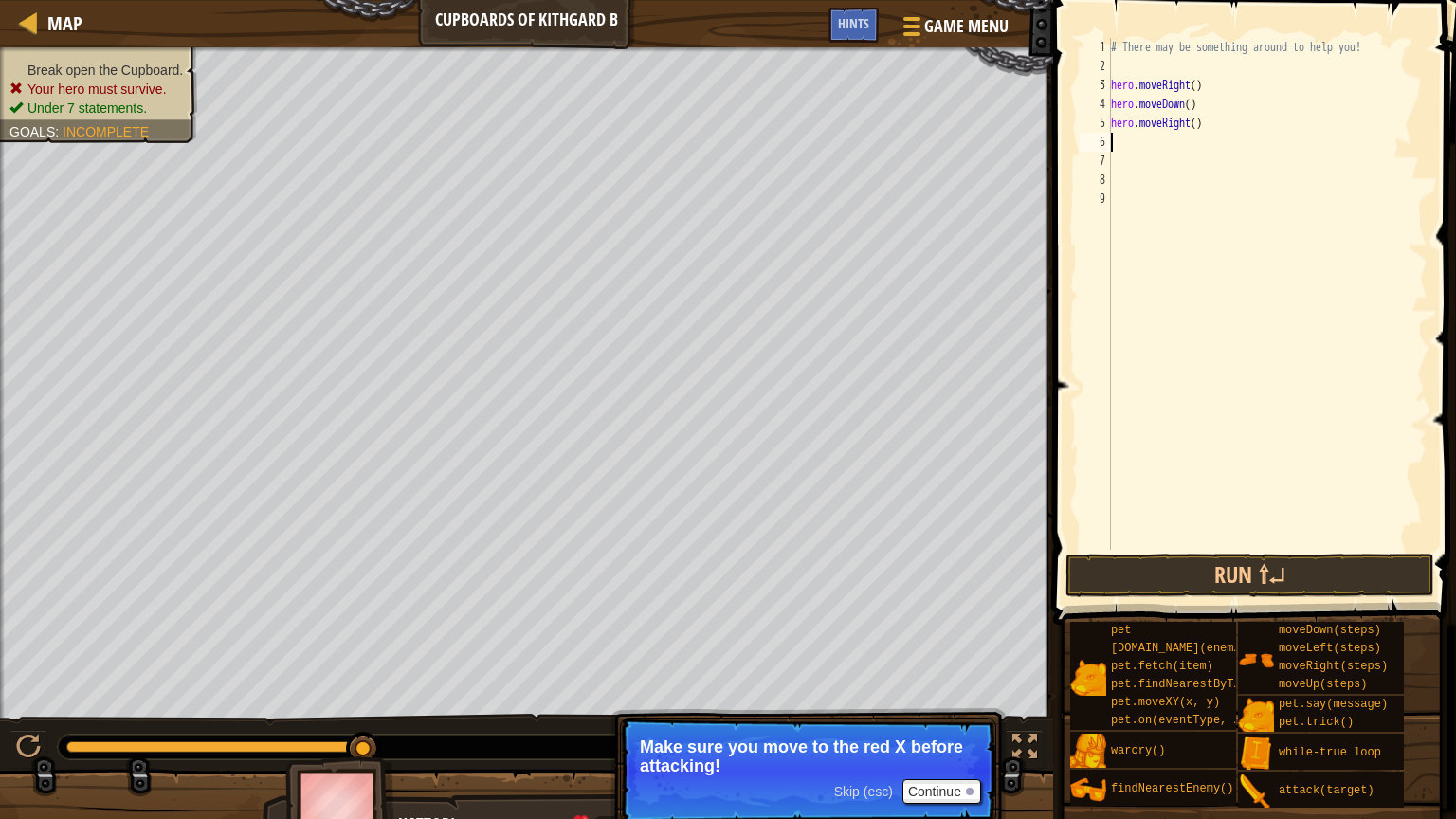 type on "H" 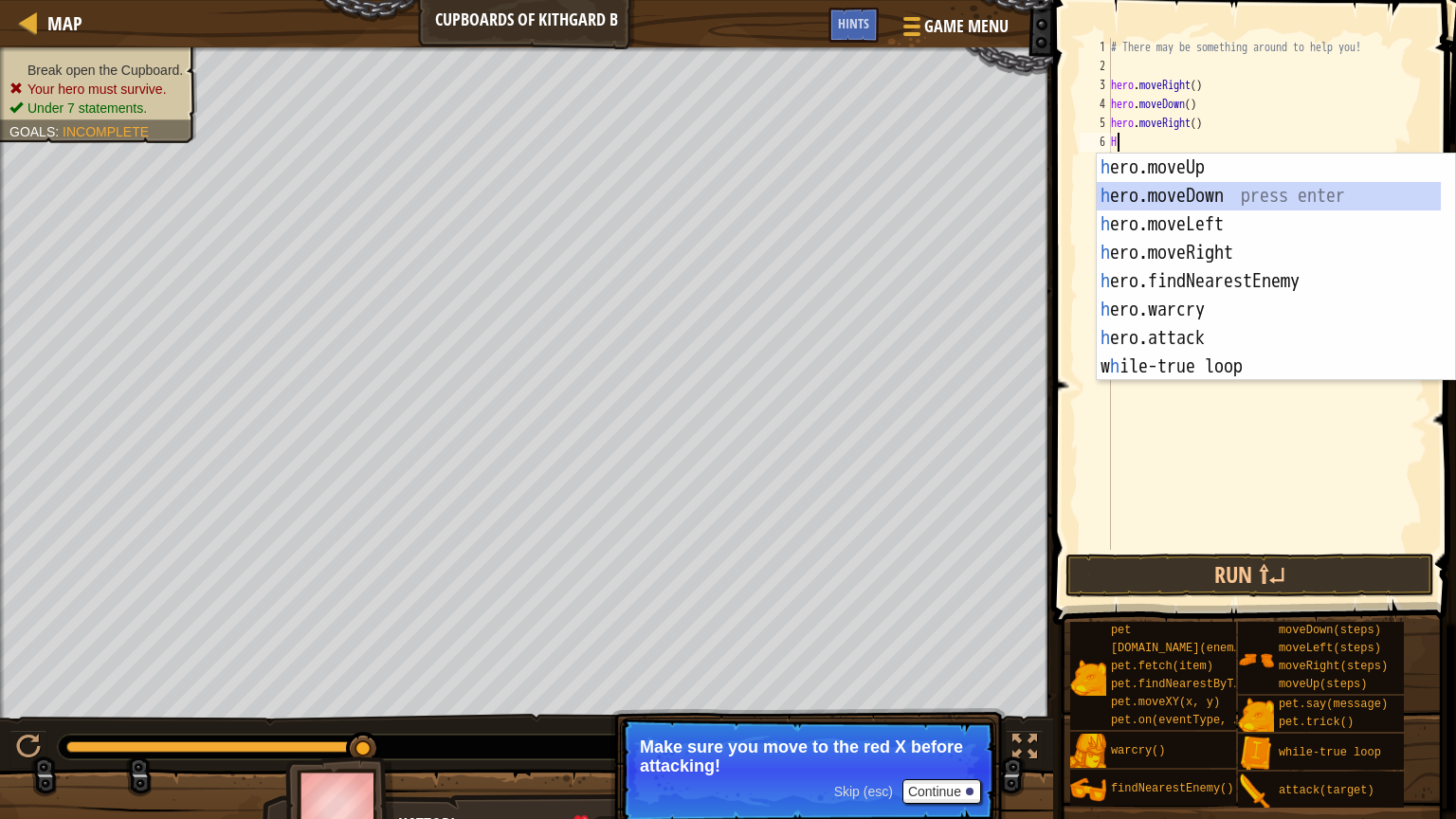 click on "h ero.moveUp press enter h ero.moveDown press enter h ero.moveLeft press enter h ero.moveRight press enter h ero.findNearestEnemy press enter h ero.warcry press enter h ero.attack press enter w h ile-true loop press enter pet.c h ase(enemy) press enter" at bounding box center [1268, 296] 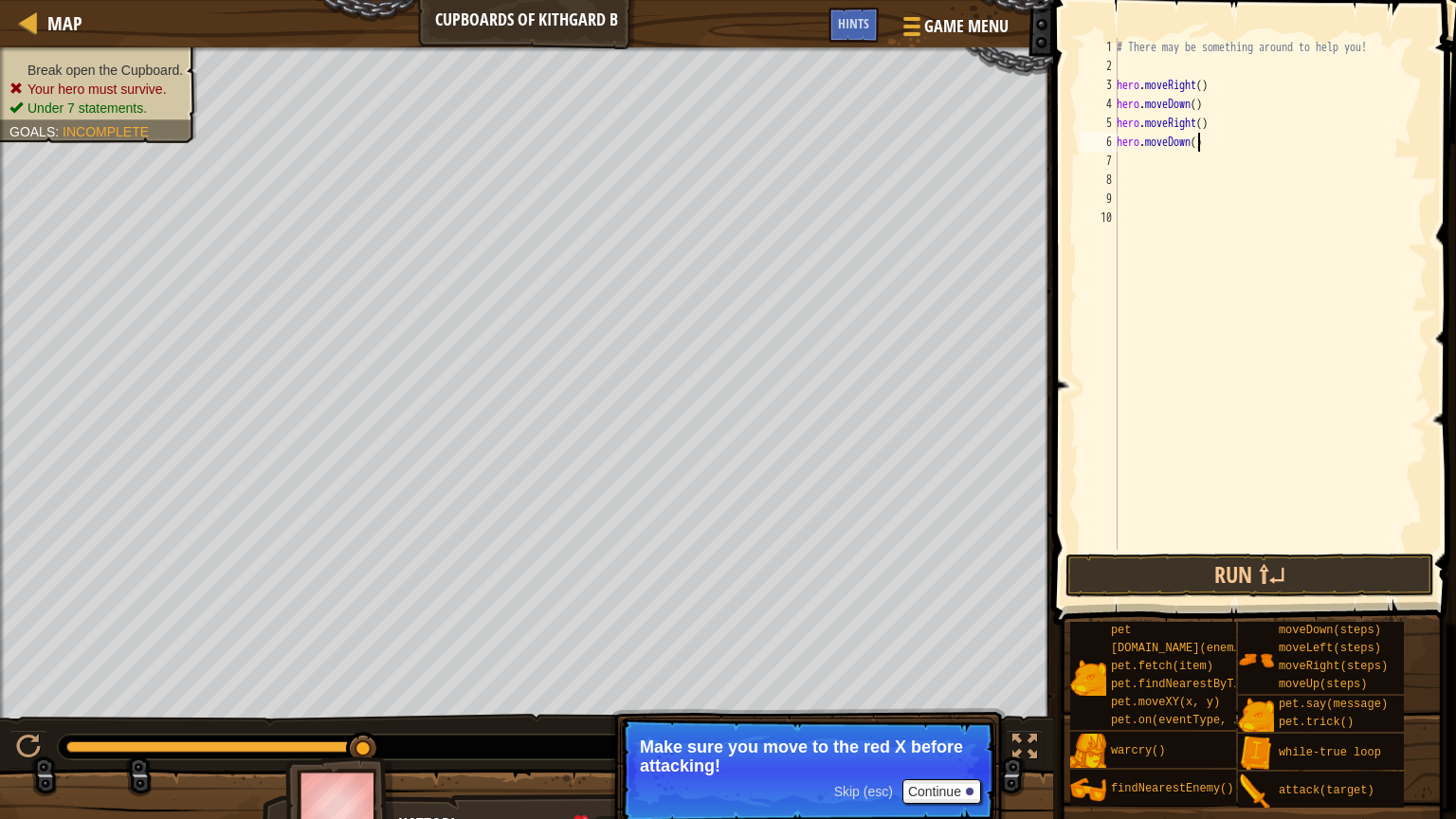 click on "# There may be something around to help you! hero . moveRight ( ) hero . moveDown ( ) hero . moveRight ( ) hero . moveDown ( )" at bounding box center (1270, 313) 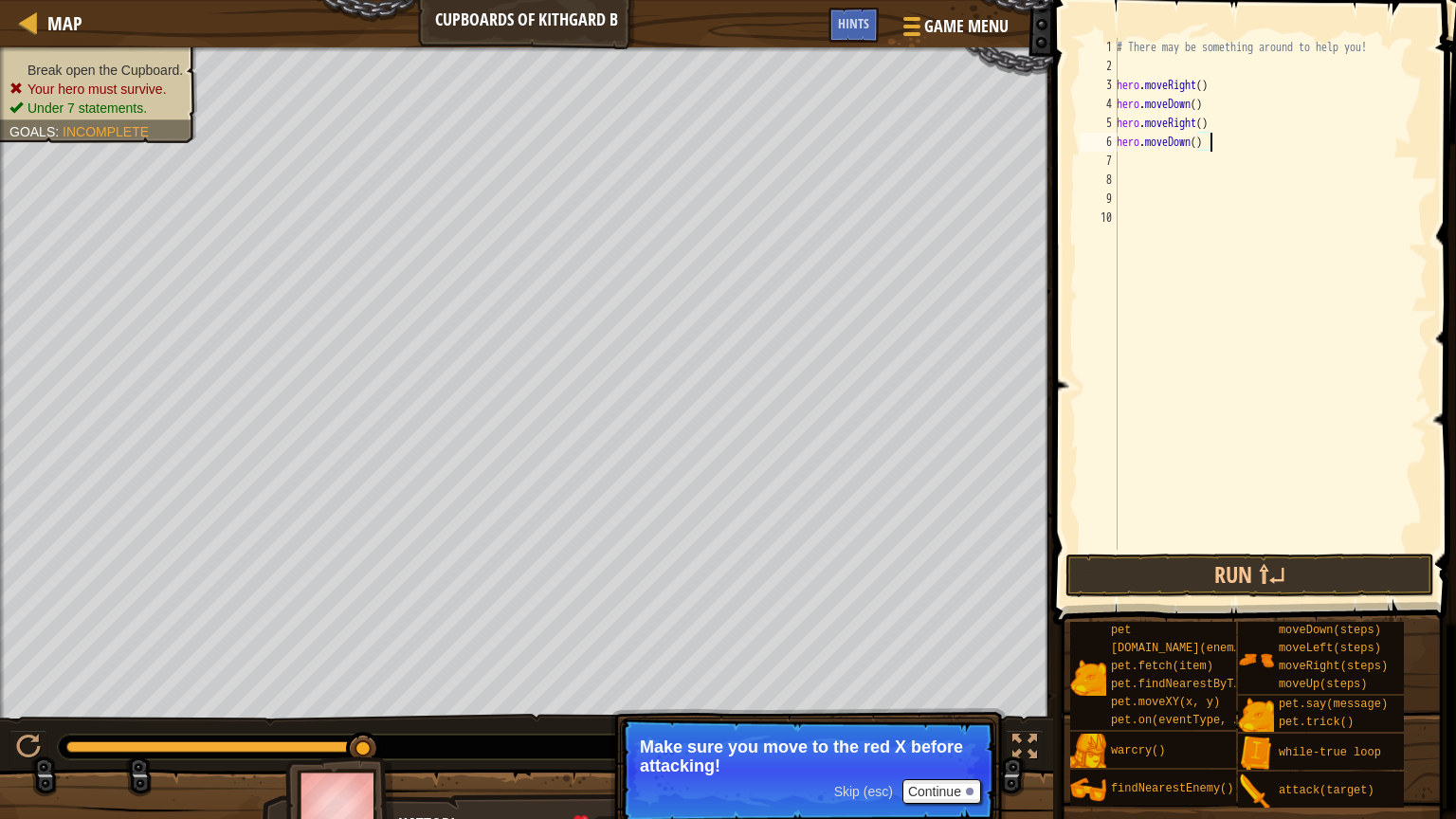 click on "# There may be something around to help you! hero . moveRight ( ) hero . moveDown ( ) hero . moveRight ( ) hero . moveDown ( )" at bounding box center (1270, 313) 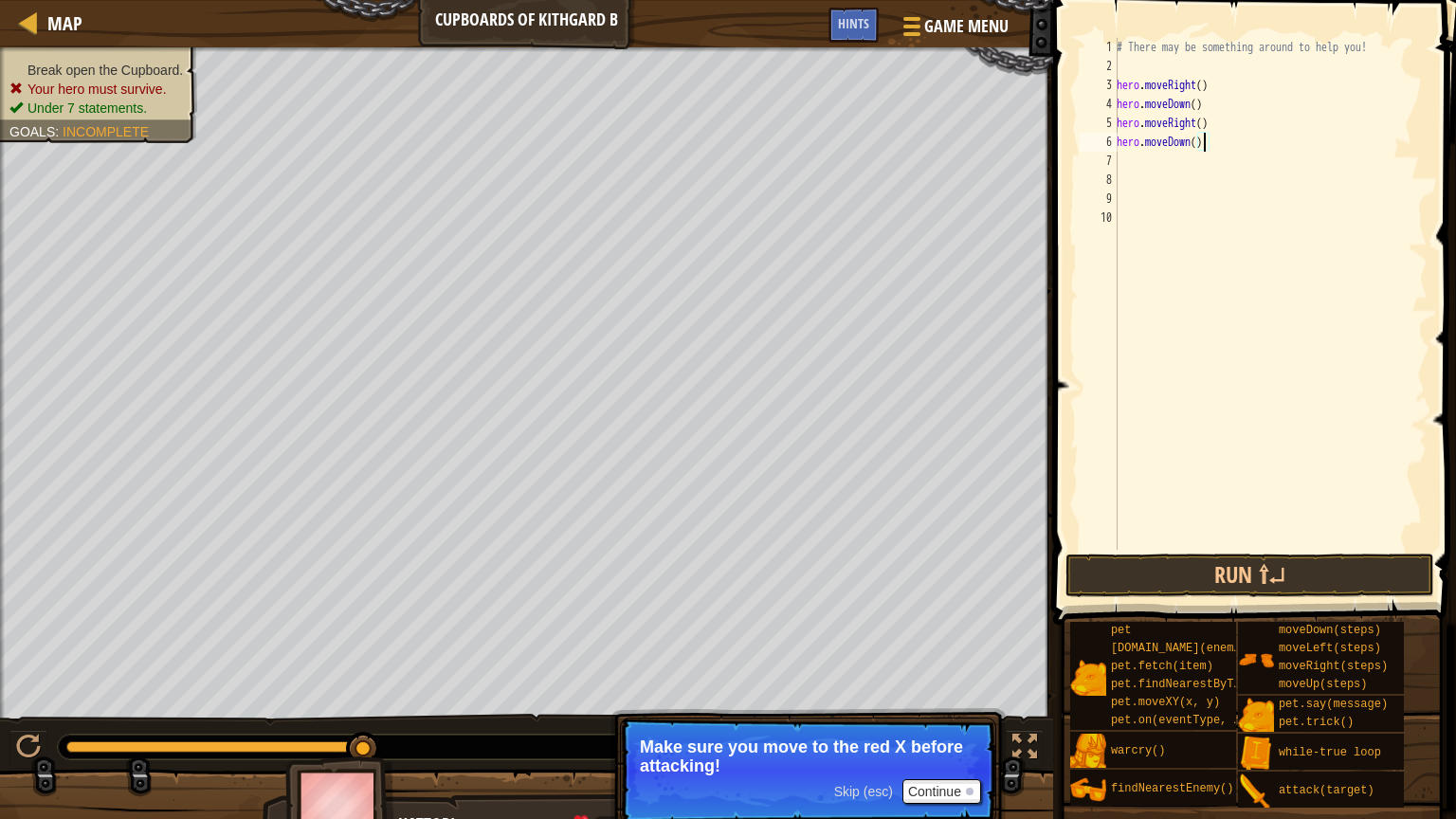 click on "# There may be something around to help you! hero . moveRight ( ) hero . moveDown ( ) hero . moveRight ( ) hero . moveDown ( )" at bounding box center (1270, 313) 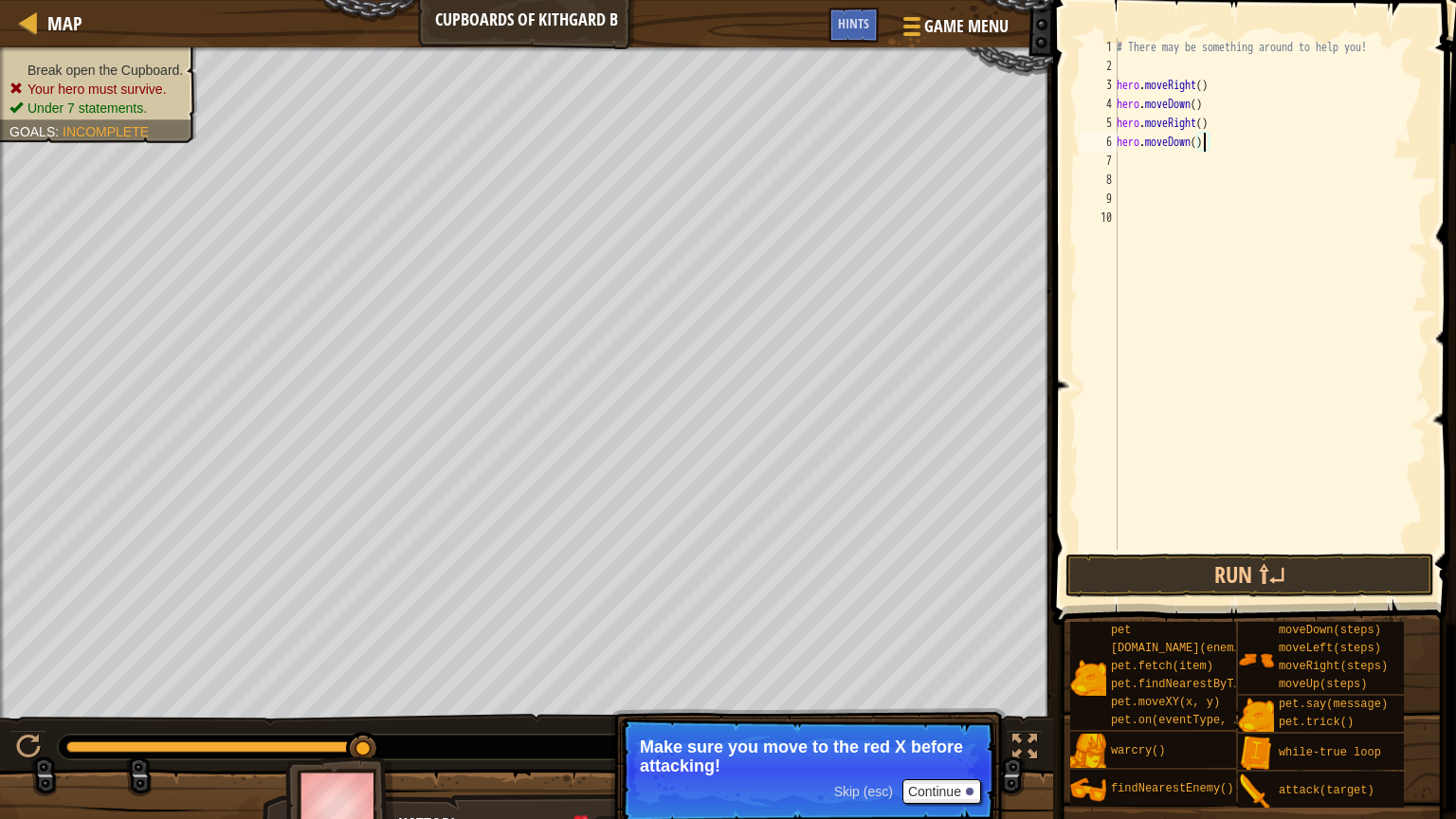 scroll, scrollTop: 9, scrollLeft: 7, axis: both 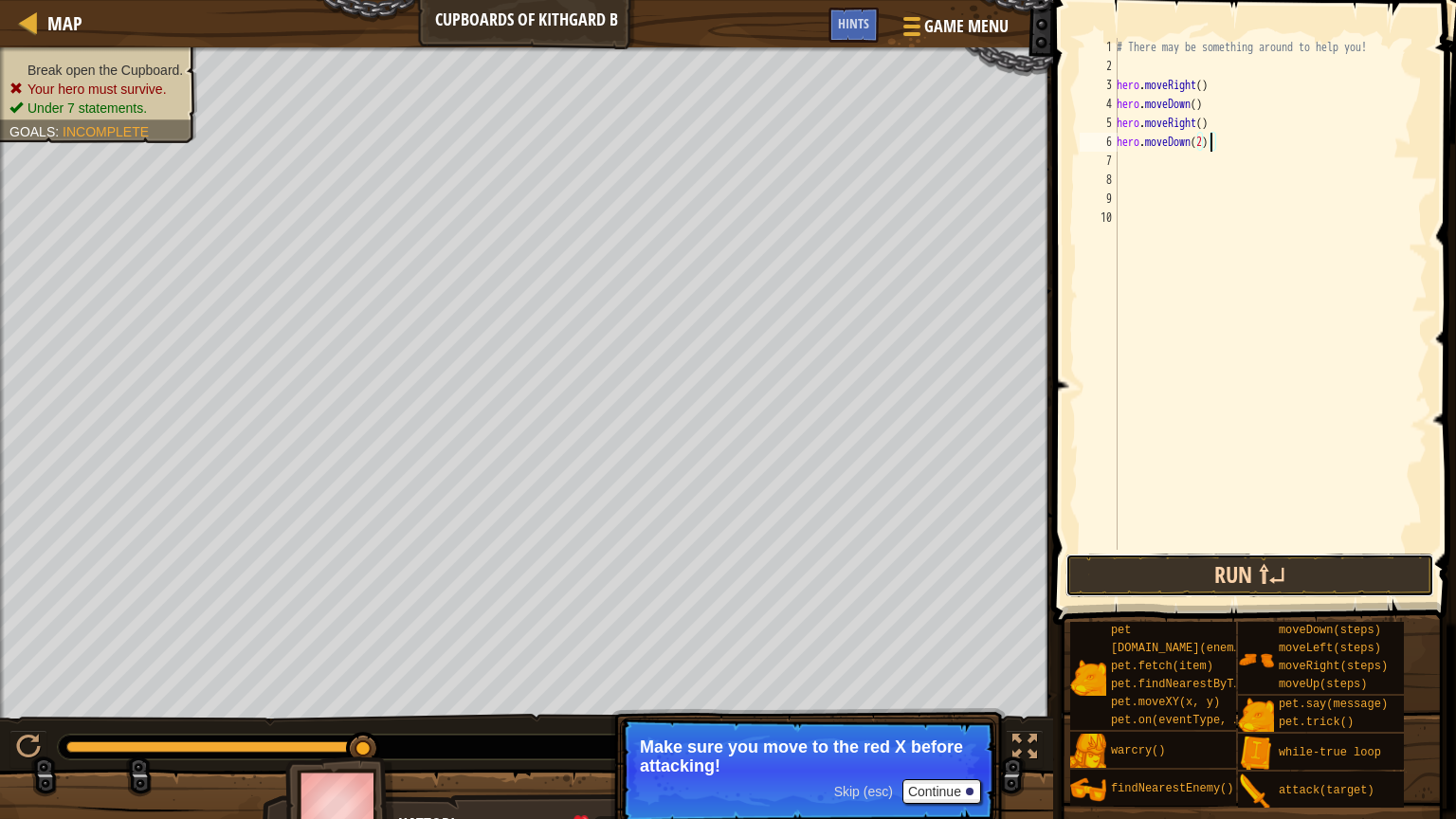 drag, startPoint x: 1162, startPoint y: 592, endPoint x: 1149, endPoint y: 606, distance: 19.104973 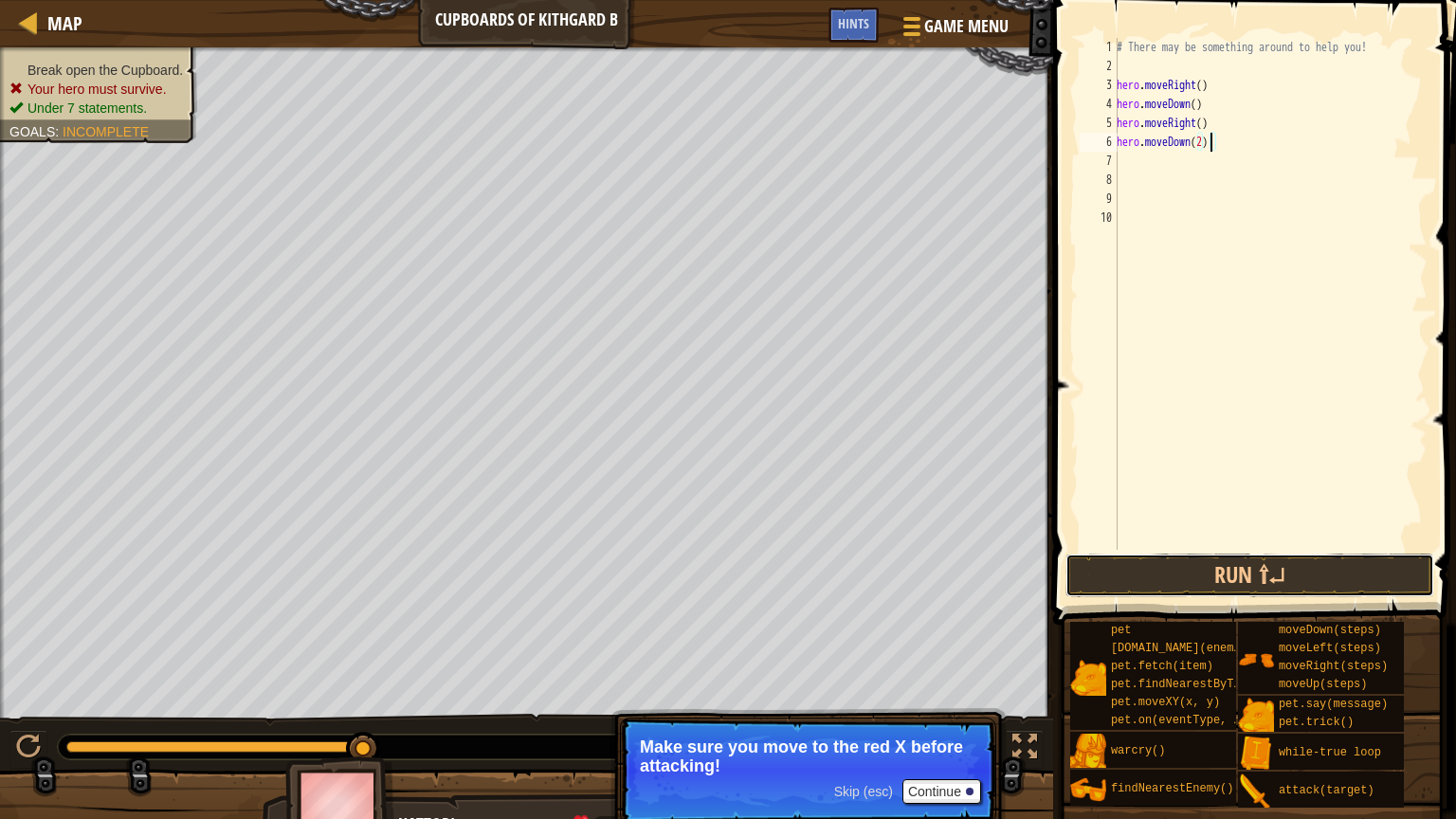 click on "Run ⇧↵" at bounding box center [1249, 575] 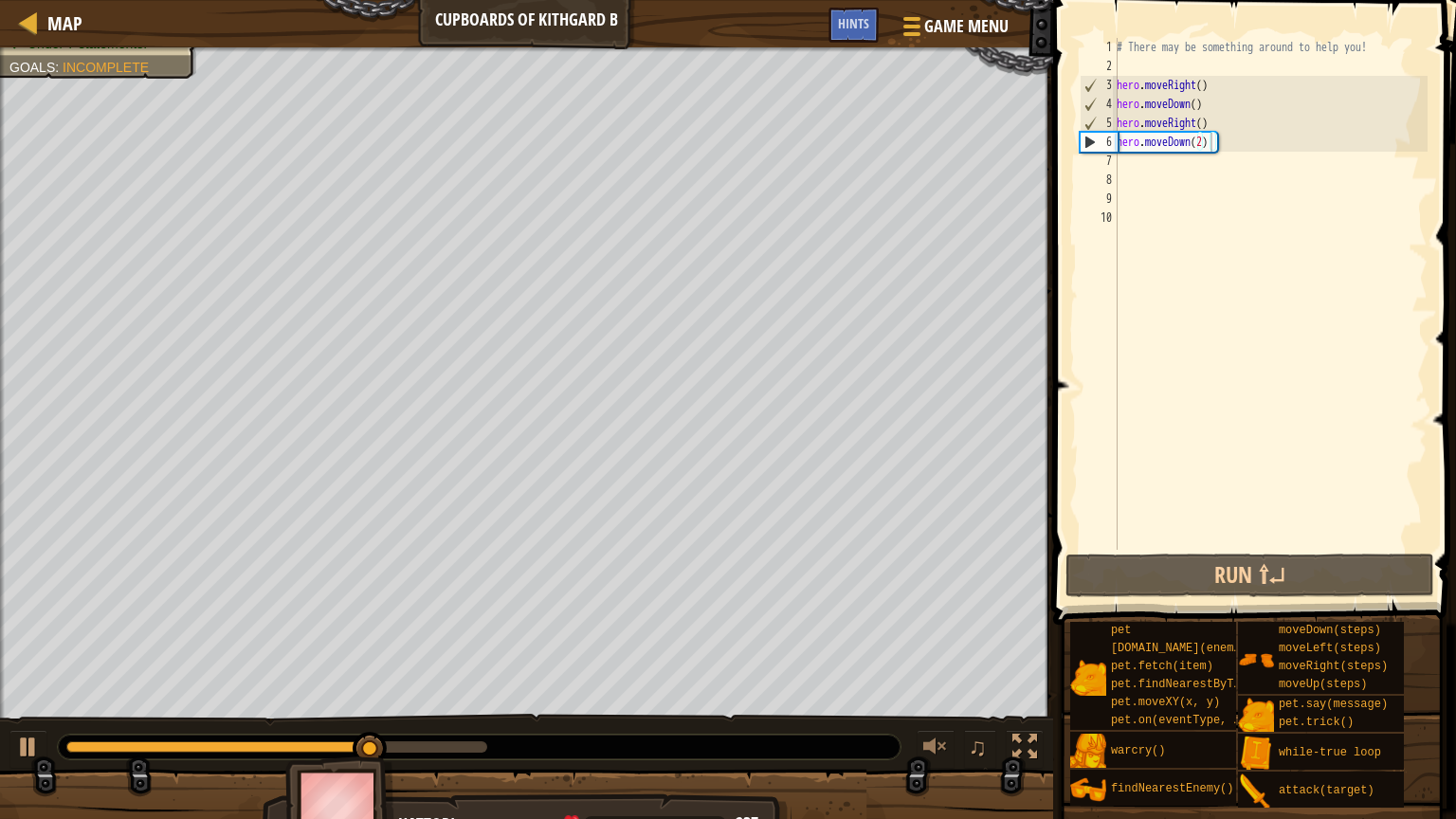 click on "♫" at bounding box center (526, 742) 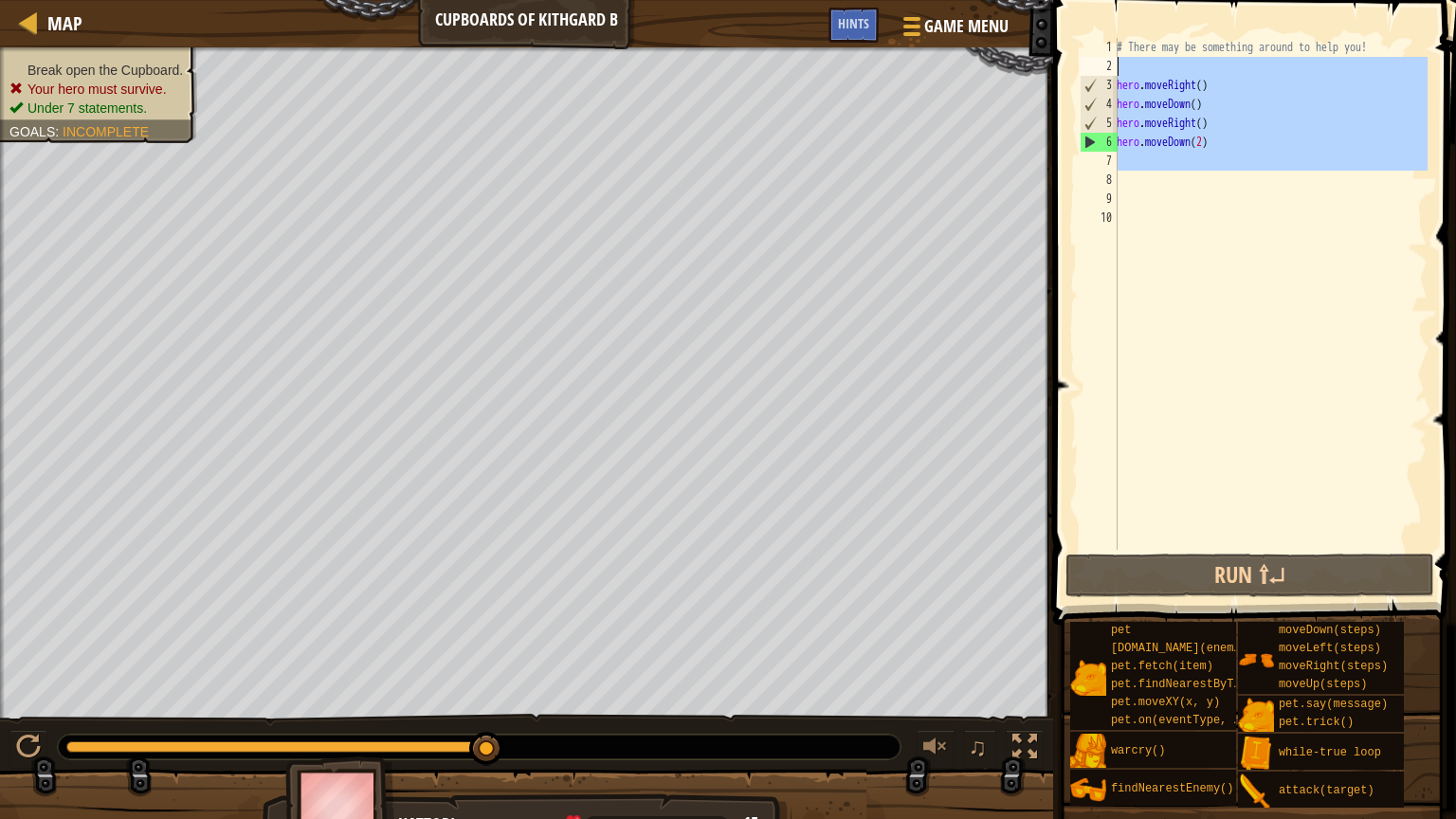 click on "Map Cupboards of Kithgard B Game Menu Done Hints 1     הההההההההההההההההההההההההההההההההההההההההההההההההההההההההההההההההההההההההההההההההההההההההההההההההההההההההההההההההההההההההההההההההההההההההההההההההההההההההההההההההההההההההההההההההההההההההההההההההההההההההההההההההההההההההההההההההההההההההההההההההההההההההההההההה XXXXXXXXXXXXXXXXXXXXXXXXXXXXXXXXXXXXXXXXXXXXXXXXXXXXXXXXXXXXXXXXXXXXXXXXXXXXXXXXXXXXXXXXXXXXXXXXXXXXXXXXXXXXXXXXXXXXXXXXXXXXXXXXXXXXXXXXXXXXXXXXXXXXXXXXXXXXXXXXXXXXXXXXXXXXXXXXXXXXXXXXXXXXXXXXXXXXXXXXXXXXXXXXXXXXXXXXXXXXXXXXXXXXXXXXXXXXXXXXXXXXXXXXXXXXXXXX Solution × Hints hero.moveDown(2) 1 2 3 4 5 6 7 8 9 10 # There may be something around to help you! hero . moveRight ( ) hero . moveDown ( ) hero . moveRight ( ) hero . moveDown ( 2 )        :" at bounding box center (728, 410) 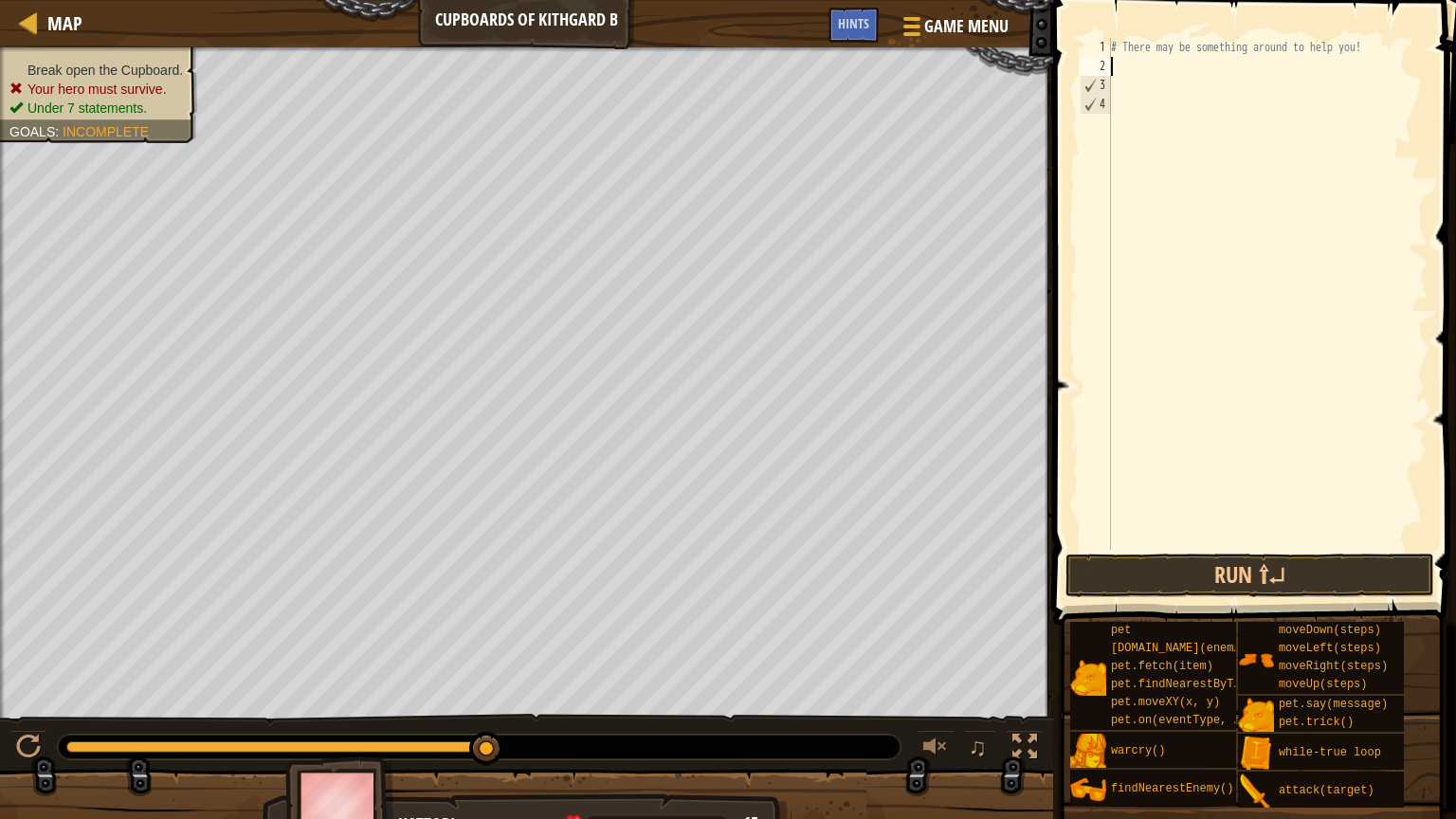 scroll, scrollTop: 9, scrollLeft: 0, axis: vertical 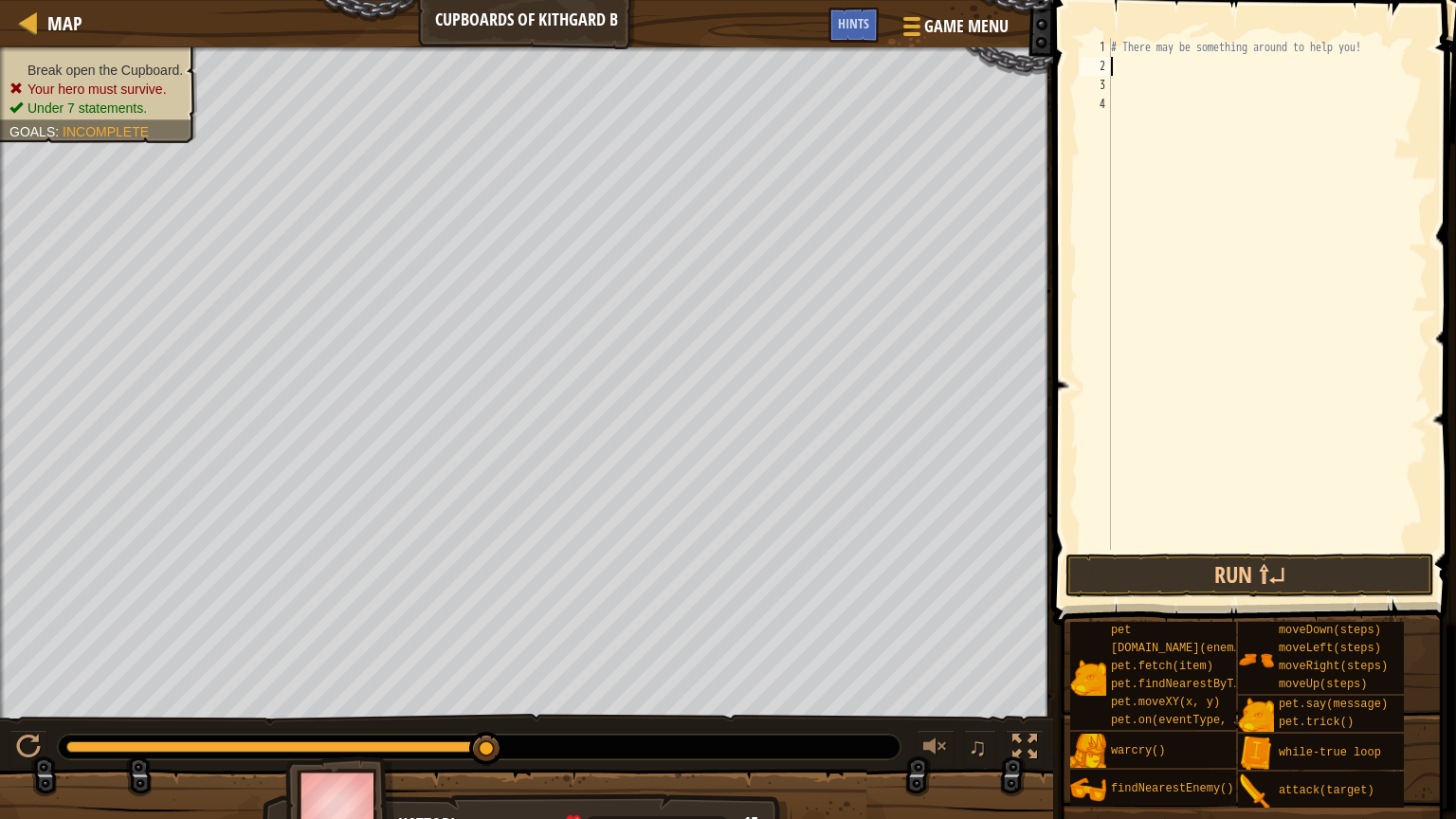 type on "H" 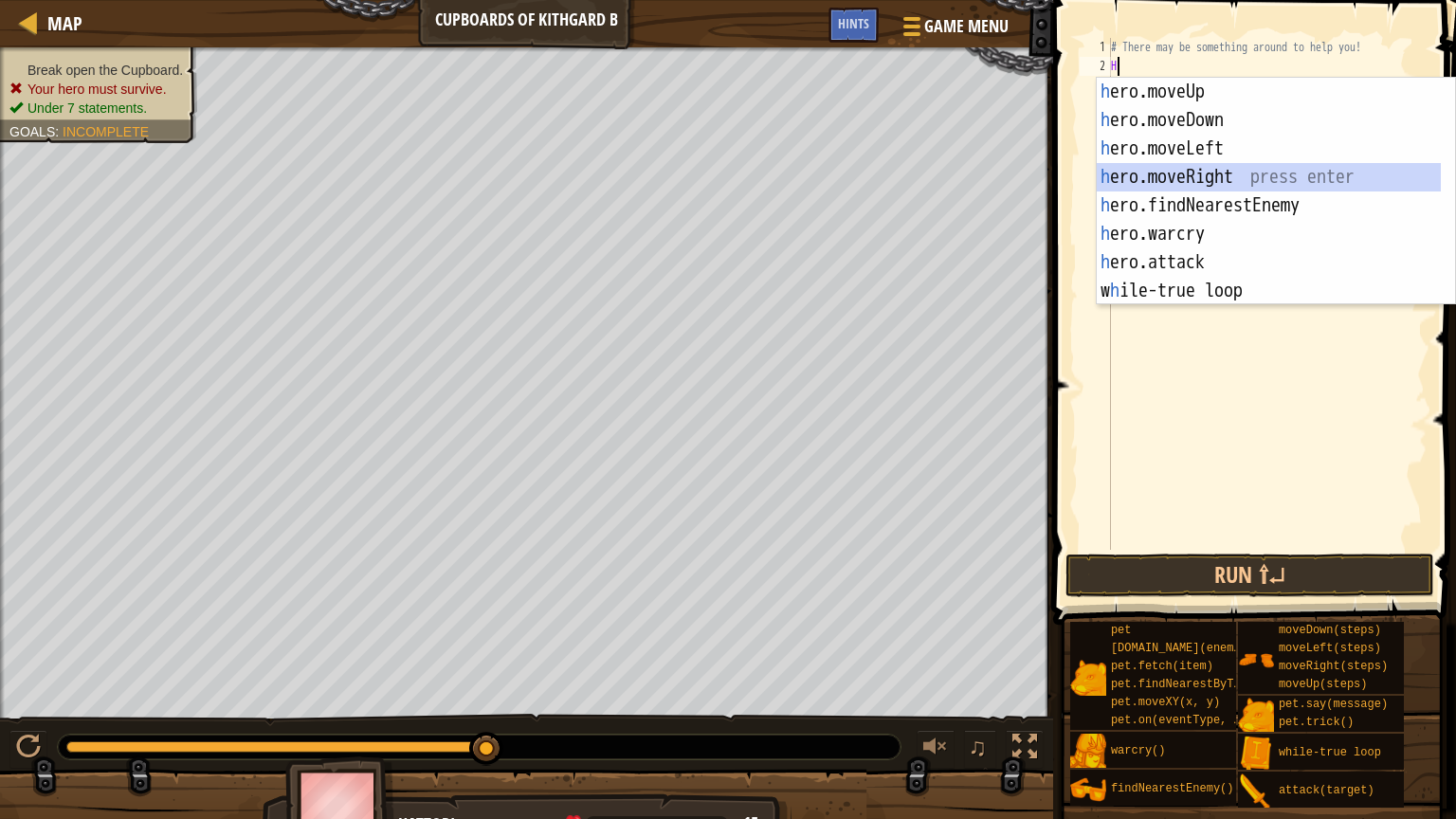 drag, startPoint x: 1156, startPoint y: 174, endPoint x: 1156, endPoint y: 164, distance: 10 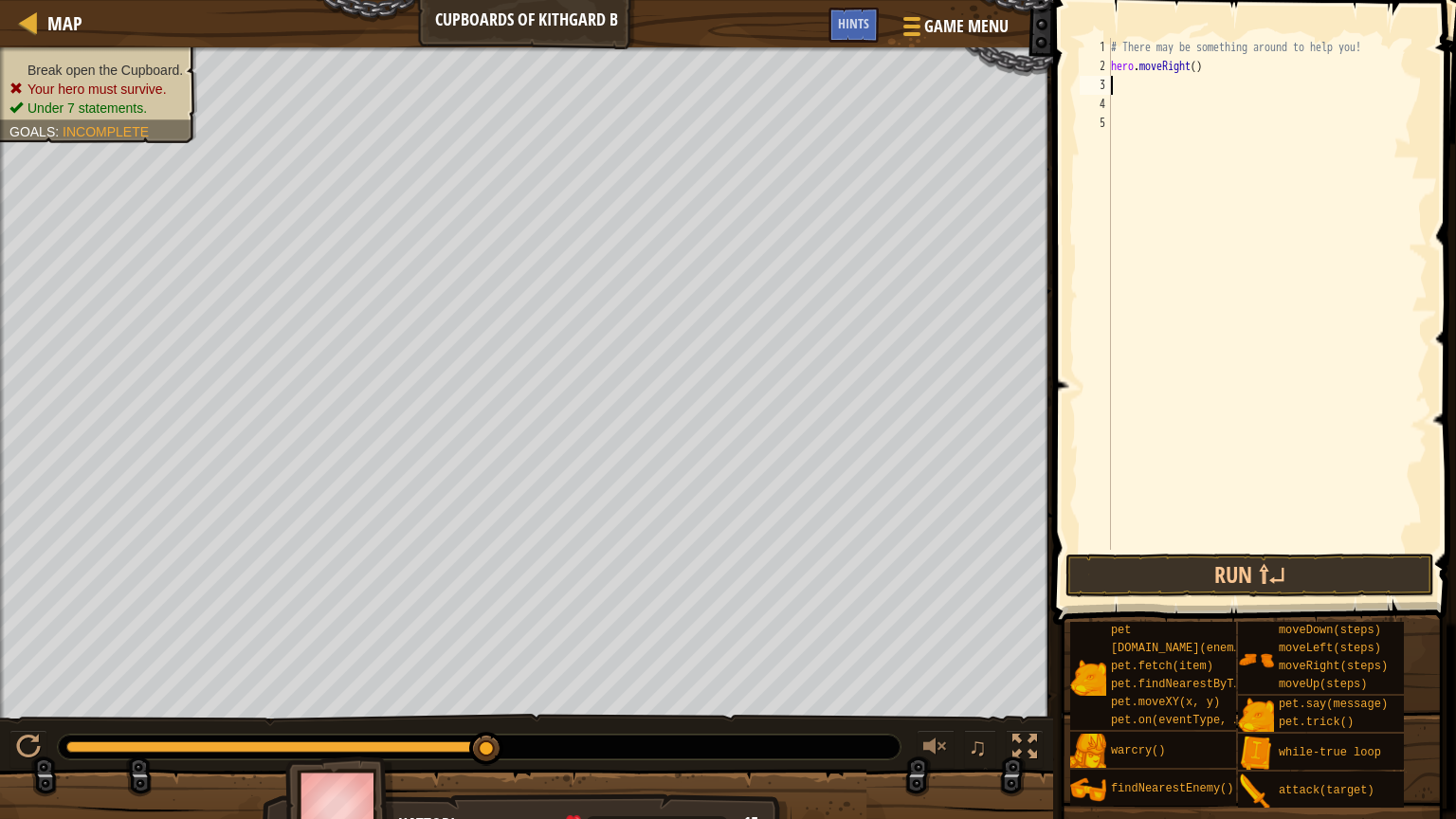 type on "H" 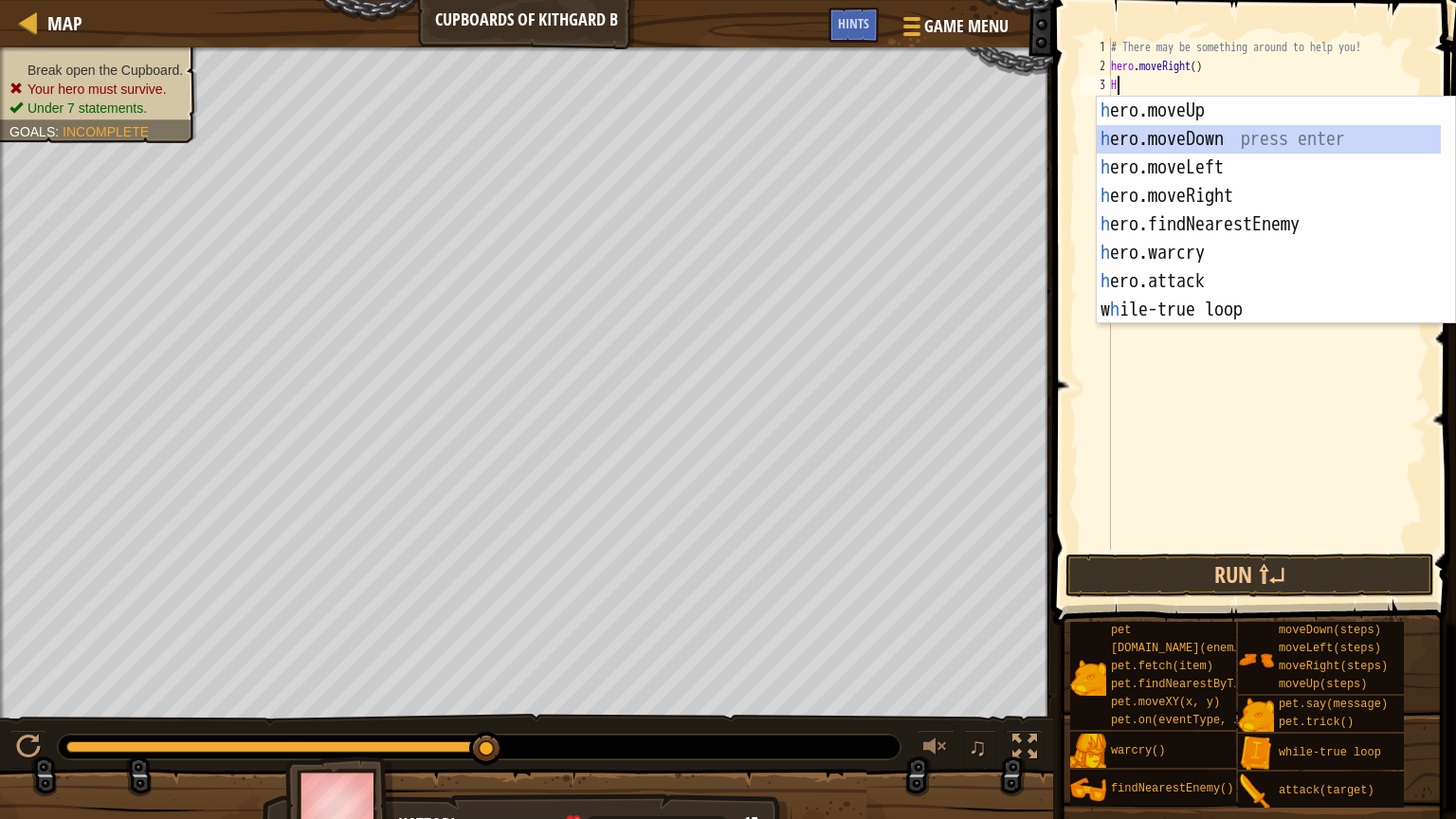 click on "h ero.moveUp press enter h ero.moveDown press enter h ero.moveLeft press enter h ero.moveRight press enter h ero.findNearestEnemy press enter h ero.warcry press enter h ero.attack press enter w h ile-true loop press enter pet.c h ase(enemy) press enter" at bounding box center [1268, 239] 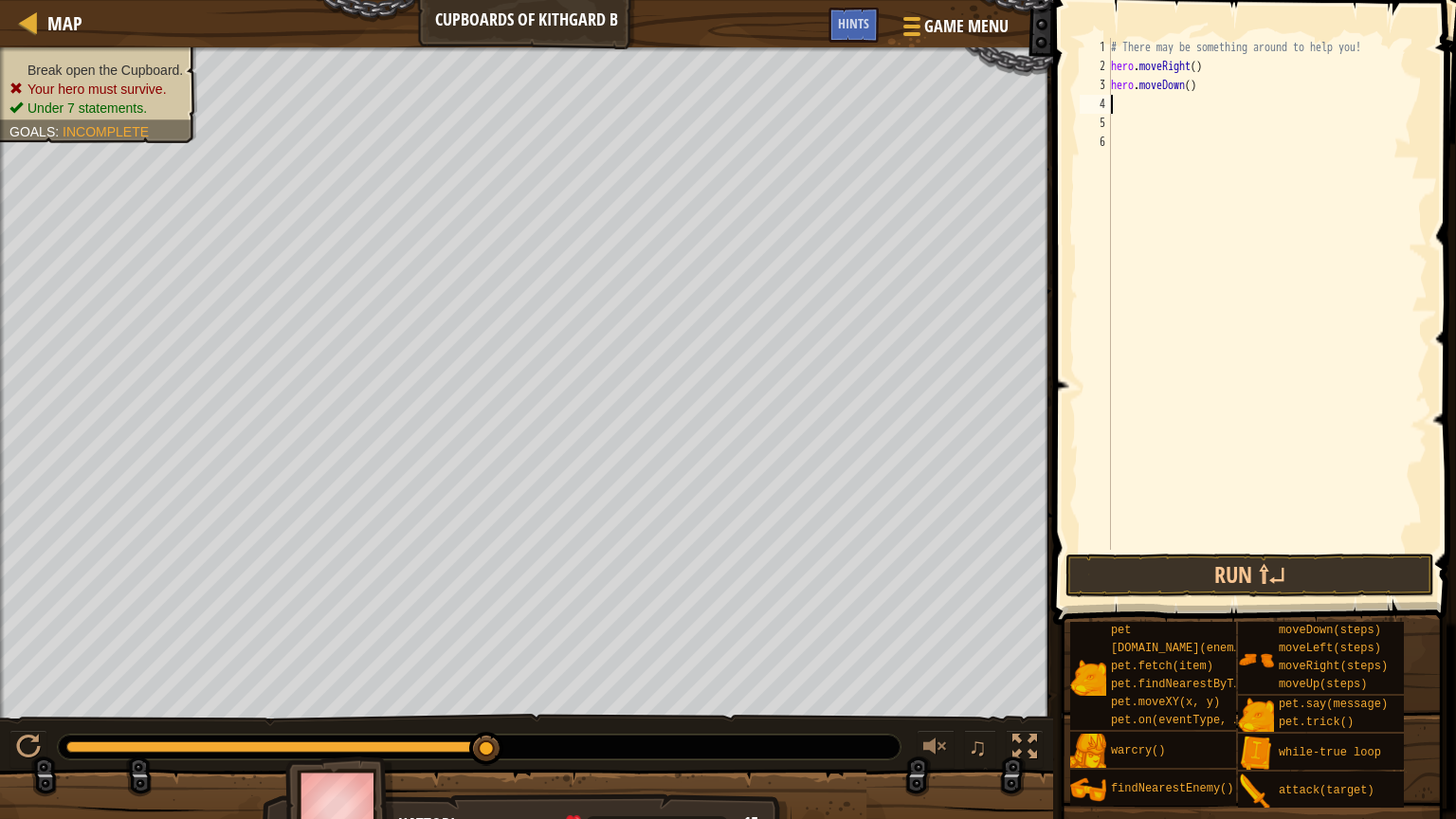 type on "H" 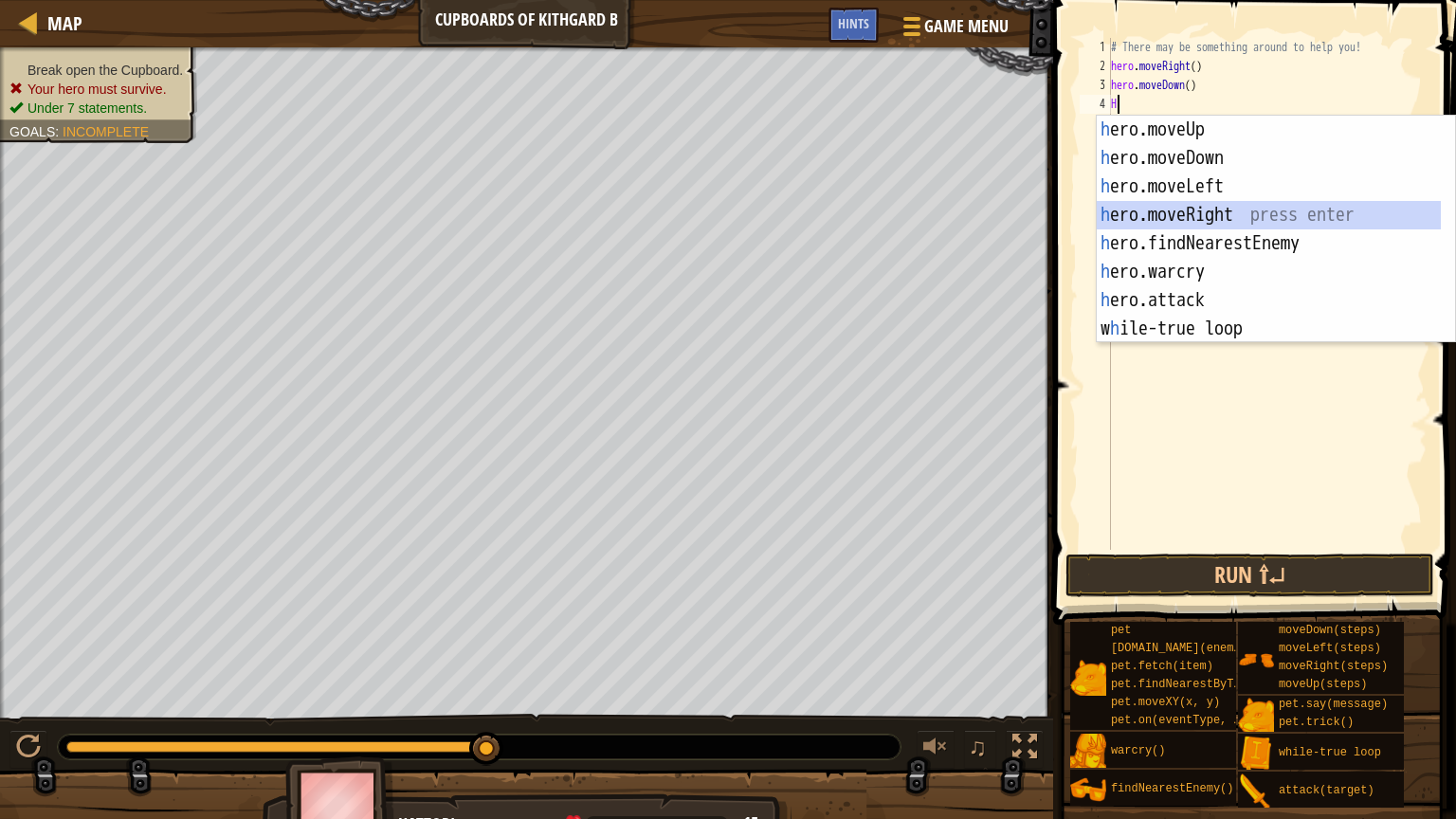 click on "h ero.moveUp press enter h ero.moveDown press enter h ero.moveLeft press enter h ero.moveRight press enter h ero.findNearestEnemy press enter h ero.warcry press enter h ero.attack press enter w h ile-true loop press enter pet.c h ase(enemy) press enter" at bounding box center (1268, 258) 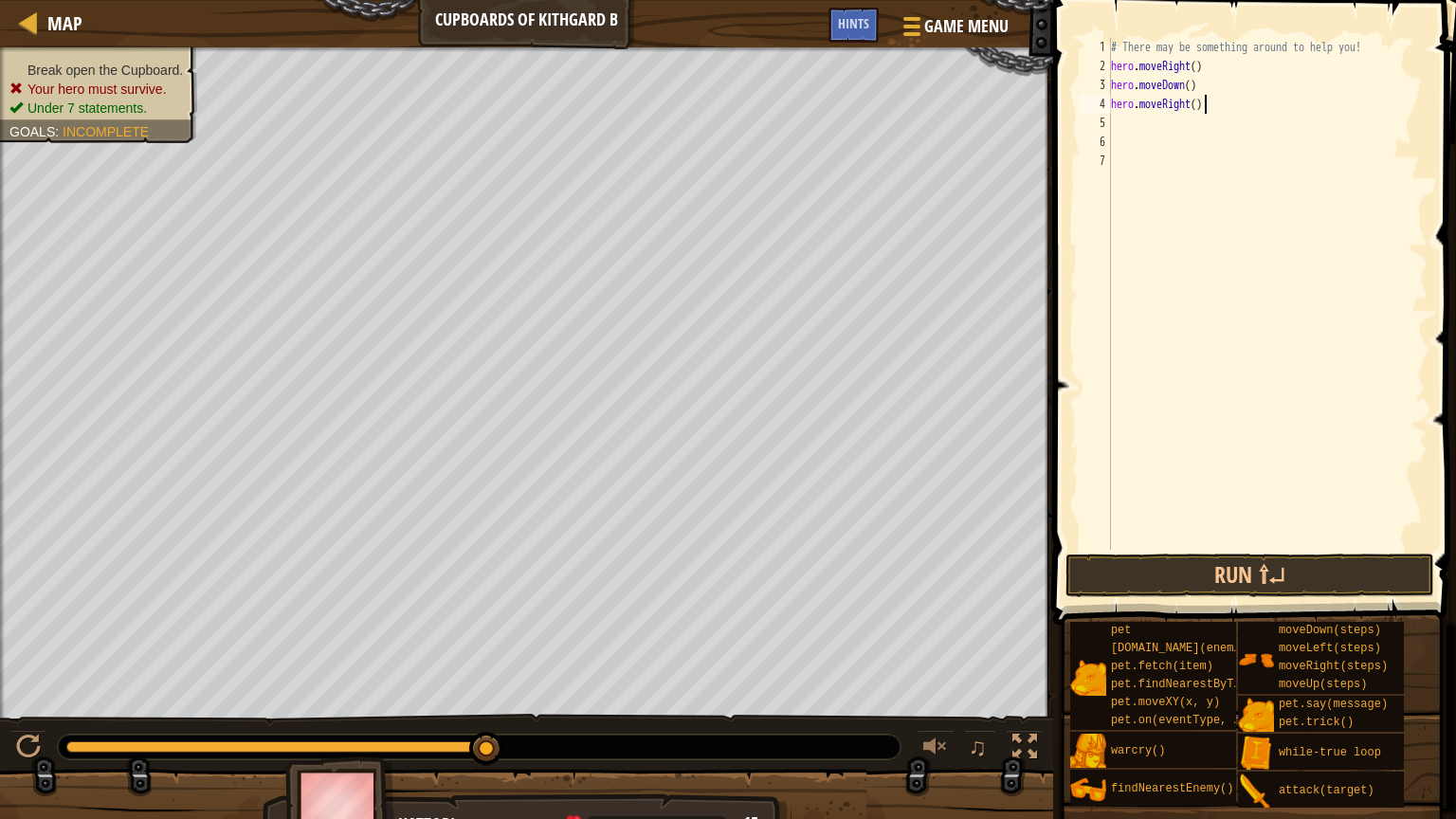 click on "# There may be something around to help you! hero . moveRight ( ) hero . moveDown ( ) hero . moveRight ( )" at bounding box center [1267, 313] 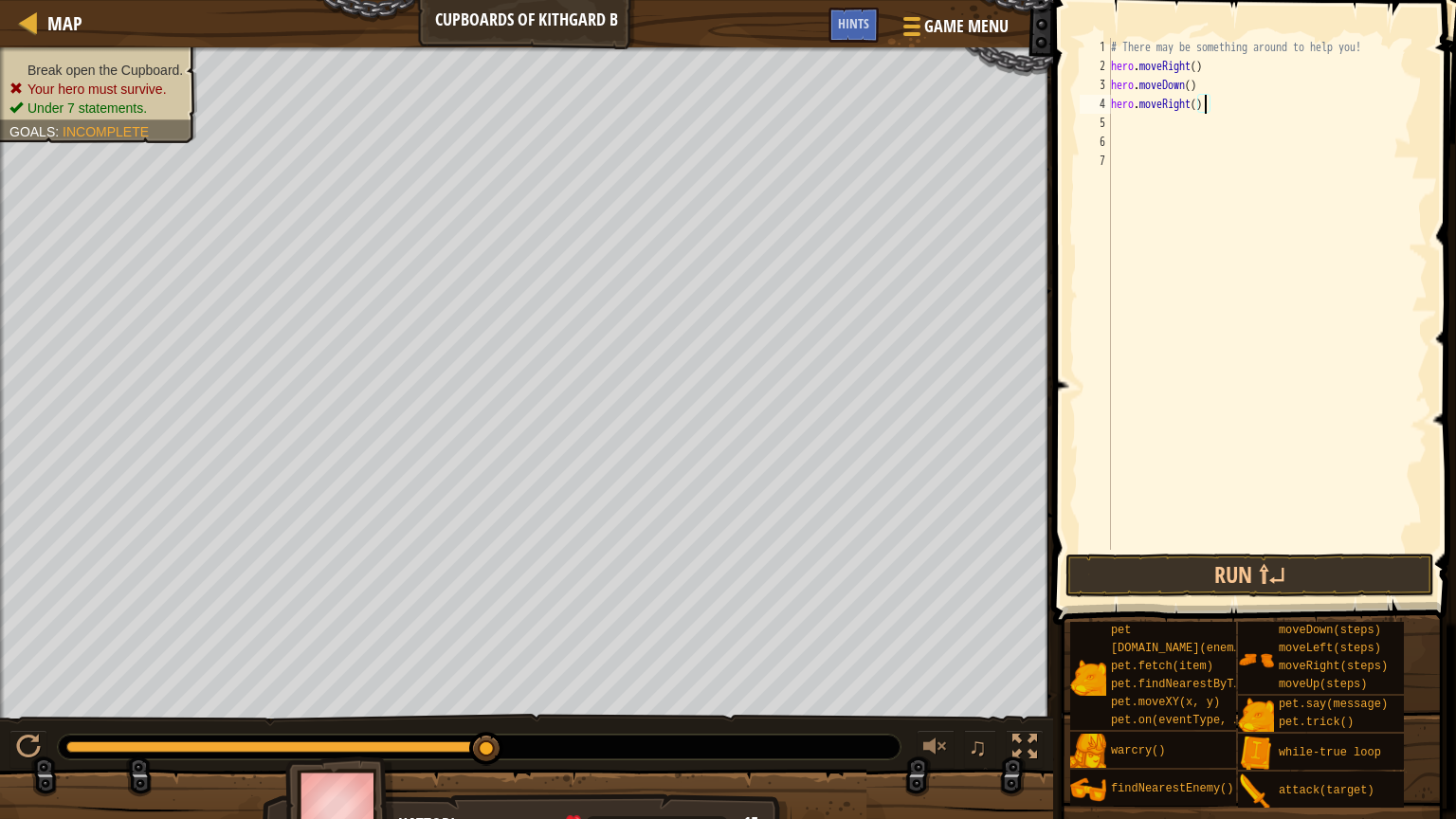 type on "hero.moveRight(3)" 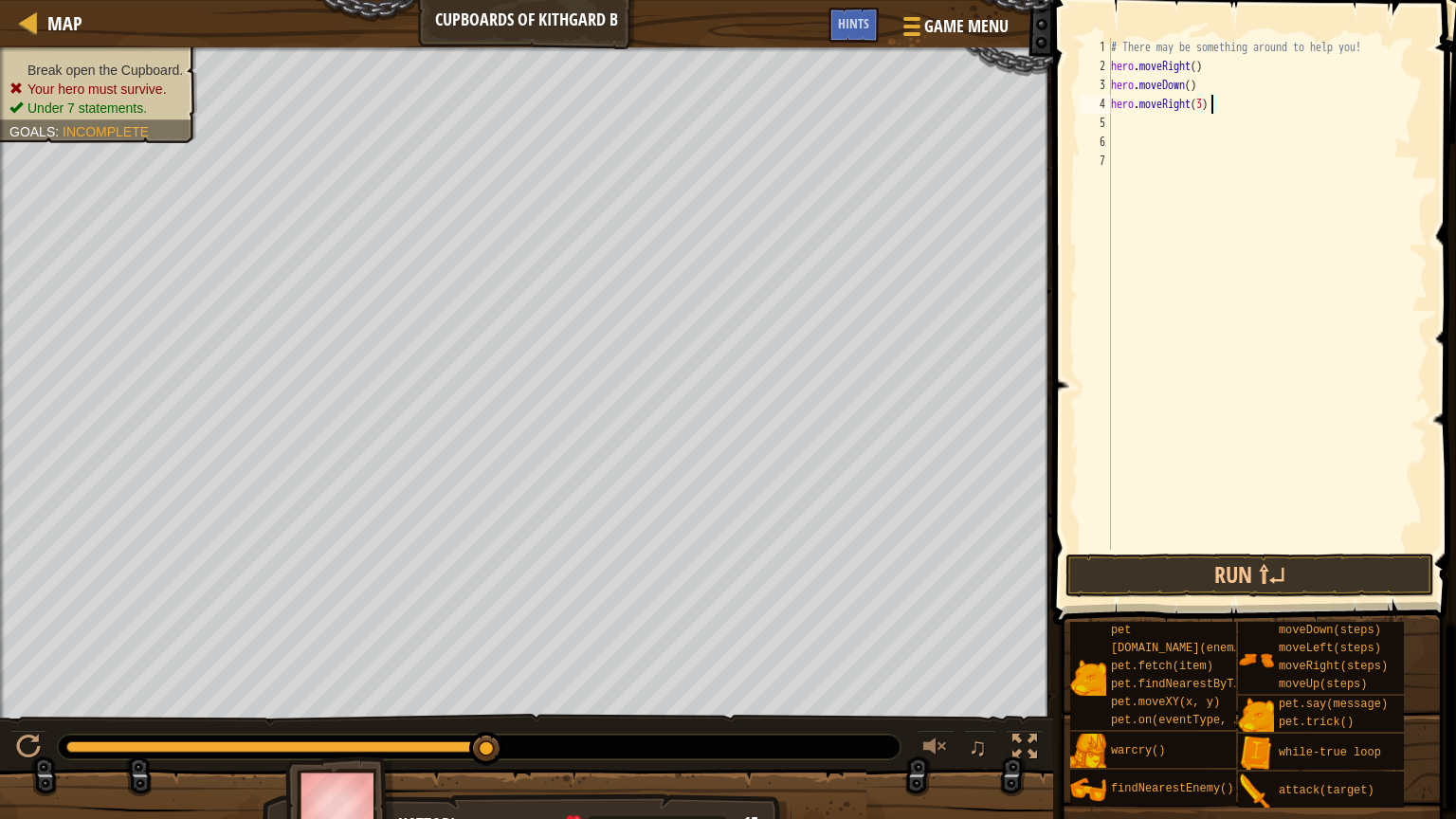 scroll, scrollTop: 9, scrollLeft: 8, axis: both 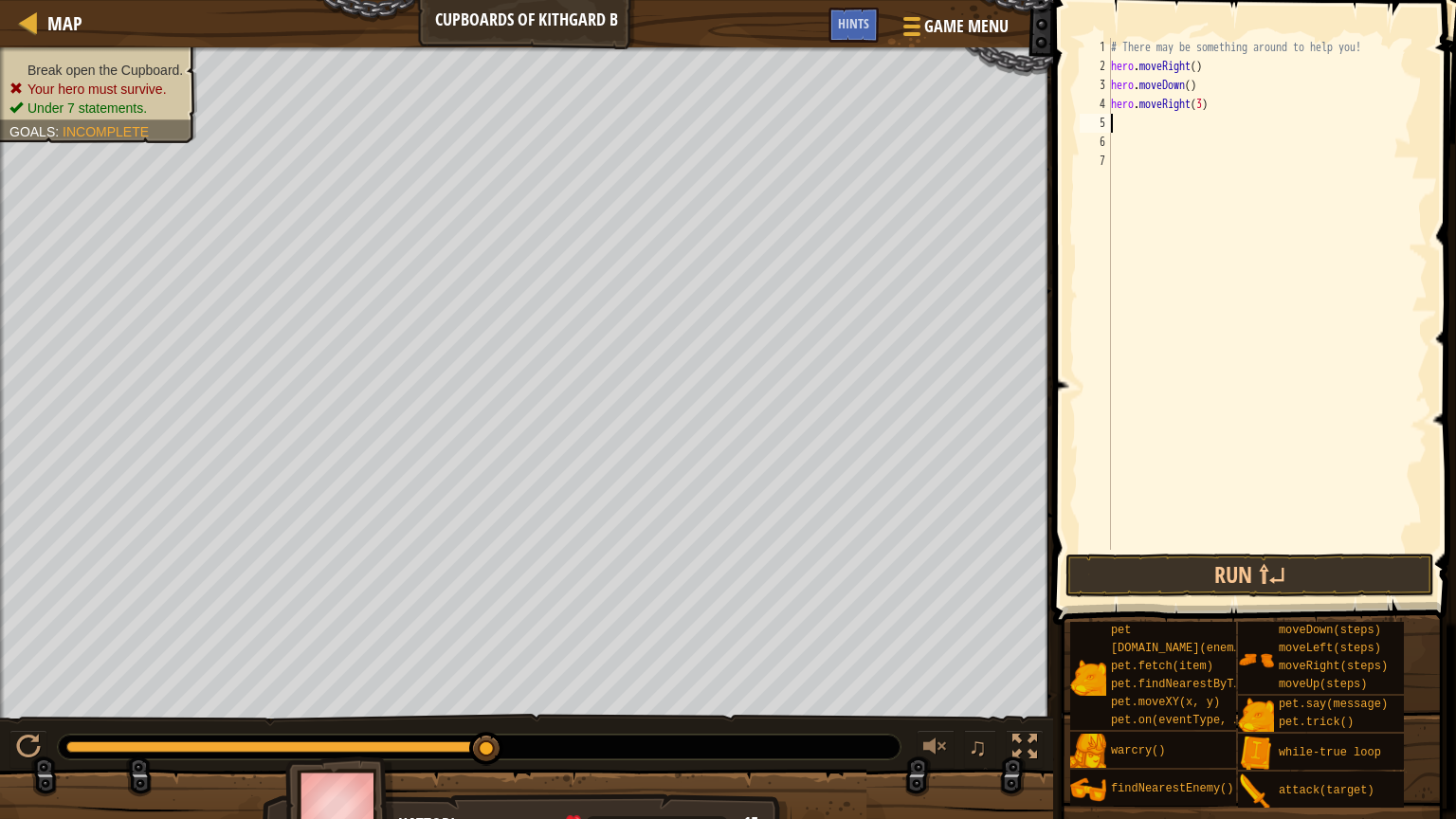 type on "H" 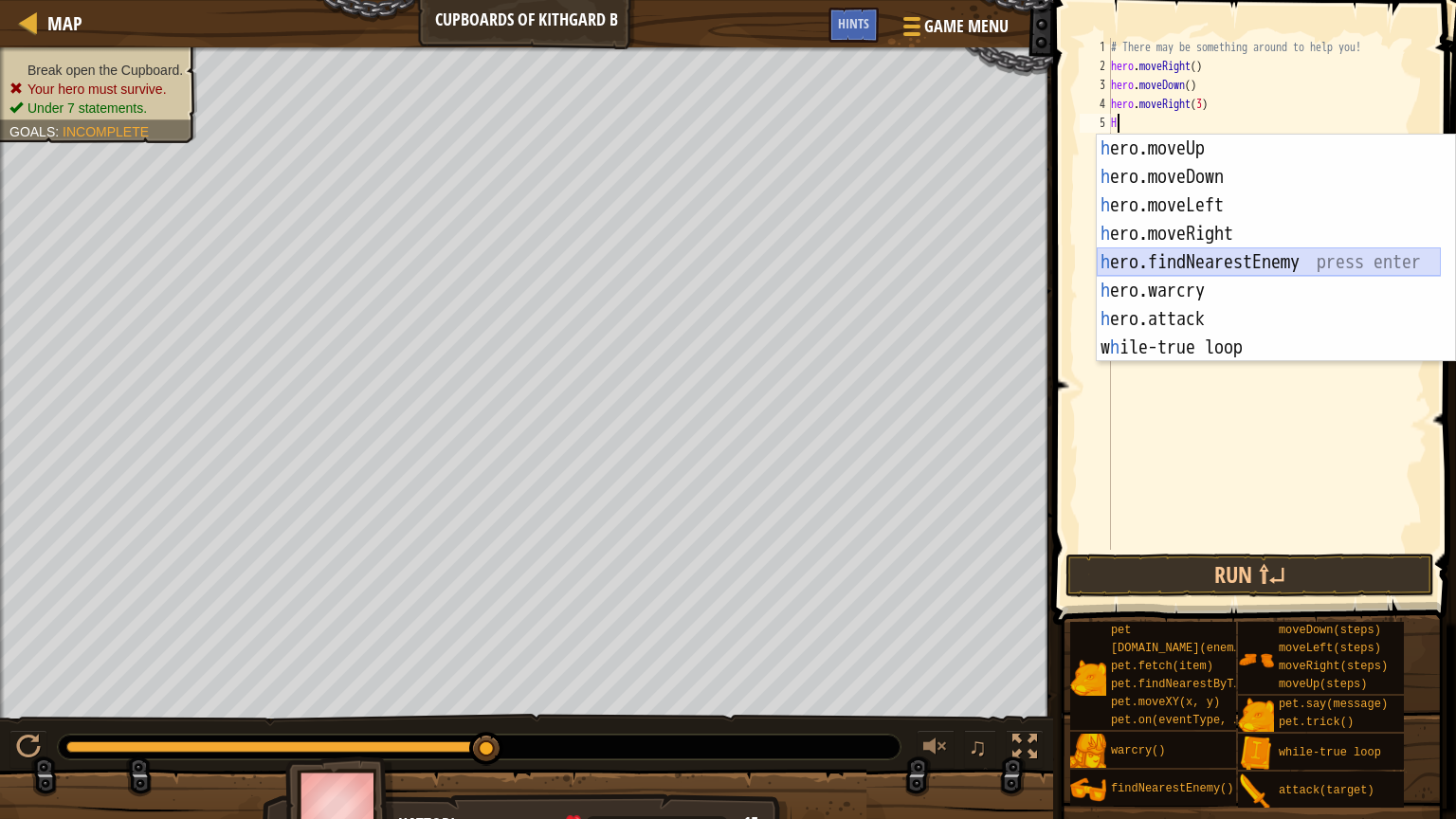 click on "h ero.moveUp press enter h ero.moveDown press enter h ero.moveLeft press enter h ero.moveRight press enter h ero.findNearestEnemy press enter h ero.warcry press enter h ero.attack press enter w h ile-true loop press enter pet.c h ase(enemy) press enter" at bounding box center [1268, 277] 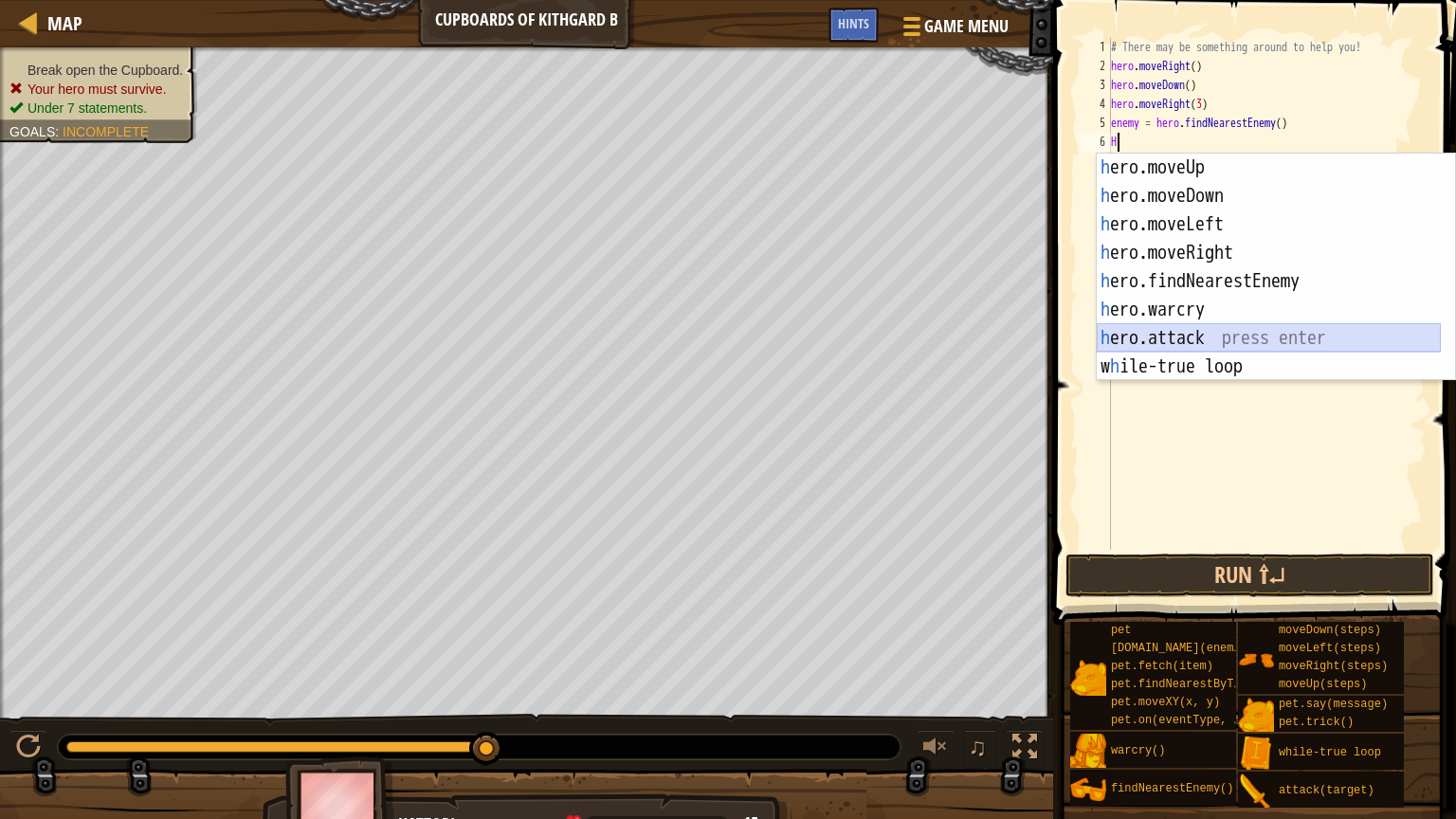 click on "h ero.moveUp press enter h ero.moveDown press enter h ero.moveLeft press enter h ero.moveRight press enter h ero.findNearestEnemy press enter h ero.warcry press enter h ero.attack press enter w h ile-true loop press enter pet.c h ase(enemy) press enter" at bounding box center [1268, 296] 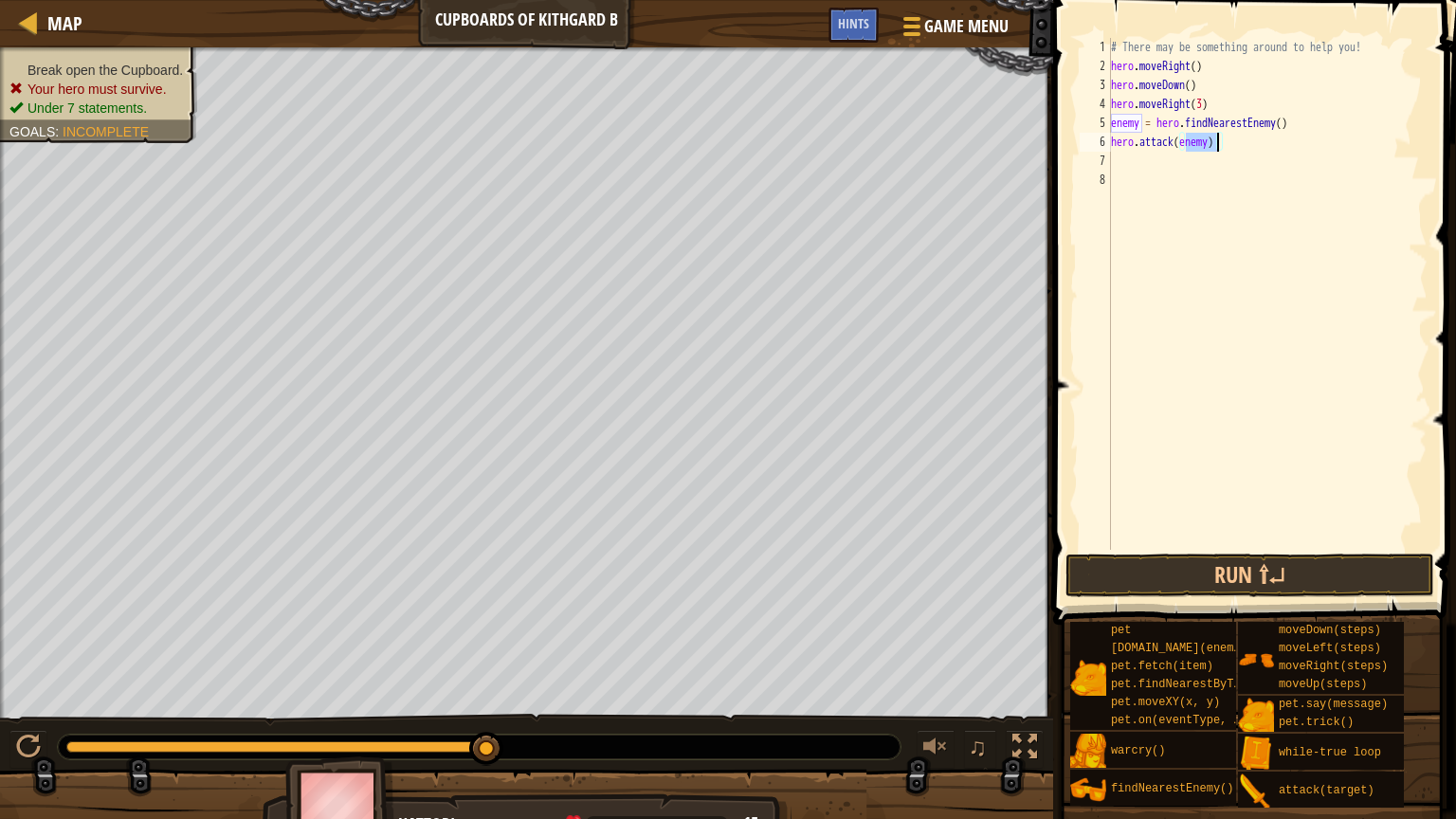 click on "# There may be something around to help you! hero . moveRight ( ) hero . moveDown ( ) hero . moveRight ( 3 ) enemy   =   hero . findNearestEnemy ( ) hero . attack ( enemy )" at bounding box center [1267, 313] 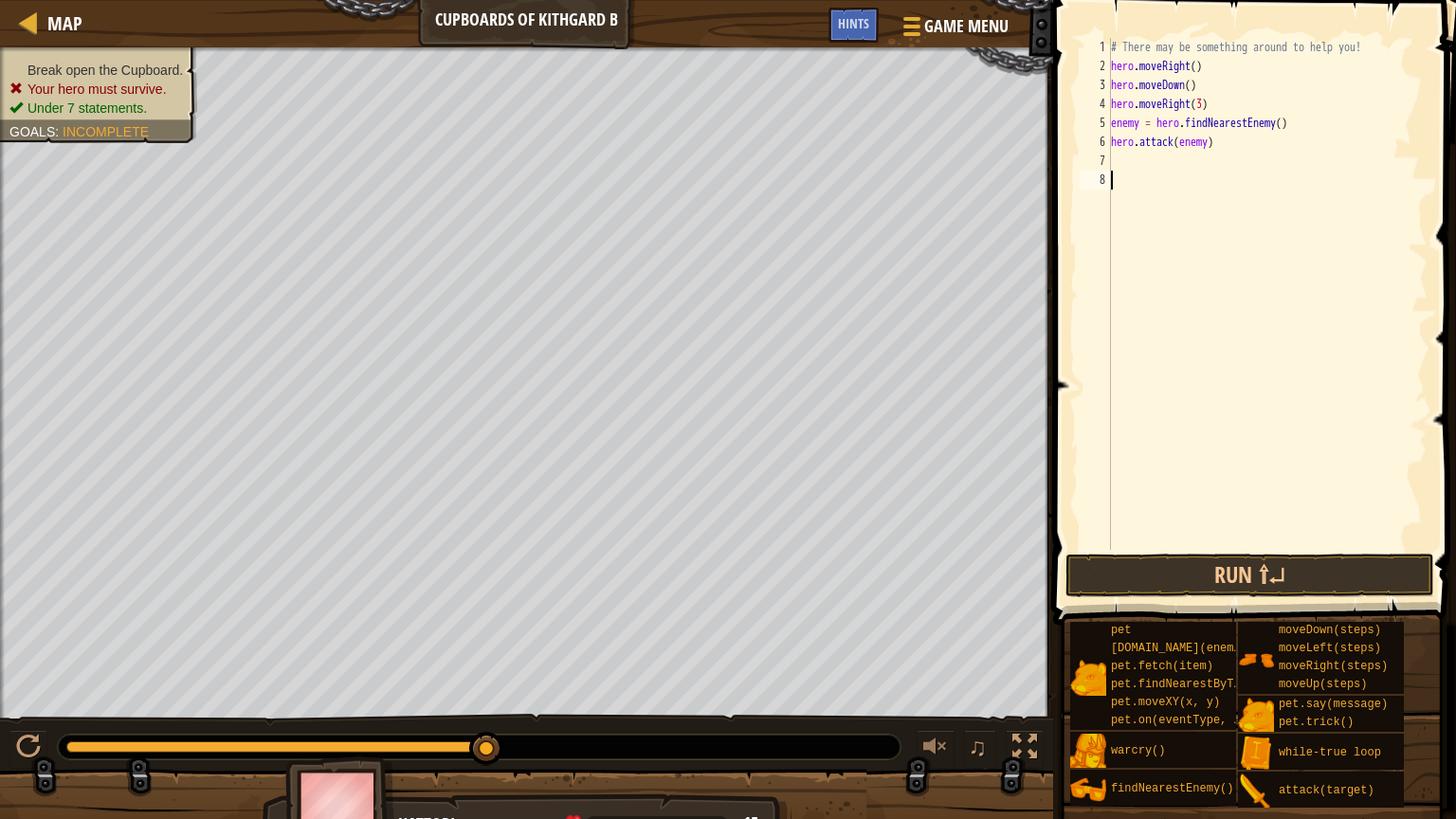 click on "# There may be something around to help you! hero . moveRight ( ) hero . moveDown ( ) hero . moveRight ( 3 ) enemy   =   hero . findNearestEnemy ( ) hero . attack ( enemy )" at bounding box center (1267, 313) 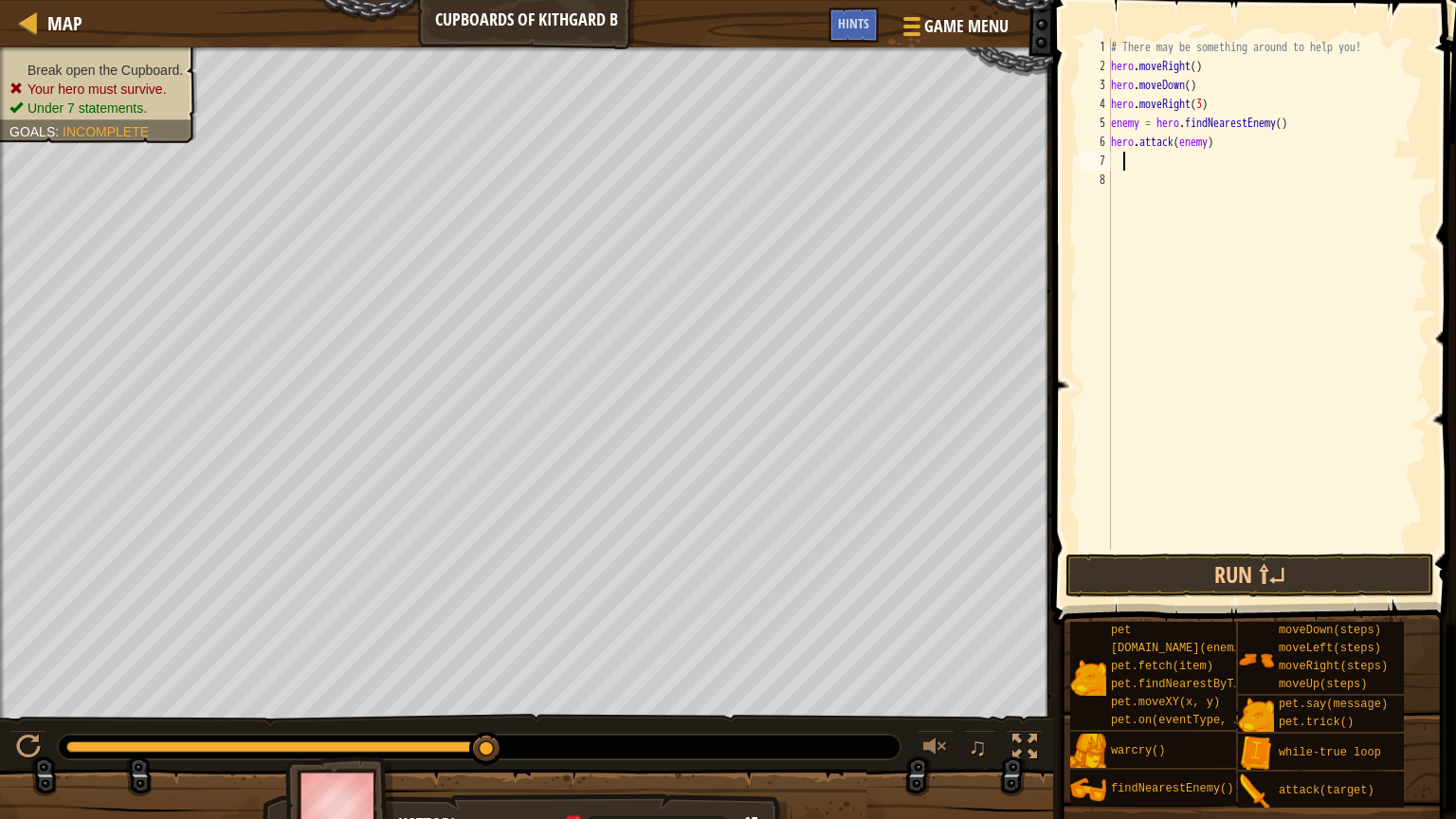 click on "# There may be something around to help you! hero . moveRight ( ) hero . moveDown ( ) hero . moveRight ( 3 ) enemy   =   hero . findNearestEnemy ( ) hero . attack ( enemy )" at bounding box center (1267, 313) 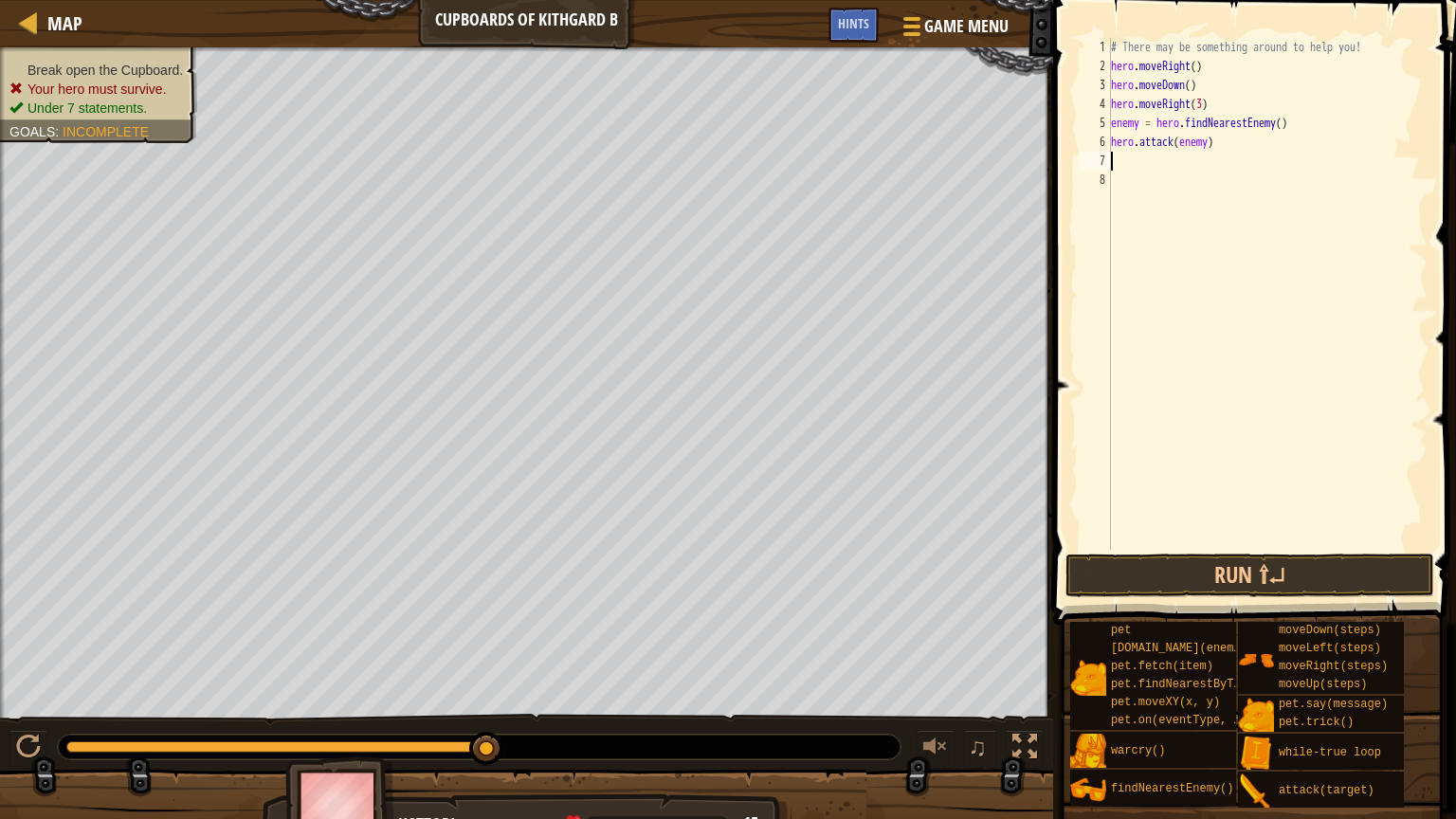 type on "H" 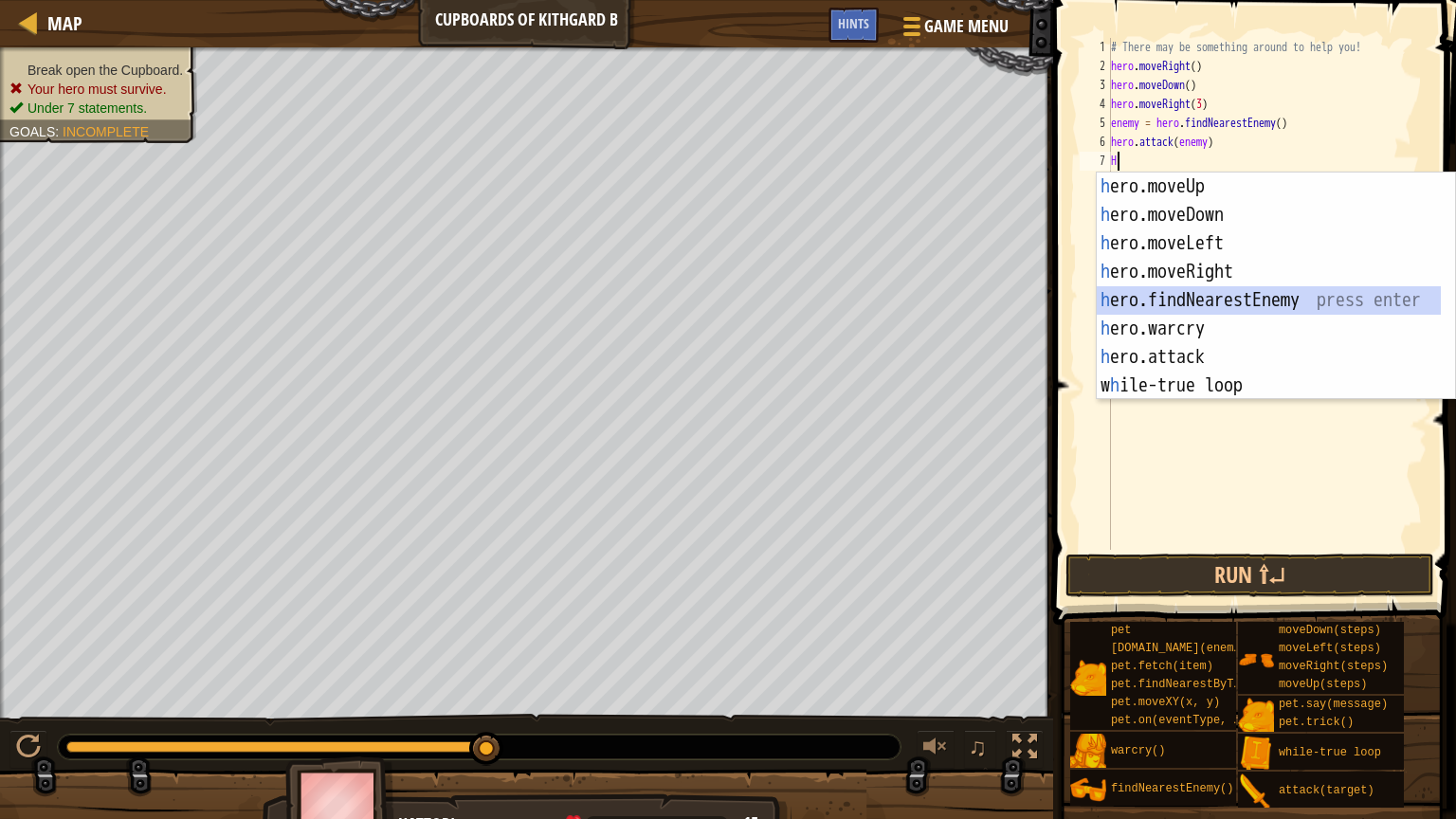 click on "h ero.moveUp press enter h ero.moveDown press enter h ero.moveLeft press enter h ero.moveRight press enter h ero.findNearestEnemy press enter h ero.warcry press enter h ero.attack press enter w h ile-true loop press enter pet.c h ase(enemy) press enter" at bounding box center (1268, 315) 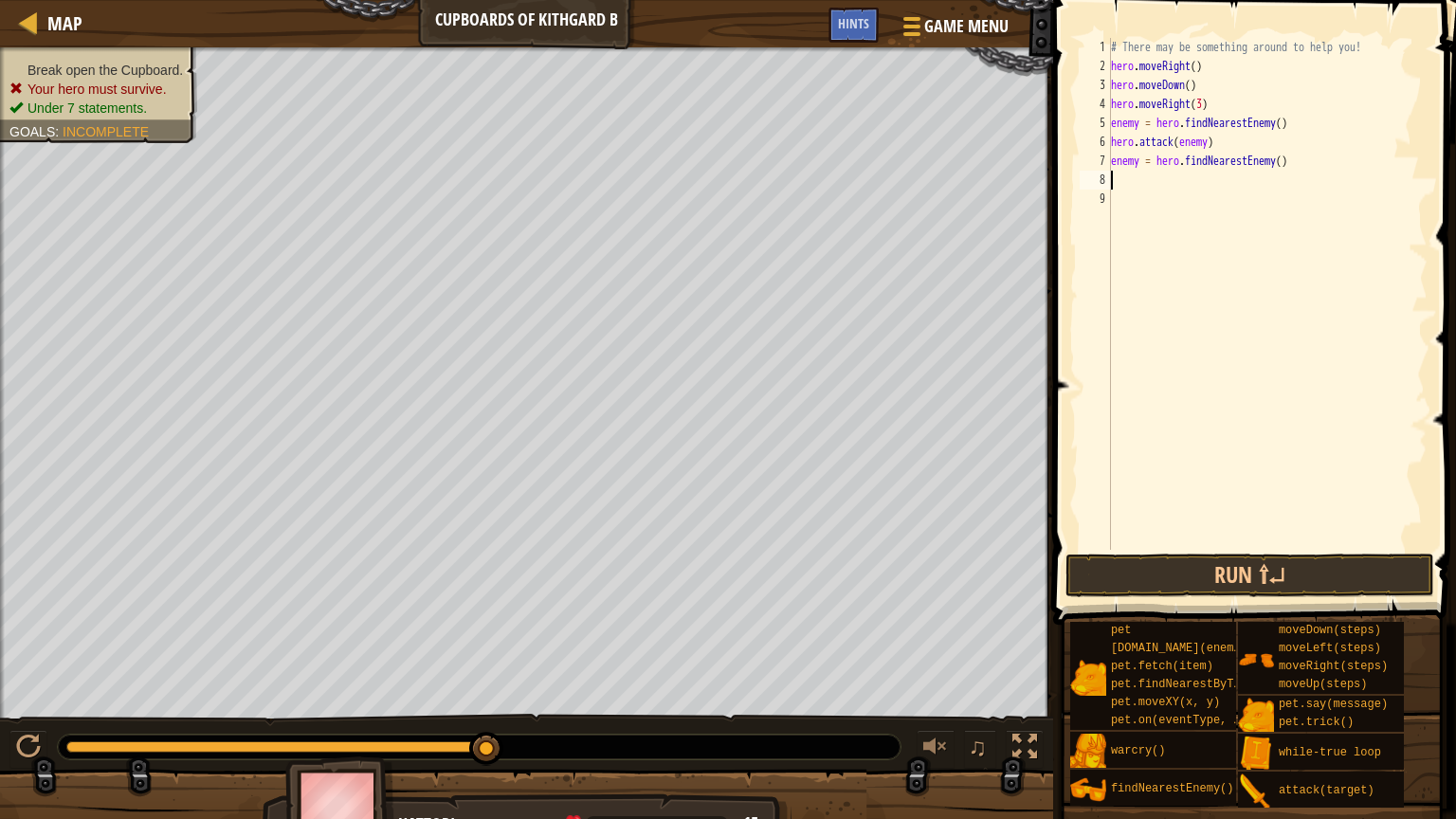 click on "# There may be something around to help you! hero . moveRight ( ) hero . moveDown ( ) hero . moveRight ( 3 ) enemy   =   hero . findNearestEnemy ( ) hero . attack ( enemy ) enemy   =   hero . findNearestEnemy ( )" at bounding box center [1267, 313] 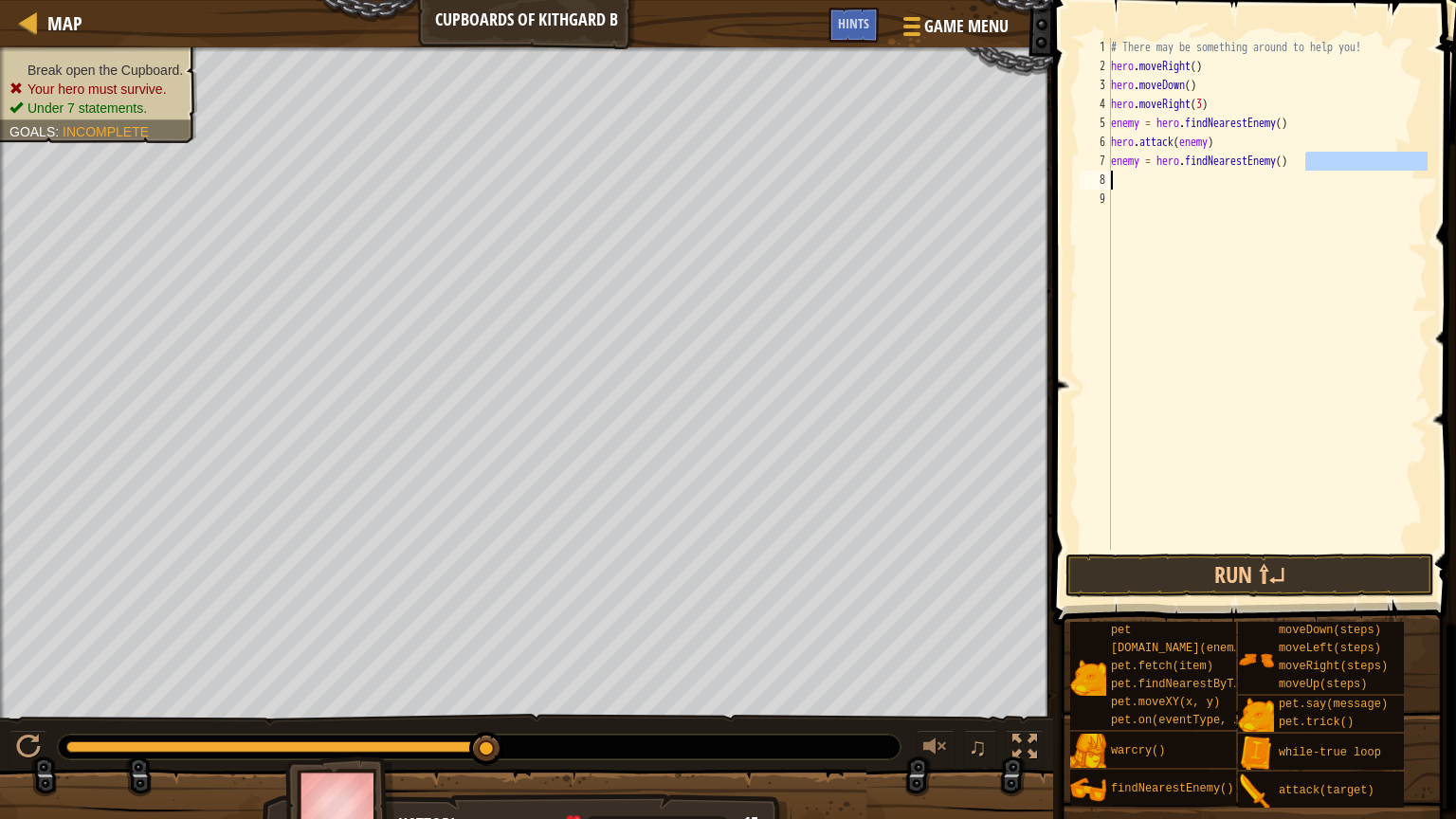drag, startPoint x: 1316, startPoint y: 152, endPoint x: 1098, endPoint y: 177, distance: 219.4288 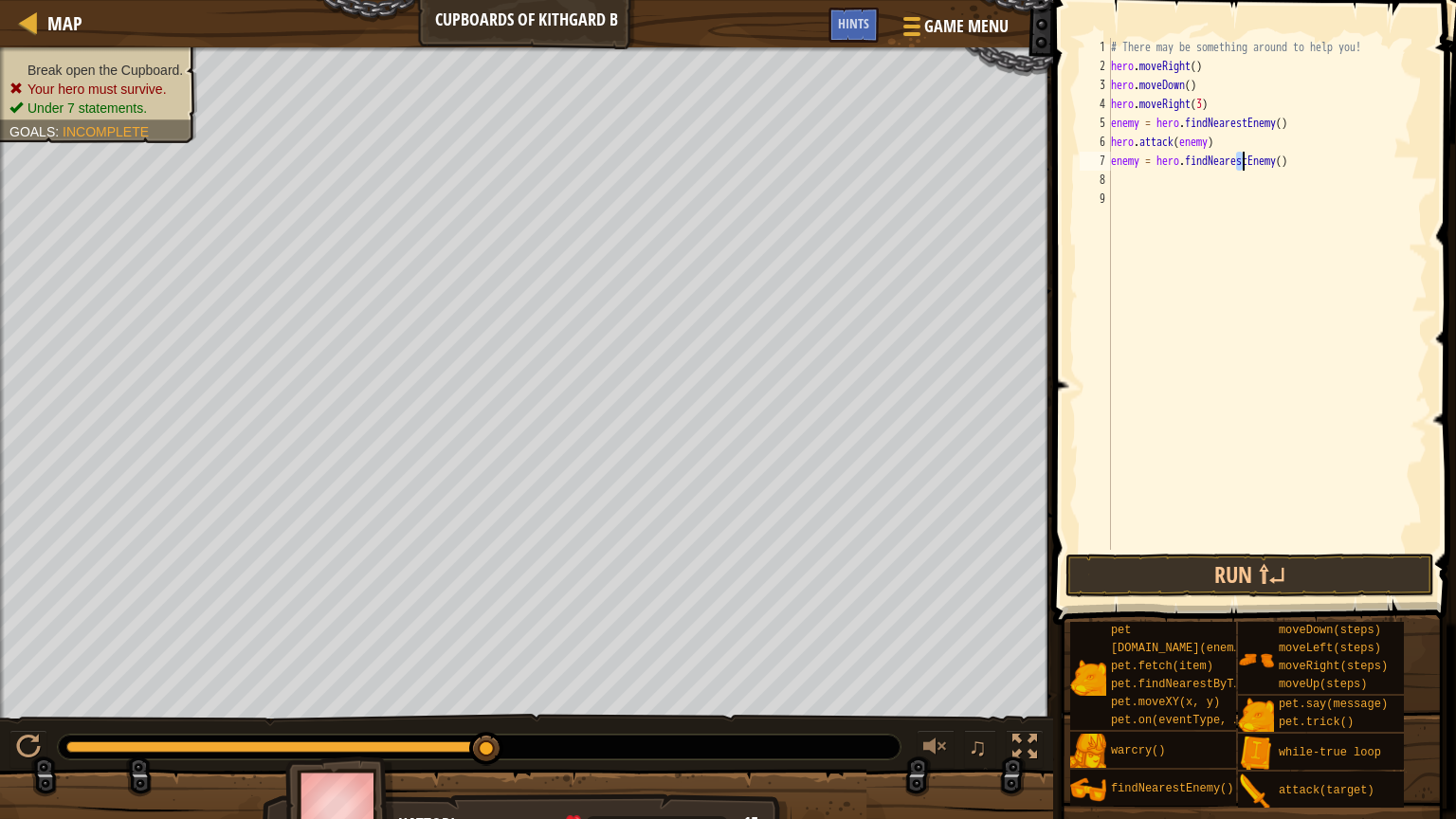 click on "# There may be something around to help you! hero . moveRight ( ) hero . moveDown ( ) hero . moveRight ( 3 ) enemy   =   hero . findNearestEnemy ( ) hero . attack ( enemy ) enemy   =   hero . findNearestEnemy ( )" at bounding box center (1267, 313) 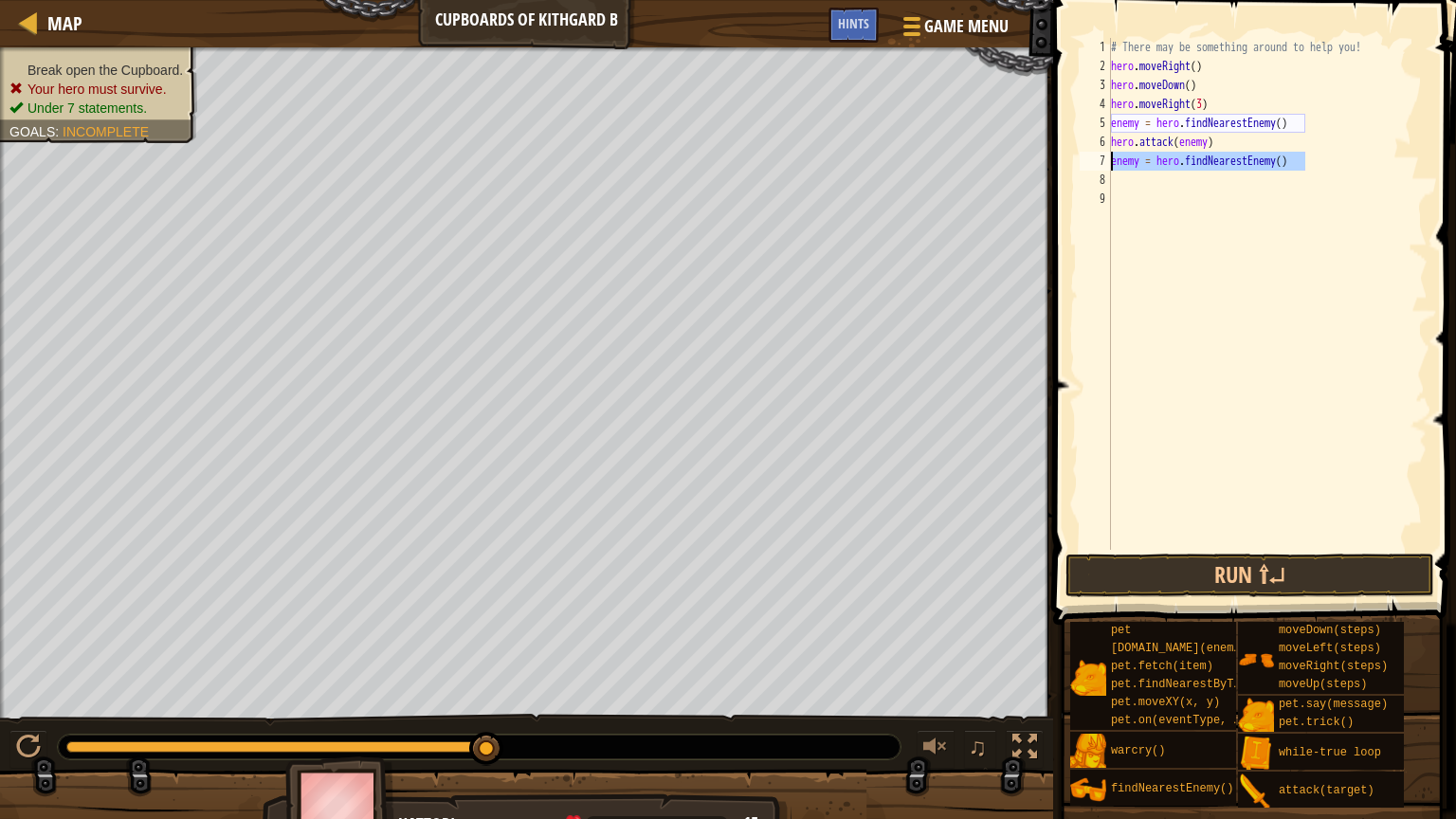 drag, startPoint x: 1327, startPoint y: 167, endPoint x: 1102, endPoint y: 152, distance: 225.49945 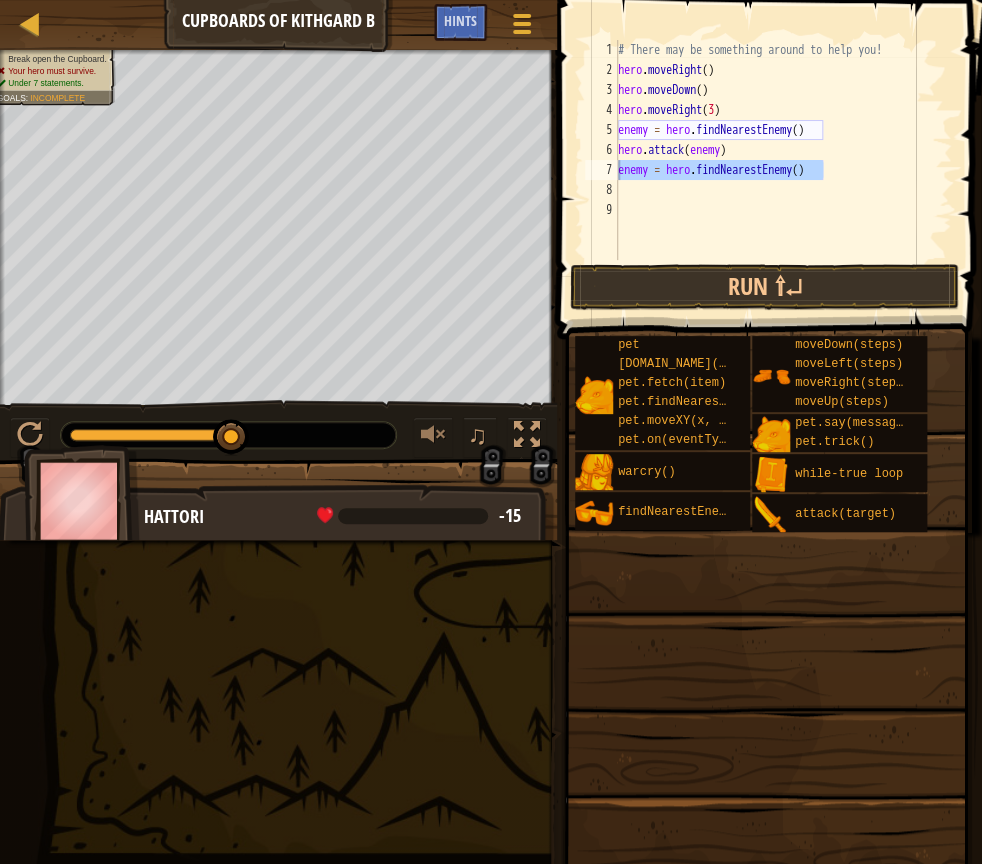 drag, startPoint x: 966, startPoint y: 430, endPoint x: 1278, endPoint y: 418, distance: 312.23068 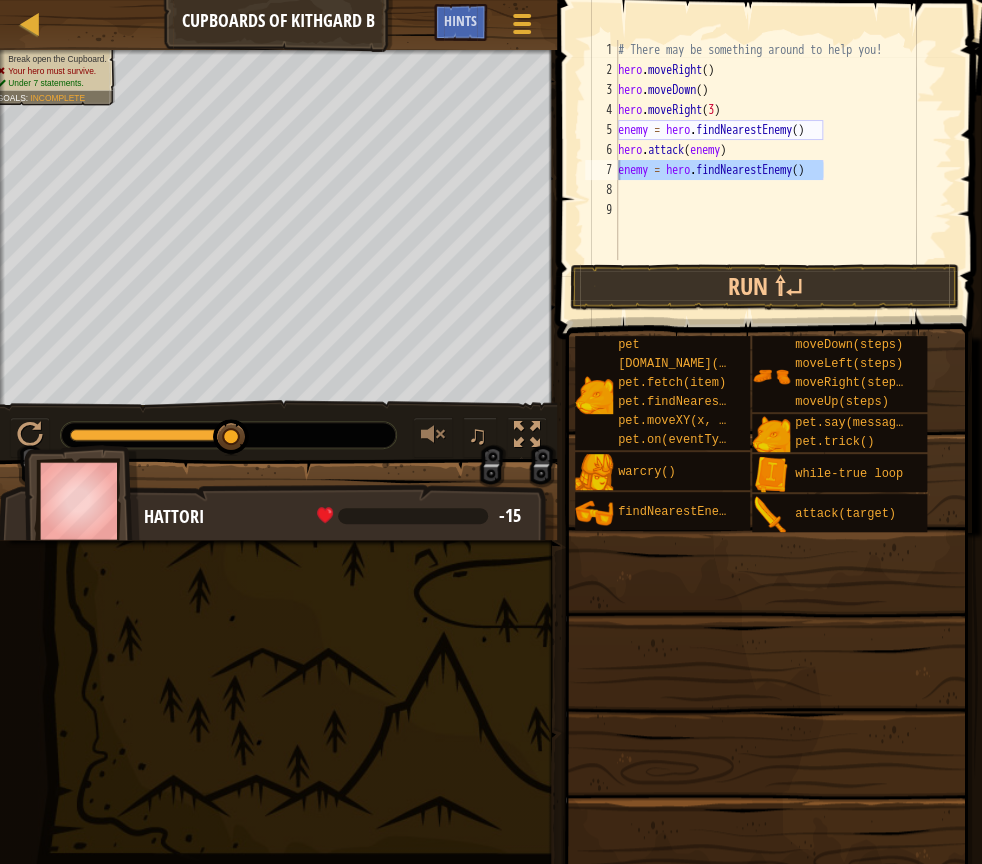 click on "Map Cupboards of Kithgard B Game Menu Done Hints 1     הההההההההההההההההההההההההההההההההההההההההההההההההההההההההההההההההההההההההההההההההההההההההההההההההההההההההההההההההההההההההההההההההההההההההההההההההההההההההההההההההההההההההההההההההההההההההההההההההההההההההההההההההההההההההההההההההההההההההההההההההההההההההההההההה XXXXXXXXXXXXXXXXXXXXXXXXXXXXXXXXXXXXXXXXXXXXXXXXXXXXXXXXXXXXXXXXXXXXXXXXXXXXXXXXXXXXXXXXXXXXXXXXXXXXXXXXXXXXXXXXXXXXXXXXXXXXXXXXXXXXXXXXXXXXXXXXXXXXXXXXXXXXXXXXXXXXXXXXXXXXXXXXXXXXXXXXXXXXXXXXXXXXXXXXXXXXXXXXXXXXXXXXXXXXXXXXXXXXXXXXXXXXXXXXXXXXXXXXXXXXXXXX Solution × Hints enemy = hero.findNearestEnemy() 1 2 3 4 5 6 7 8 9 # There may be something around to help you! hero . moveRight ( ) hero . moveDown ( ) hero . moveRight ( 3 ) enemy   =   hero . (" at bounding box center (491, 0) 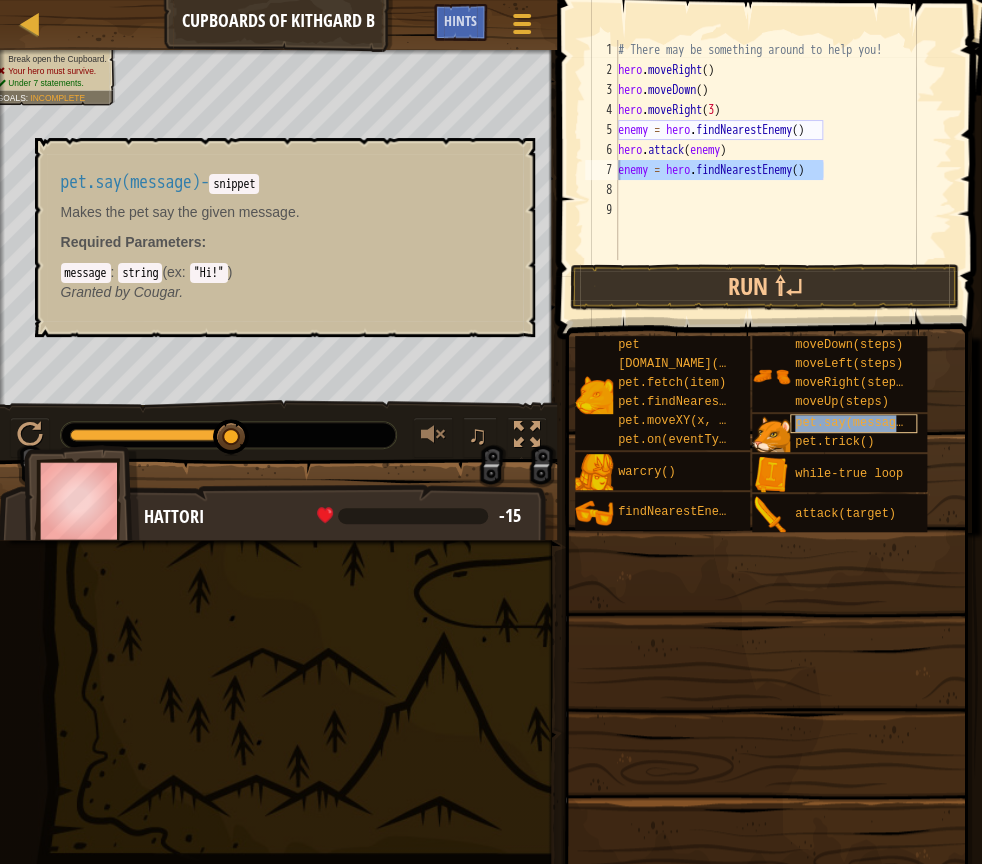 click on "pet.say(message)" at bounding box center [852, 423] 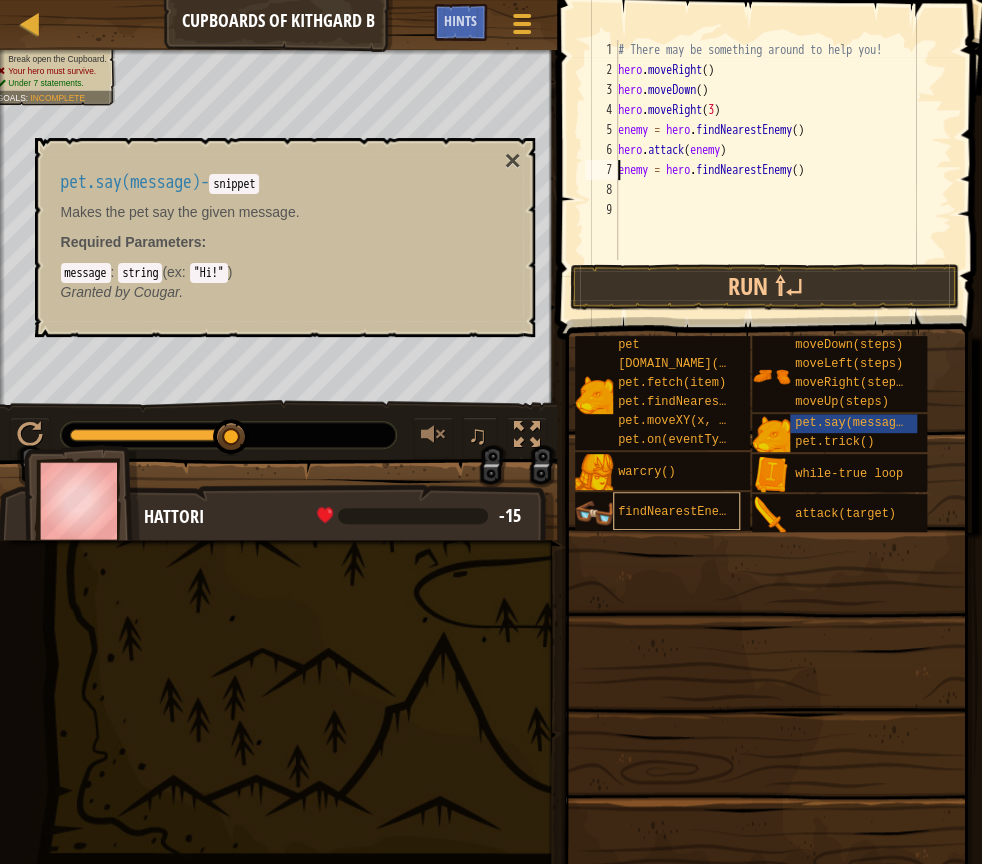 drag, startPoint x: 716, startPoint y: 567, endPoint x: 680, endPoint y: 528, distance: 53.075417 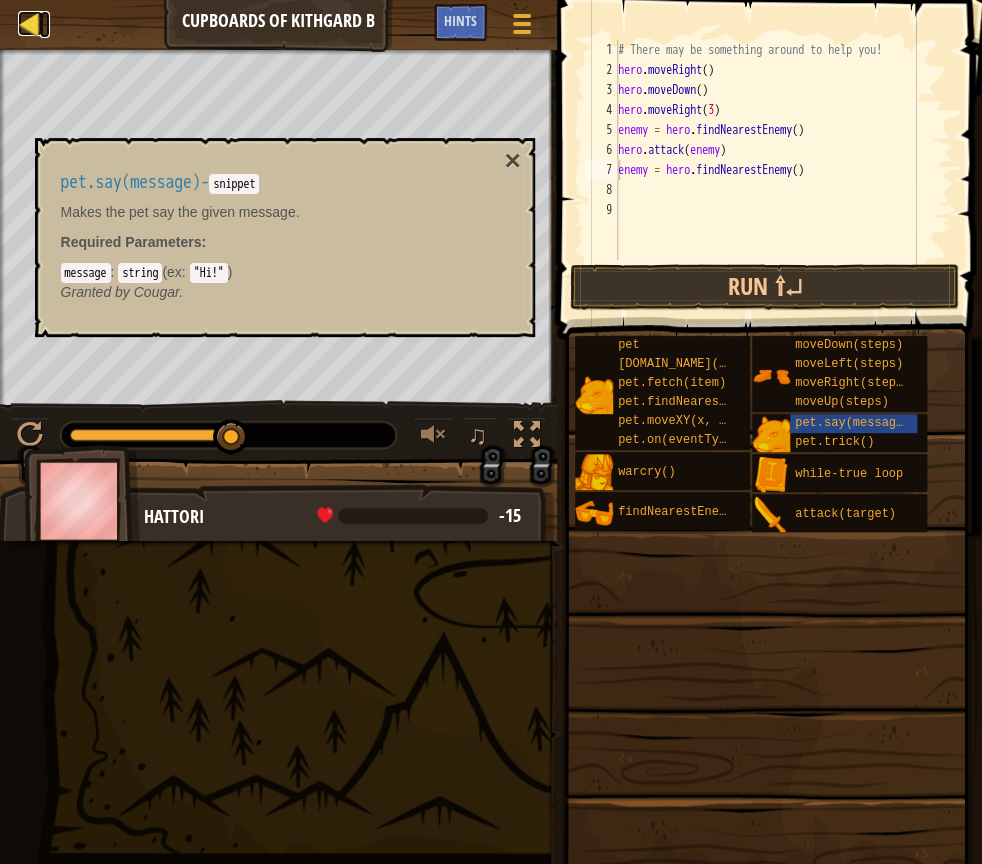 click at bounding box center (30, 23) 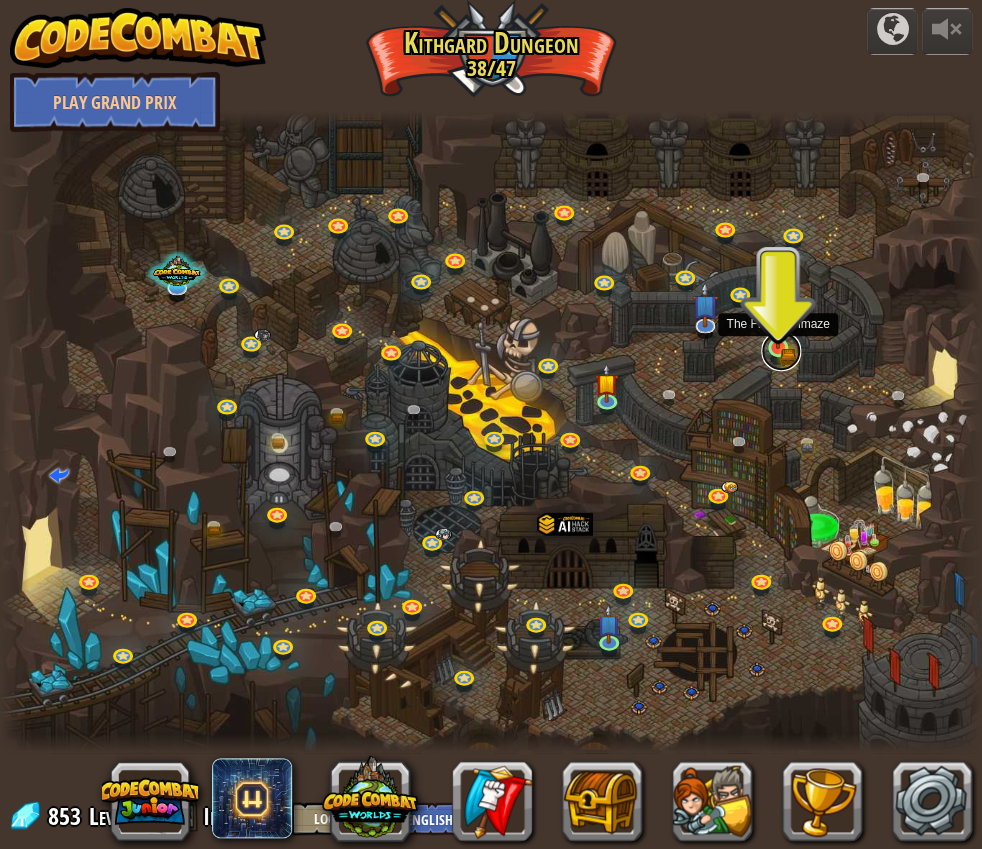 click at bounding box center [781, 351] 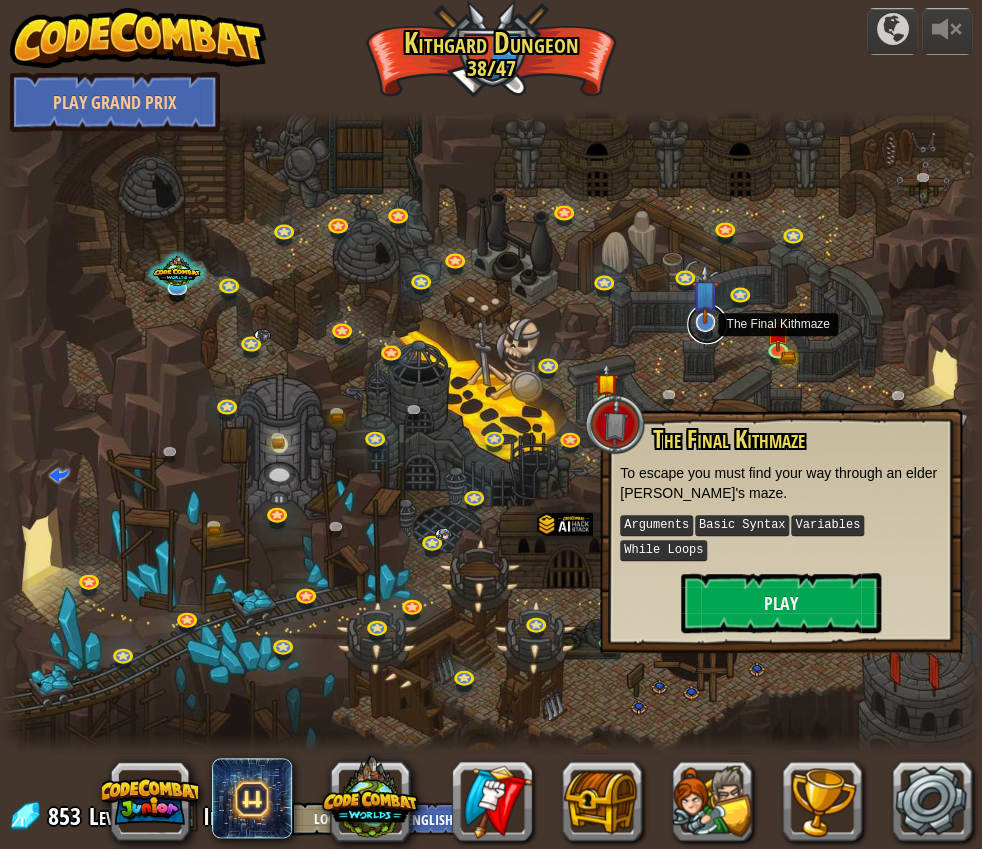 click at bounding box center (707, 324) 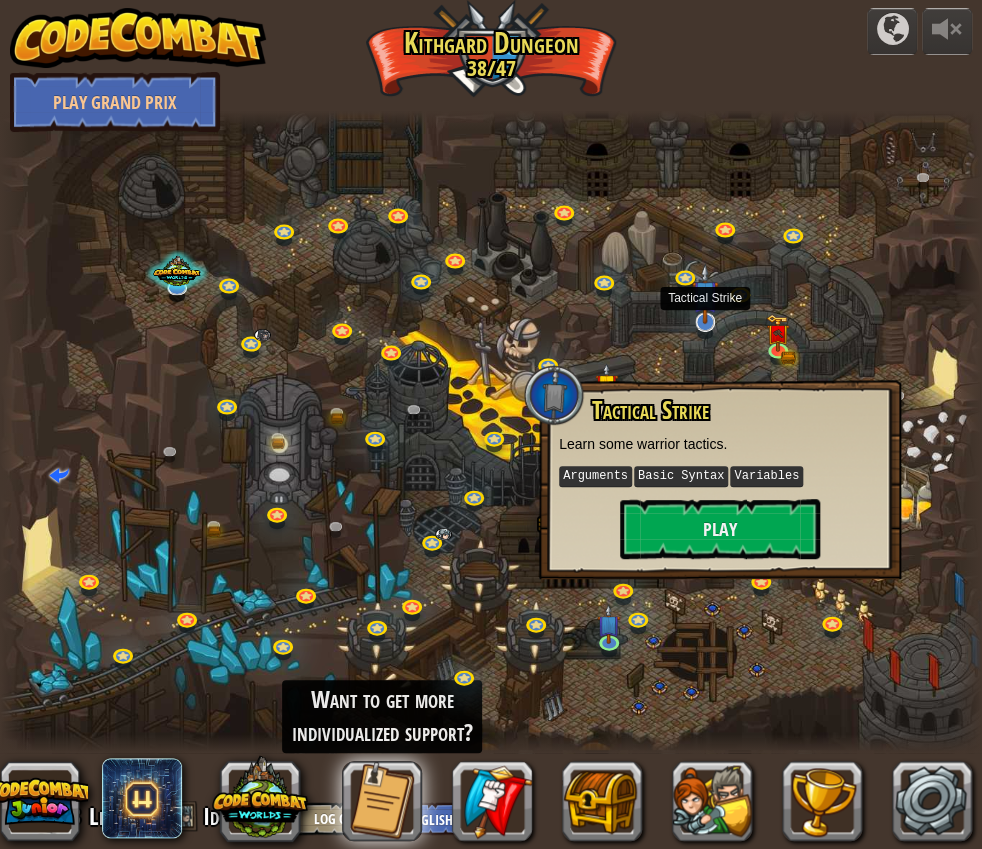 click at bounding box center [705, 293] 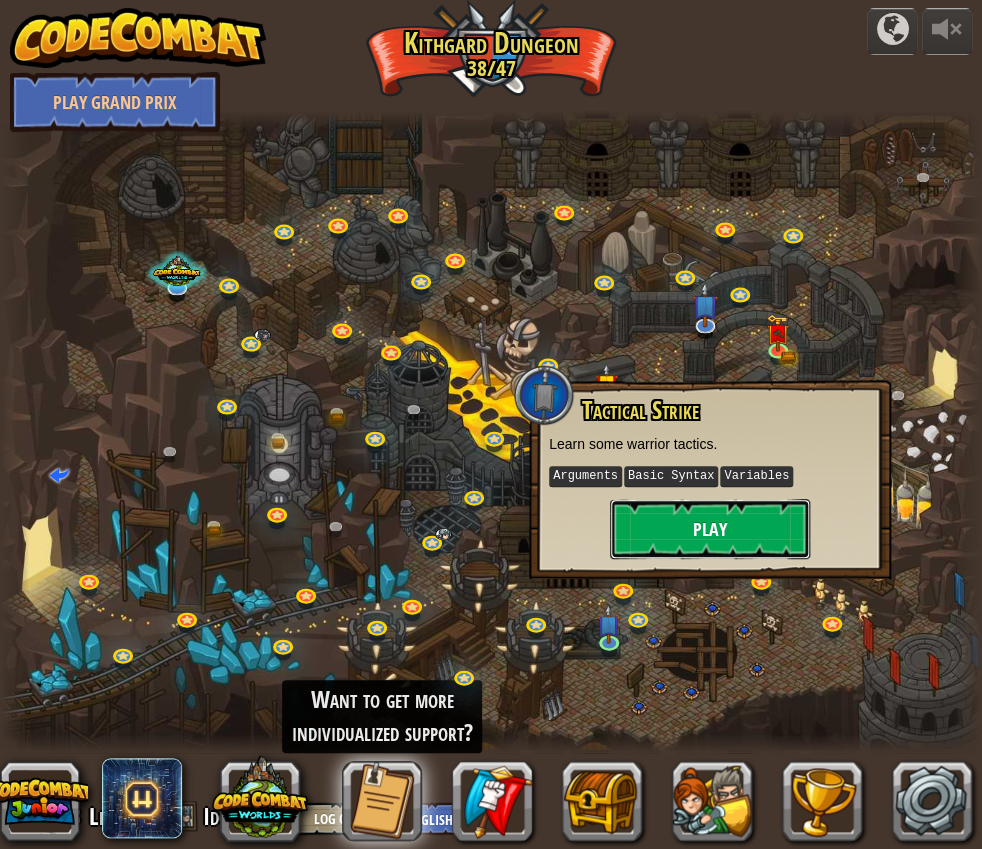 click on "Play" at bounding box center (710, 529) 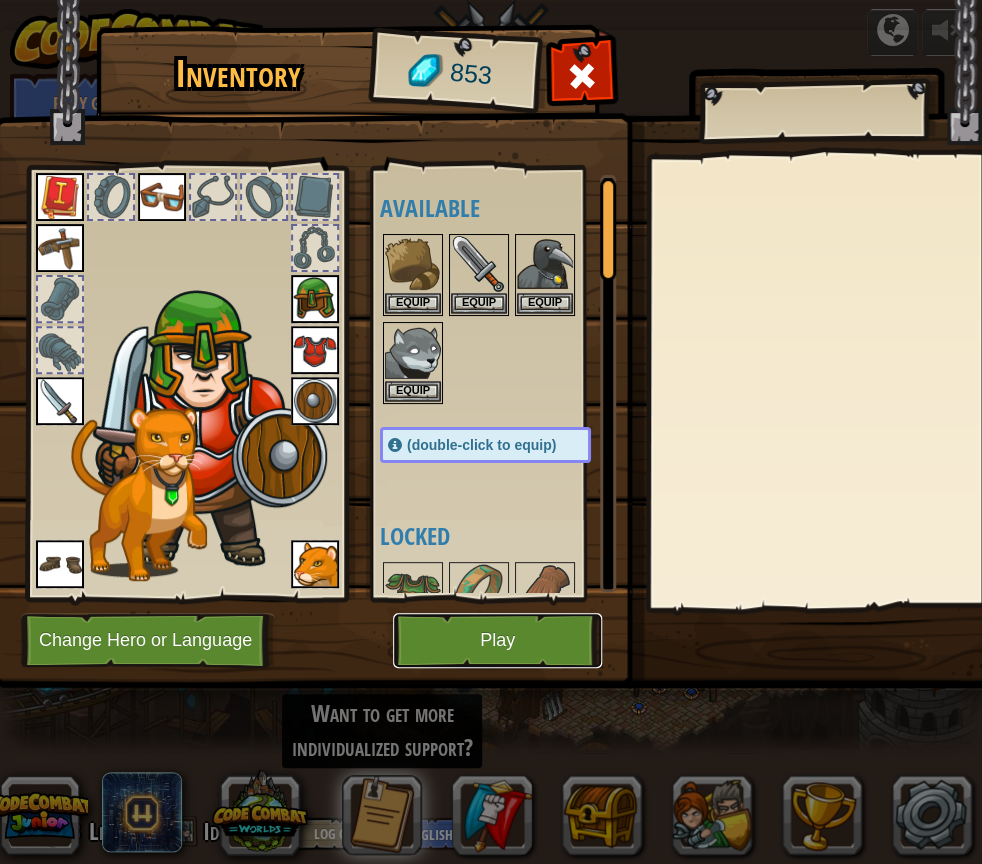 click on "Play" at bounding box center [497, 640] 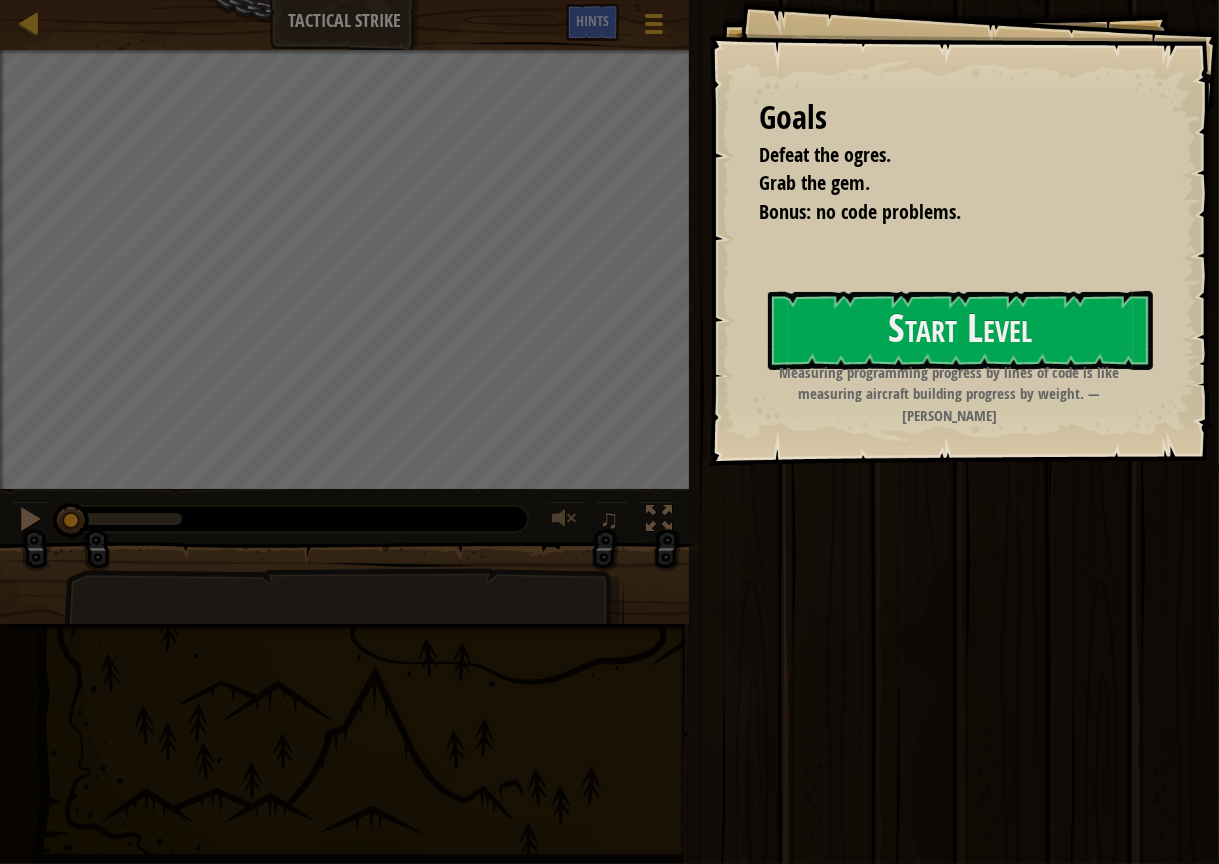 drag, startPoint x: 1217, startPoint y: 530, endPoint x: 1354, endPoint y: 572, distance: 143.29341 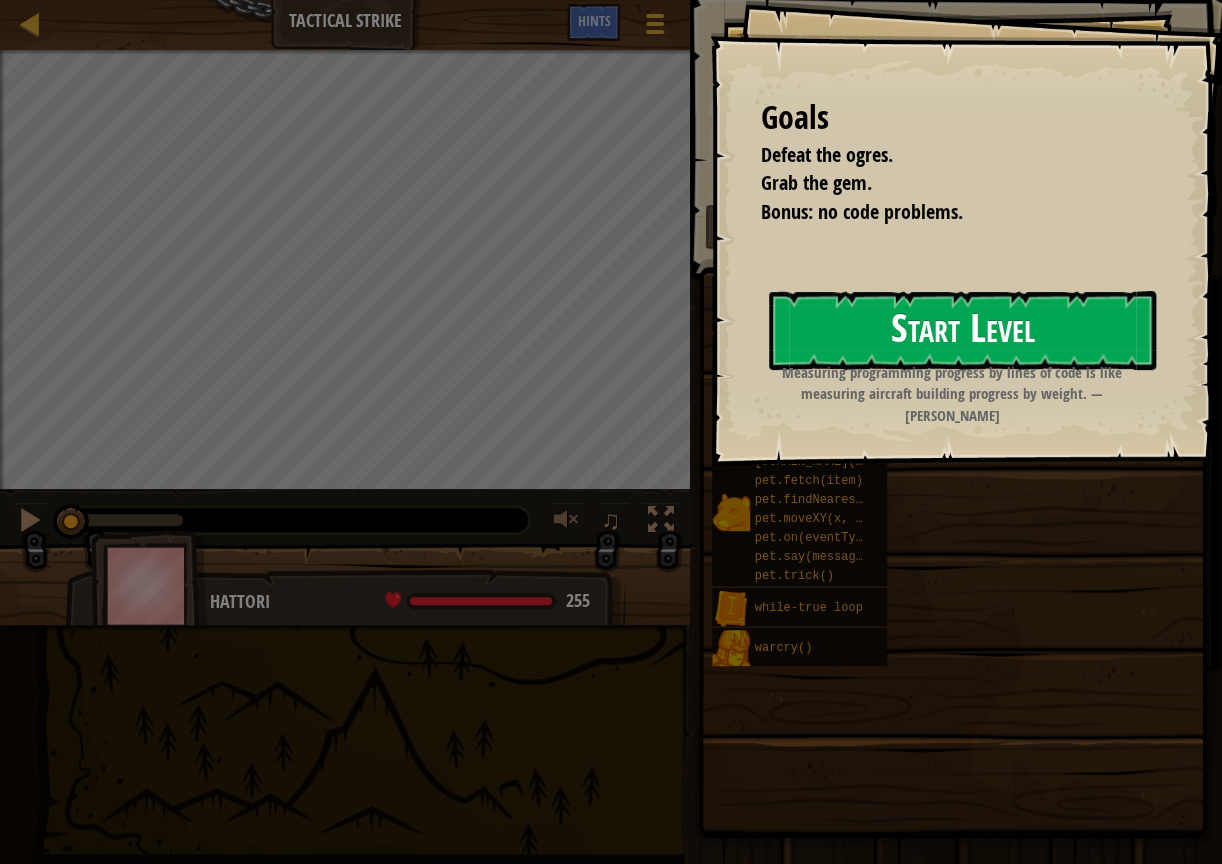 click on "Start Level" at bounding box center (962, 330) 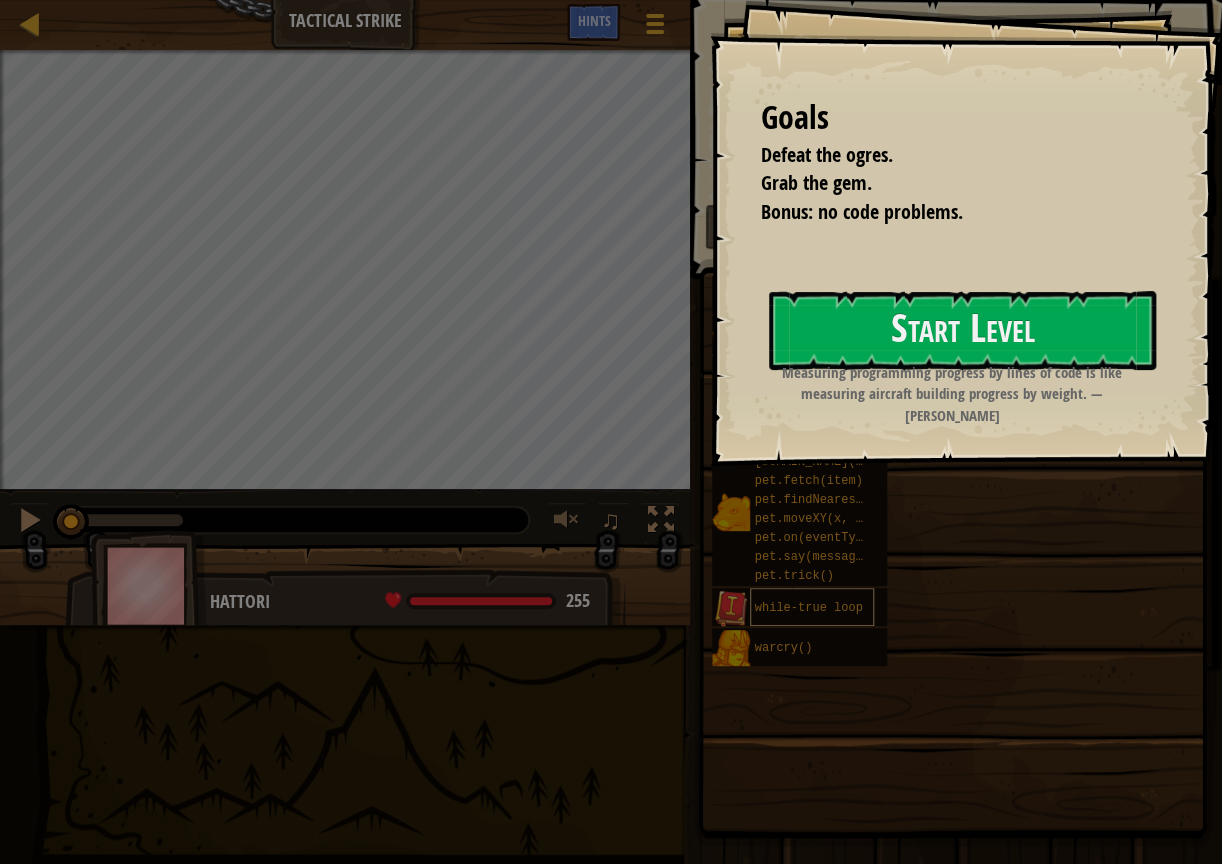 click on "while-true loop" at bounding box center (812, 607) 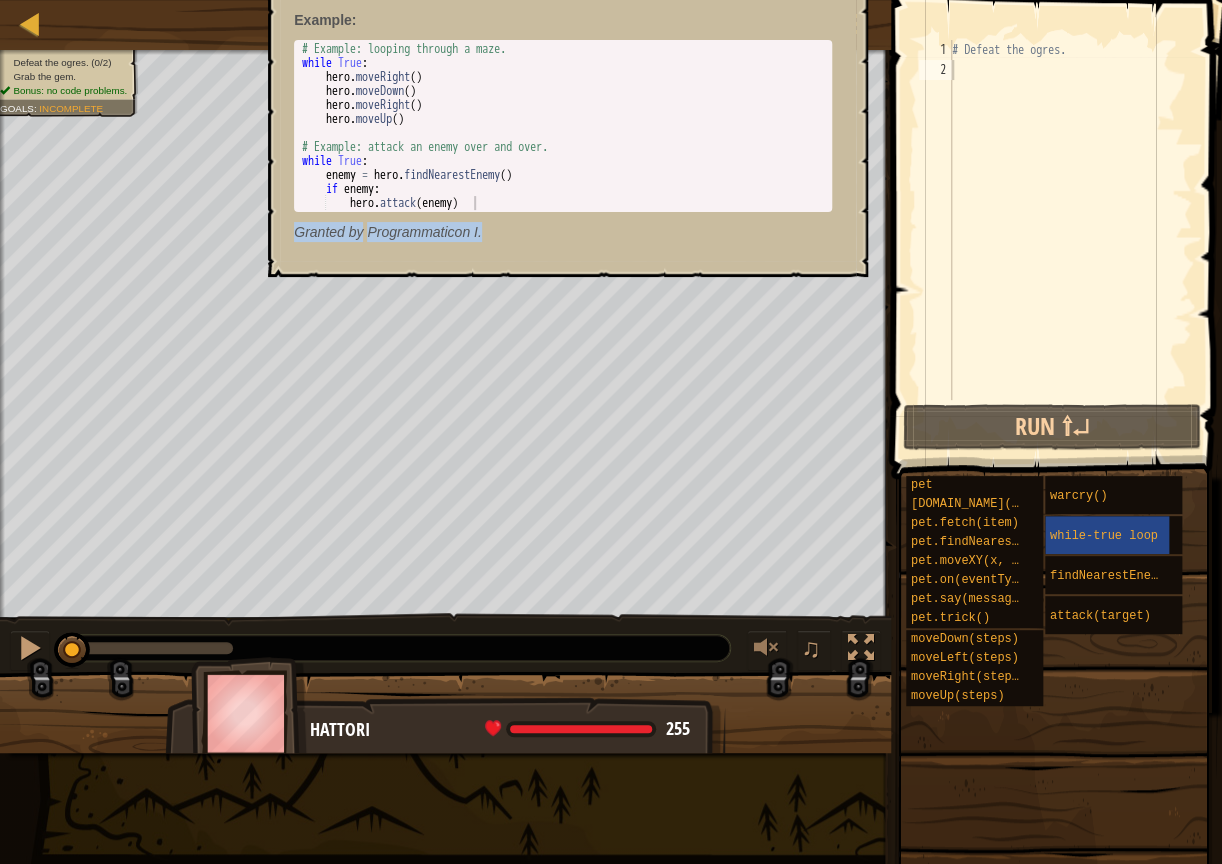 drag, startPoint x: 691, startPoint y: 178, endPoint x: 700, endPoint y: 124, distance: 54.74486 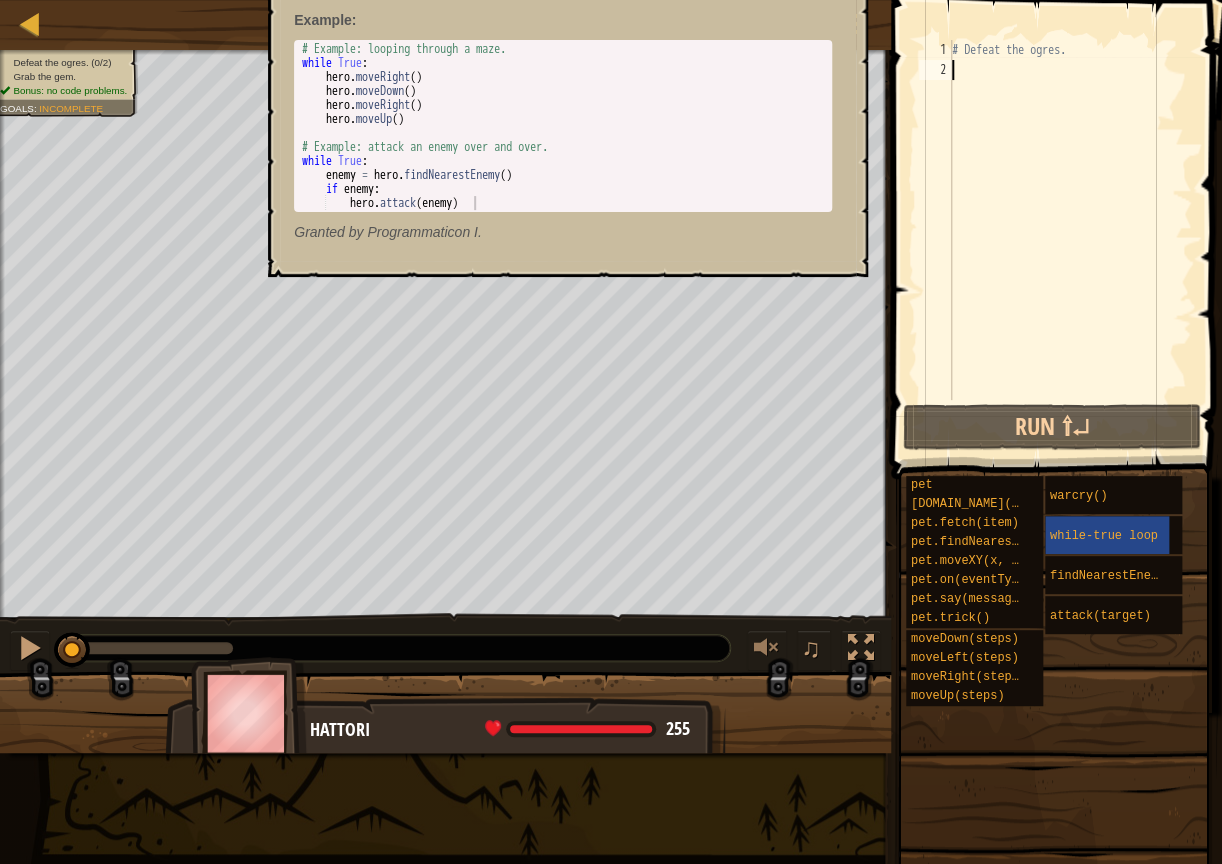 click on "Map Tactical Strike Game Menu Done Hints 1     הההההההההההההההההההההההההההההההההההההההההההההההההההההההההההההההההההההההההההההההההההההההההההההההההההההההההההההההההההההההההההההההההההההההההההההההההההההההההההההההההההההההההההההההההההההההההההההההההההההההההההההההההההההההההההההההההההההההההההההההההההההההההההההההה XXXXXXXXXXXXXXXXXXXXXXXXXXXXXXXXXXXXXXXXXXXXXXXXXXXXXXXXXXXXXXXXXXXXXXXXXXXXXXXXXXXXXXXXXXXXXXXXXXXXXXXXXXXXXXXXXXXXXXXXXXXXXXXXXXXXXXXXXXXXXXXXXXXXXXXXXXXXXXXXXXXXXXXXXXXXXXXXXXXXXXXXXXXXXXXXXXXXXXXXXXXXXXXXXXXXXXXXXXXXXXXXXXXXXXXXXXXXXXXXXXXXXXXXXXXXXXXX Solution × Hints 1 2 # Defeat the ogres.     Code Saved Programming language : Python Run ⇧↵ Submit Done Statement   /  Call   /  pet [DOMAIN_NAME](enemy) pet.fetch(item) pet.findNearestByType(type) ×" at bounding box center [611, 432] 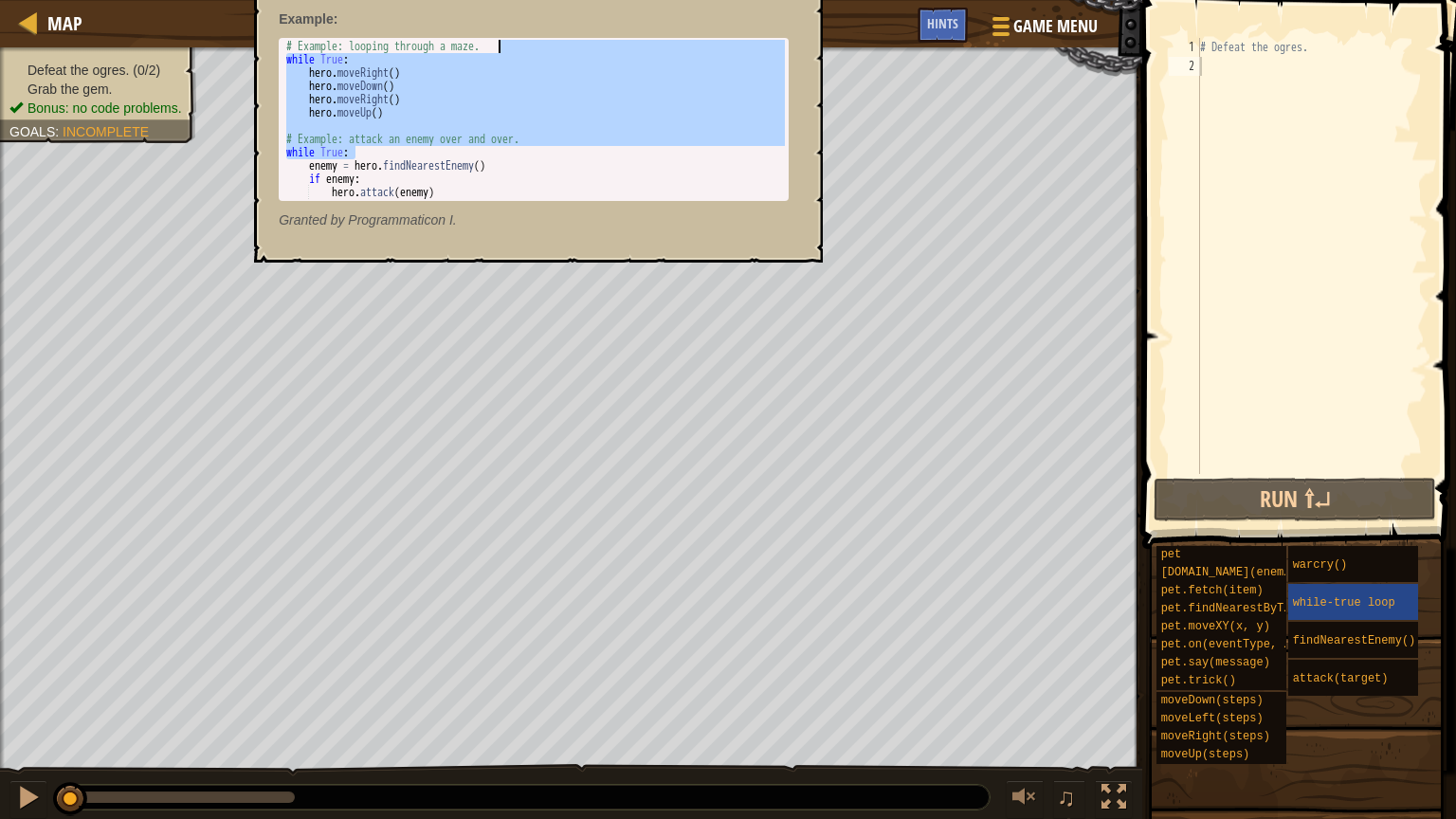 drag, startPoint x: 646, startPoint y: 151, endPoint x: 621, endPoint y: 0, distance: 153.05555 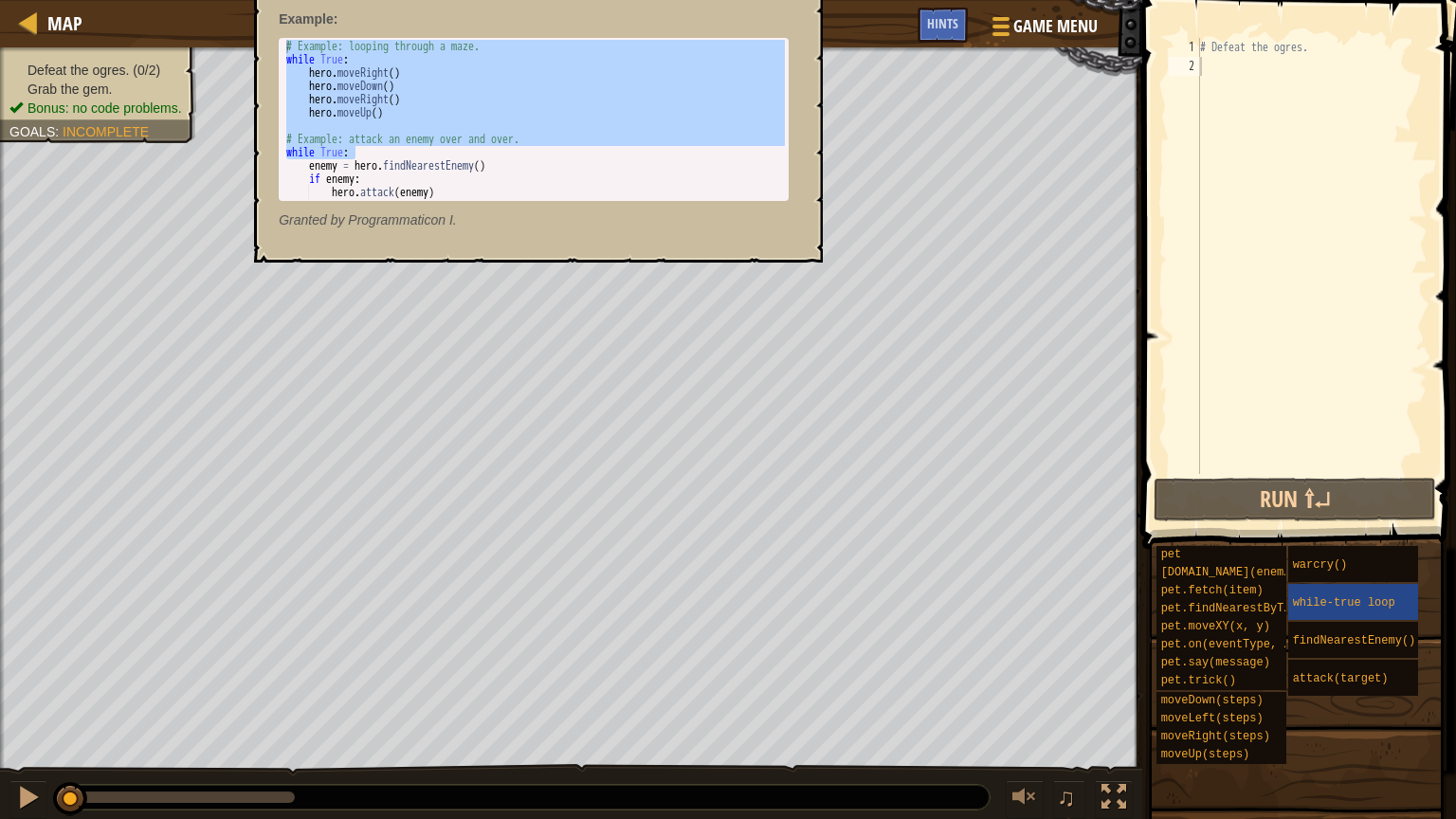 click on "Example" at bounding box center [306, 19] 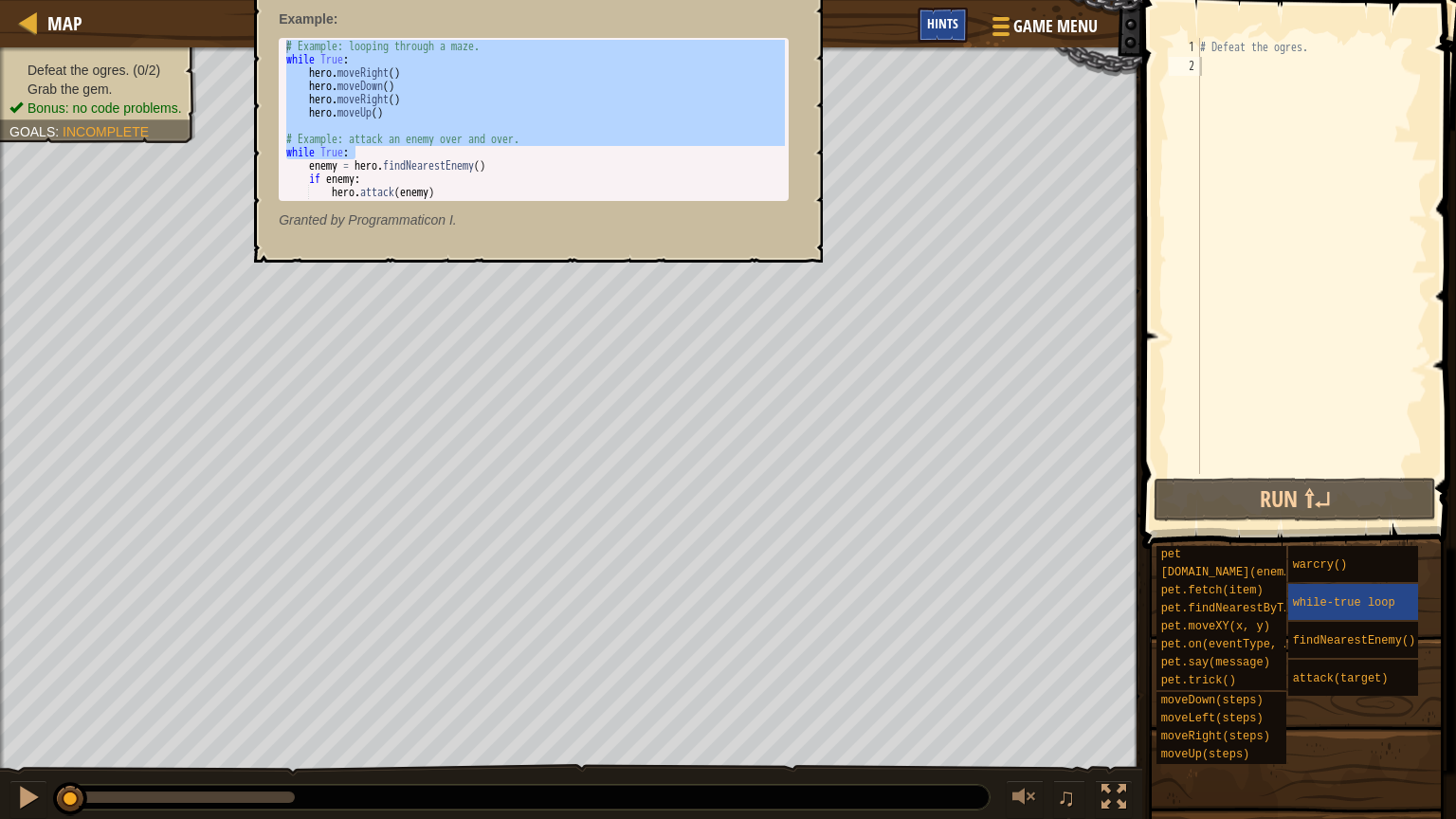click on "Hints" at bounding box center [942, 23] 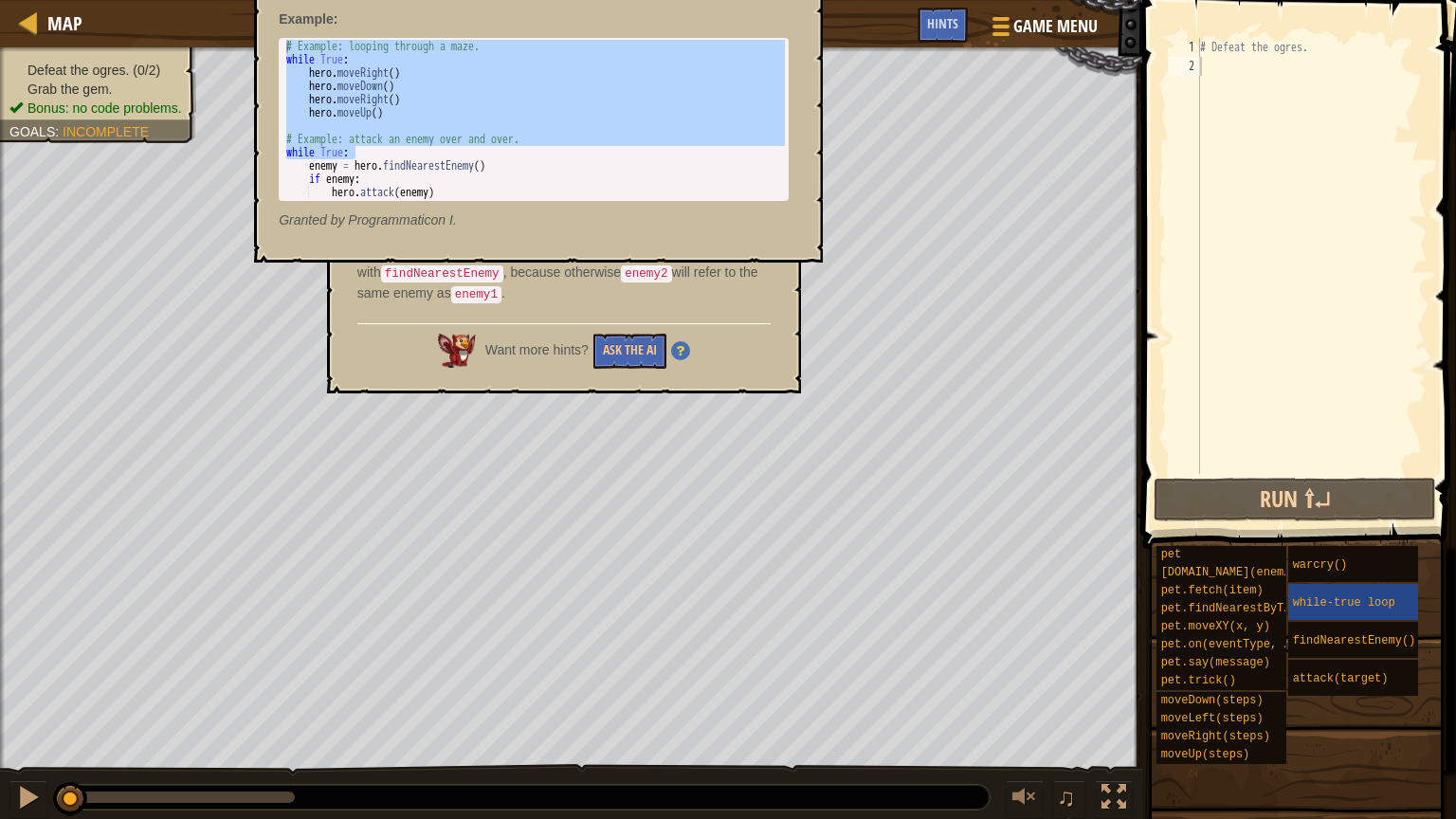click on "Map Tactical Strike Game Menu Done Hints 1     הההההההההההההההההההההההההההההההההההההההההההההההההההההההההההההההההההההההההההההההההההההההההההההההההההההההההההההההההההההההההההההההההההההההההההההההההההההההההההההההההההההההההההההההההההההההההההההההההההההההההההההההההההההההההההההההההההההההההההההההההההההההההההההההה XXXXXXXXXXXXXXXXXXXXXXXXXXXXXXXXXXXXXXXXXXXXXXXXXXXXXXXXXXXXXXXXXXXXXXXXXXXXXXXXXXXXXXXXXXXXXXXXXXXXXXXXXXXXXXXXXXXXXXXXXXXXXXXXXXXXXXXXXXXXXXXXXXXXXXXXXXXXXXXXXXXXXXXXXXXXXXXXXXXXXXXXXXXXXXXXXXXXXXXXXXXXXXXXXXXXXXXXXXXXXXXXXXXXXXXXXXXXXXXXXXXXXXXXXXXXXXXX Solution × Hints 1 2 # Defeat the ogres.     Code Saved Programming language : Python Run ⇧↵ Submit Done Statement   /  Call   /  pet [DOMAIN_NAME](enemy) pet.fetch(item) pet.findNearestByType(type) ×" at bounding box center (728, 410) 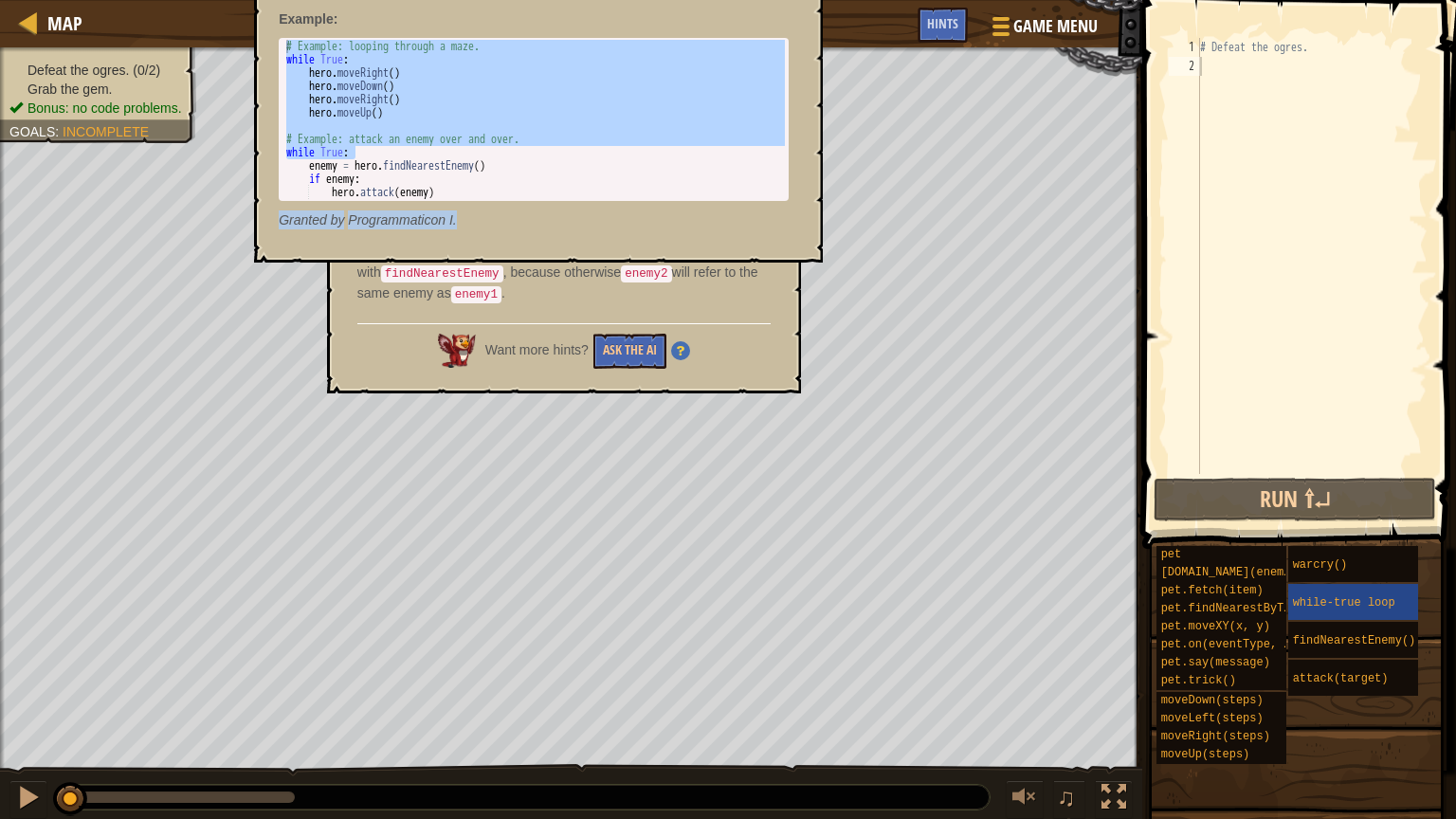drag, startPoint x: 761, startPoint y: 208, endPoint x: 804, endPoint y: 68, distance: 146.45477 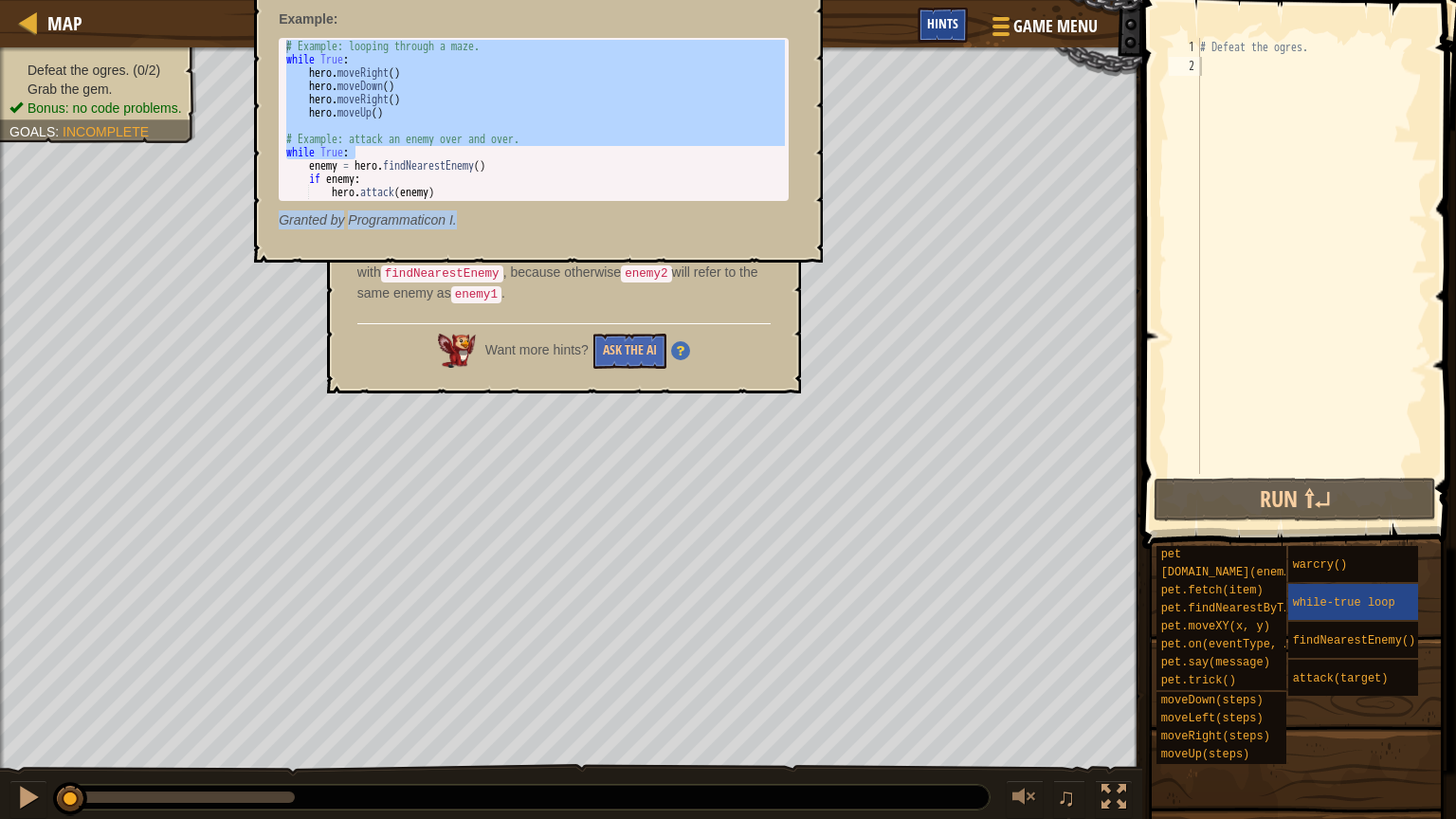 click on "Hints" at bounding box center [942, 25] 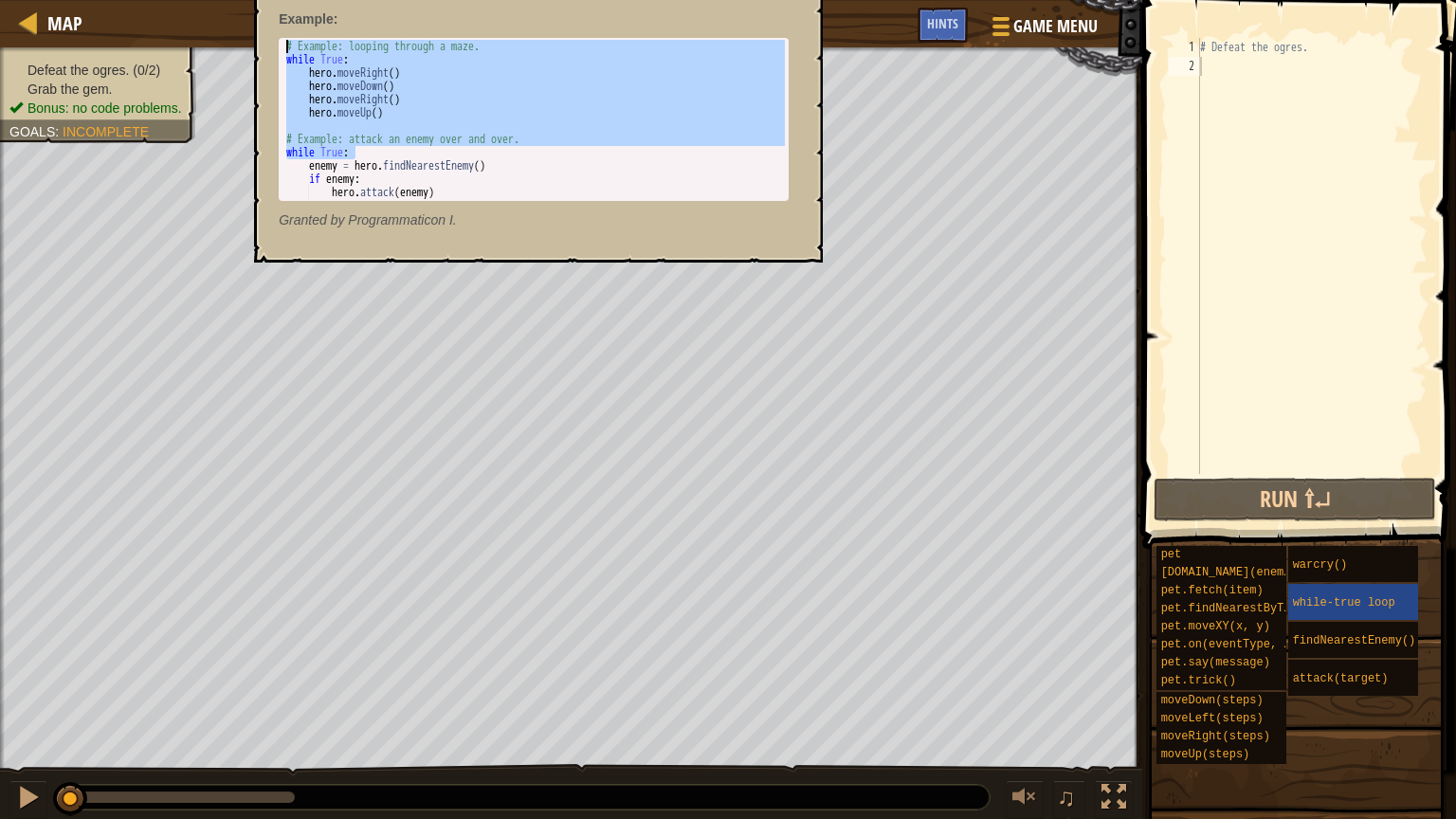 drag, startPoint x: 736, startPoint y: 218, endPoint x: 710, endPoint y: 193, distance: 36.06938 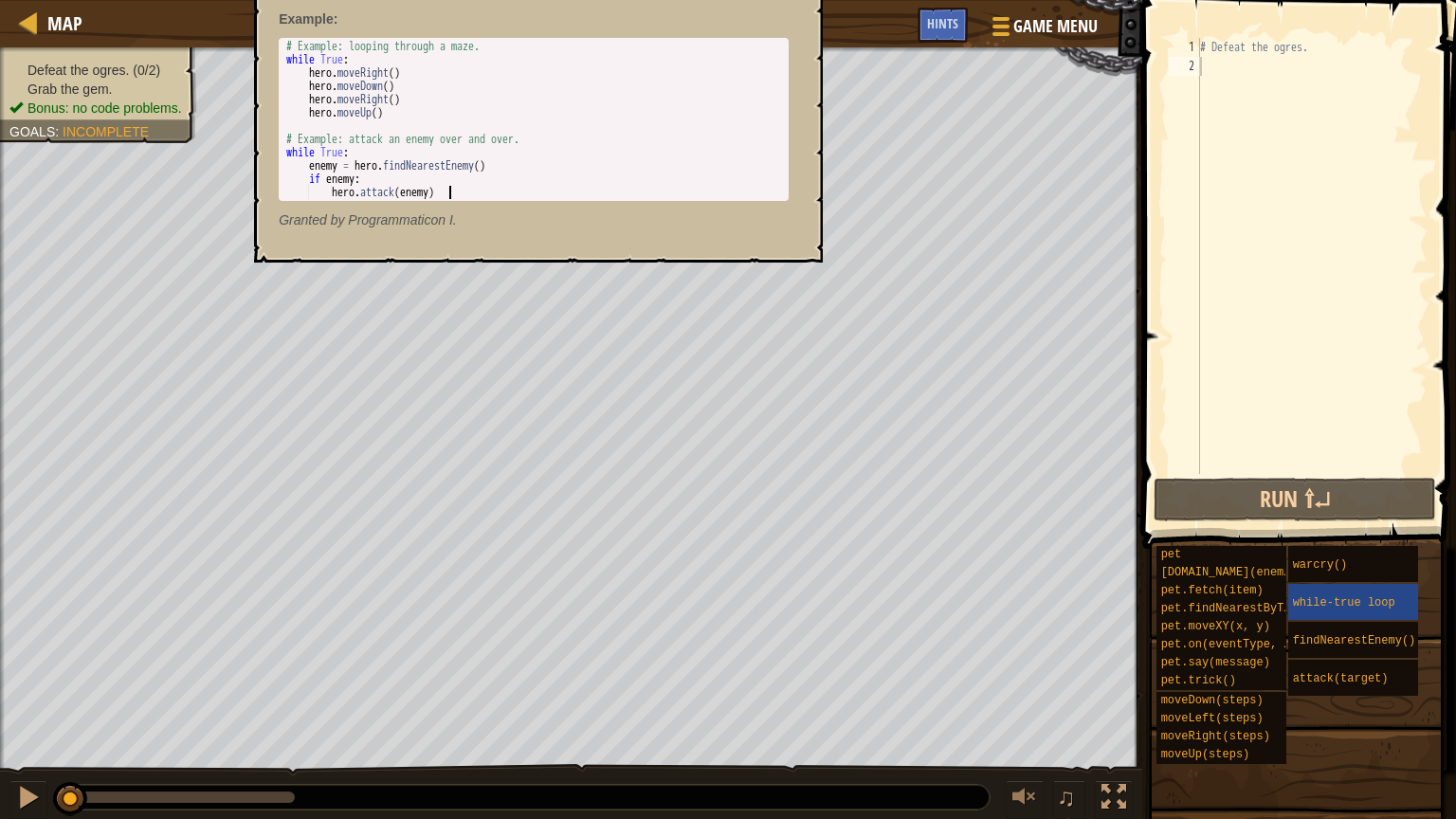 drag, startPoint x: 709, startPoint y: 193, endPoint x: 679, endPoint y: 115, distance: 83.57033 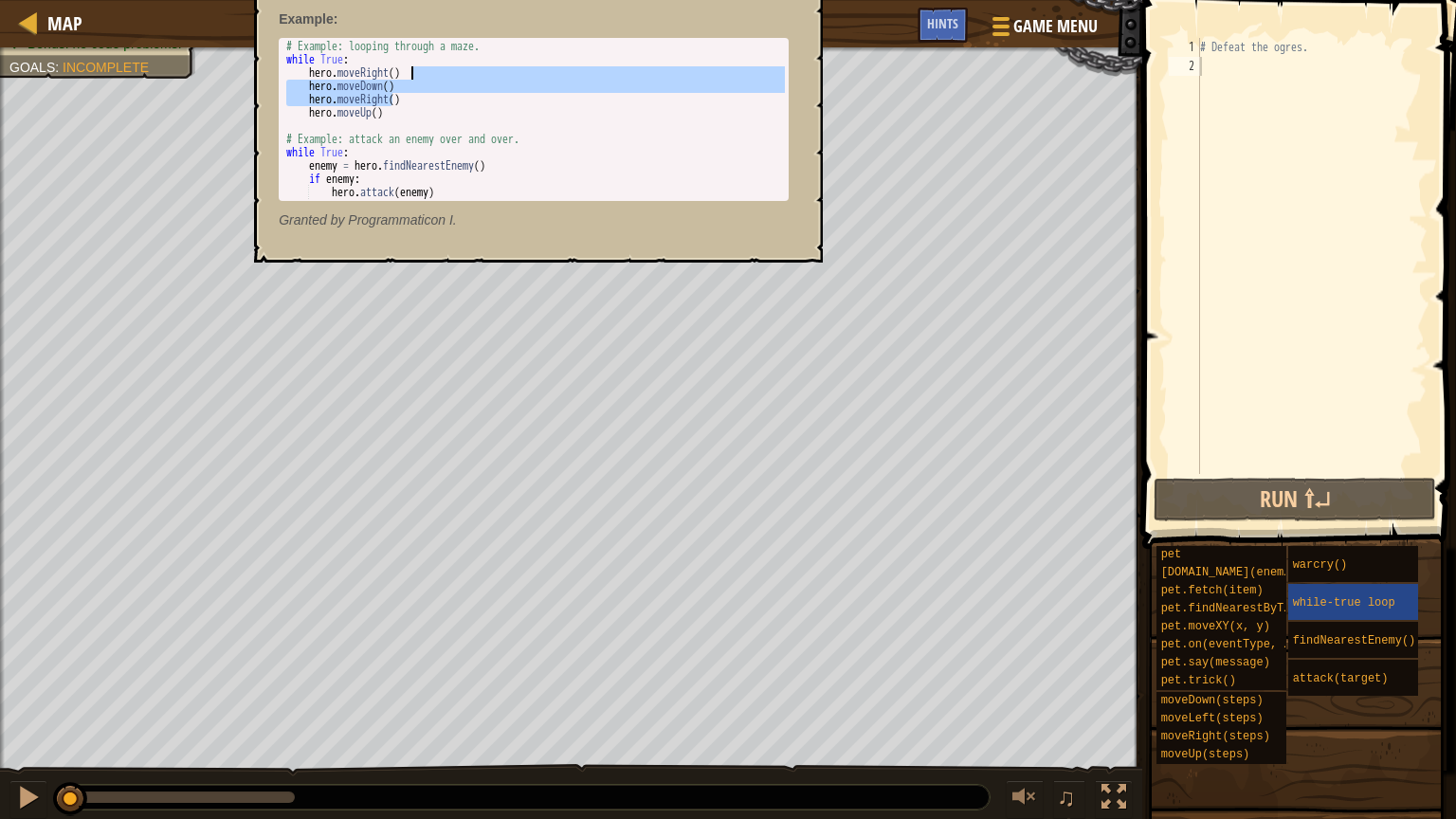 drag, startPoint x: 394, startPoint y: 100, endPoint x: 425, endPoint y: 57, distance: 53.00943 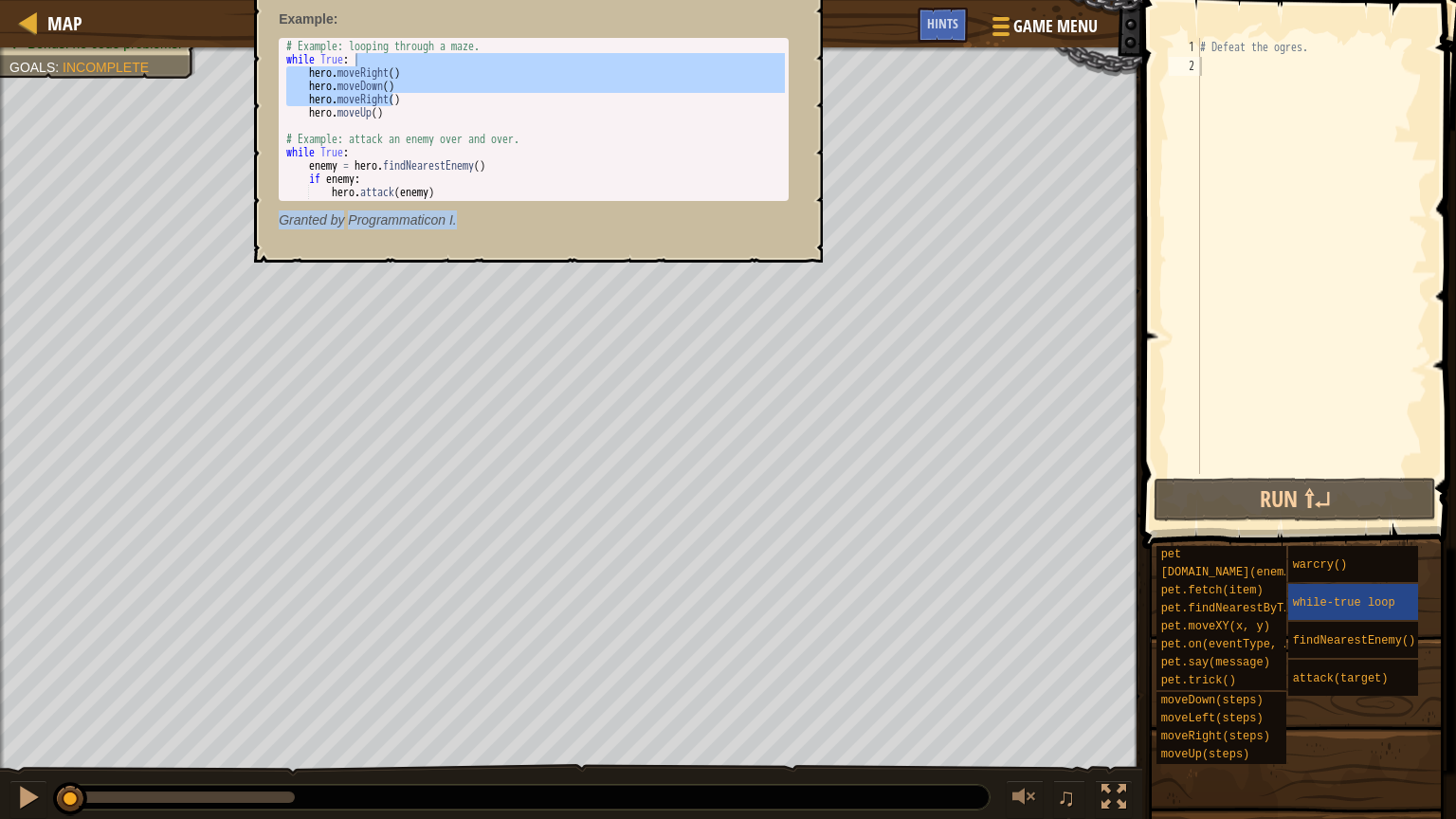 drag, startPoint x: 464, startPoint y: 234, endPoint x: 479, endPoint y: 83, distance: 151.7432 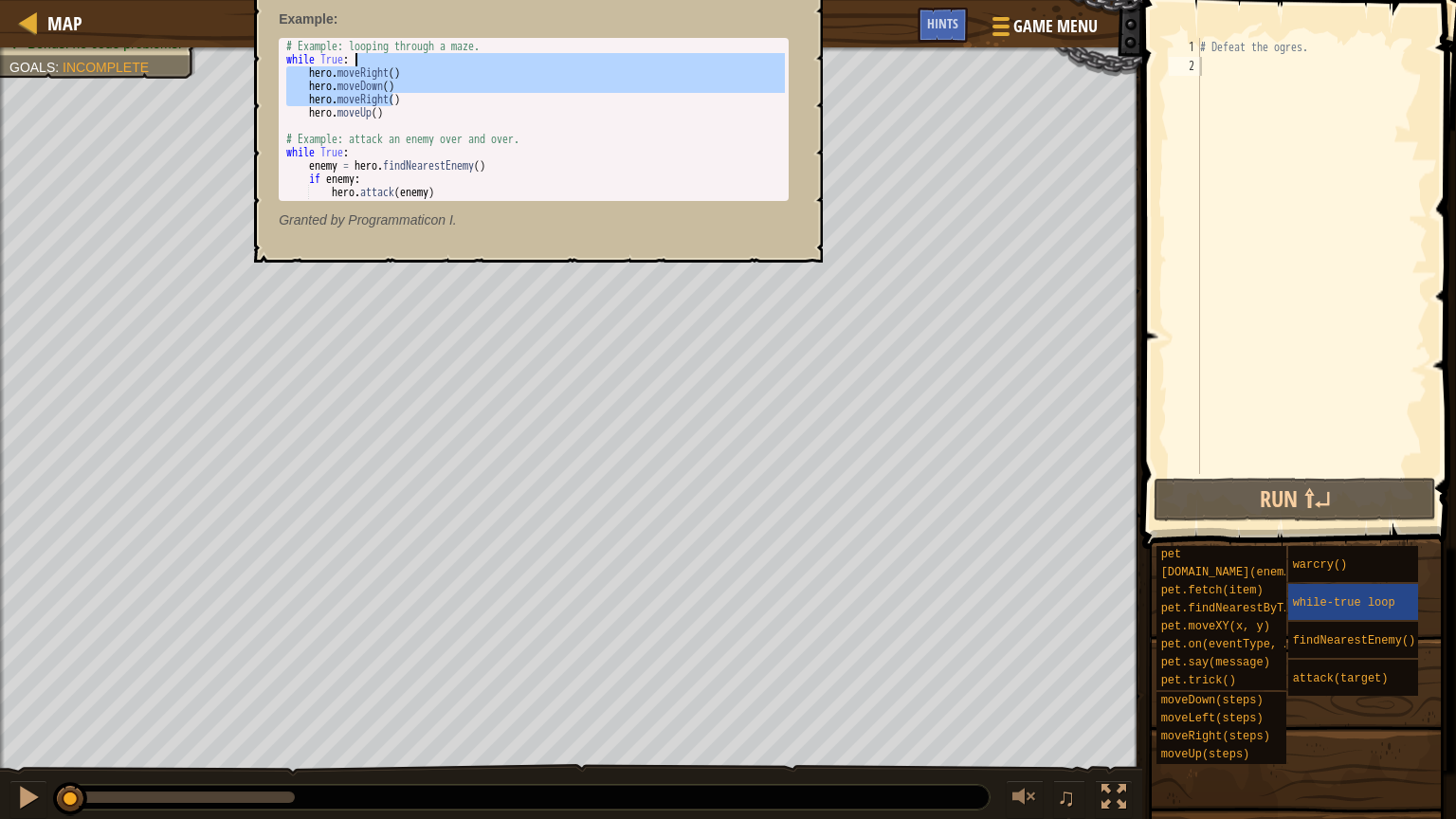 drag, startPoint x: 496, startPoint y: 148, endPoint x: 493, endPoint y: 165, distance: 17.262677 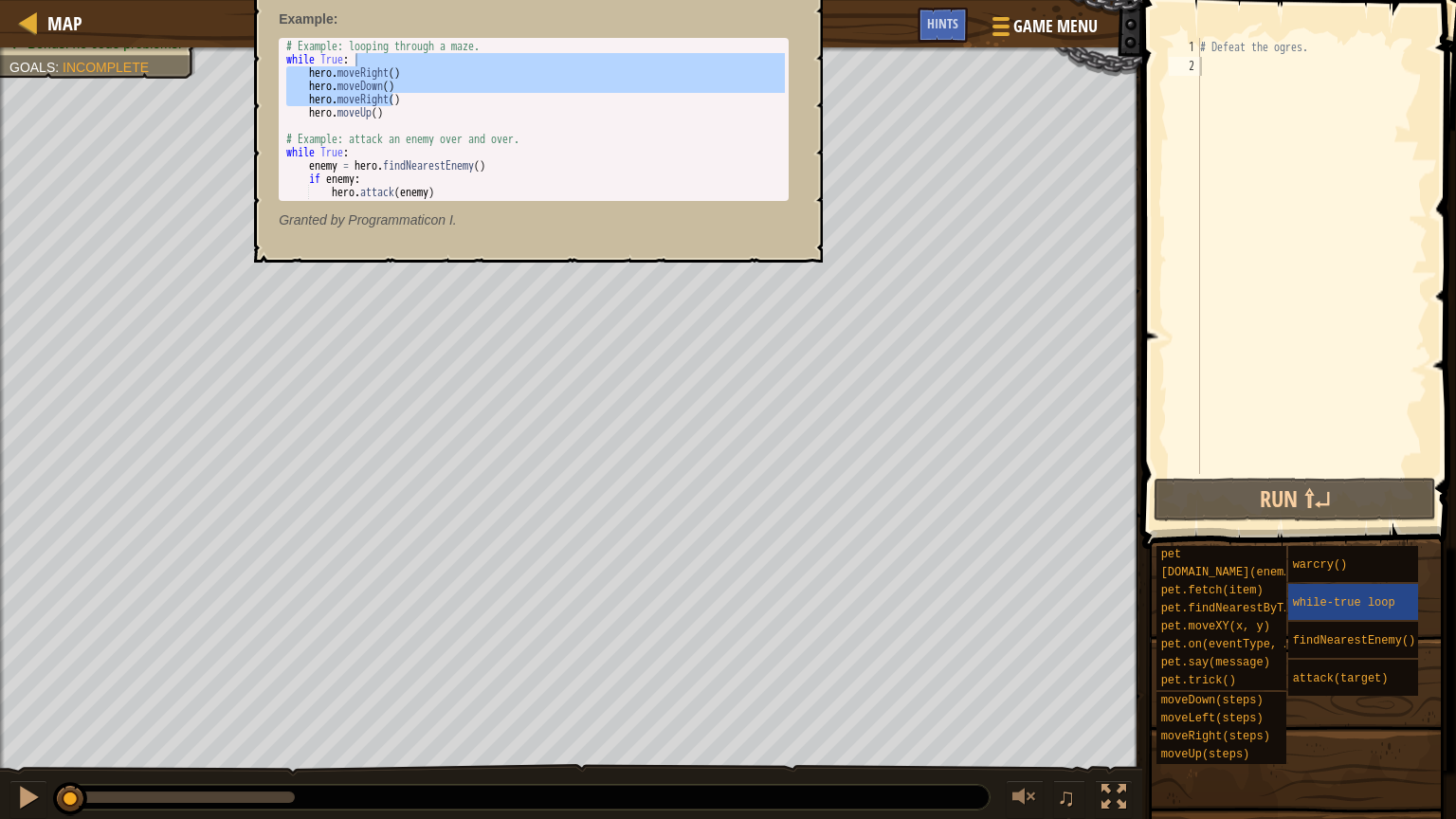drag, startPoint x: 493, startPoint y: 165, endPoint x: 504, endPoint y: 191, distance: 28.231188 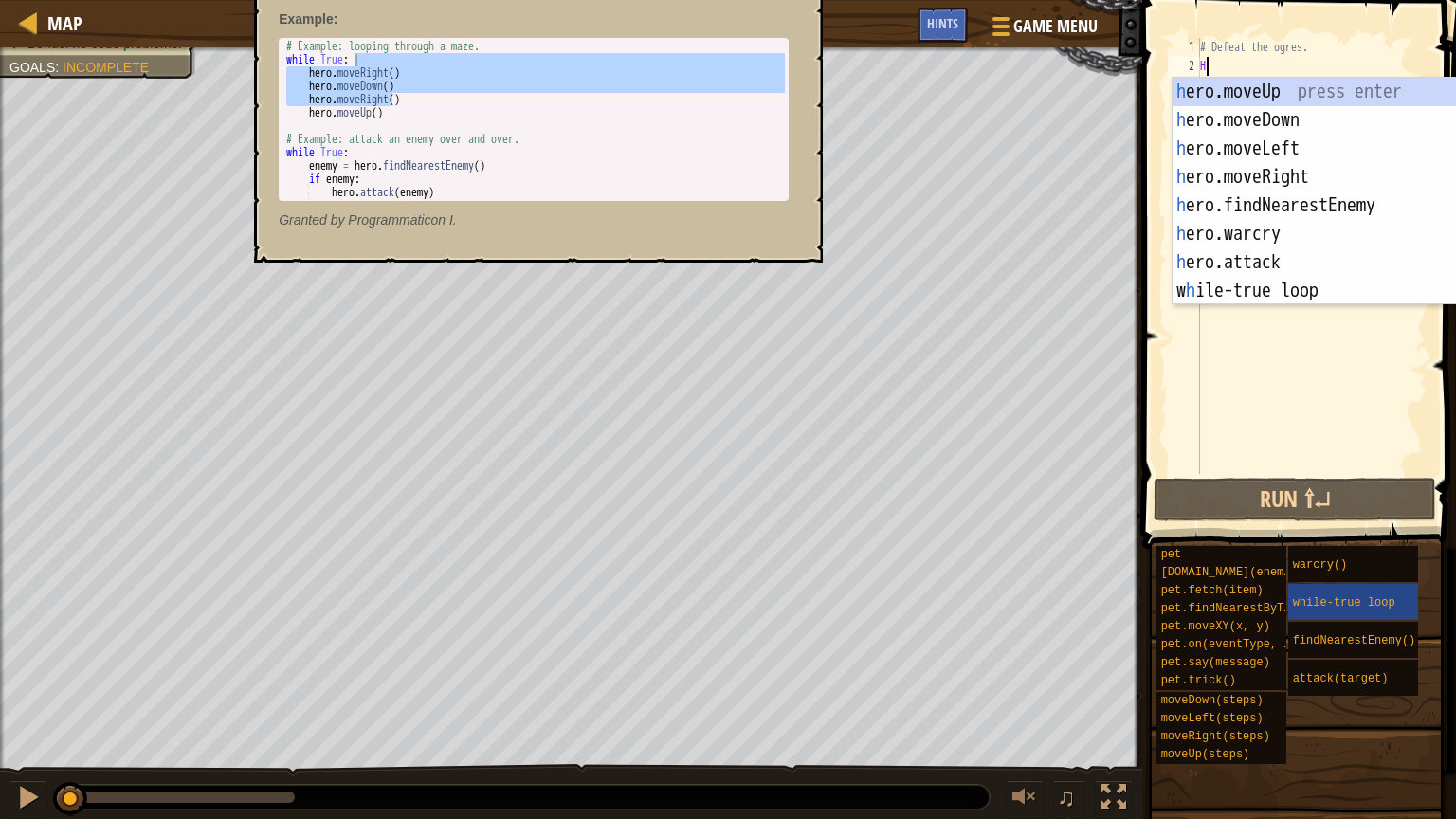type on "H" 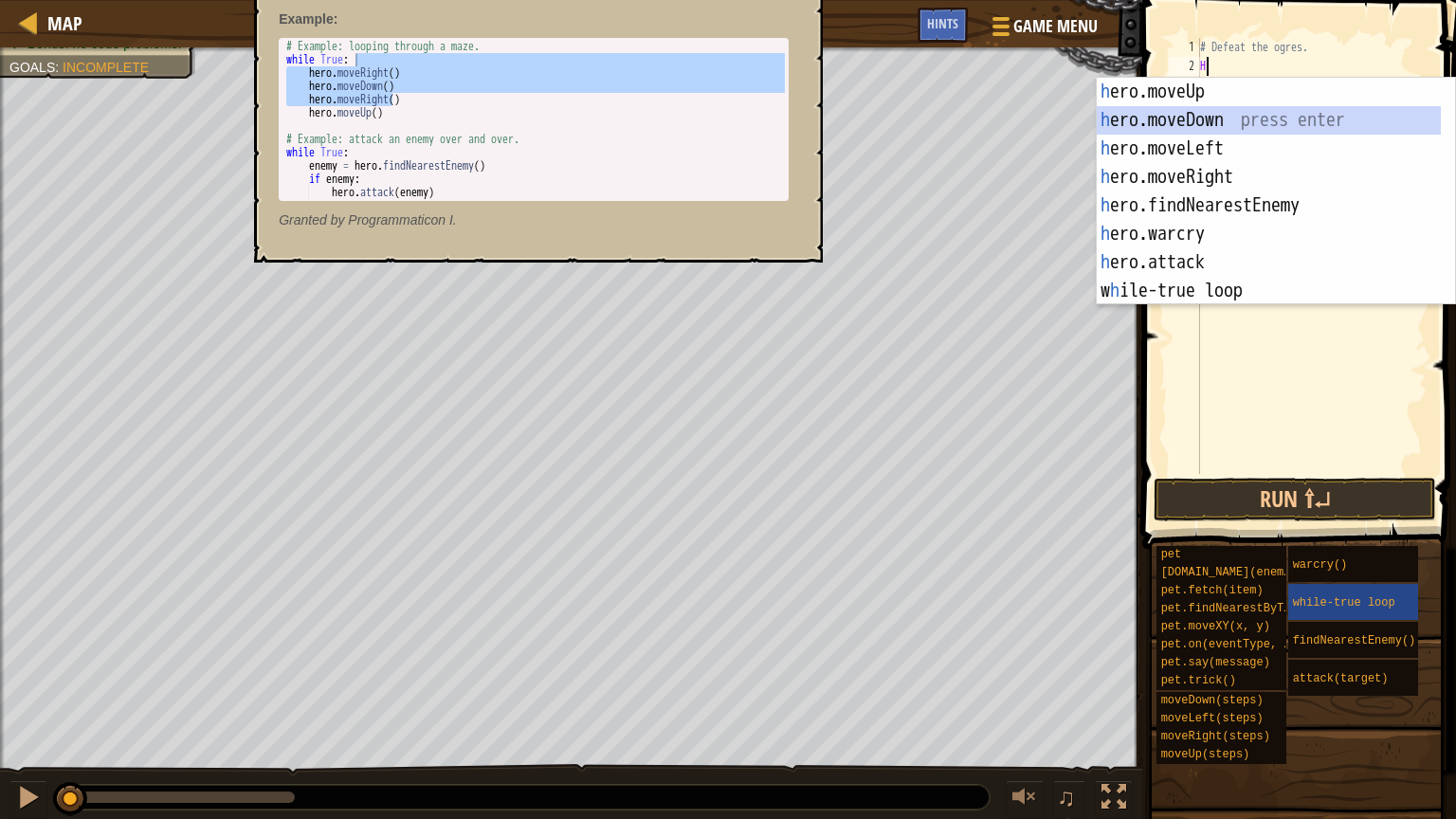 click on "h ero.moveUp press enter h ero.moveDown press enter h ero.moveLeft press enter h ero.moveRight press enter h ero.findNearestEnemy press enter h ero.warcry press enter h ero.attack press enter w h ile-true loop press enter pet.c h ase(enemy) press enter" at bounding box center (1268, 220) 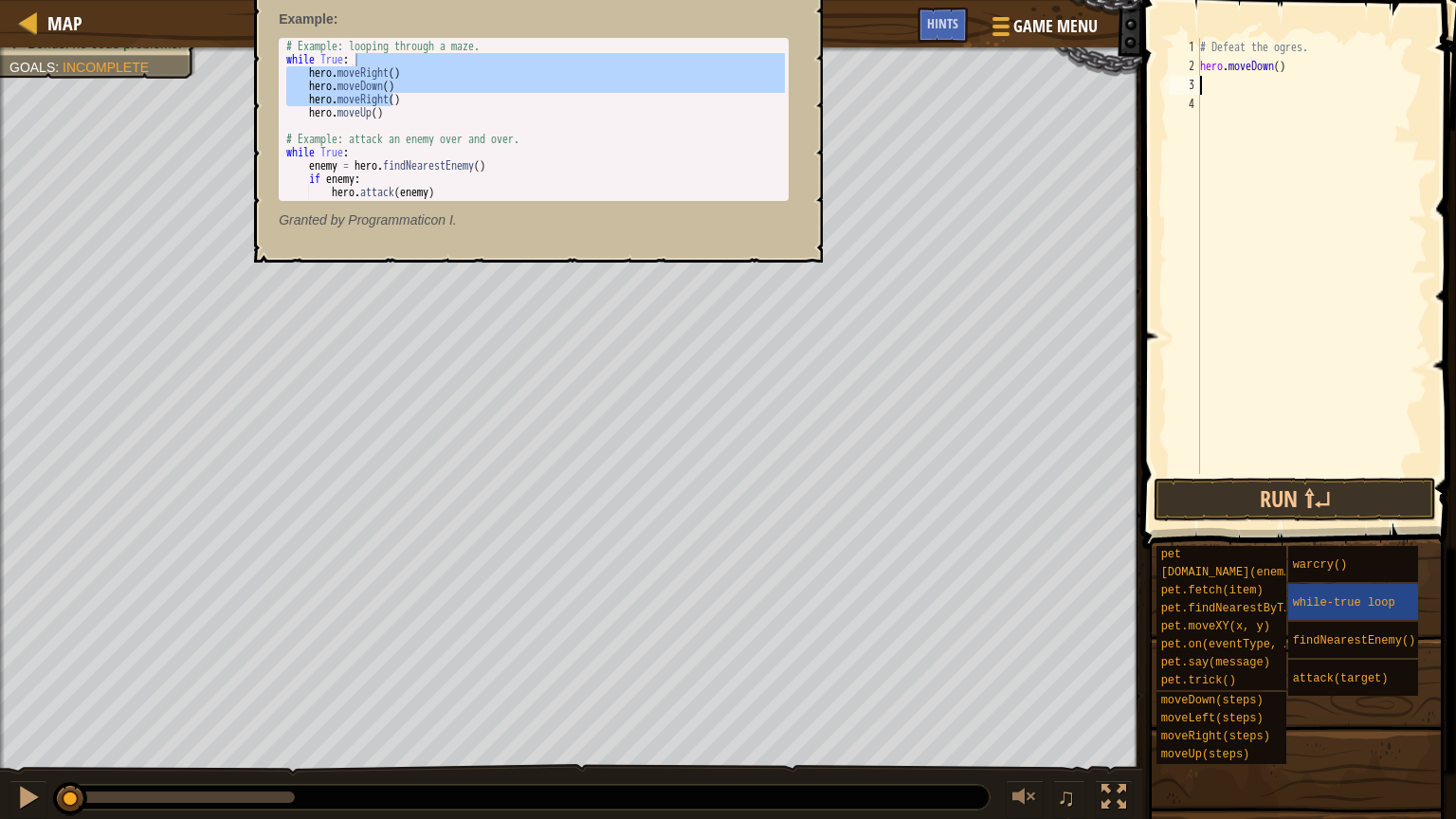 type on "H" 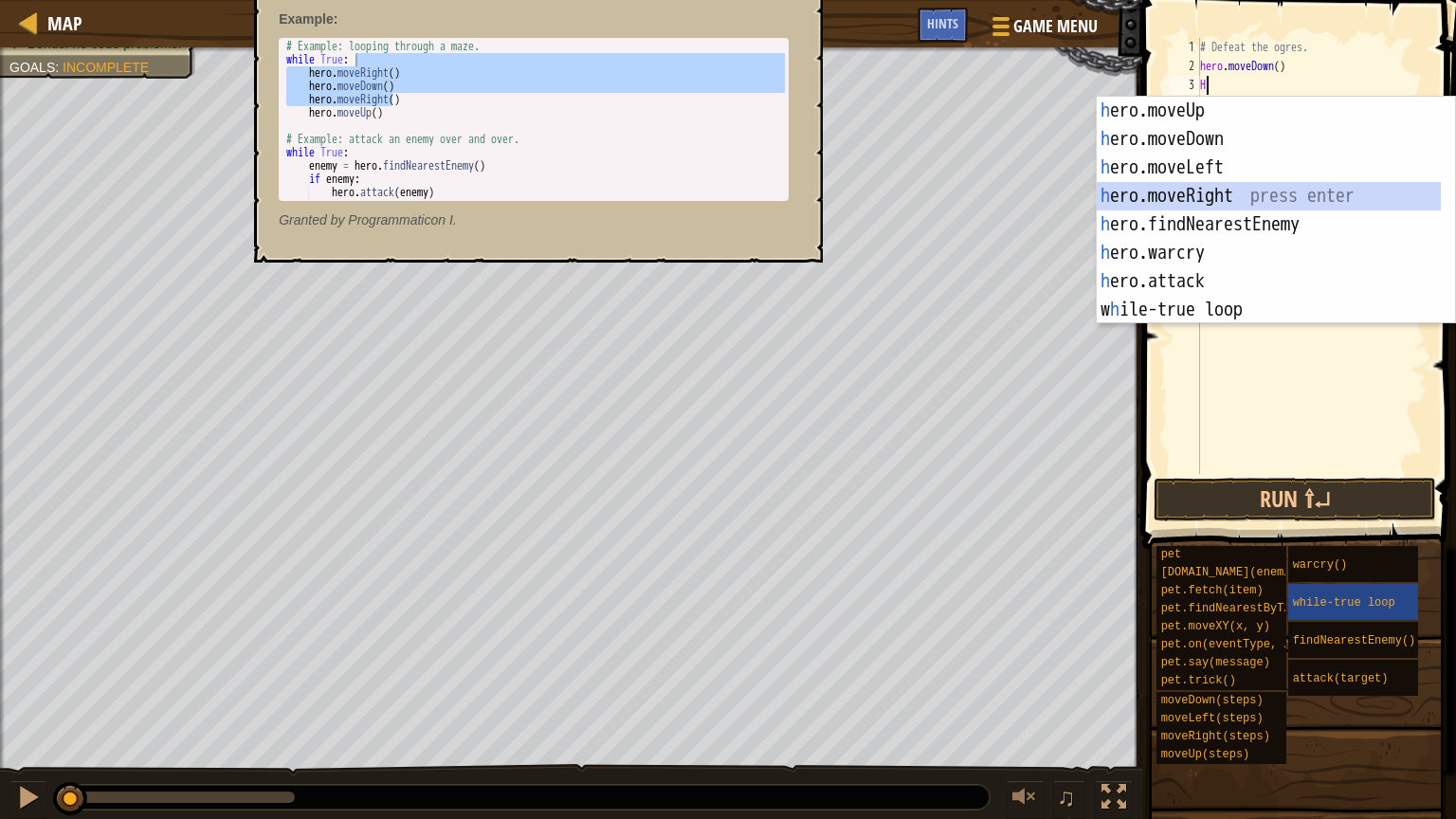 click on "h ero.moveUp press enter h ero.moveDown press enter h ero.moveLeft press enter h ero.moveRight press enter h ero.findNearestEnemy press enter h ero.warcry press enter h ero.attack press enter w h ile-true loop press enter pet.c h ase(enemy) press enter" at bounding box center (1268, 239) 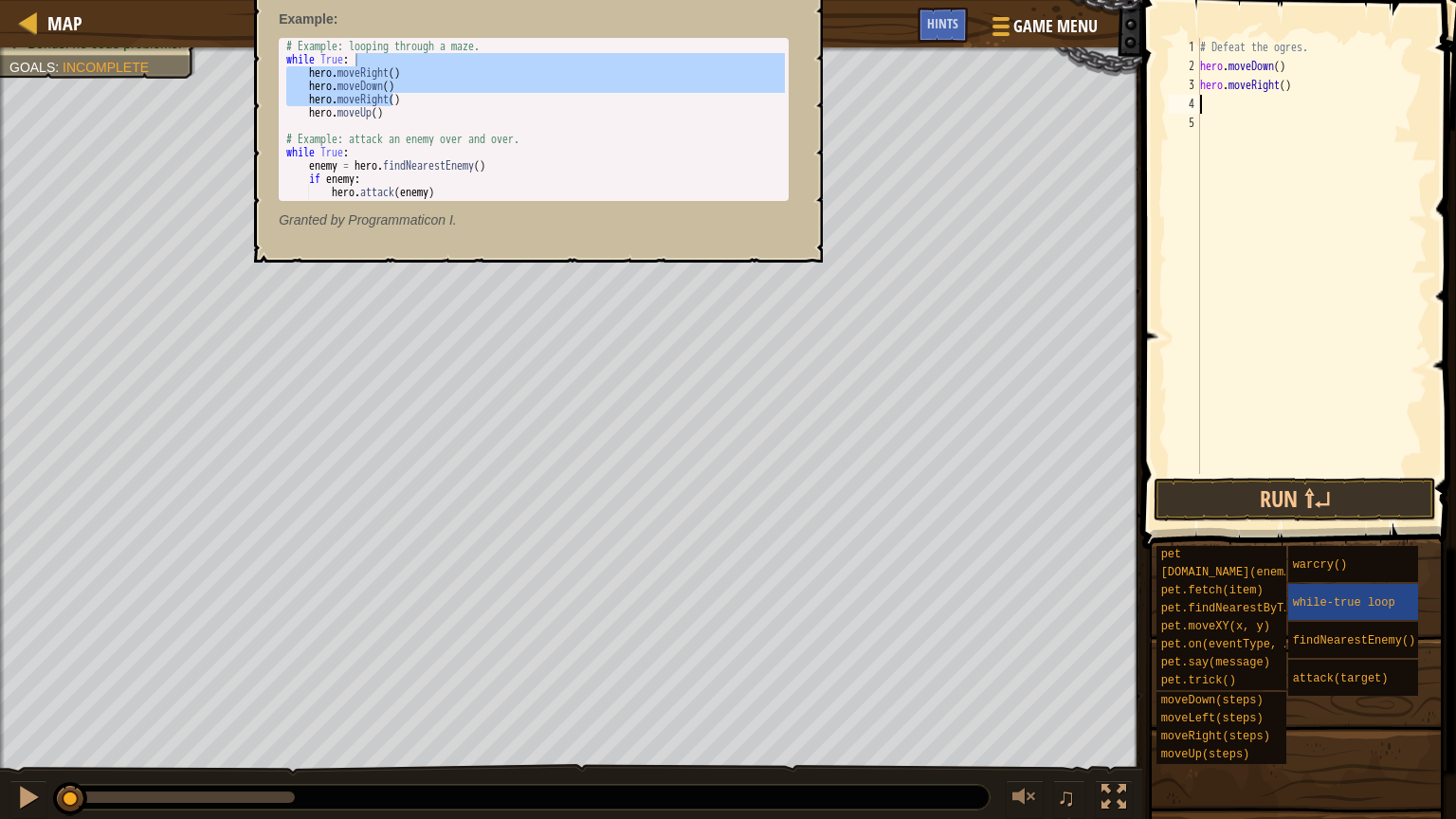 type on "W" 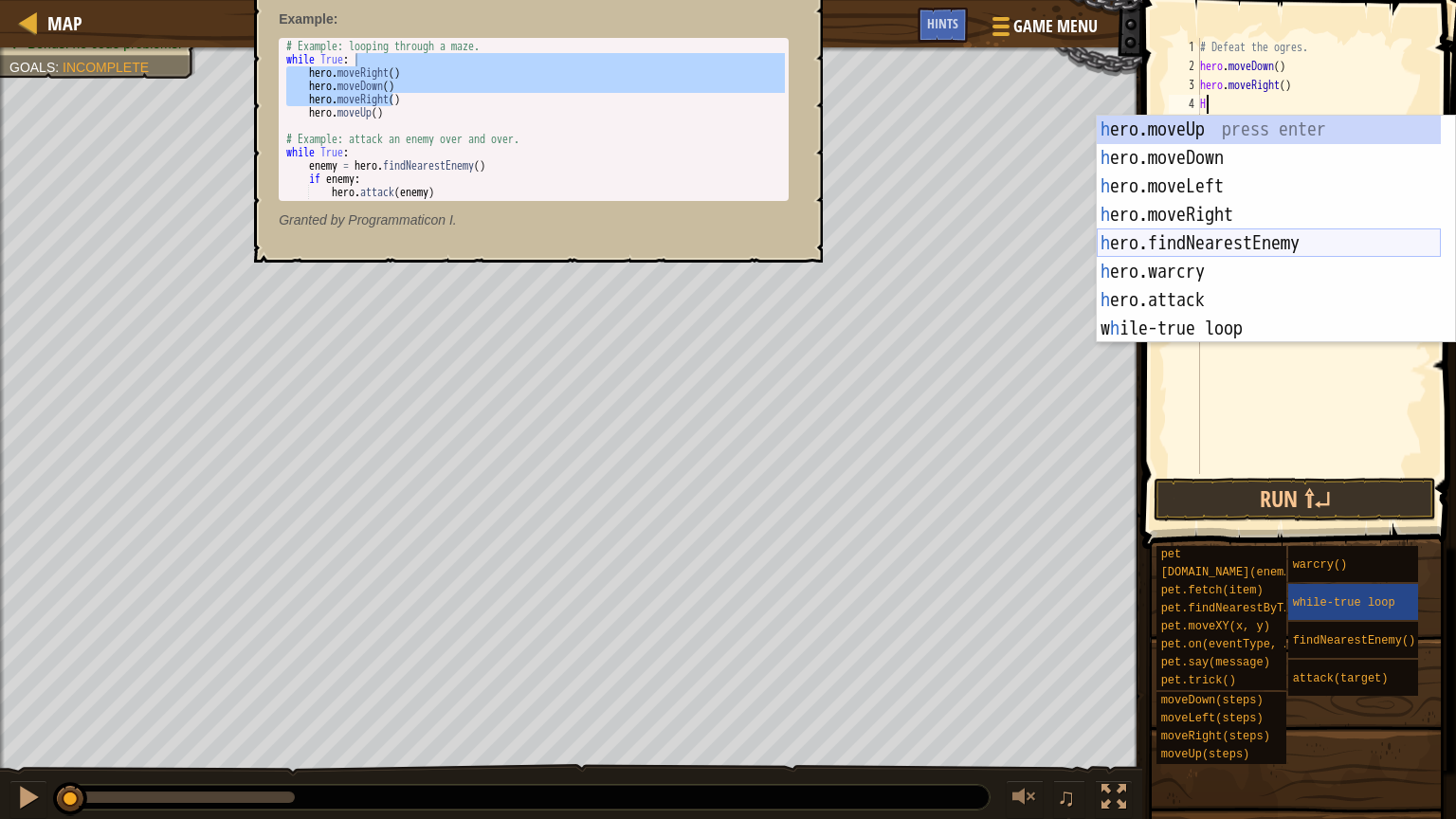 click on "h ero.moveUp press enter h ero.moveDown press enter h ero.moveLeft press enter h ero.moveRight press enter h ero.findNearestEnemy press enter h ero.warcry press enter h ero.attack press enter w h ile-true loop press enter pet.c h ase(enemy) press enter" at bounding box center [1268, 258] 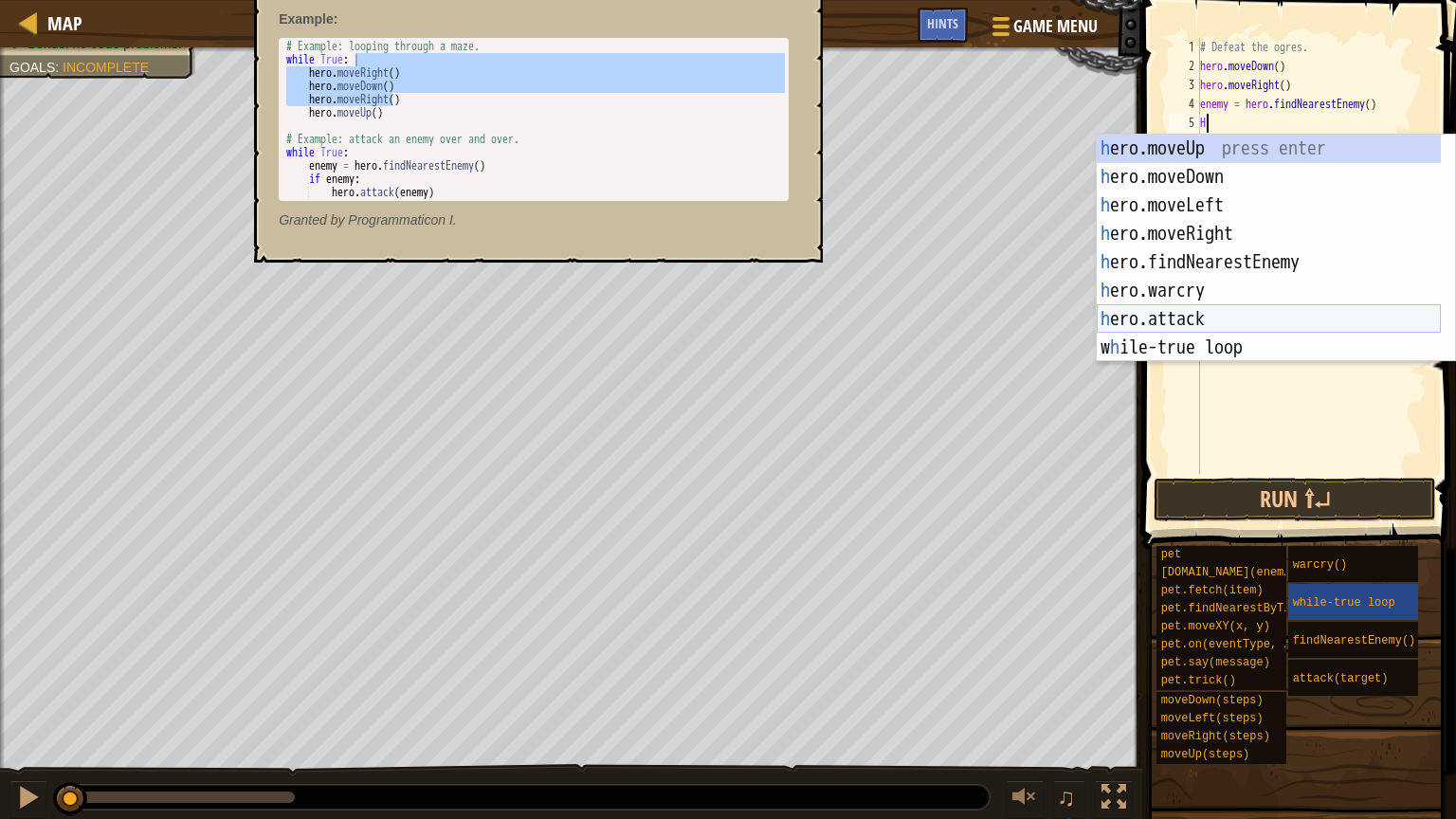 click on "h ero.moveUp press enter h ero.moveDown press enter h ero.moveLeft press enter h ero.moveRight press enter h ero.findNearestEnemy press enter h ero.warcry press enter h ero.attack press enter w h ile-true loop press enter pet.c h ase(enemy) press enter" at bounding box center (1268, 277) 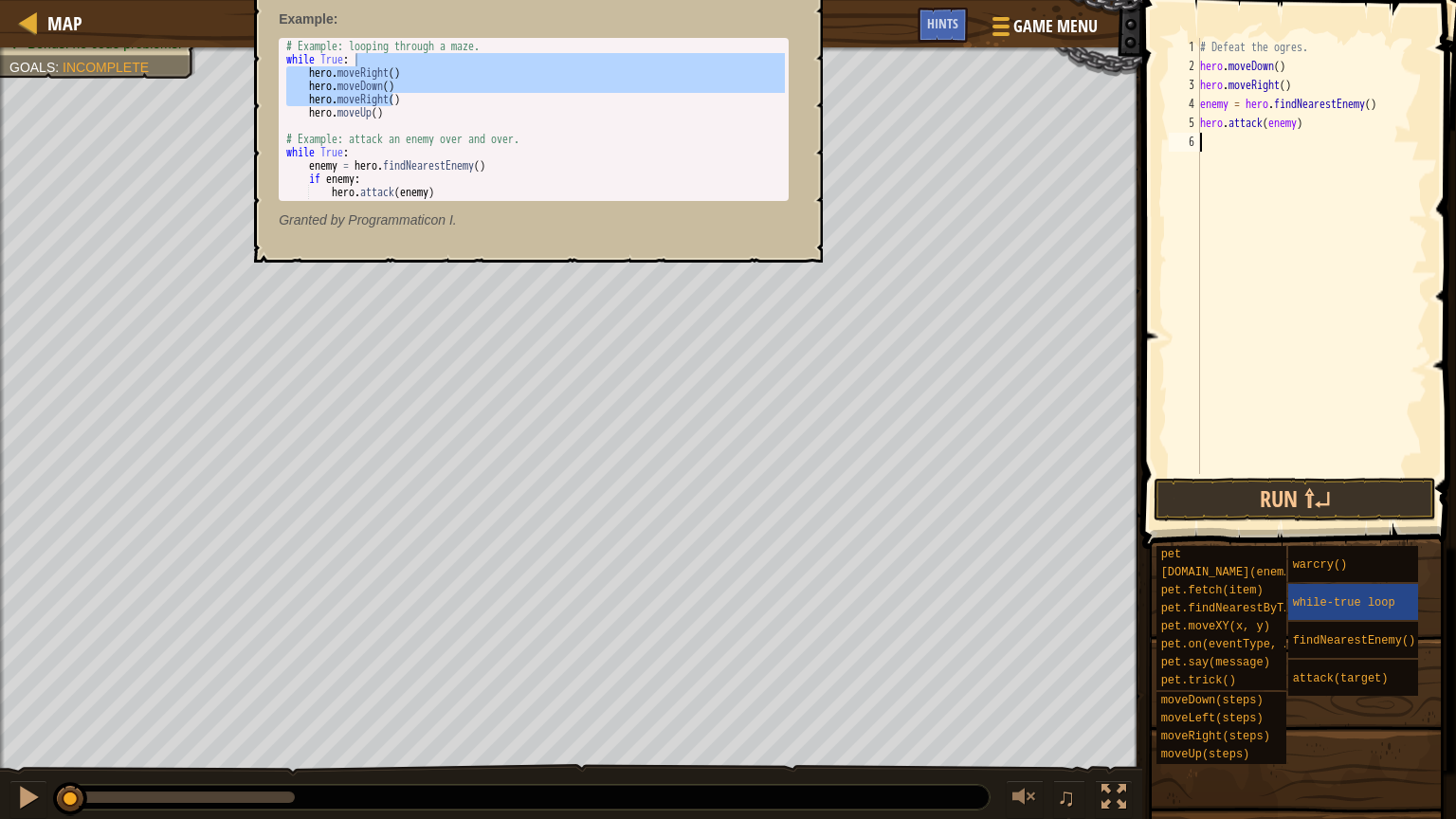 click on "# Defeat the ogres. hero . moveDown ( ) hero . moveRight ( ) enemy   =   hero . findNearestEnemy ( ) hero . attack ( enemy )" at bounding box center [1312, 275] 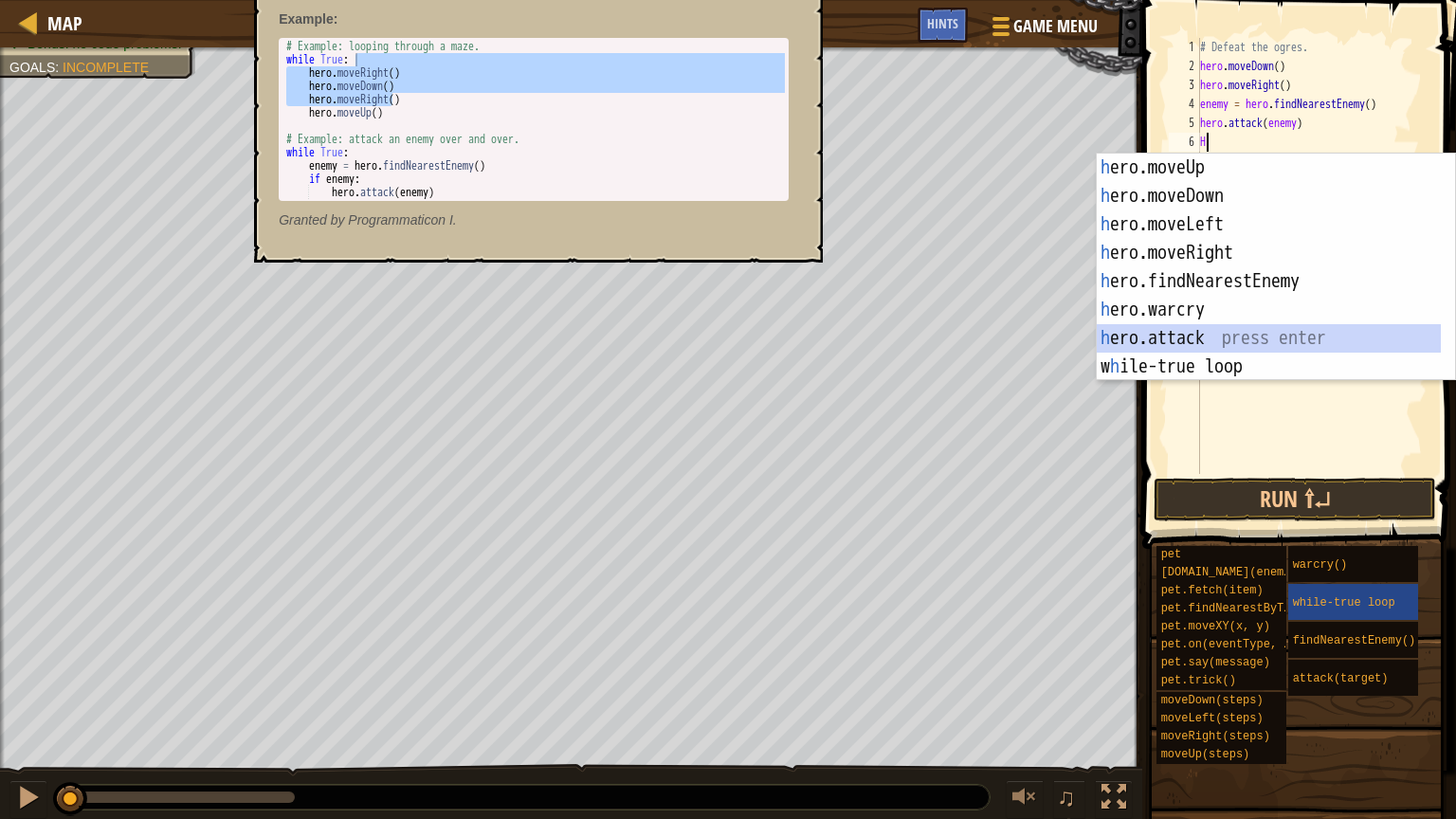 click on "h ero.moveUp press enter h ero.moveDown press enter h ero.moveLeft press enter h ero.moveRight press enter h ero.findNearestEnemy press enter h ero.warcry press enter h ero.attack press enter w h ile-true loop press enter pet.c h ase(enemy) press enter" at bounding box center (1268, 296) 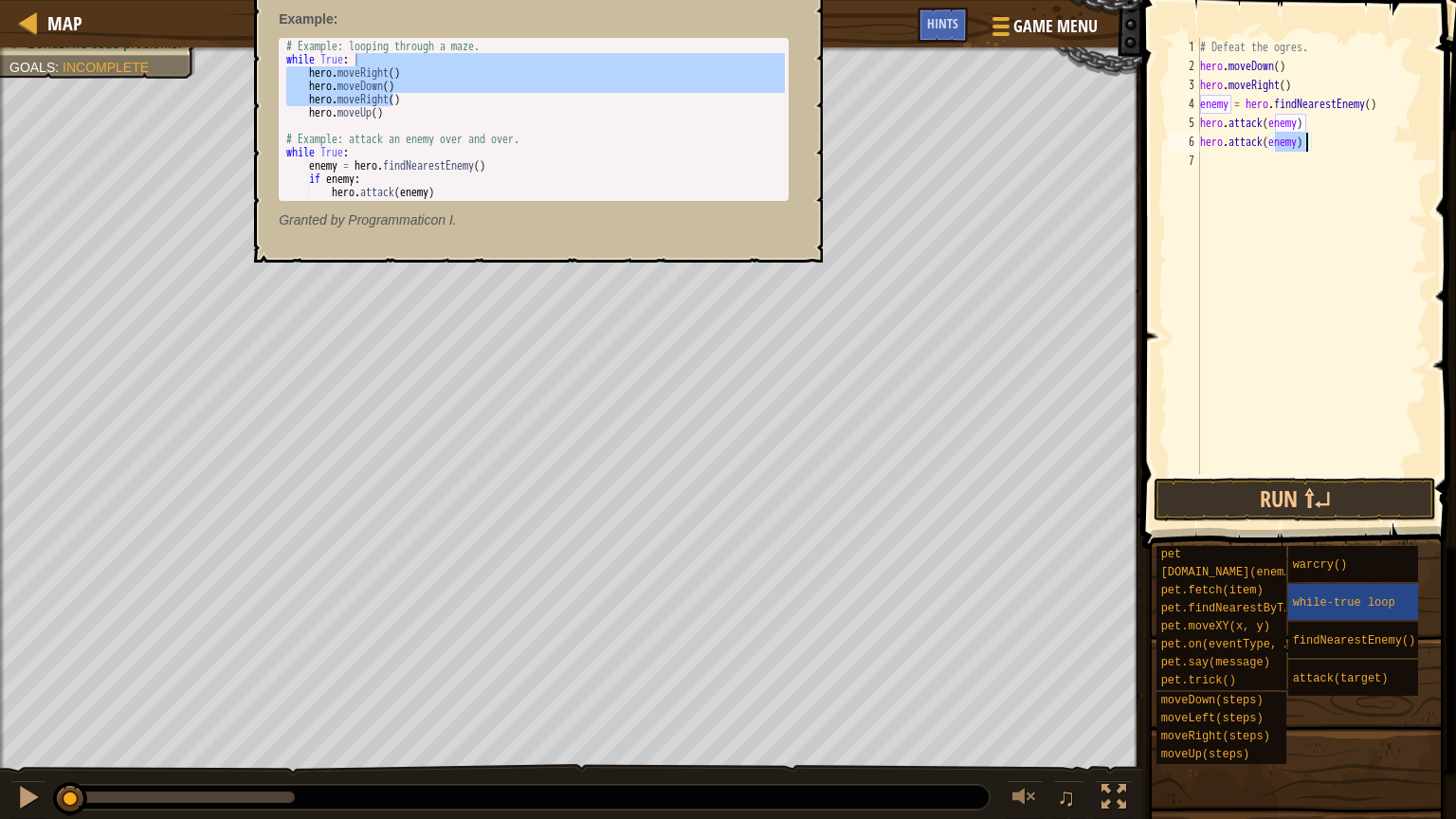 click on "# Defeat the ogres. hero . moveDown ( ) hero . moveRight ( ) enemy   =   hero . findNearestEnemy ( ) hero . attack ( enemy ) hero . attack ( enemy )" at bounding box center [1312, 275] 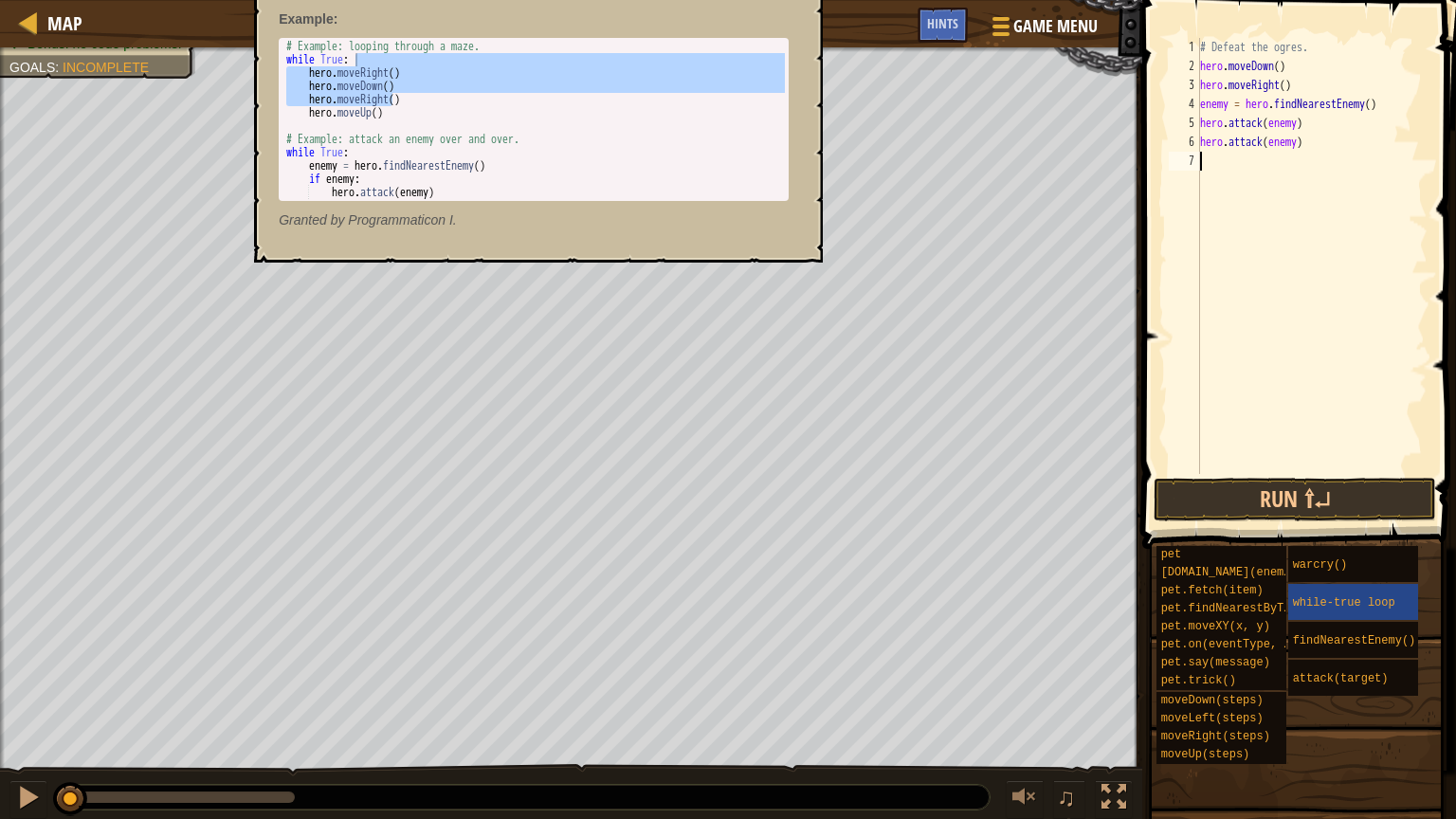 type on "H" 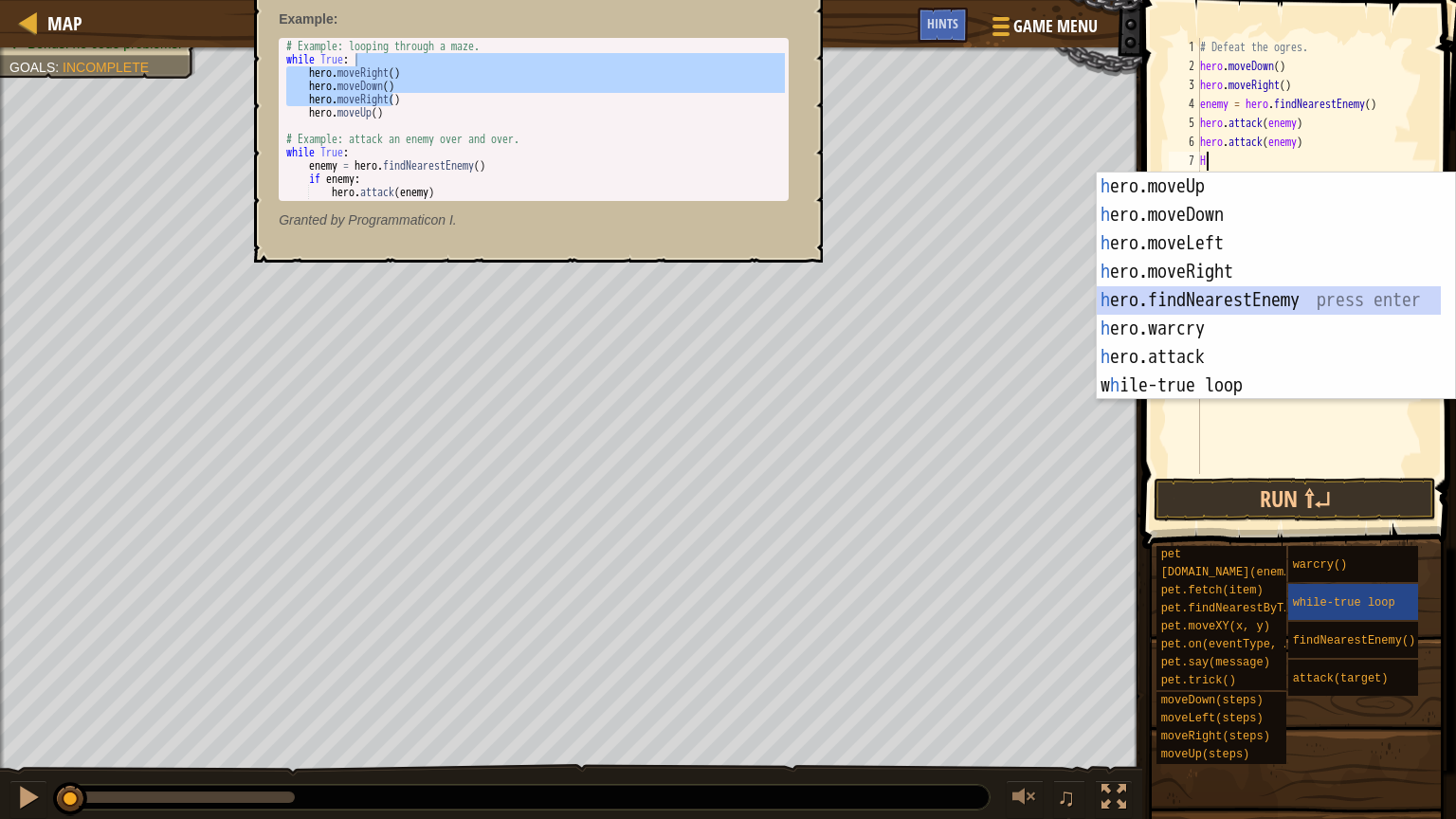 drag, startPoint x: 1287, startPoint y: 294, endPoint x: 1250, endPoint y: 308, distance: 39.560081 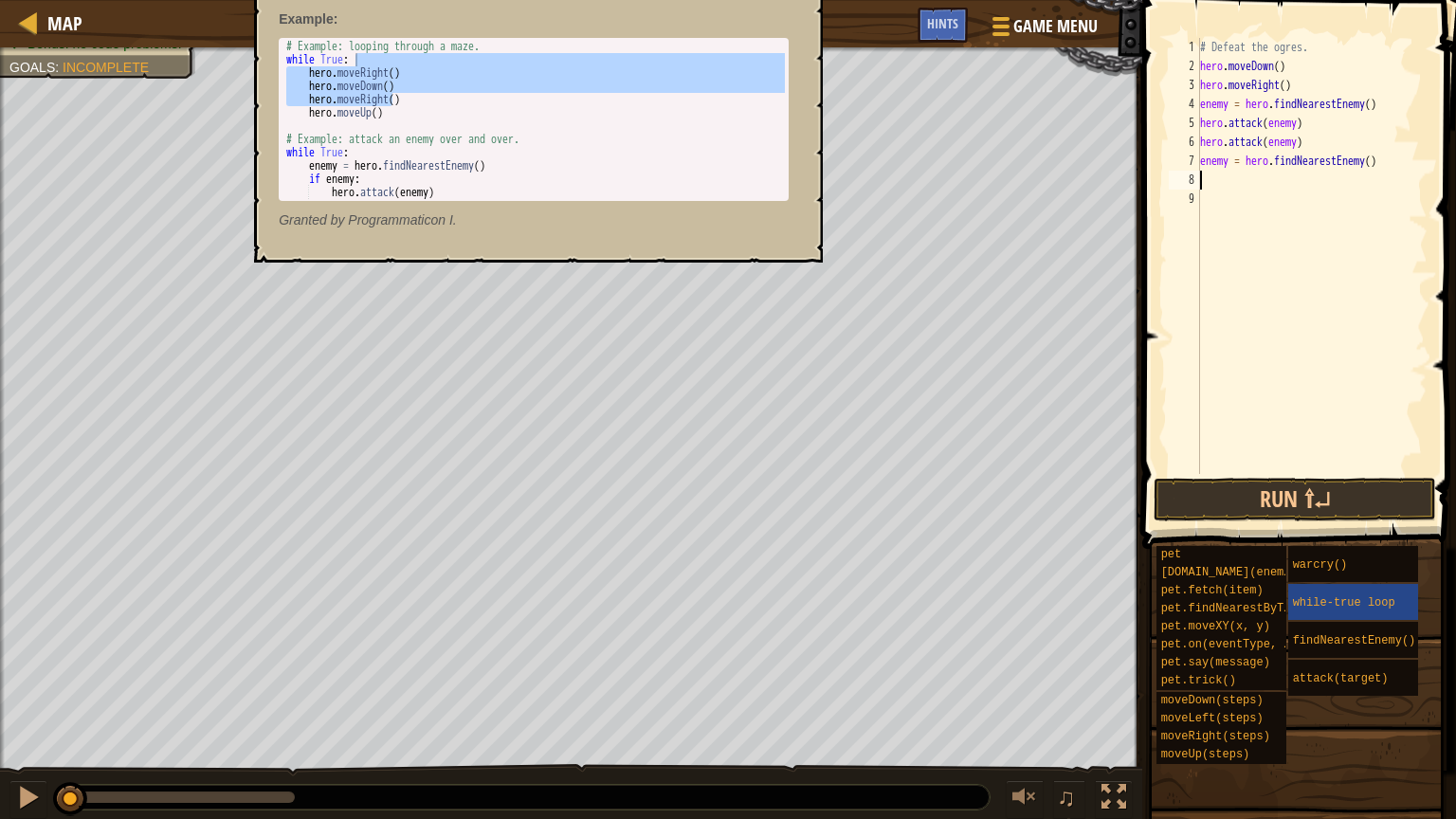 click on "# Defeat the ogres. hero . moveDown ( ) hero . moveRight ( ) enemy   =   hero . findNearestEnemy ( ) hero . attack ( enemy ) hero . attack ( enemy ) enemy   =   hero . findNearestEnemy ( )" at bounding box center [1312, 275] 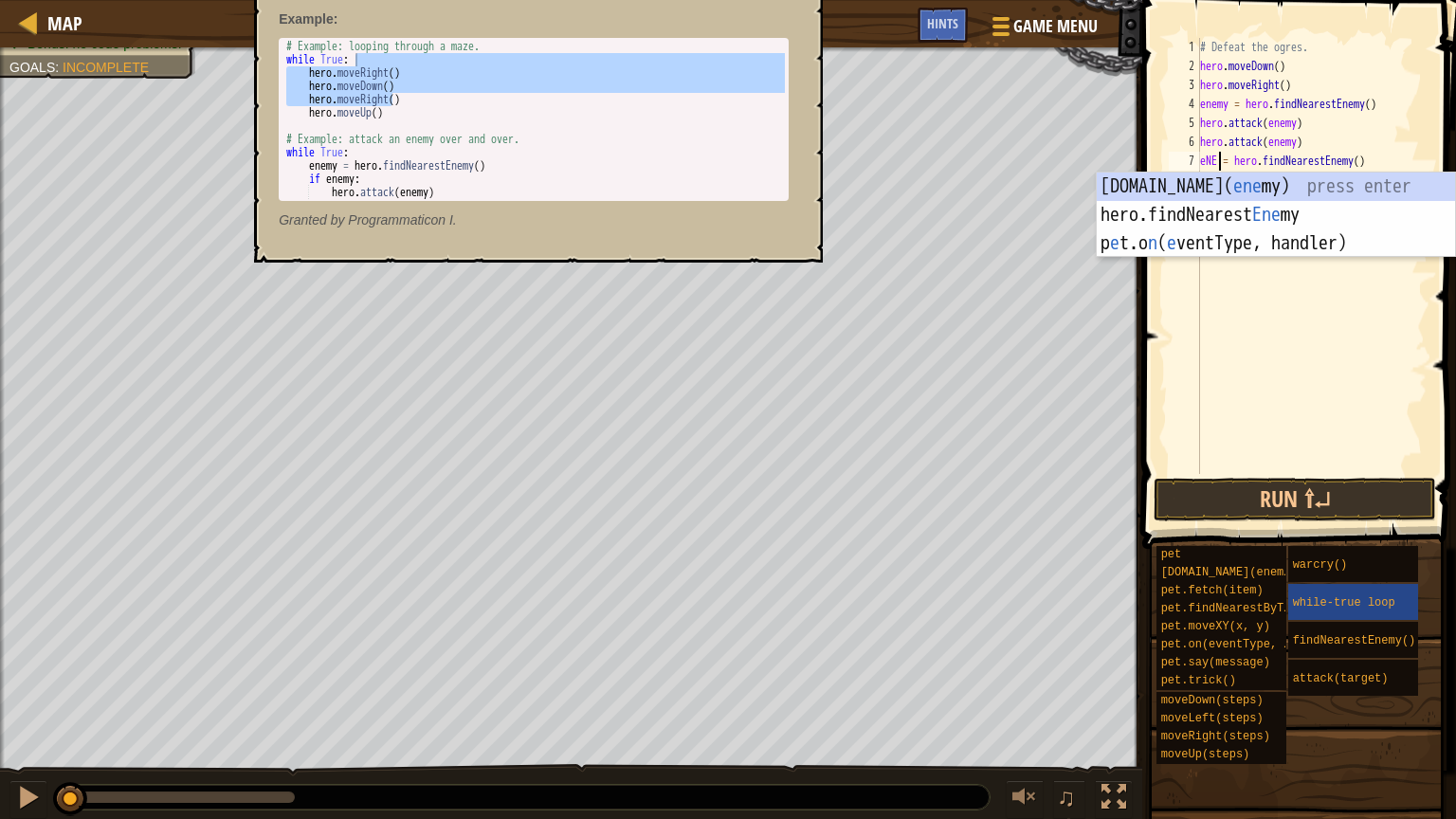 scroll, scrollTop: 9, scrollLeft: 1, axis: both 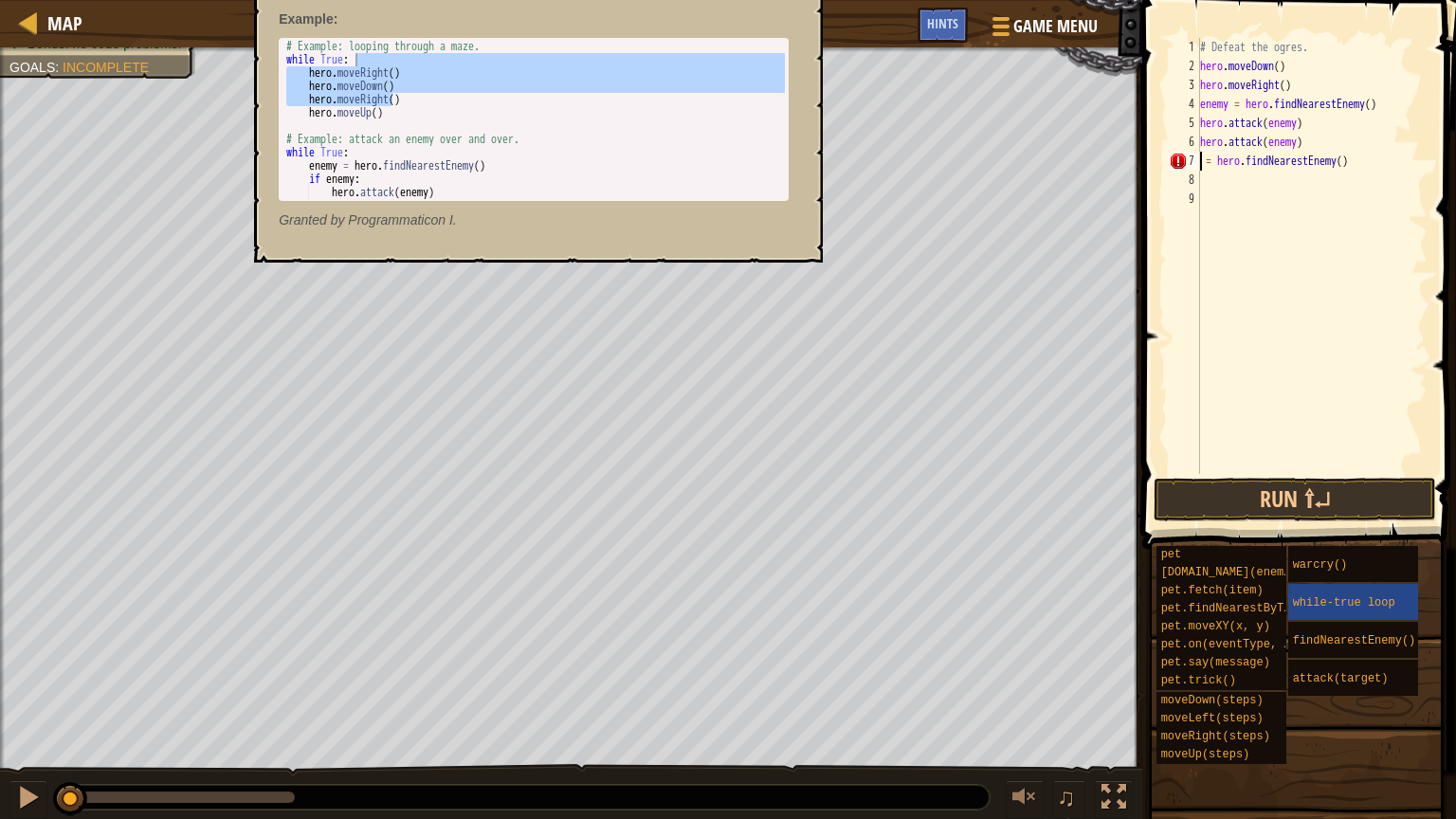 type on "N = hero.findNearestEnemy()" 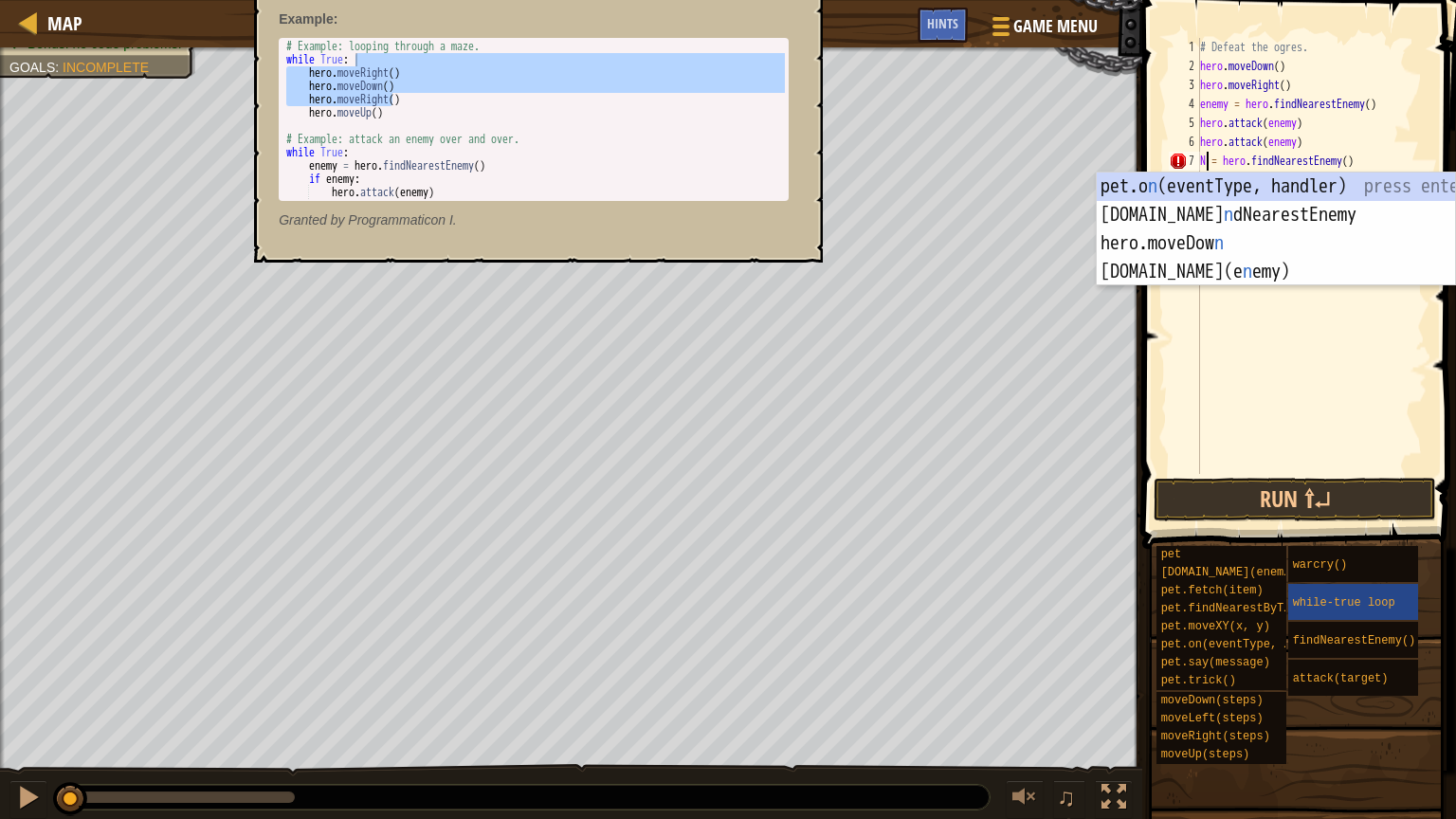 scroll, scrollTop: 9, scrollLeft: 0, axis: vertical 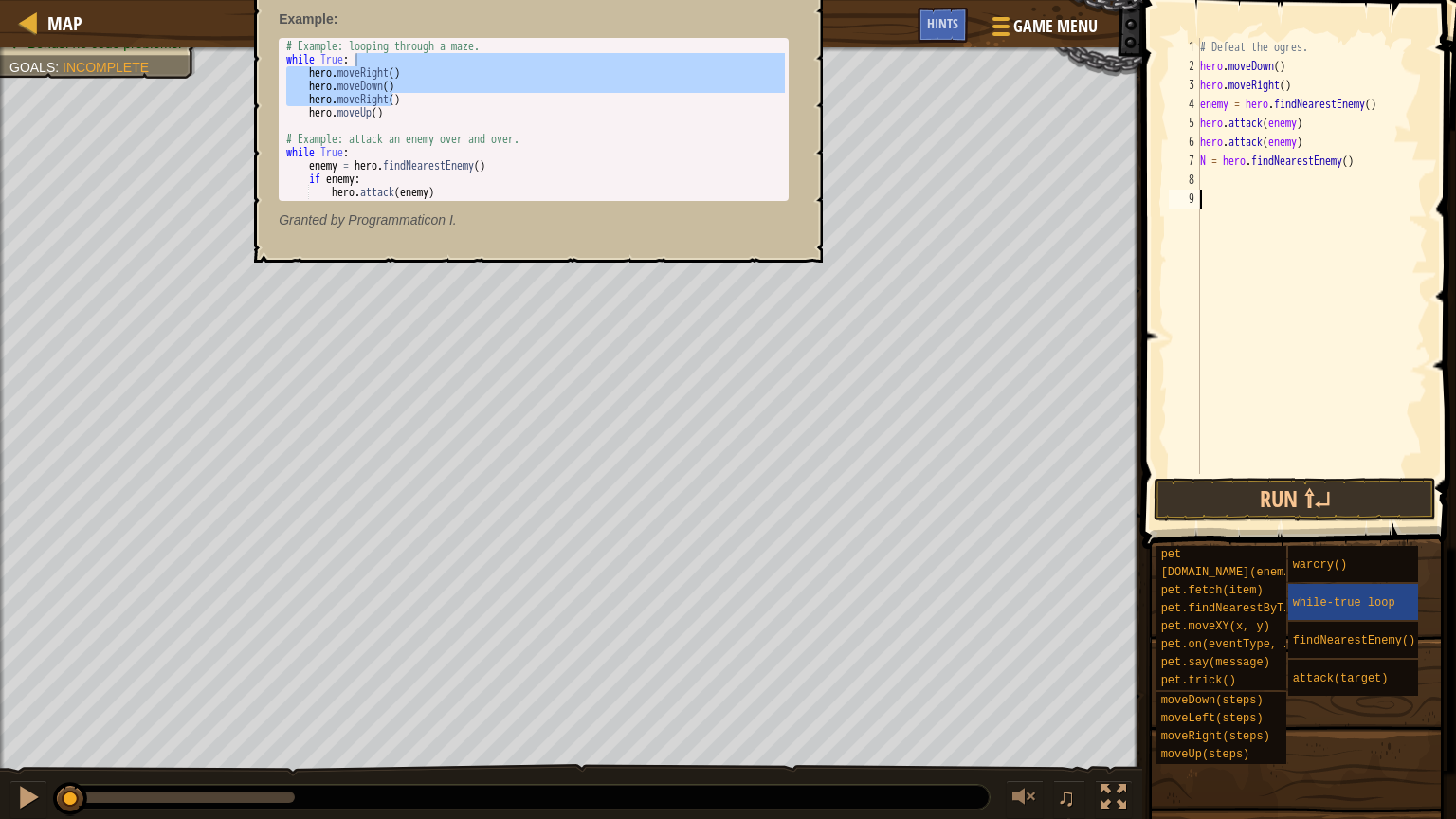 click on "# Defeat the ogres. hero . moveDown ( ) hero . moveRight ( ) enemy   =   hero . findNearestEnemy ( ) hero . attack ( enemy ) hero . attack ( enemy ) N   =   hero . findNearestEnemy ( )" at bounding box center (1312, 275) 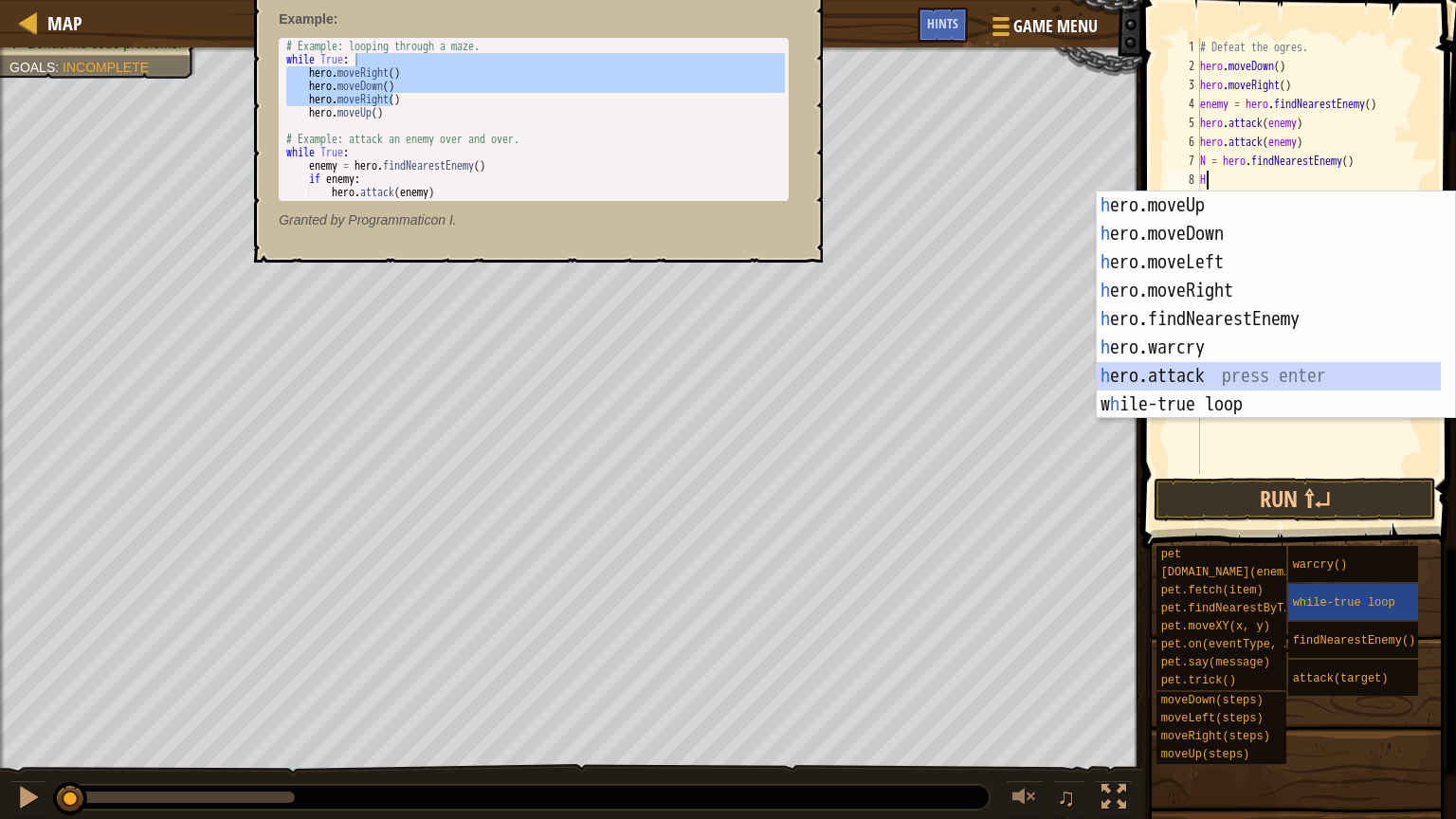 click on "h ero.moveUp press enter h ero.moveDown press enter h ero.moveLeft press enter h ero.moveRight press enter h ero.findNearestEnemy press enter h ero.warcry press enter h ero.attack press enter w h ile-true loop press enter pet.c h ase(enemy) press enter" at bounding box center [1268, 334] 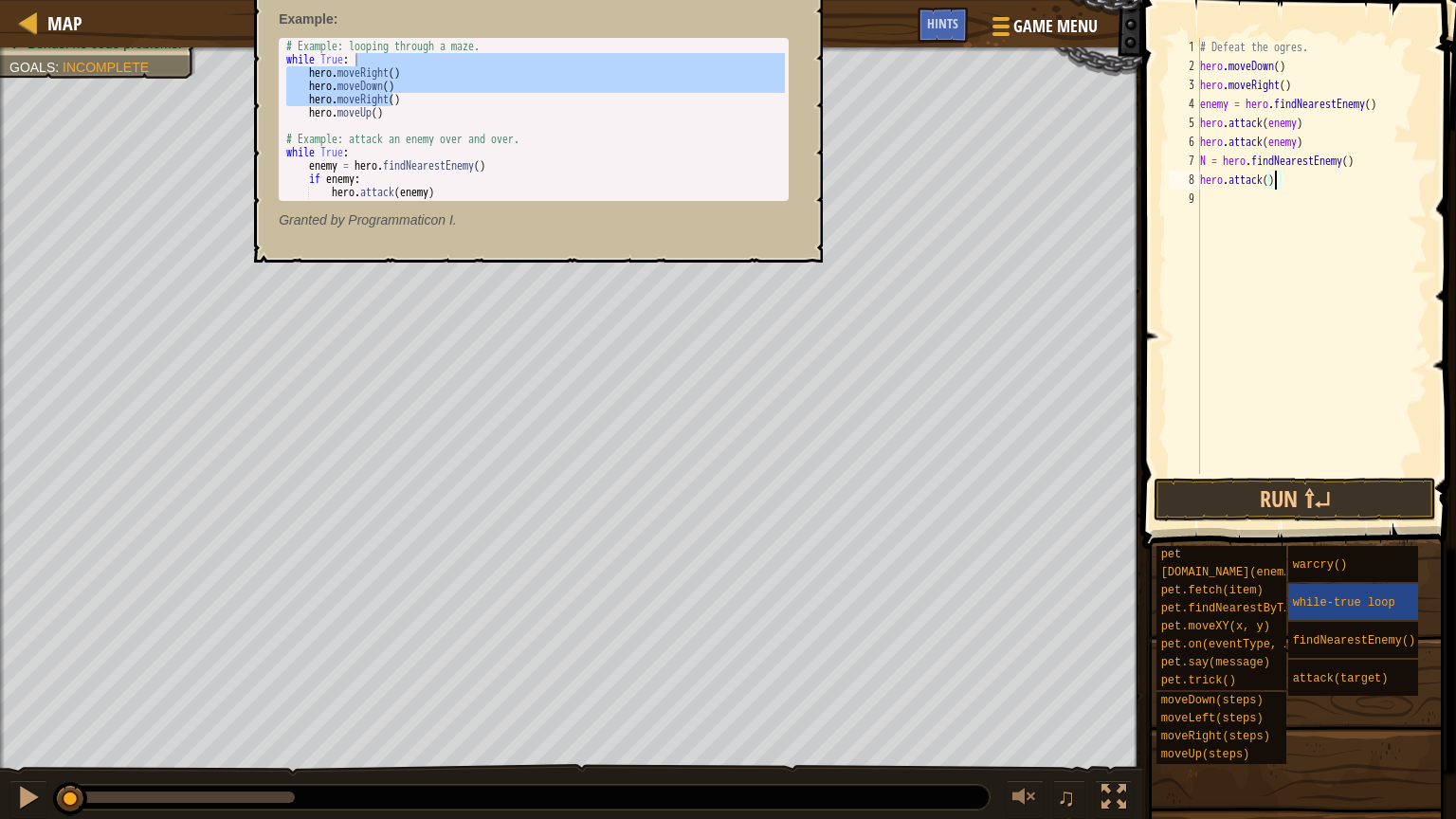 type on "hero.attack(N)" 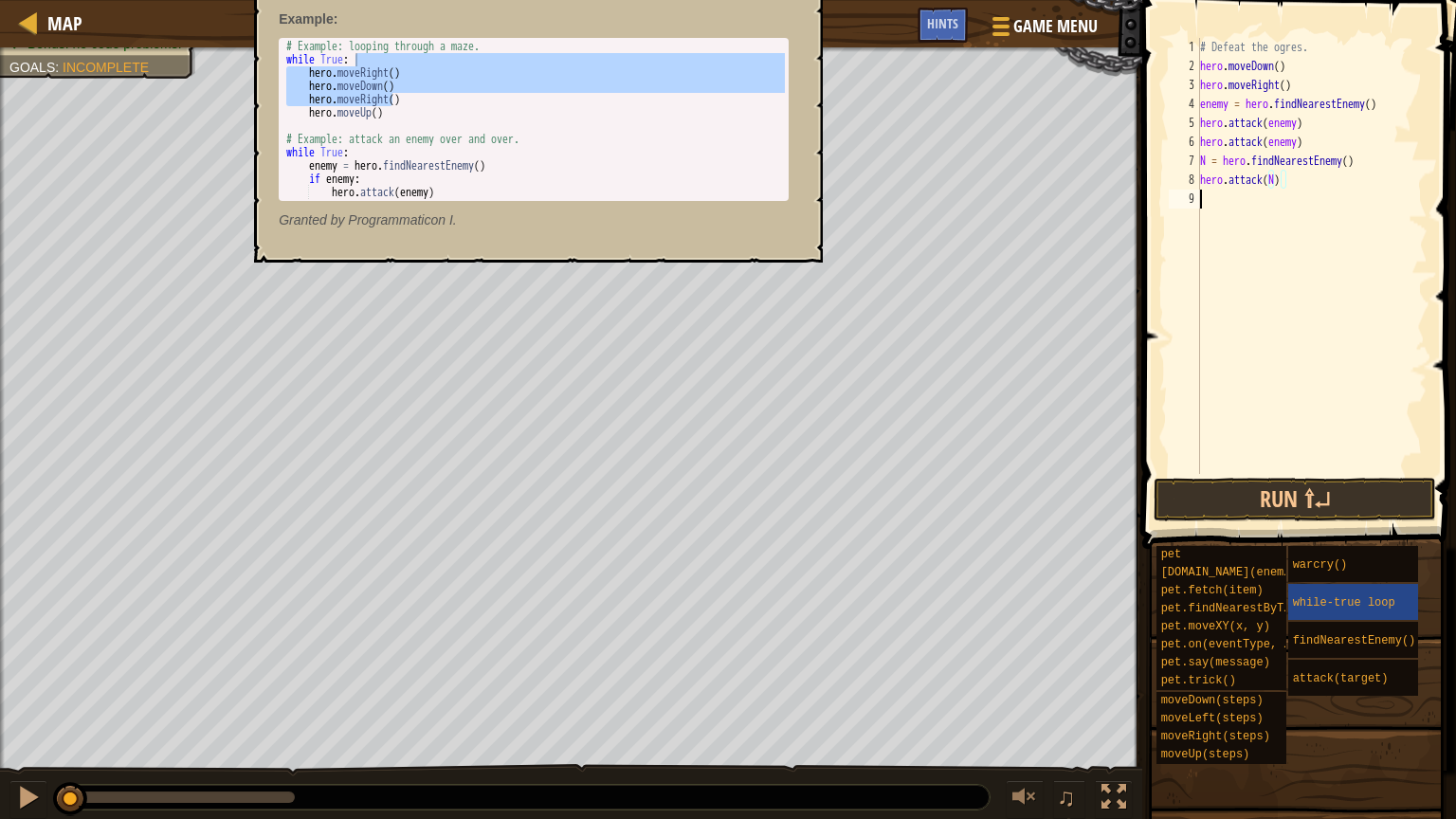 drag, startPoint x: 1375, startPoint y: 375, endPoint x: 1389, endPoint y: 412, distance: 39.5601 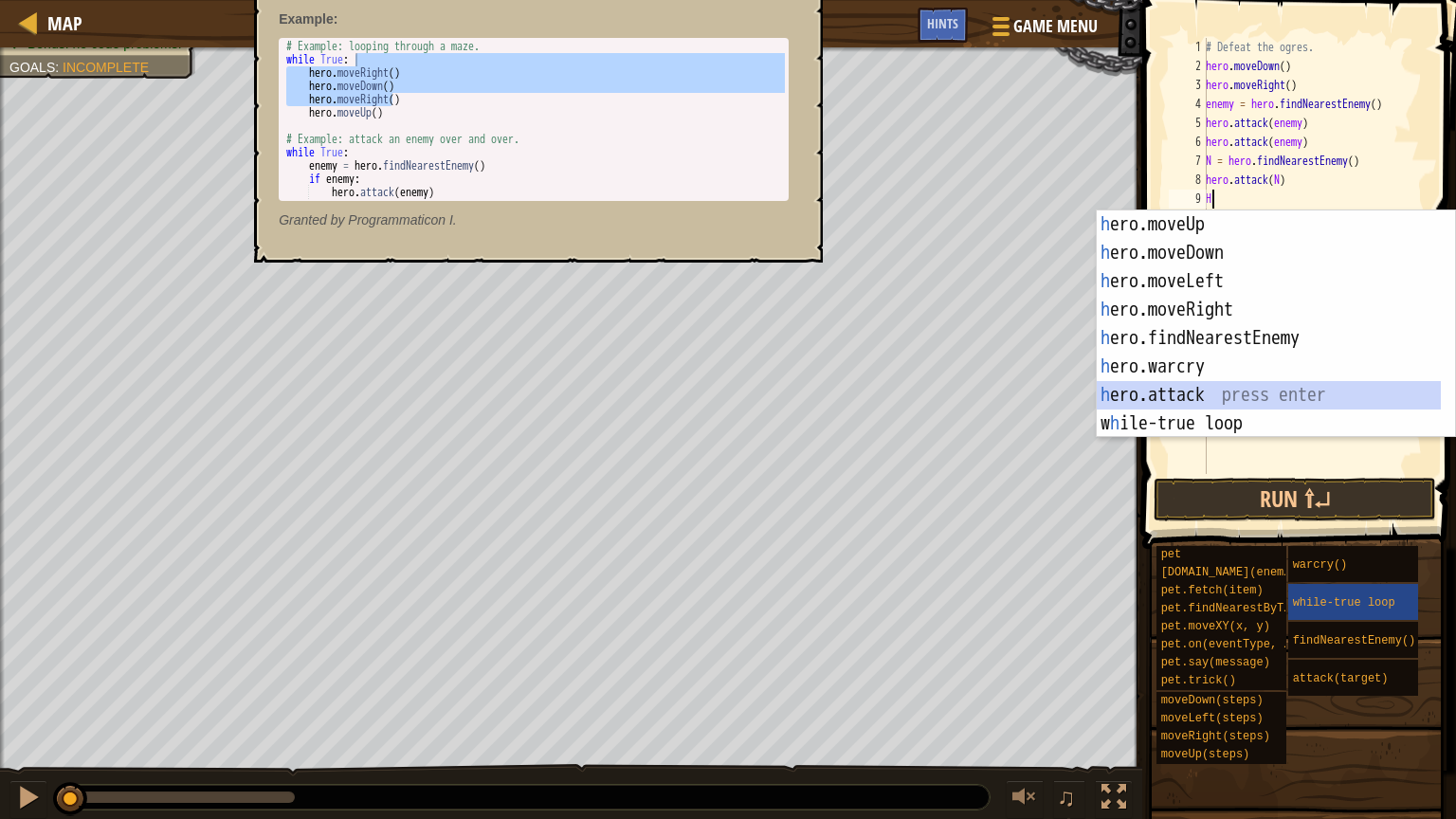 click on "h ero.moveUp press enter h ero.moveDown press enter h ero.moveLeft press enter h ero.moveRight press enter h ero.findNearestEnemy press enter h ero.warcry press enter h ero.attack press enter w h ile-true loop press enter pet.c h ase(enemy) press enter" at bounding box center (1268, 353) 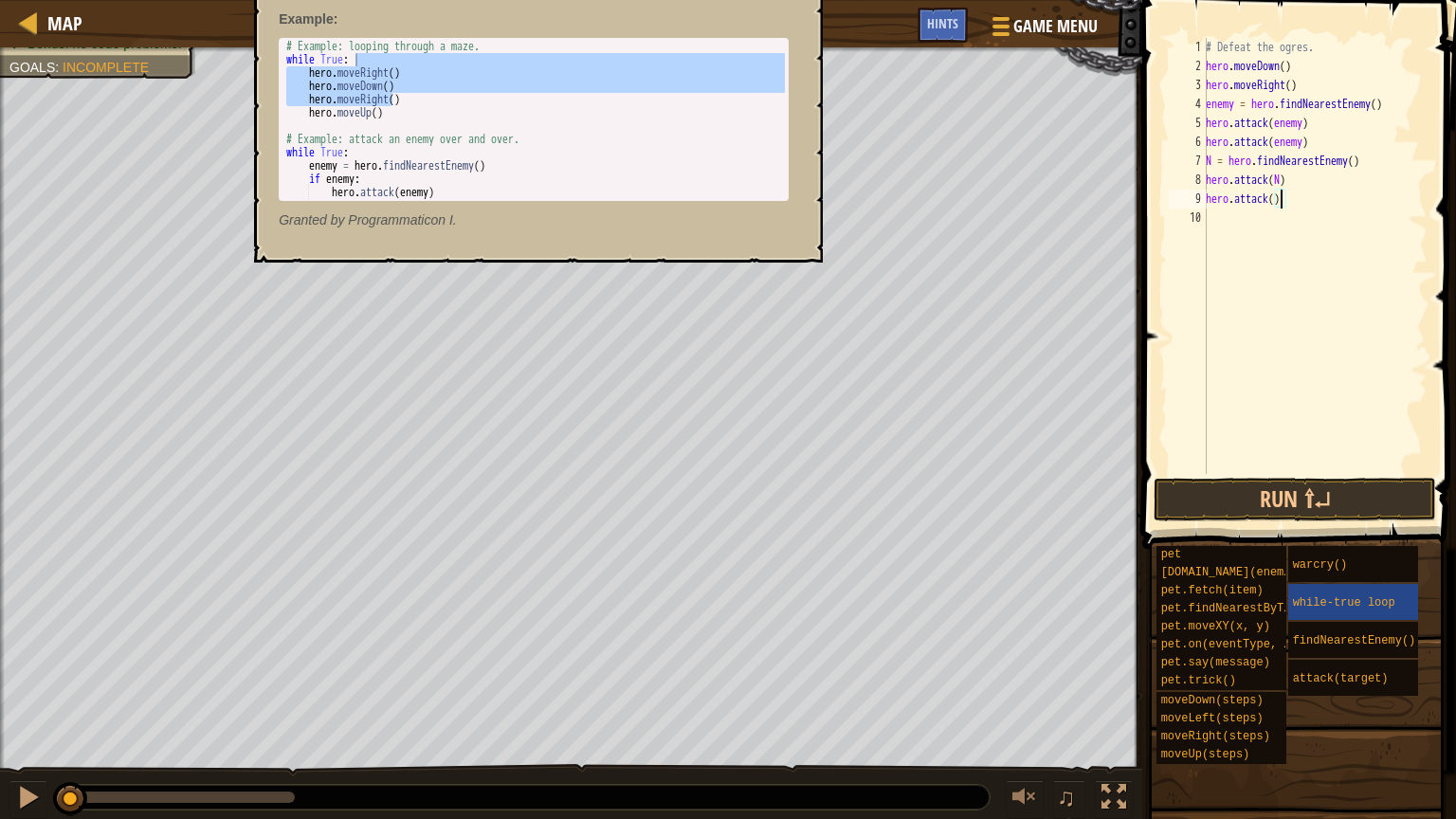 type on "hero.attack(N)" 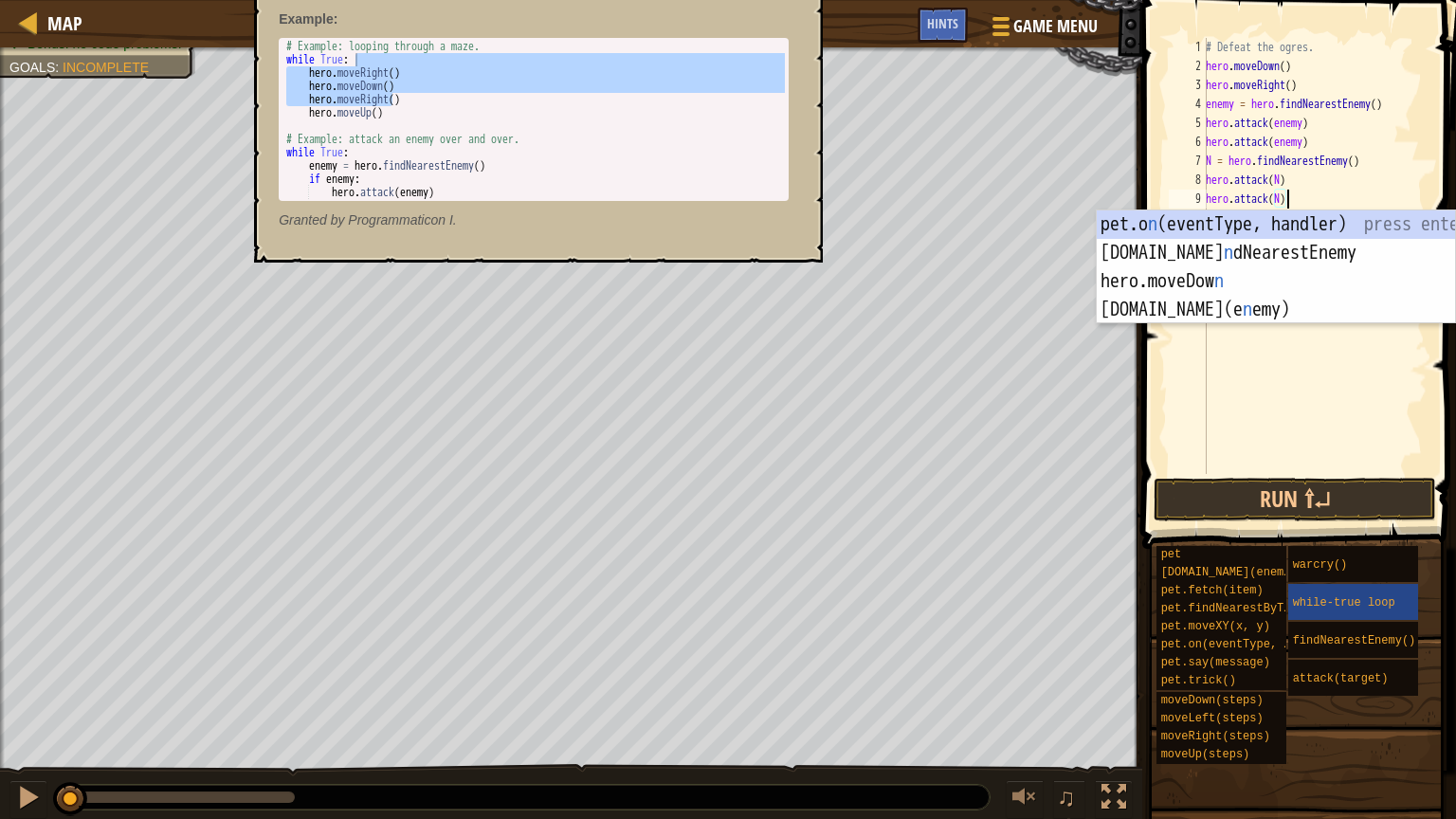 scroll, scrollTop: 9, scrollLeft: 6, axis: both 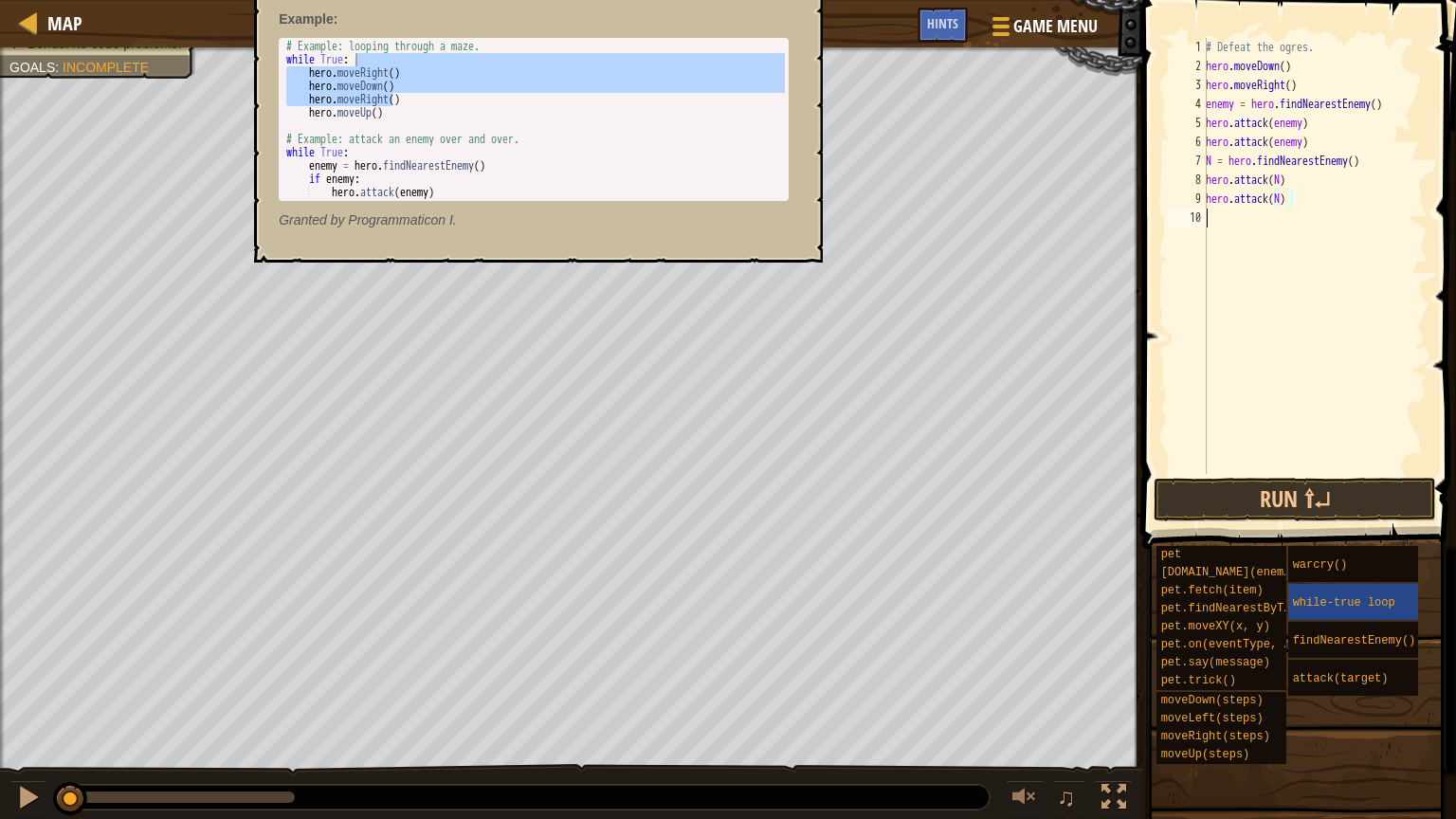 click on "1 2 3 4 5 6 7 8 9 10" at bounding box center [1188, 473996] 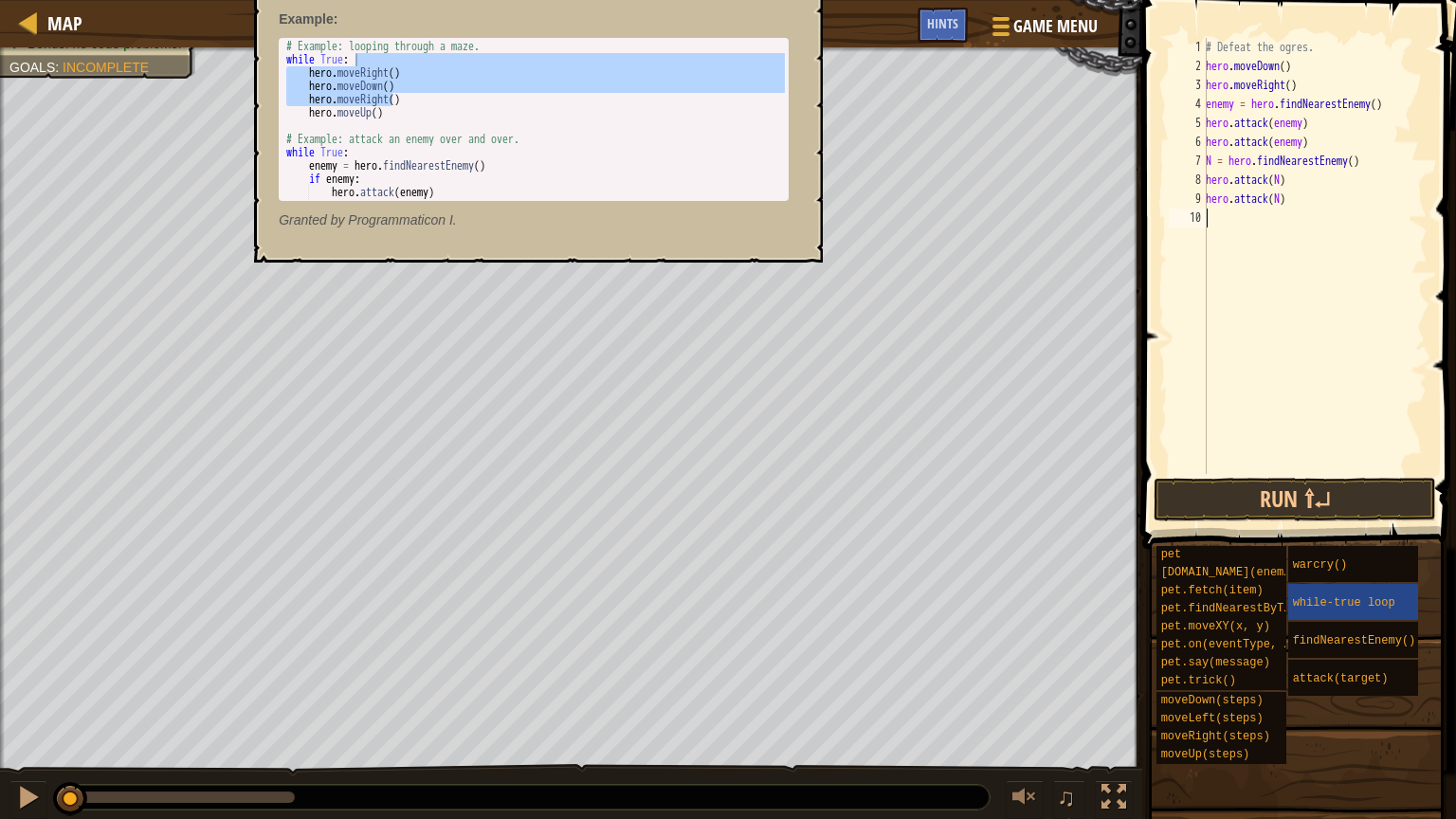 type on "H" 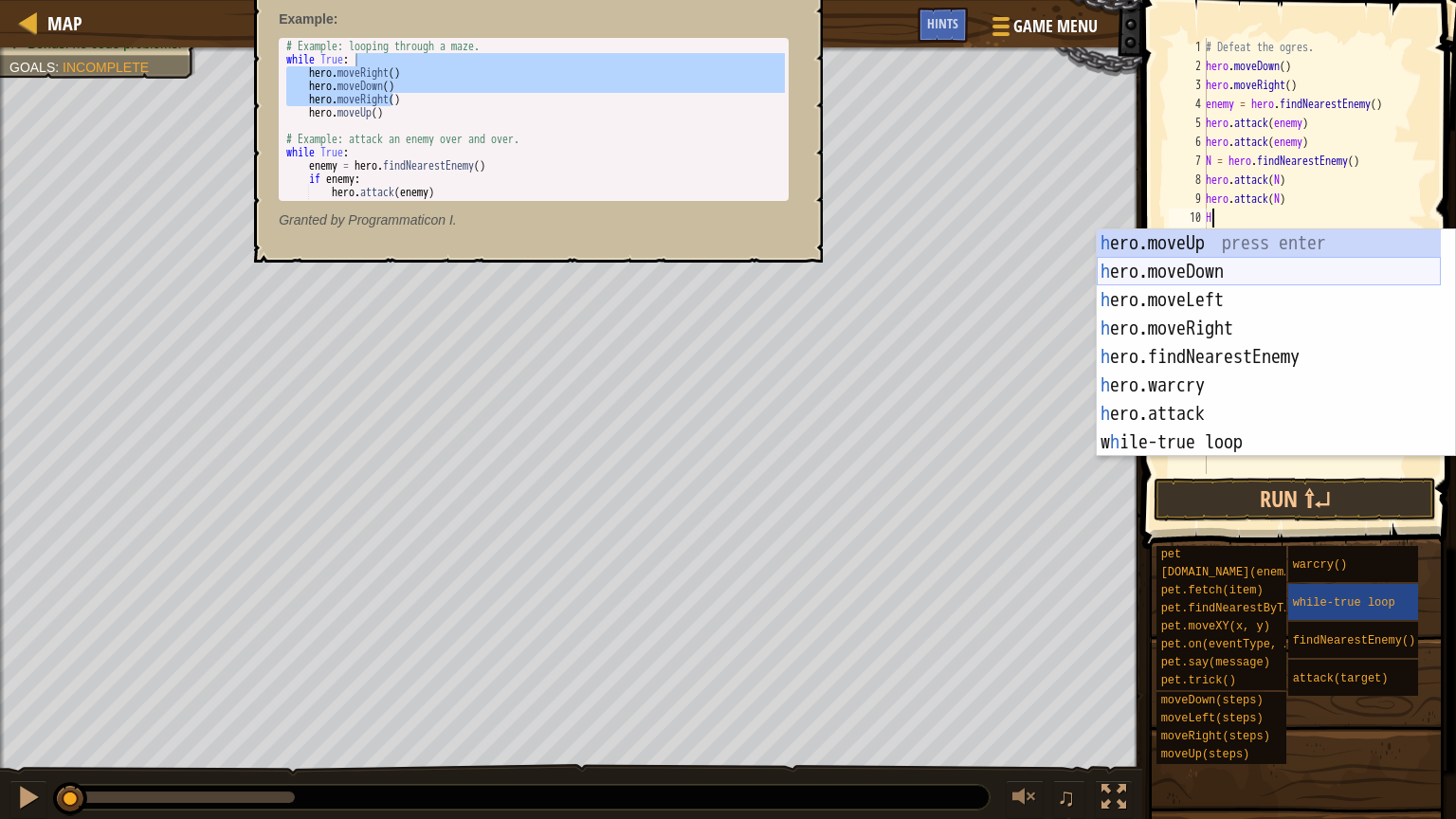 click on "h ero.moveUp press enter h ero.moveDown press enter h ero.moveLeft press enter h ero.moveRight press enter h ero.findNearestEnemy press enter h ero.warcry press enter h ero.attack press enter w h ile-true loop press enter pet.c h ase(enemy) press enter" at bounding box center (1268, 372) 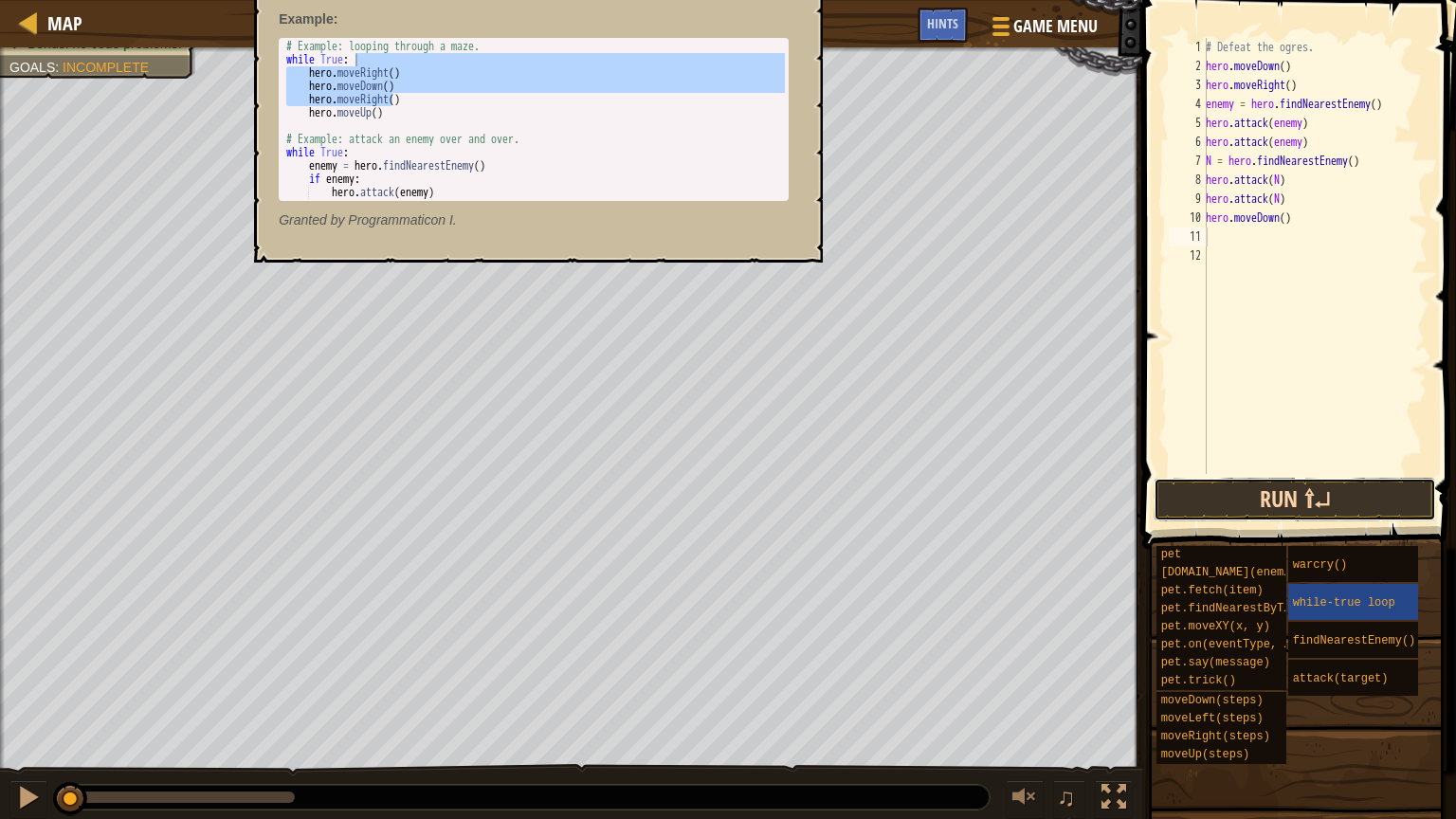 drag, startPoint x: 1236, startPoint y: 491, endPoint x: 1217, endPoint y: 478, distance: 23.02173 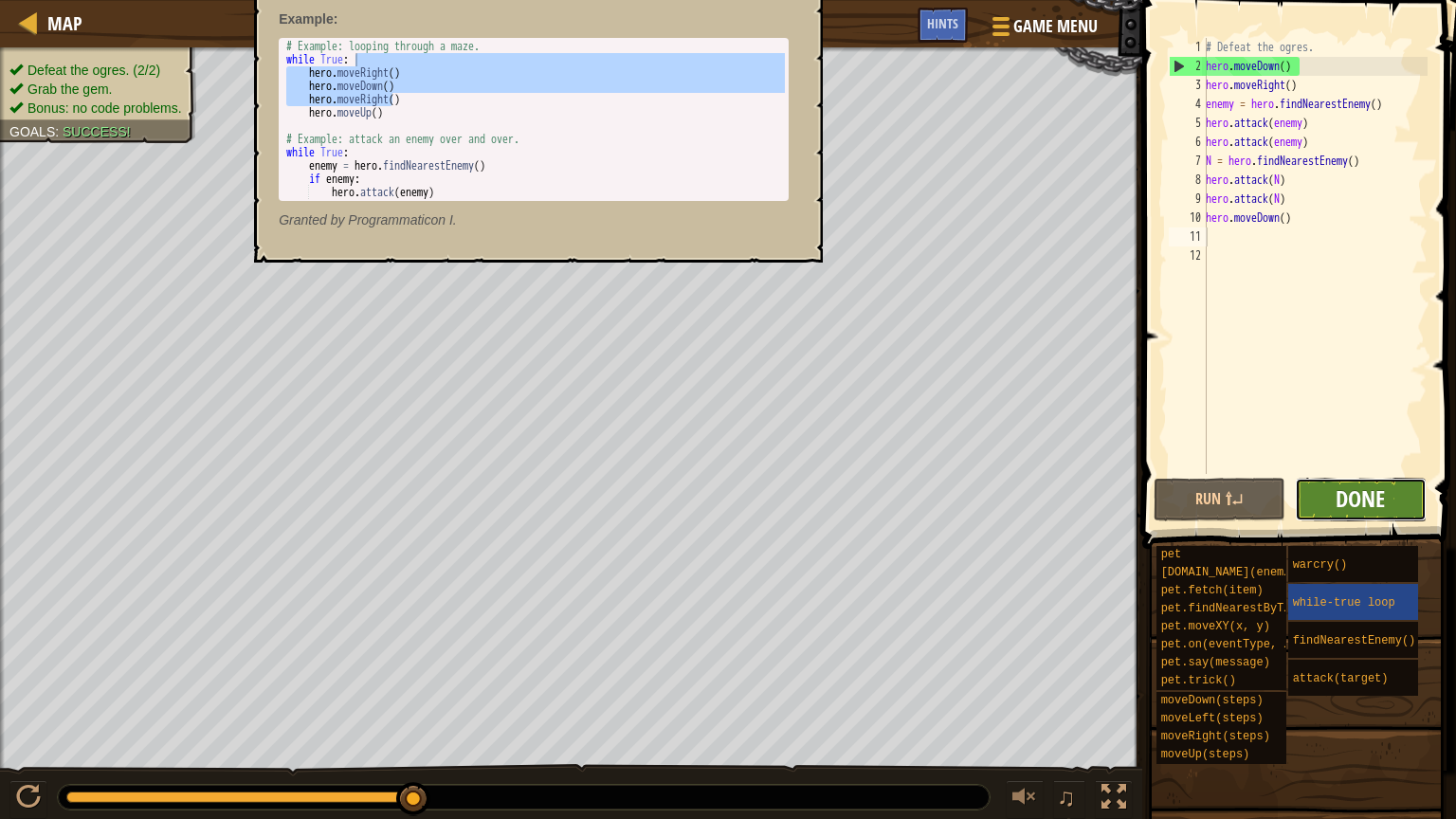 click on "Done" at bounding box center [1360, 499] 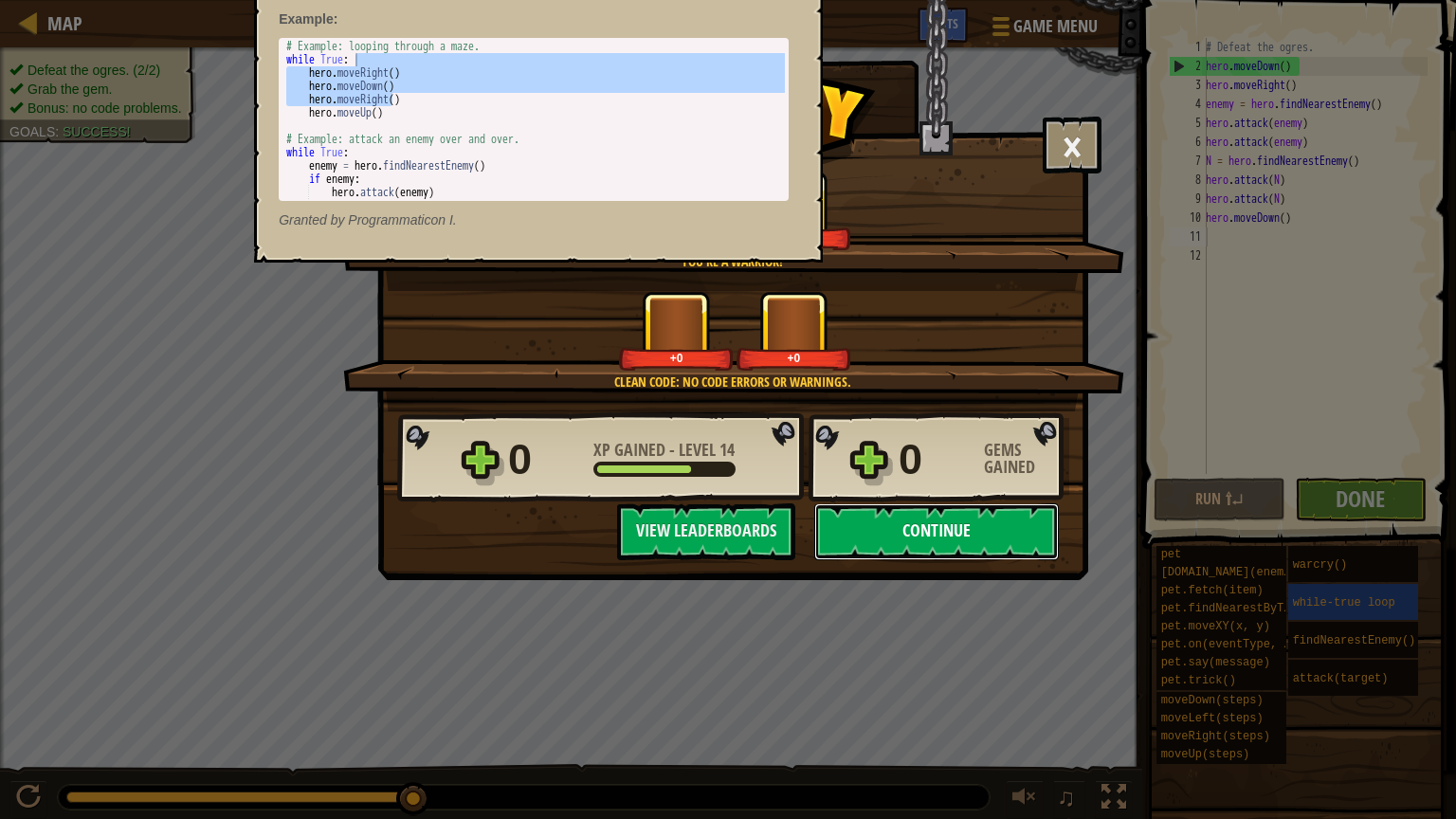 click on "Continue" at bounding box center (937, 532) 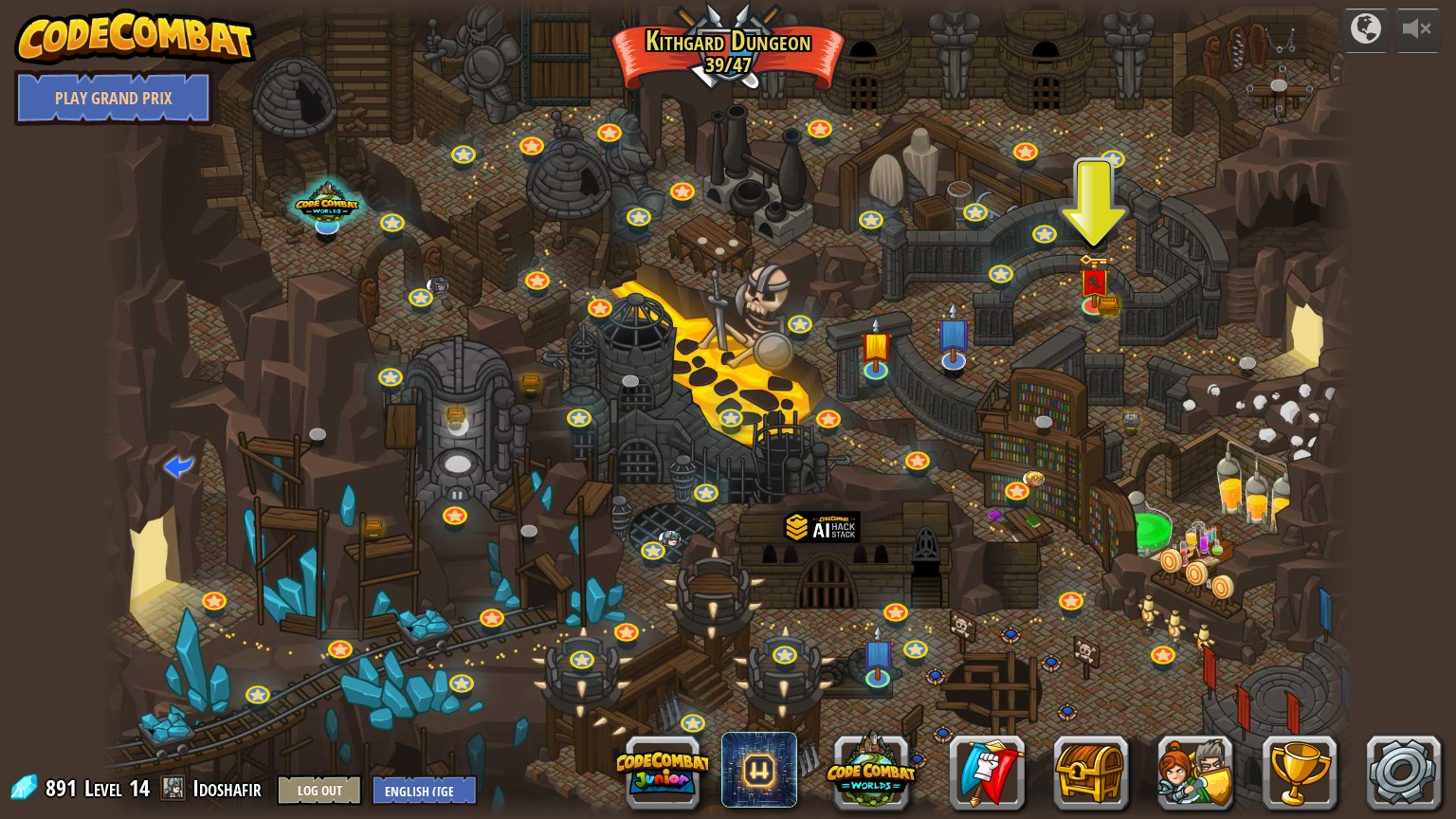 click at bounding box center (728, 410) 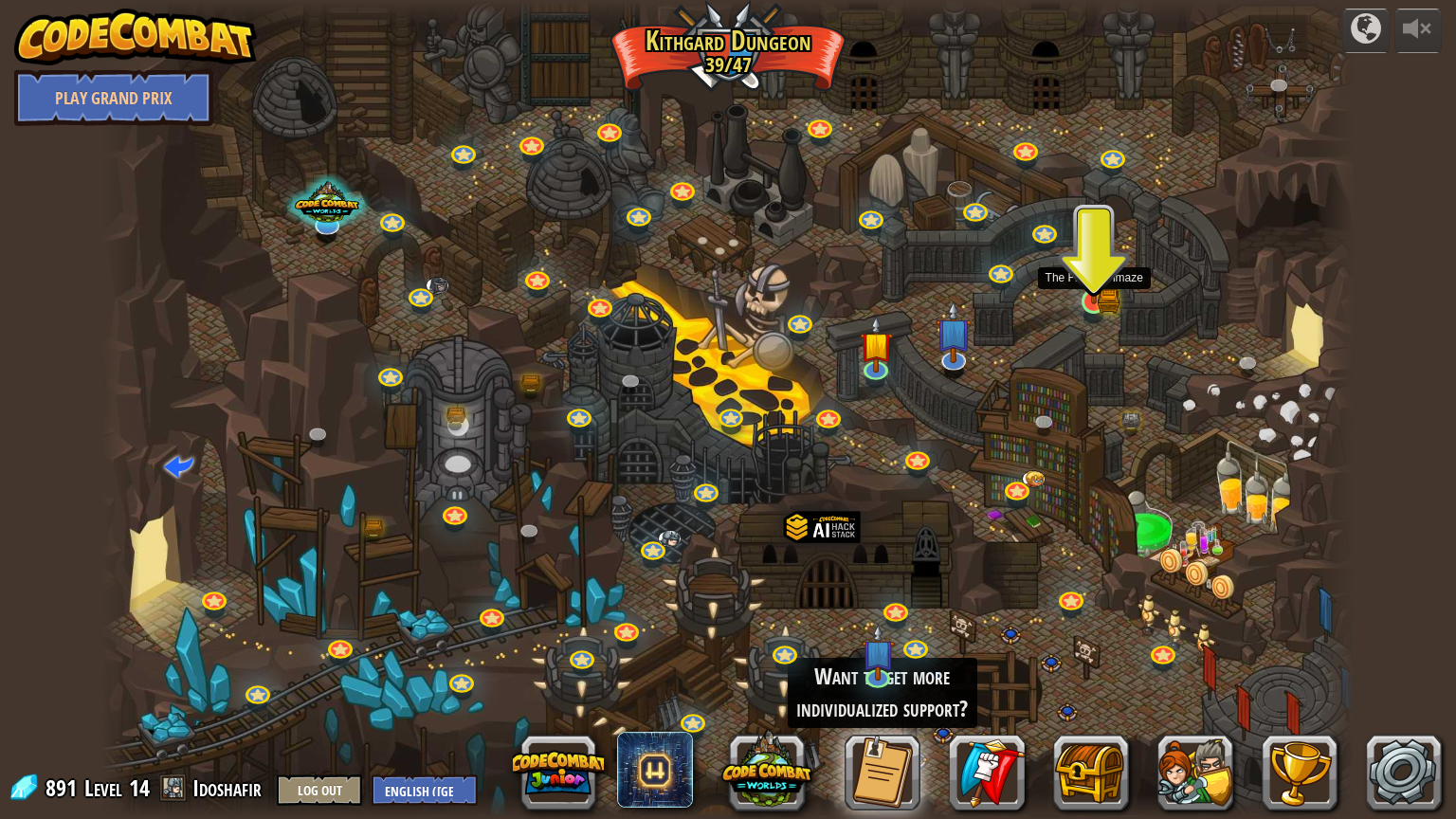 click at bounding box center (1094, 267) 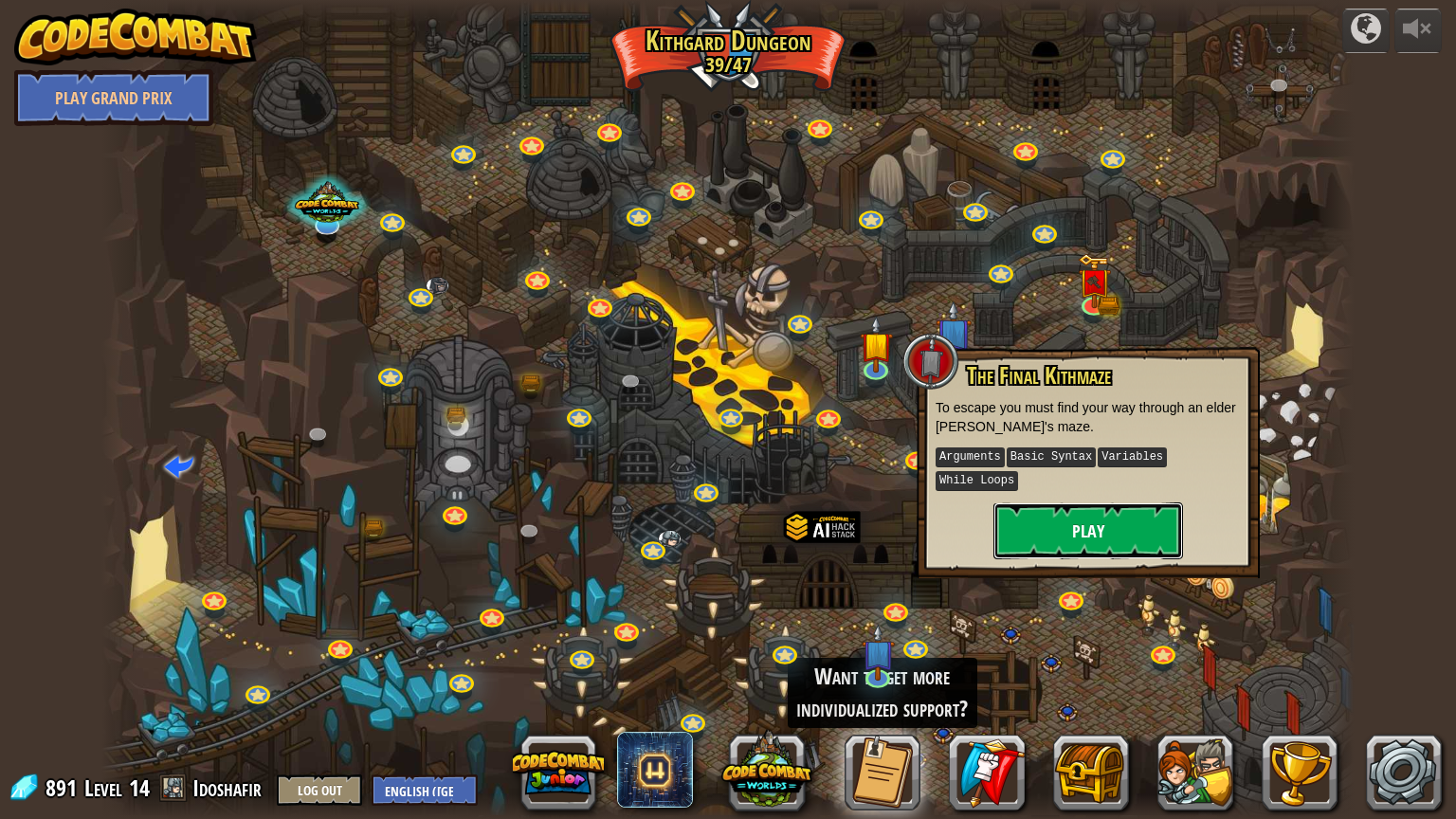 click on "Play" at bounding box center (1088, 531) 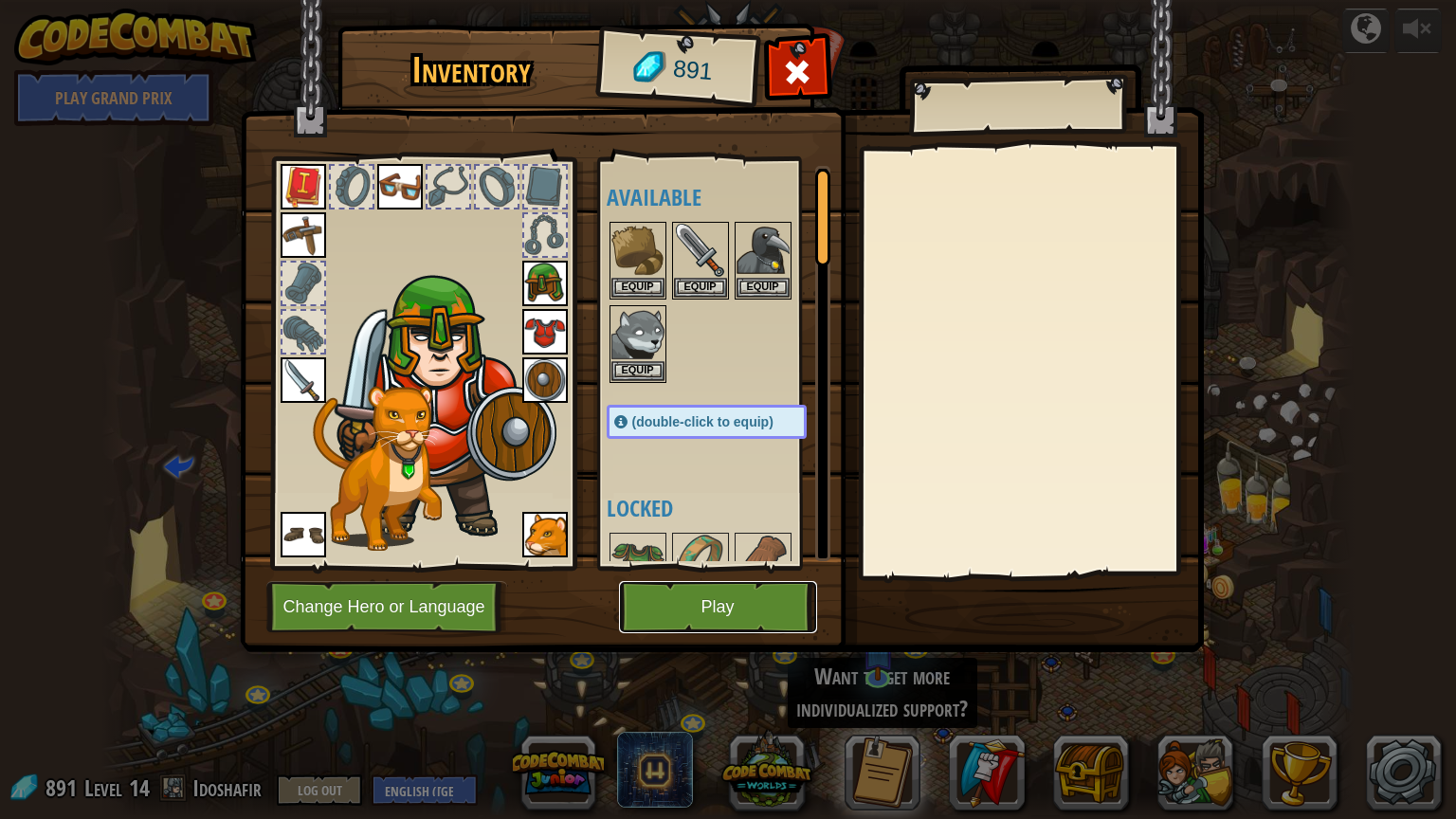 click on "Play" at bounding box center [718, 607] 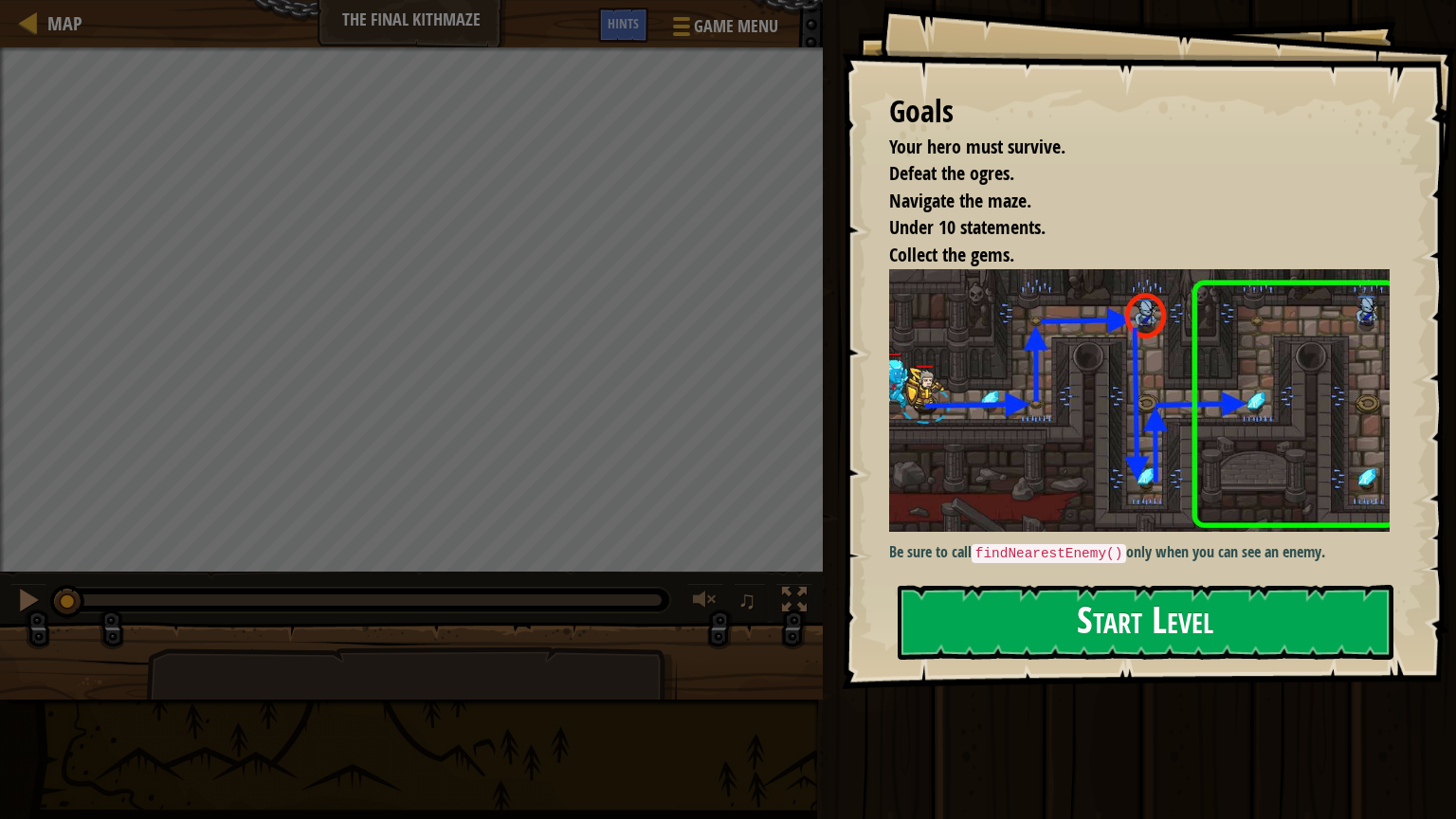 click on "Start Level" at bounding box center (1145, 622) 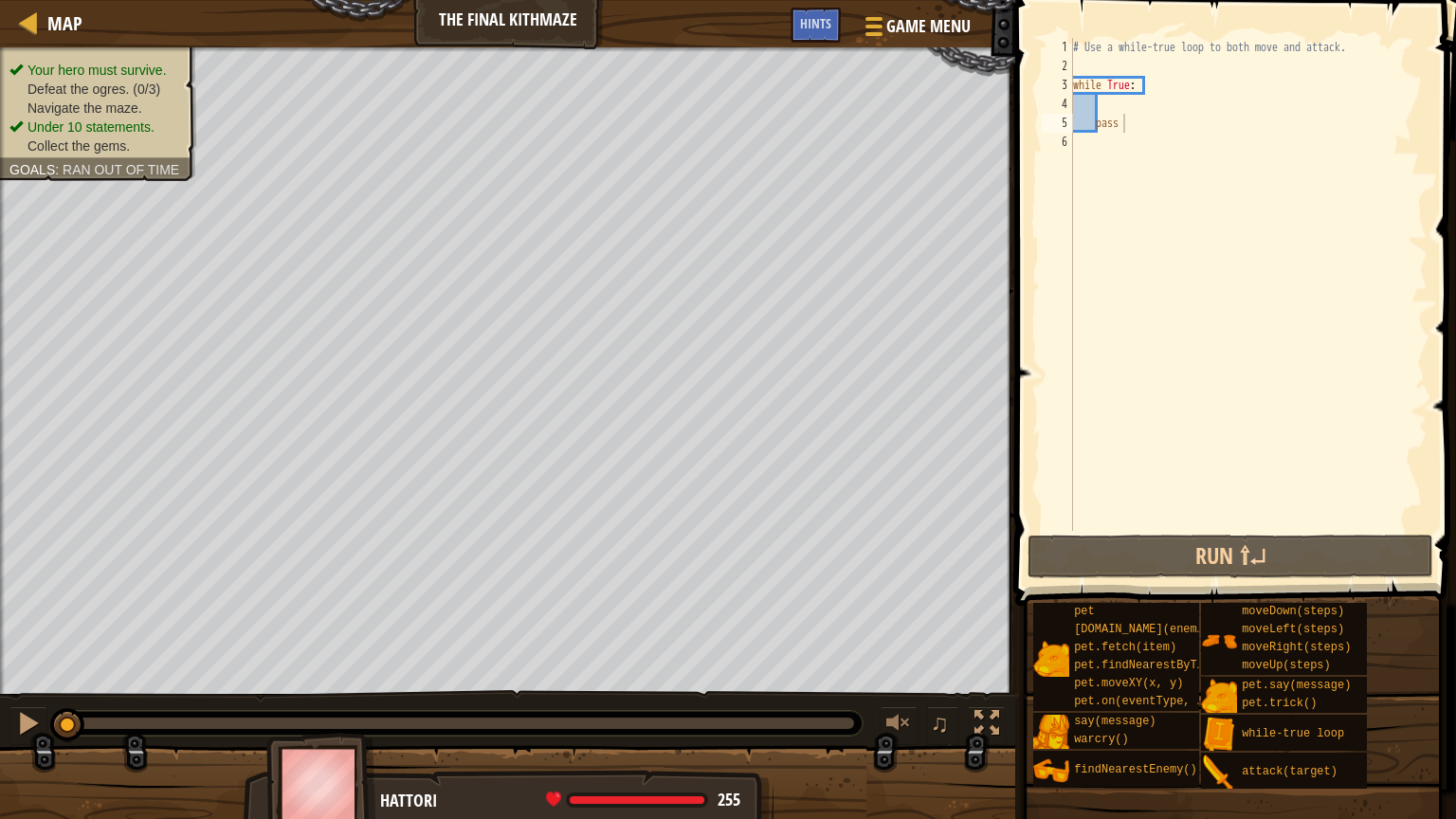 drag, startPoint x: 1138, startPoint y: 28, endPoint x: 1143, endPoint y: 52, distance: 24.515301 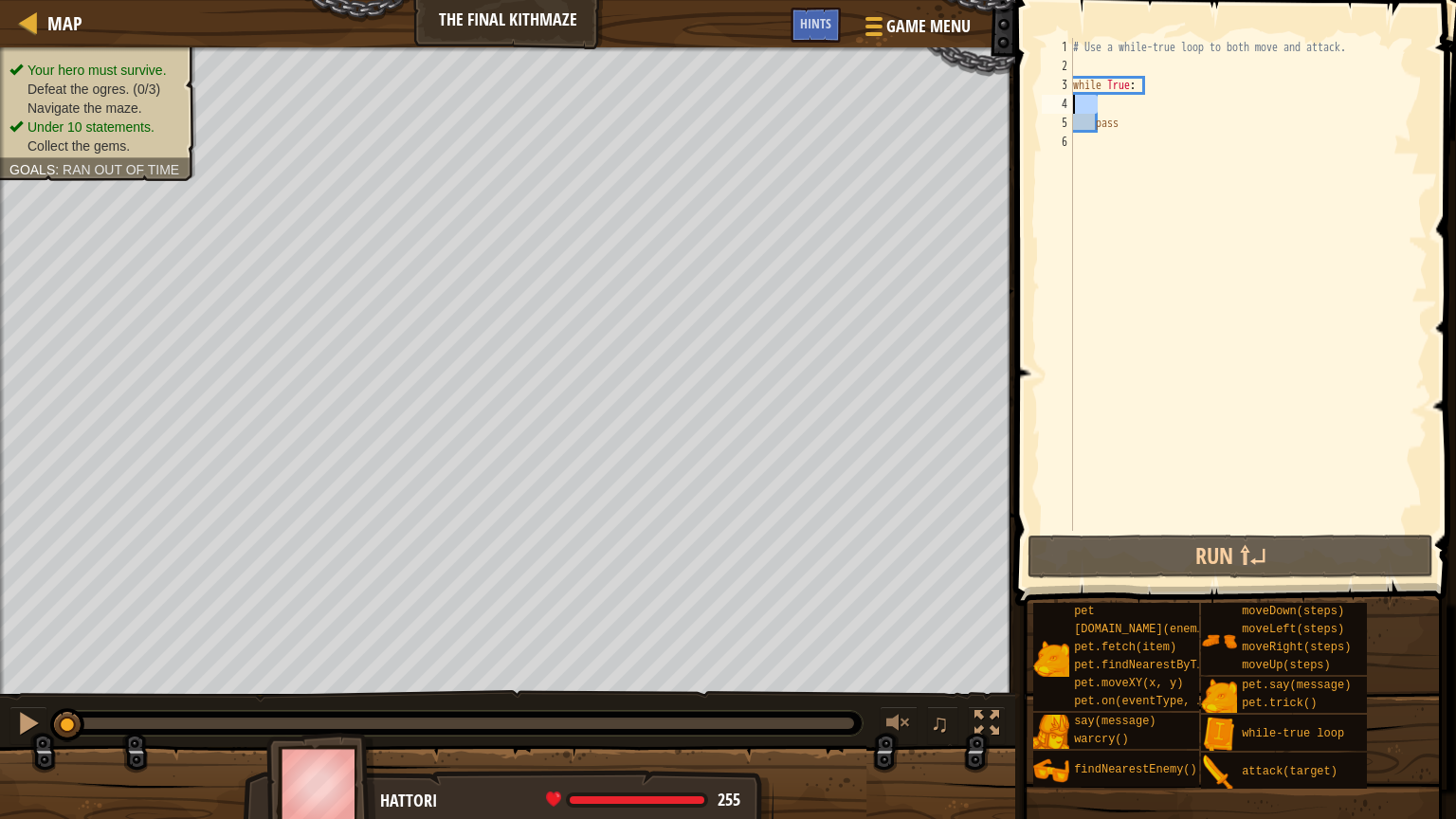 drag, startPoint x: 1166, startPoint y: 102, endPoint x: 1052, endPoint y: 103, distance: 114.004386 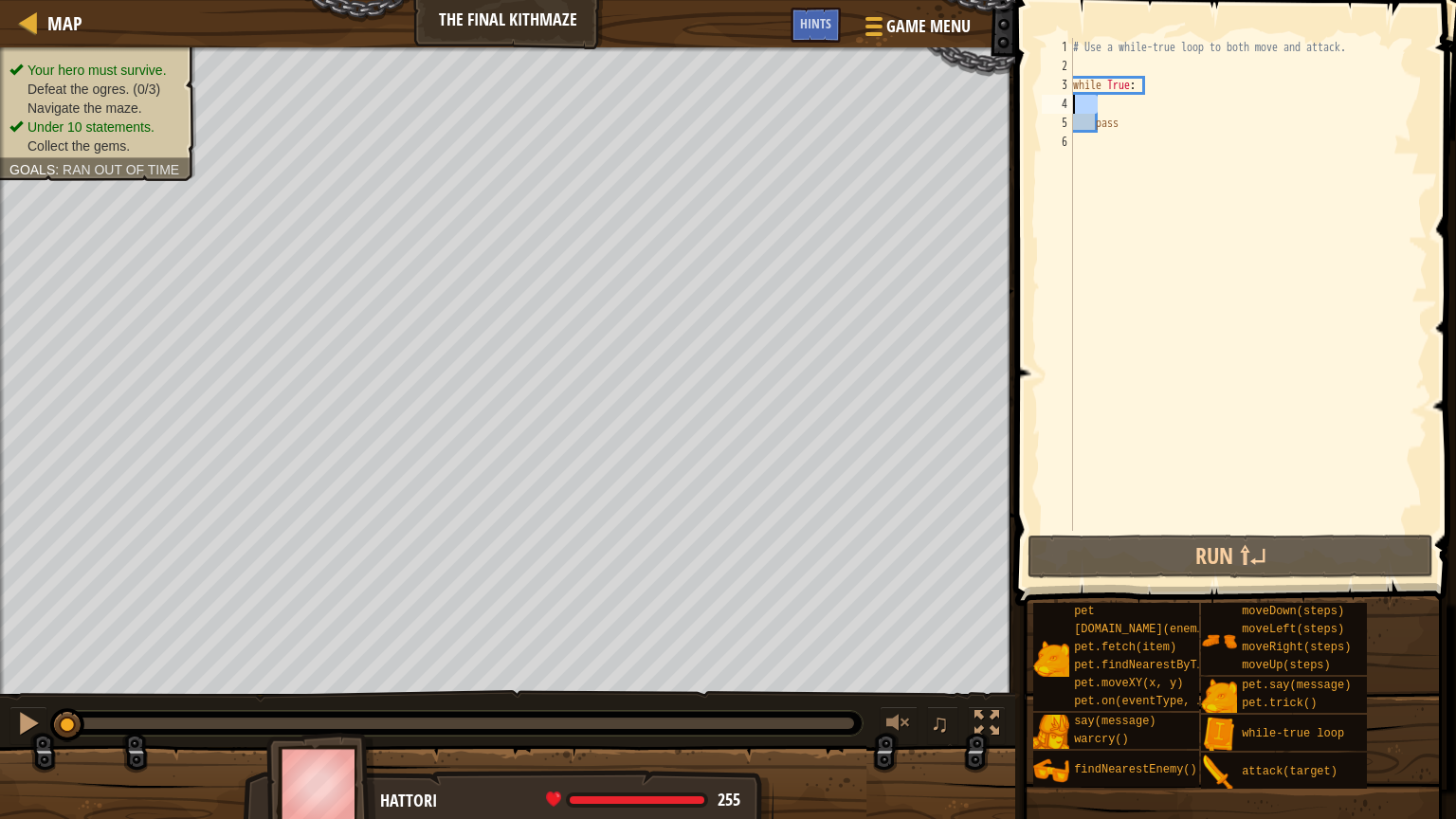 type on "while True:" 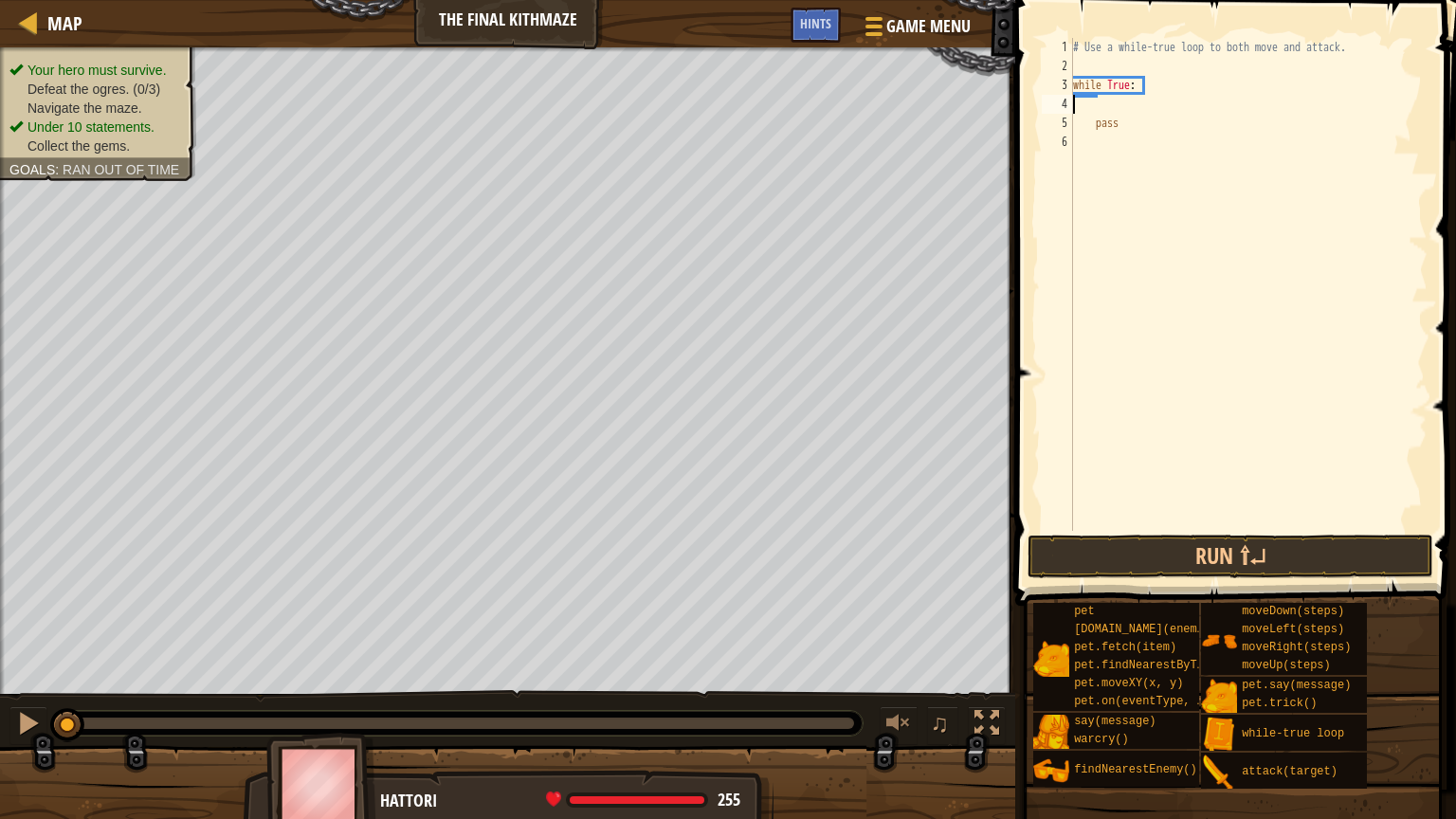 click on "# Use a while-true loop to both move and attack.      while   True :      pass" at bounding box center (1248, 303) 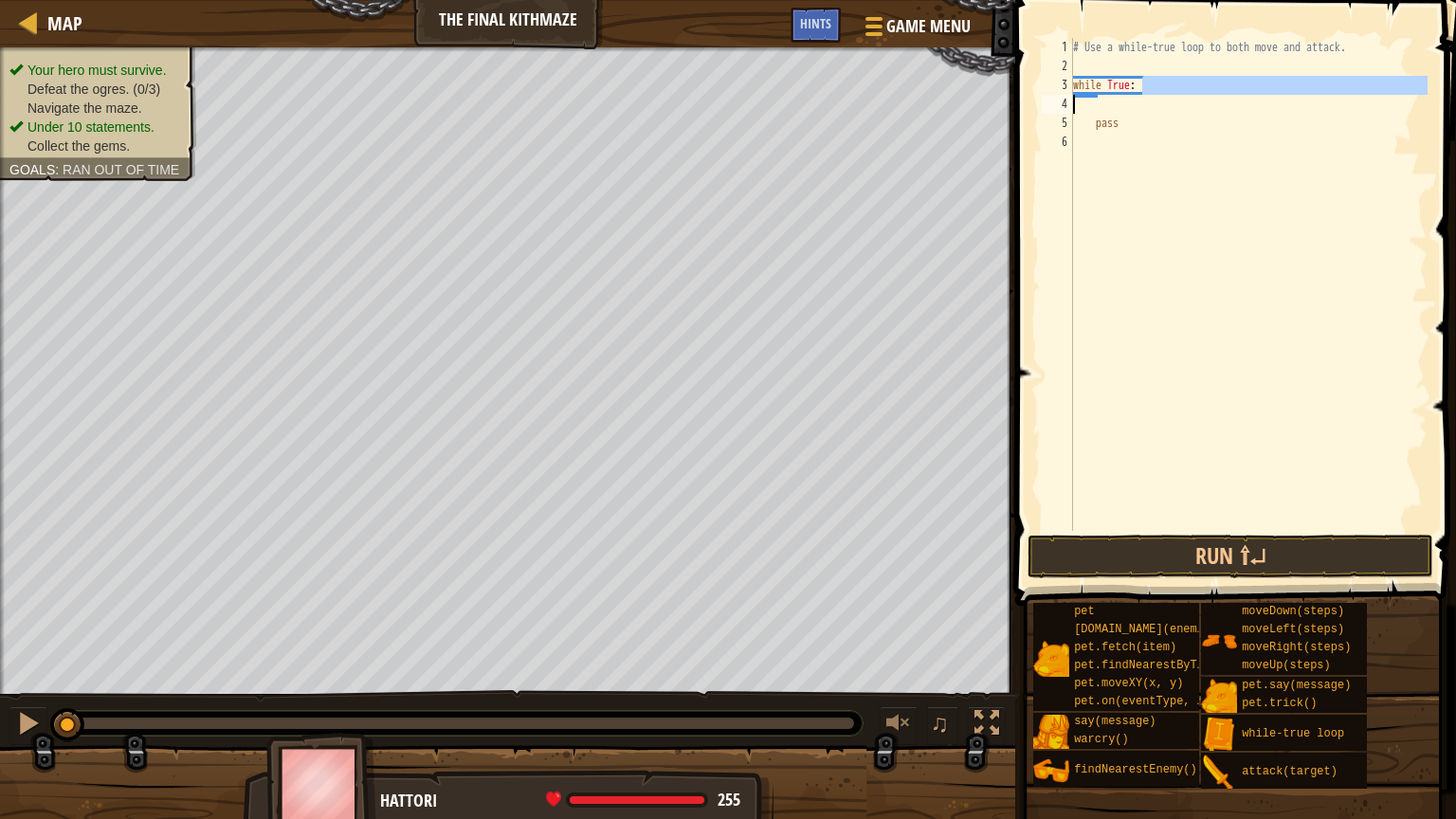 drag, startPoint x: 1163, startPoint y: 89, endPoint x: 1033, endPoint y: 95, distance: 130.13839 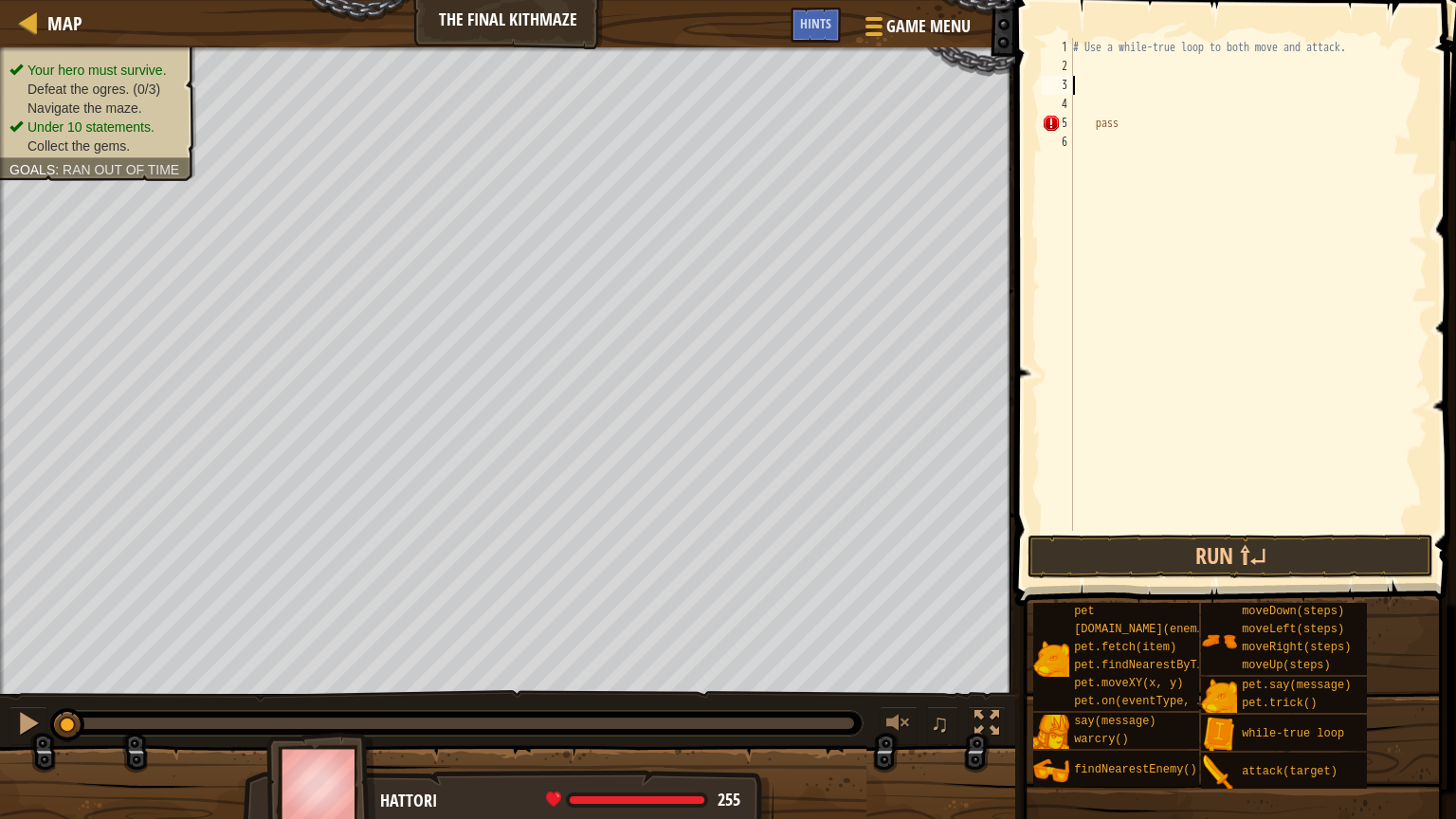 type on "W" 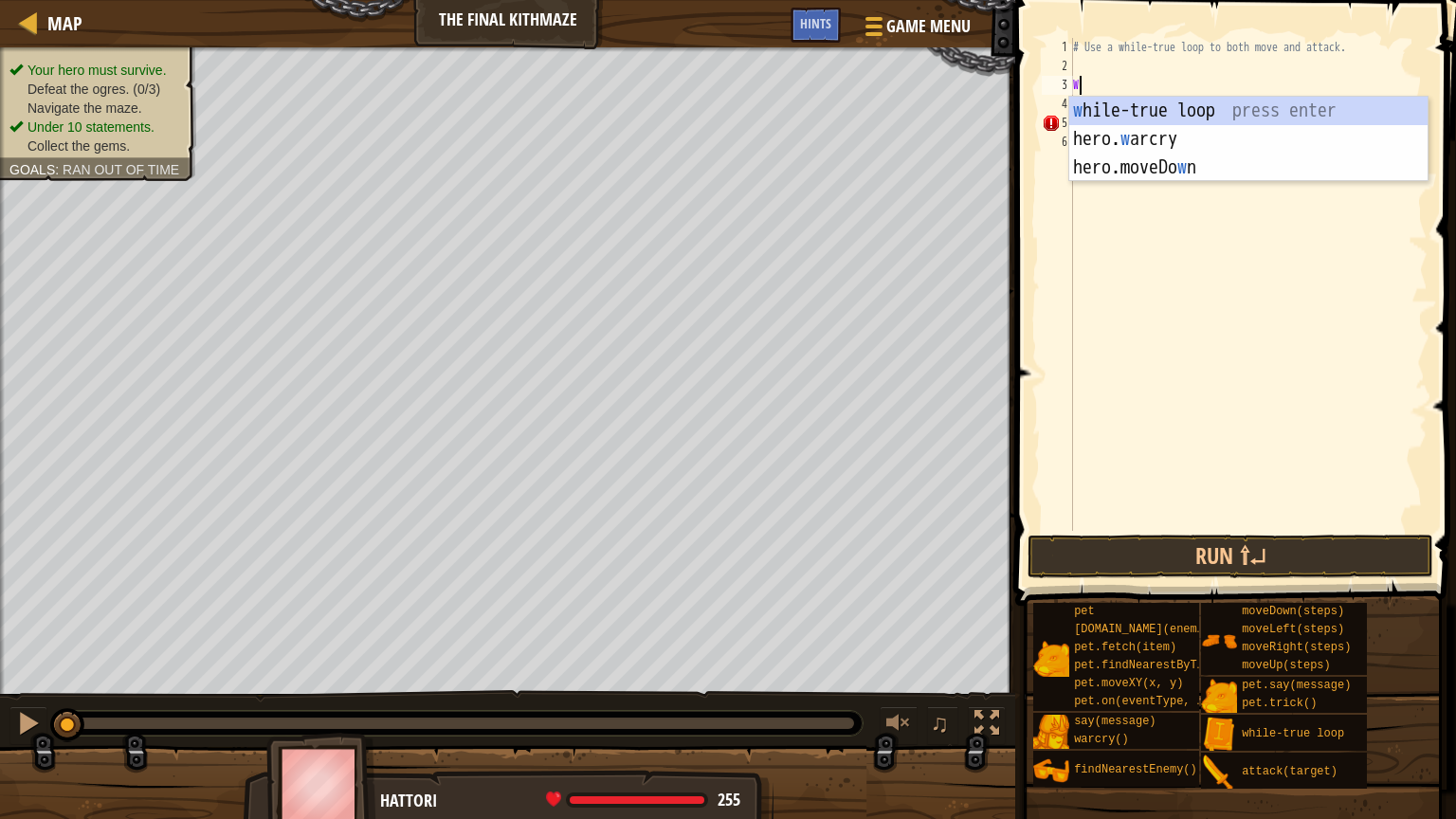 scroll, scrollTop: 9, scrollLeft: 0, axis: vertical 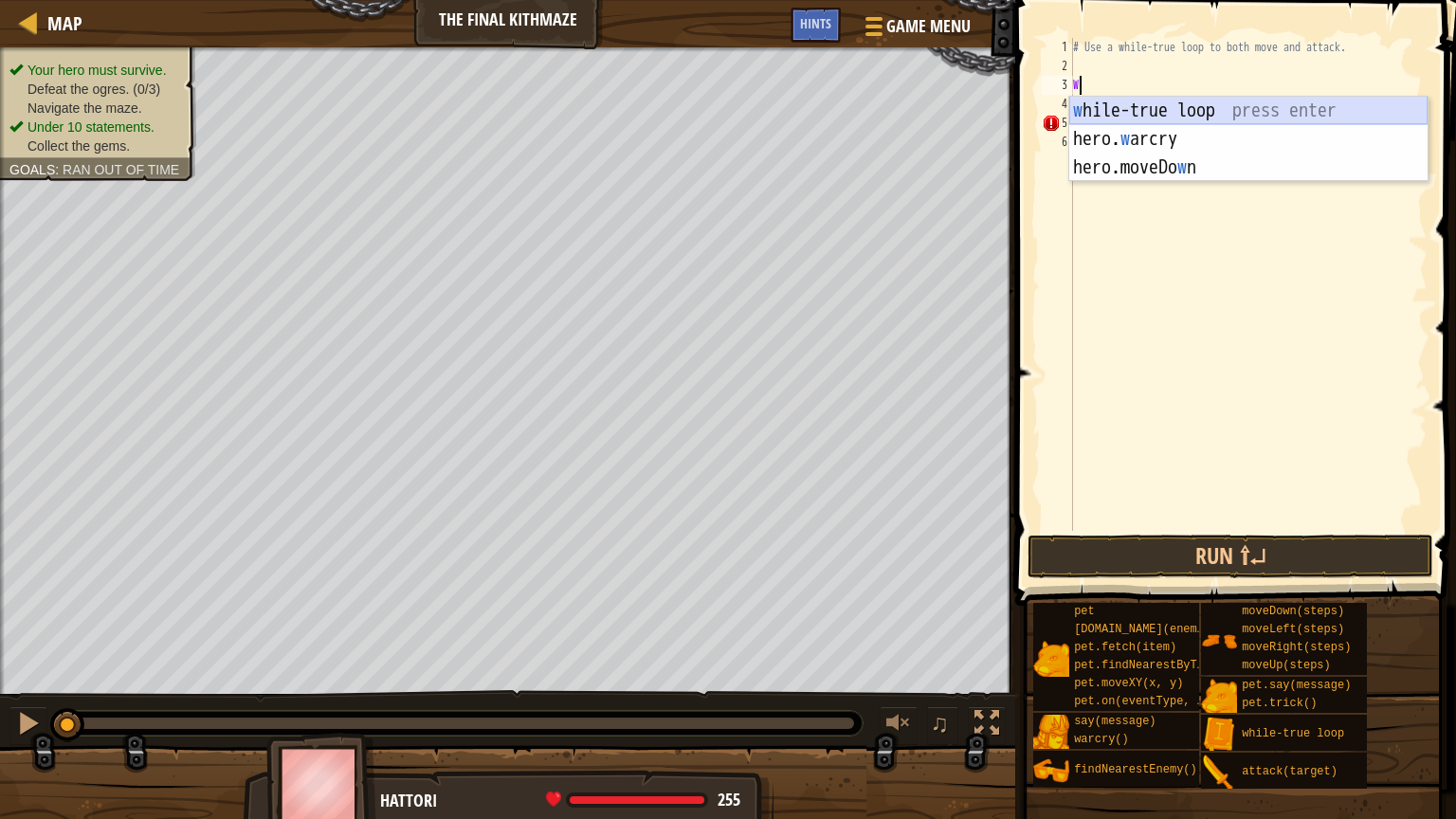click on "w [PERSON_NAME]-true loop press enter hero. w arcry press enter hero.moveDo w n press enter" at bounding box center (1248, 168) 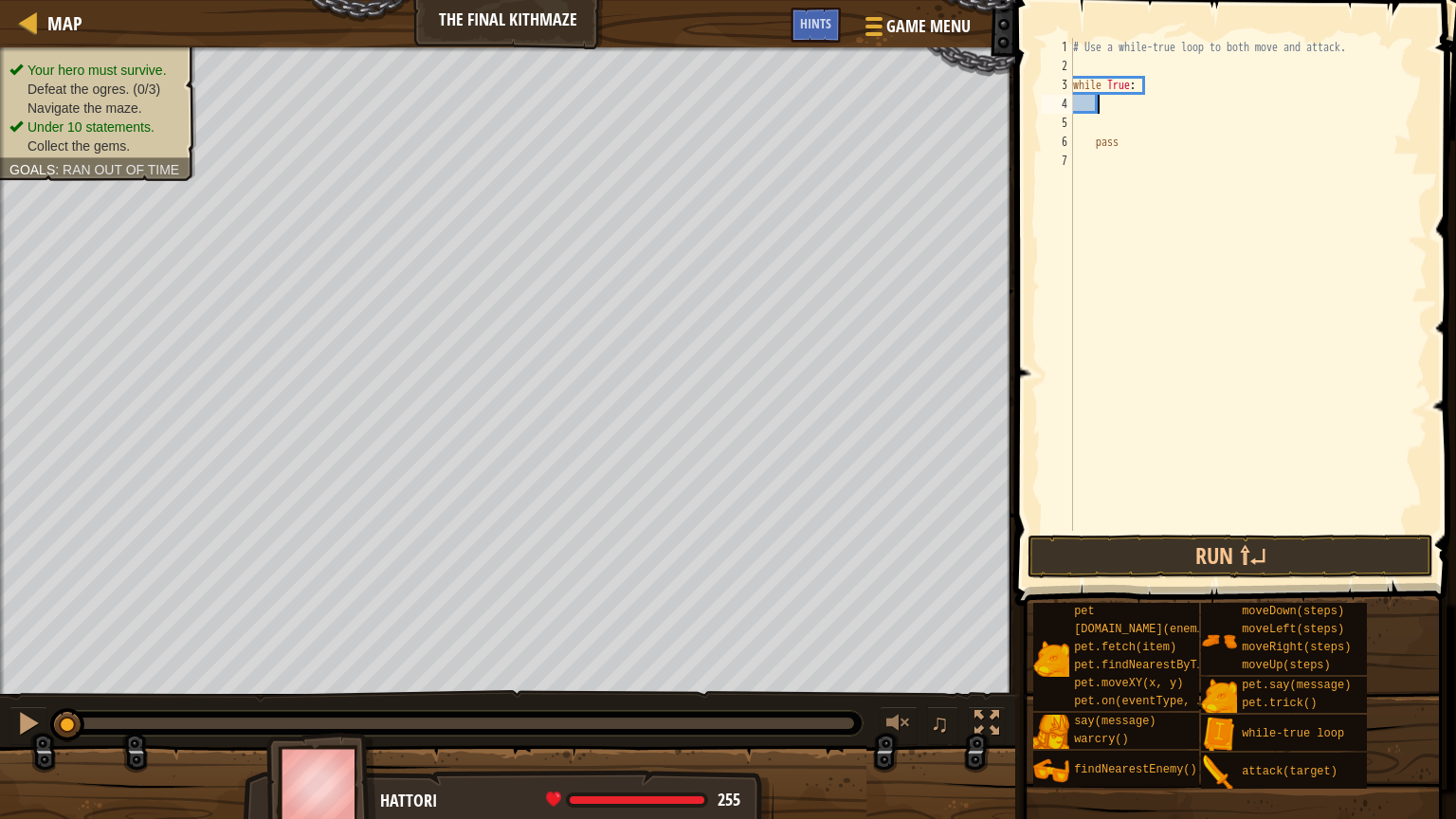 type on "H" 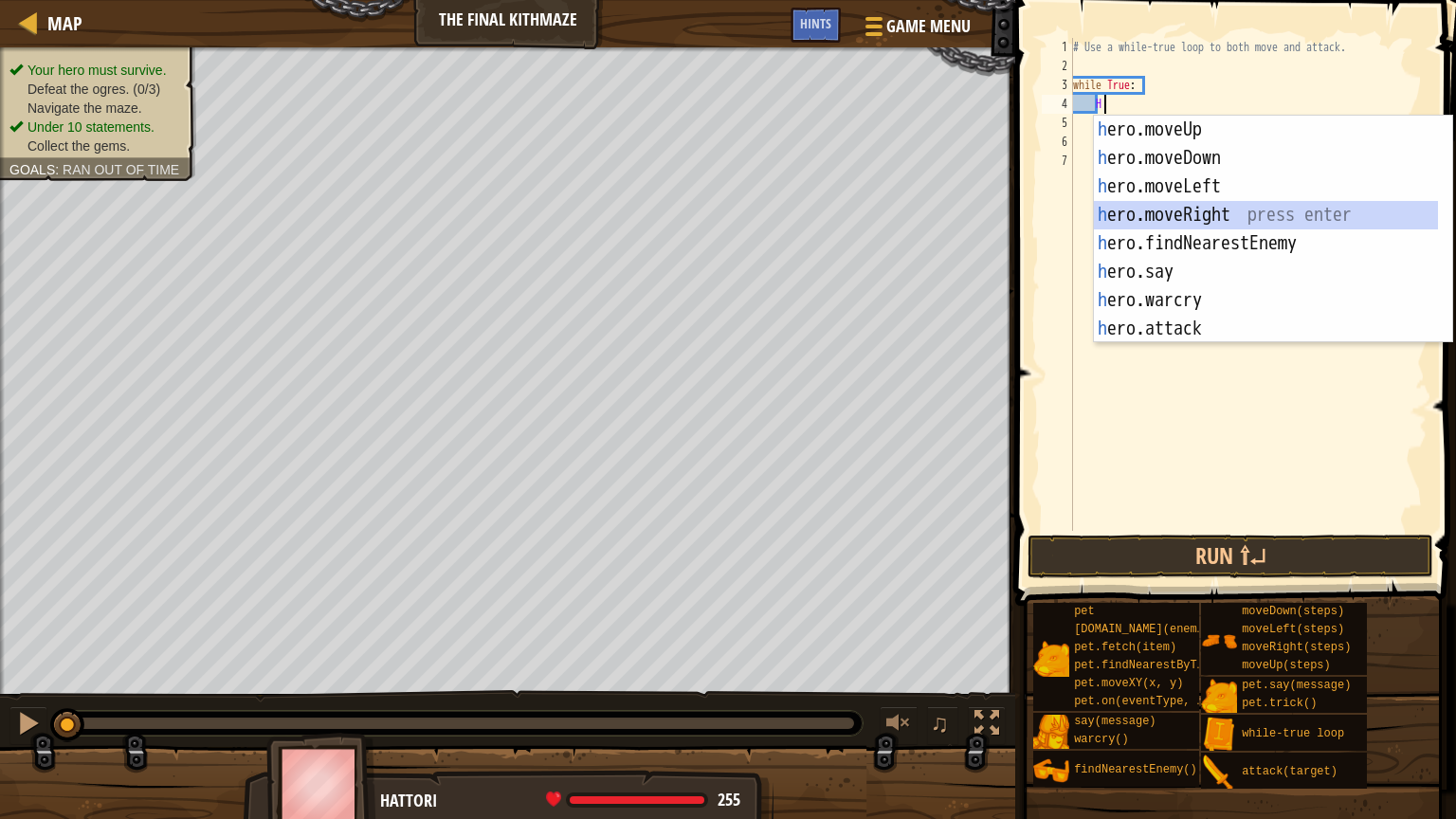 click on "h ero.moveUp press enter h ero.moveDown press enter h ero.moveLeft press enter h ero.moveRight press enter h ero.findNearestEnemy press enter h ero.say press enter h ero.warcry press enter h ero.attack press enter w h ile-true loop press enter" at bounding box center (1265, 258) 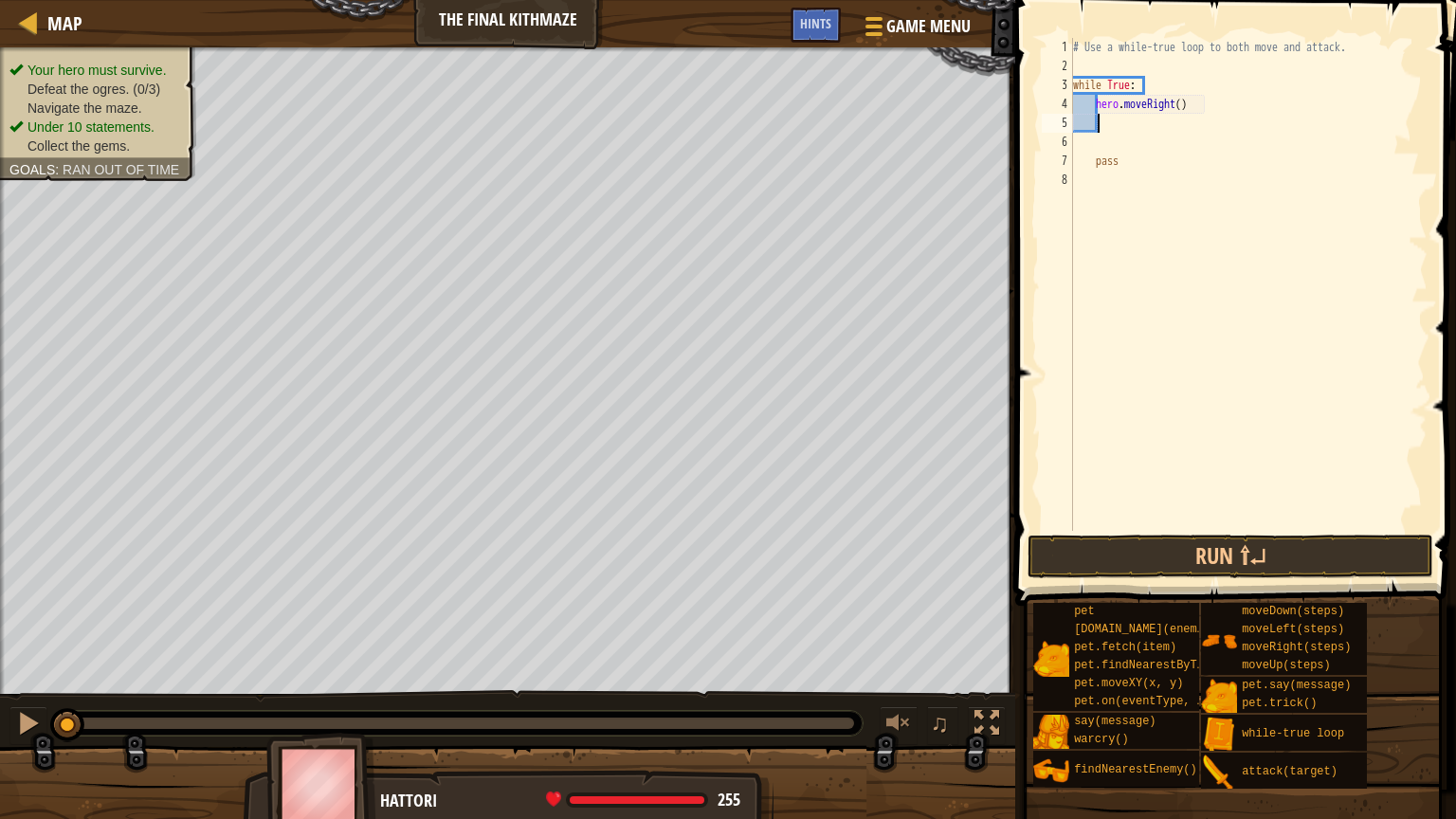 type on "H" 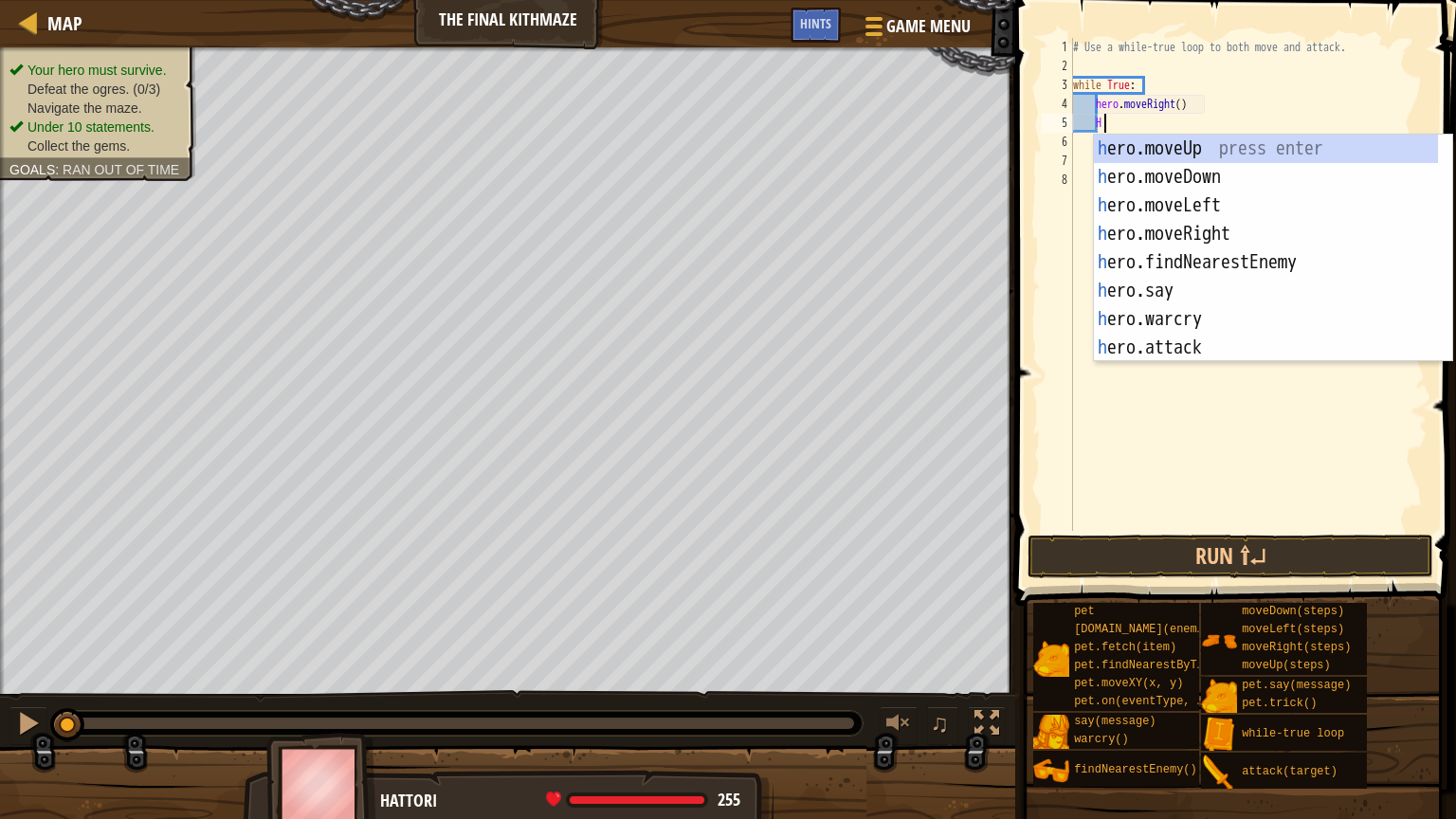 scroll, scrollTop: 9, scrollLeft: 1, axis: both 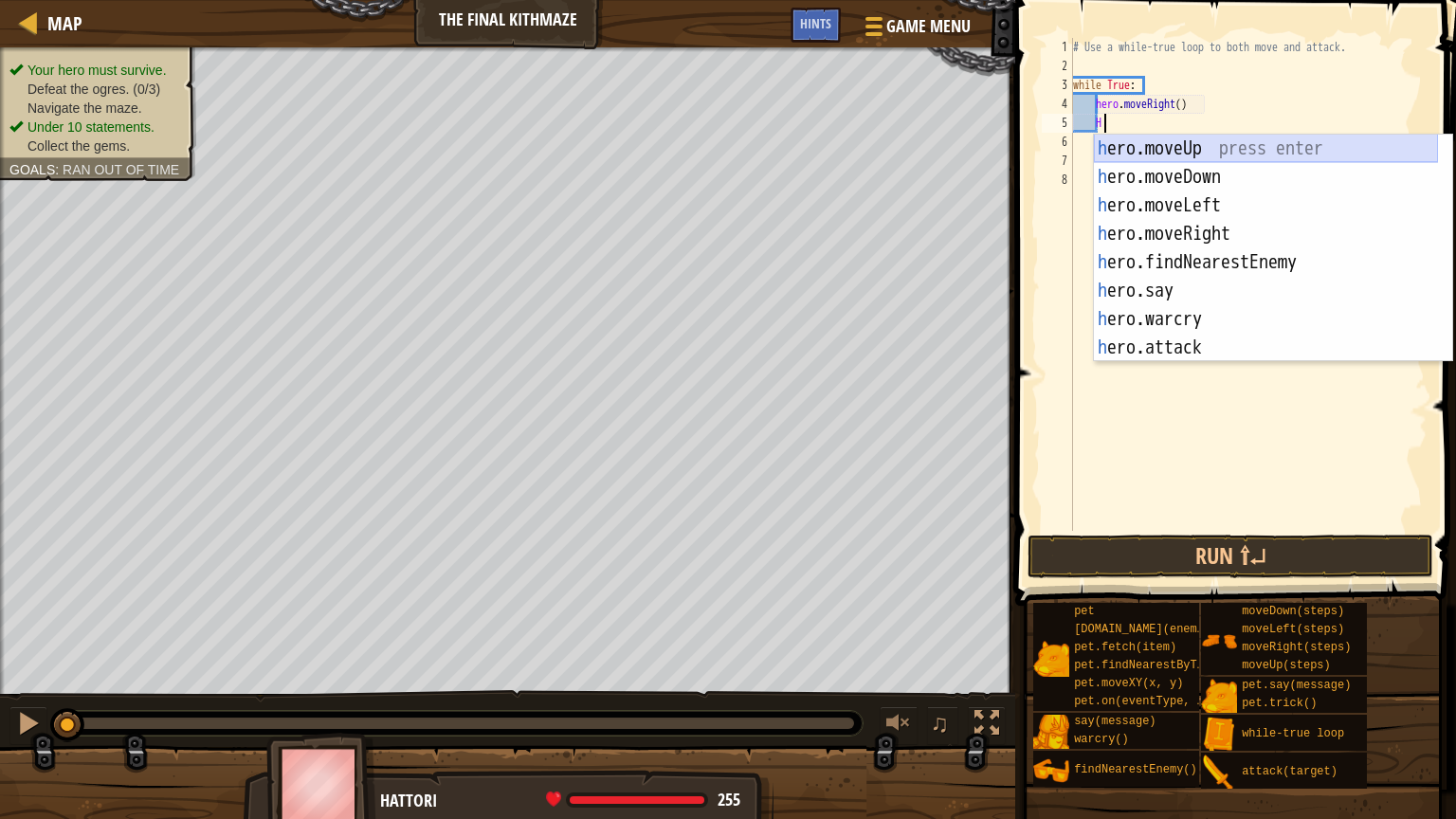 click on "h ero.moveUp press enter h ero.moveDown press enter h ero.moveLeft press enter h ero.moveRight press enter h ero.findNearestEnemy press enter h ero.say press enter h ero.warcry press enter h ero.attack press enter w h ile-true loop press enter" at bounding box center [1265, 277] 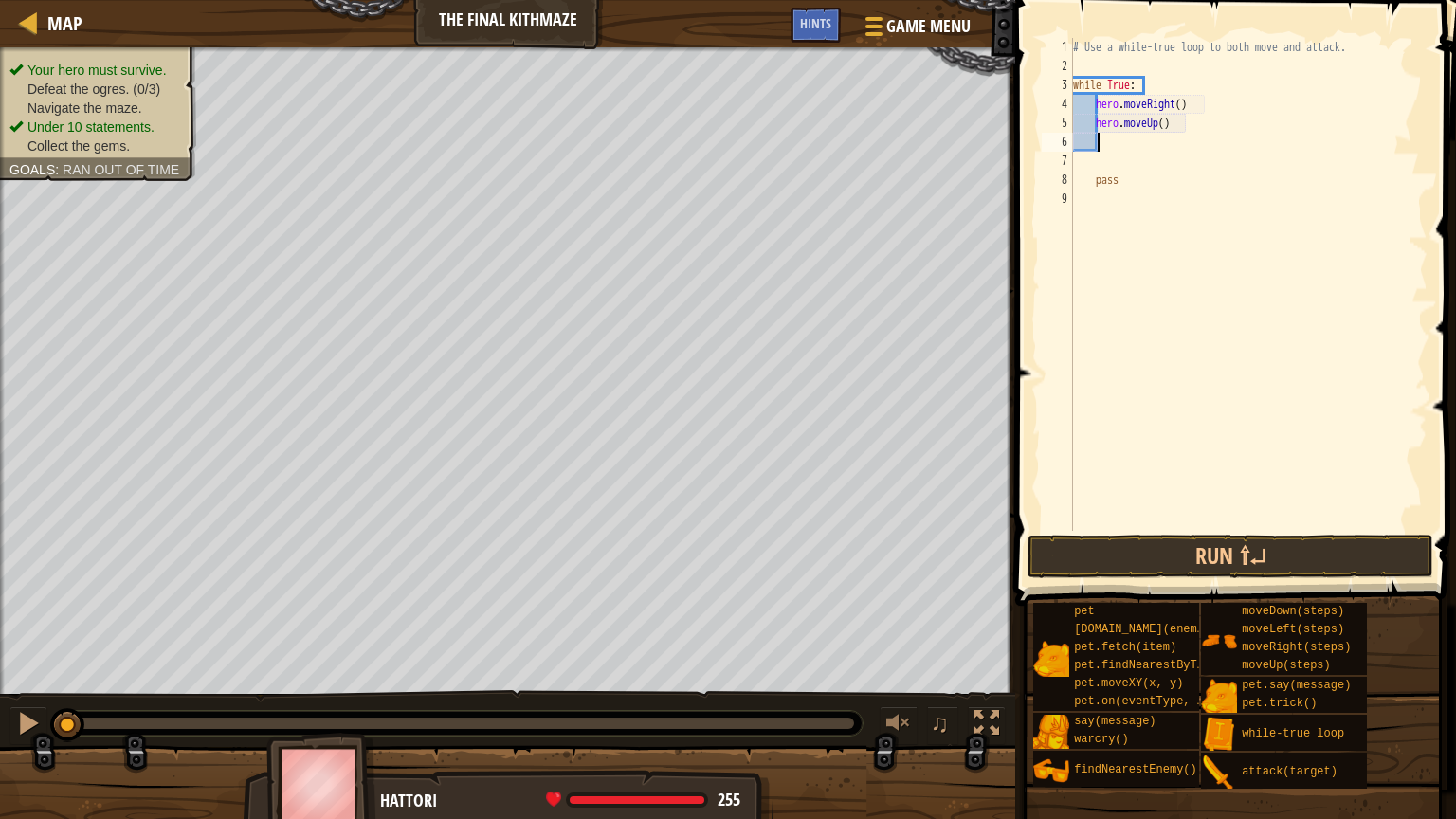 scroll, scrollTop: 9, scrollLeft: 0, axis: vertical 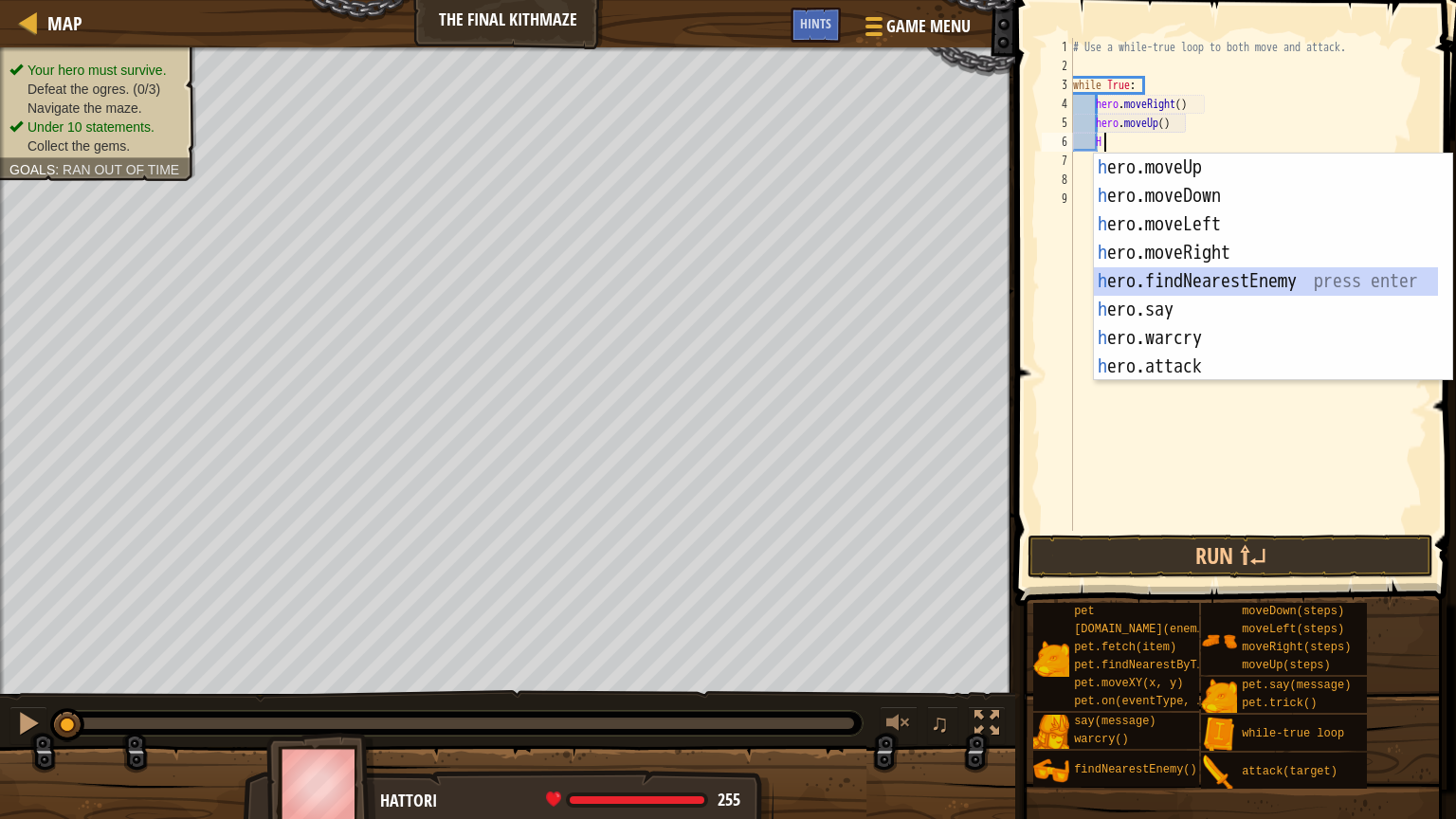 click on "h ero.moveUp press enter h ero.moveDown press enter h ero.moveLeft press enter h ero.moveRight press enter h ero.findNearestEnemy press enter h ero.say press enter h ero.warcry press enter h ero.attack press enter w h ile-true loop press enter" at bounding box center [1265, 296] 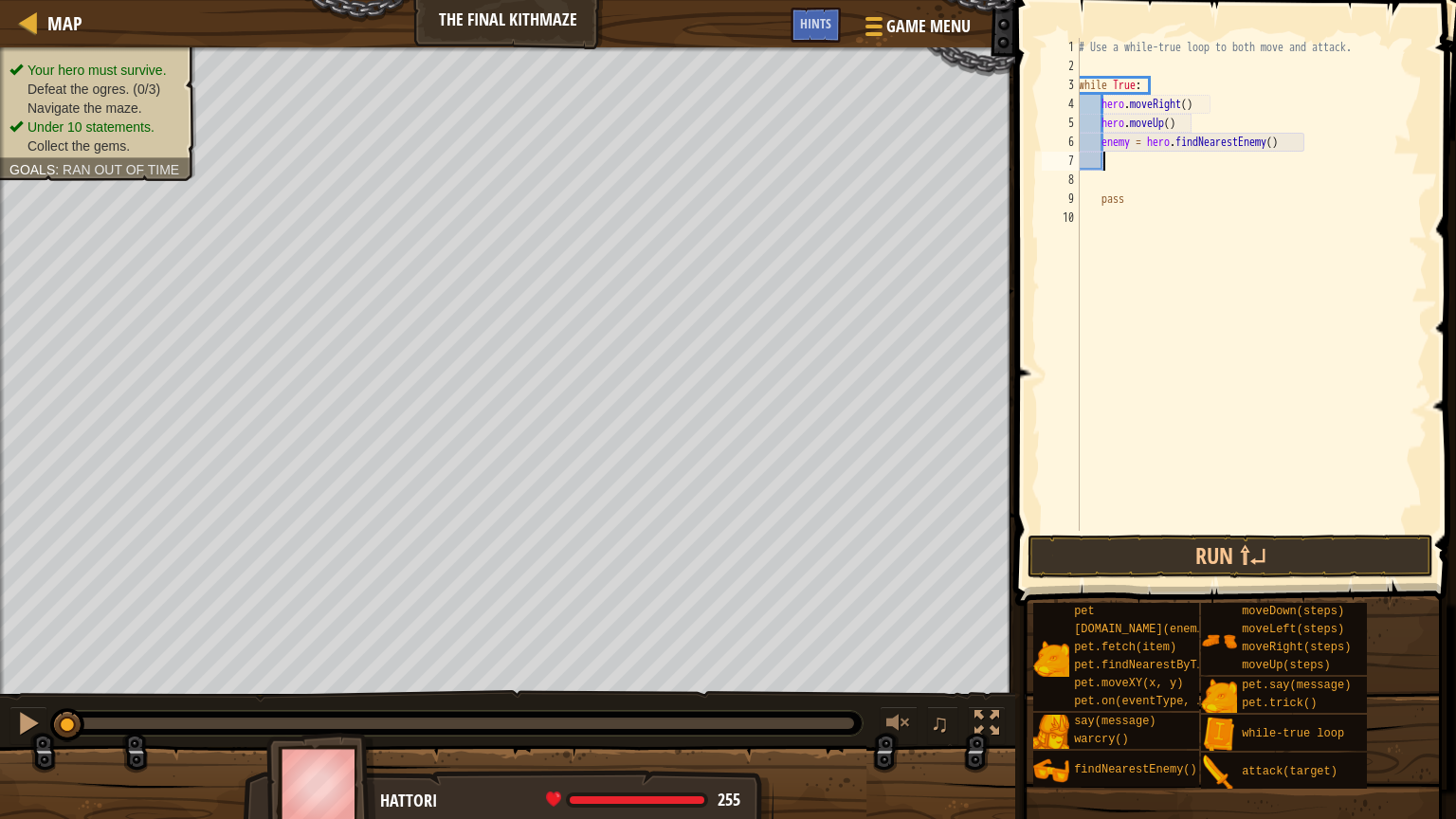 type on "H" 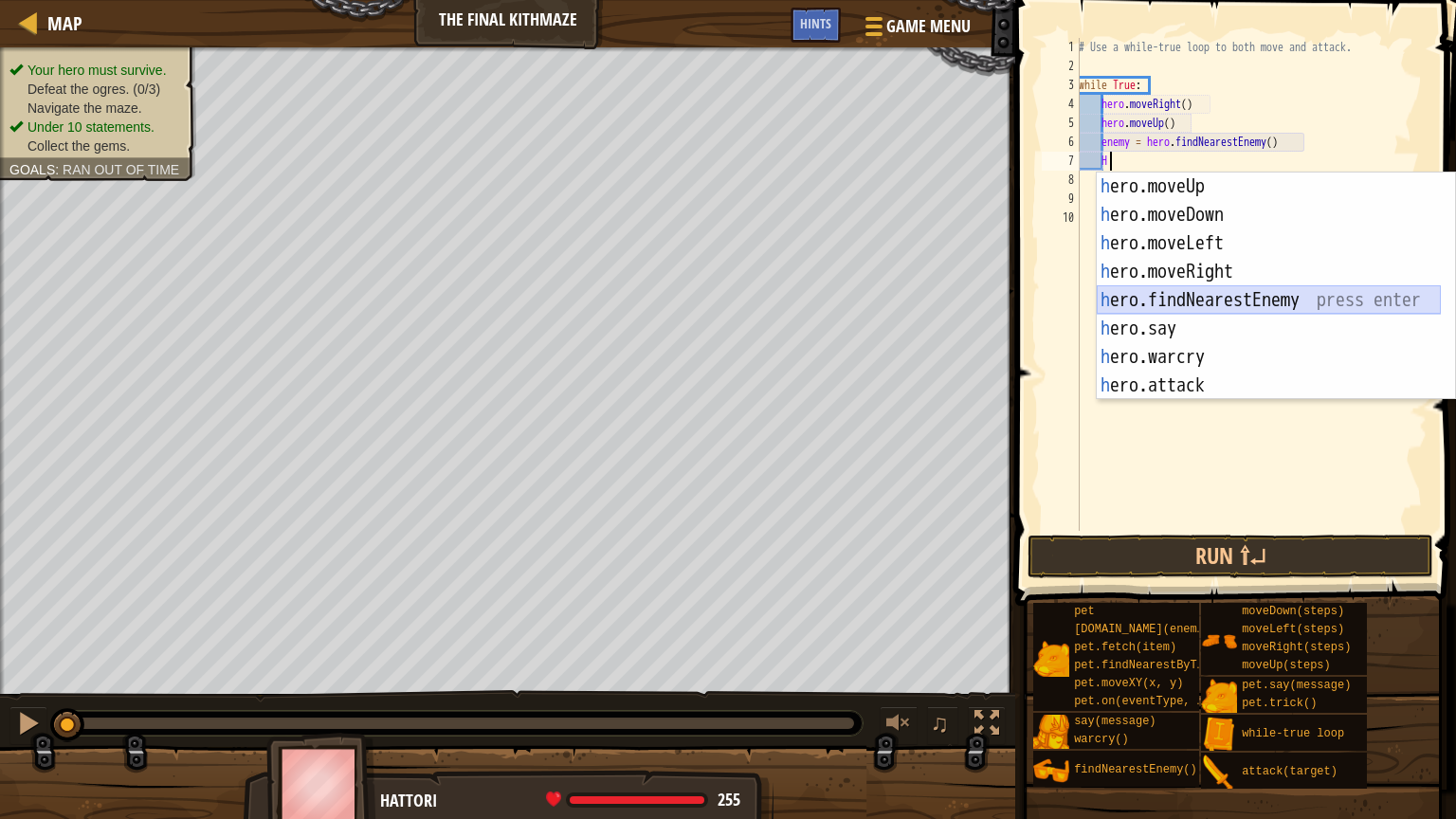 click on "h ero.moveUp press enter h ero.moveDown press enter h ero.moveLeft press enter h ero.moveRight press enter h ero.findNearestEnemy press enter h ero.say press enter h ero.warcry press enter h ero.attack press enter w h ile-true loop press enter" at bounding box center [1268, 315] 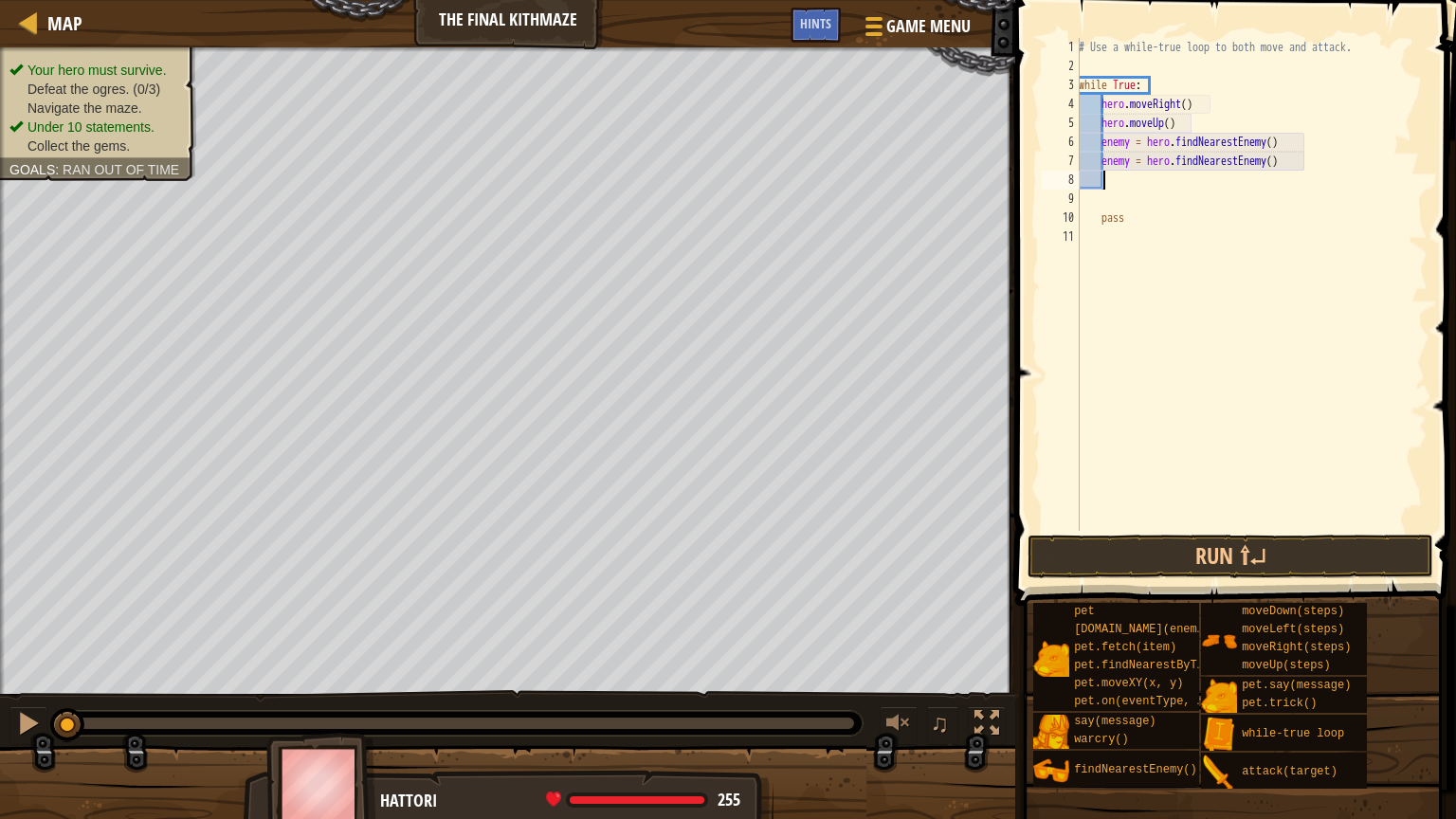 type on "H" 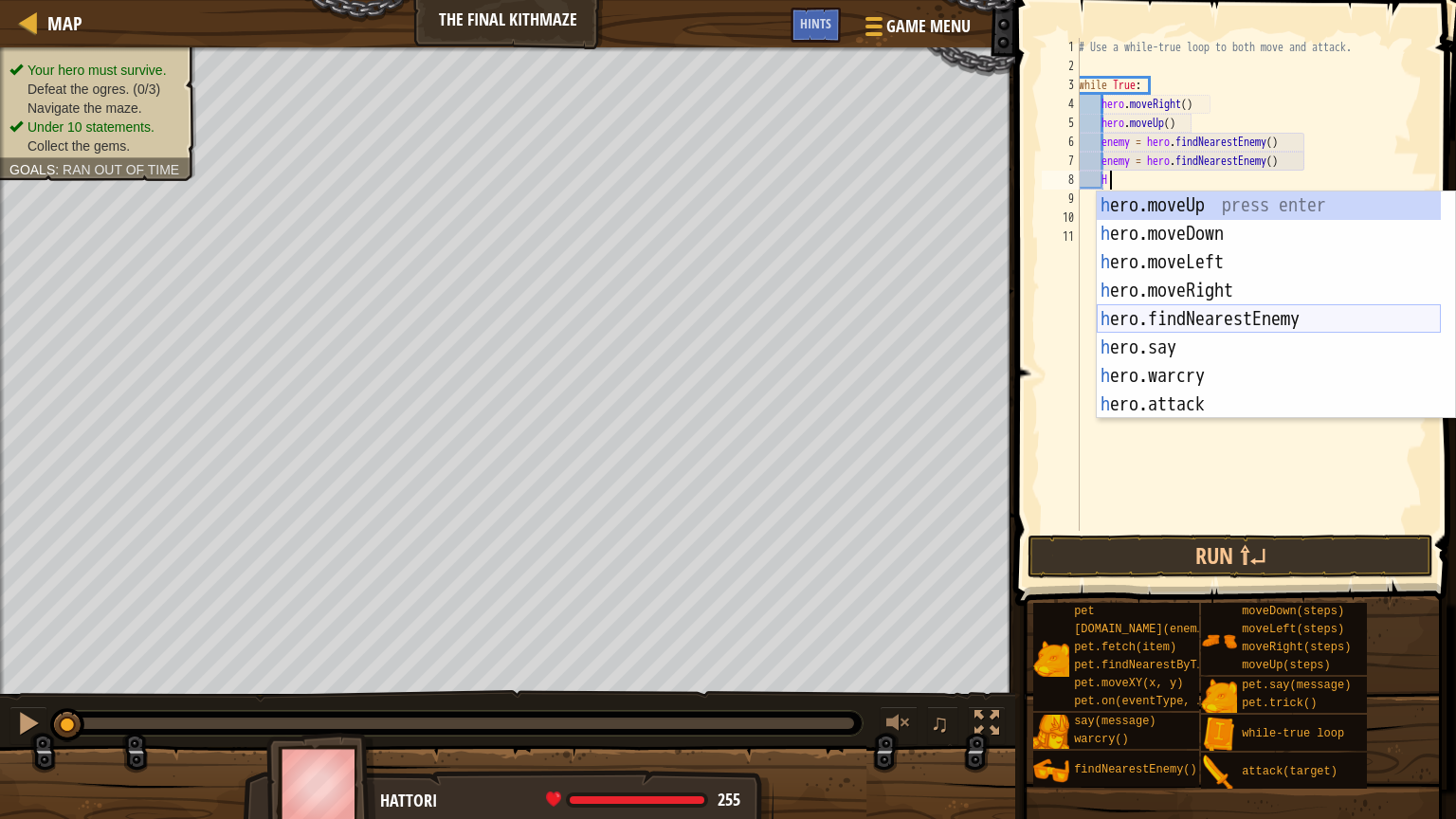 scroll, scrollTop: 9, scrollLeft: 1, axis: both 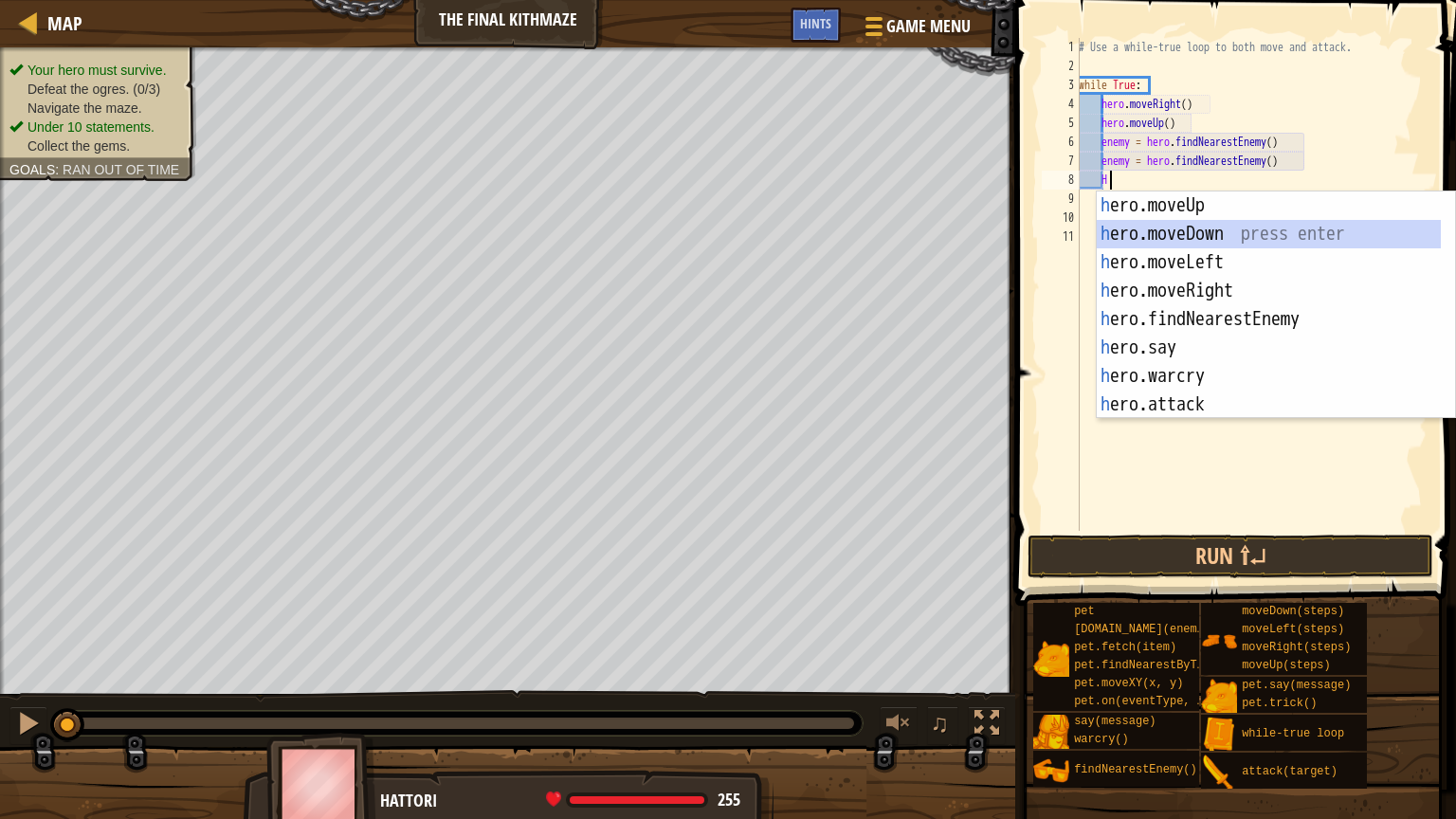 click on "h ero.moveUp press enter h ero.moveDown press enter h ero.moveLeft press enter h ero.moveRight press enter h ero.findNearestEnemy press enter h ero.say press enter h ero.warcry press enter h ero.attack press enter w h ile-true loop press enter" at bounding box center [1268, 334] 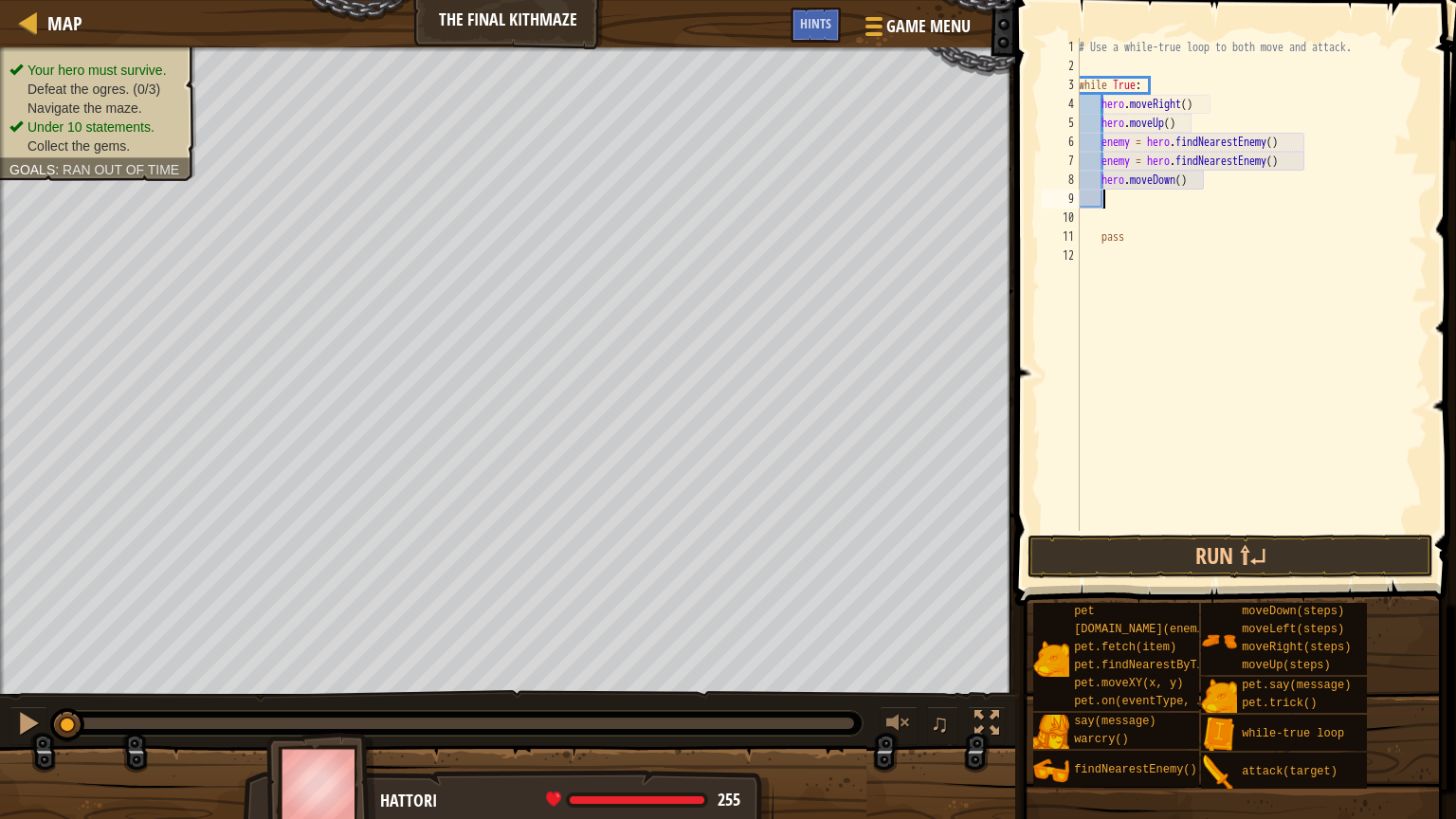 click on "# Use a while-true loop to both move and attack.      while   True :      hero . moveRight ( )      hero . moveUp ( )      enemy   =   hero . findNearestEnemy ( )      enemy   =   hero . findNearestEnemy ( )      hero . moveDown ( )           pass" at bounding box center [1251, 303] 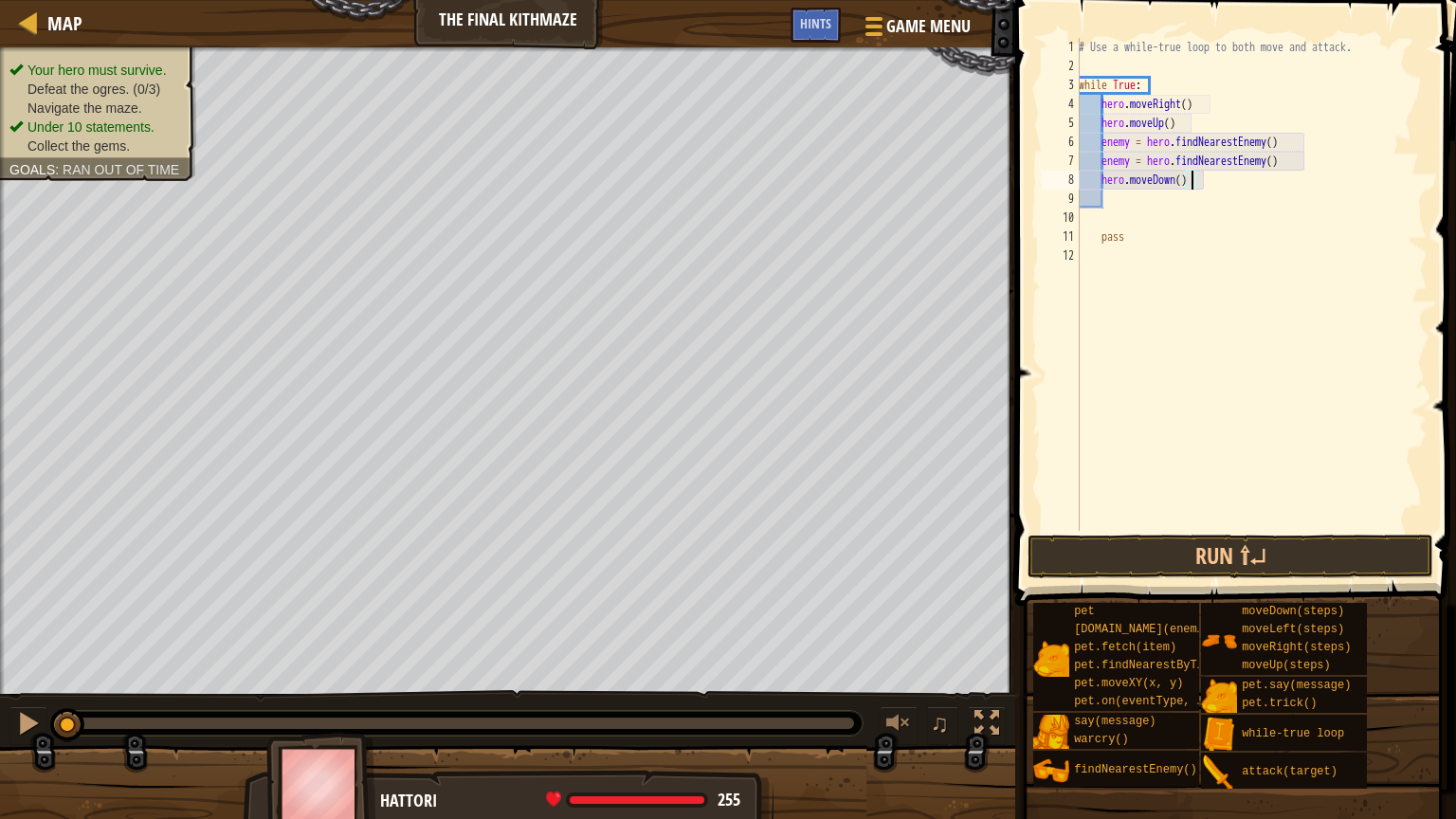type on "hero.moveDown(2)" 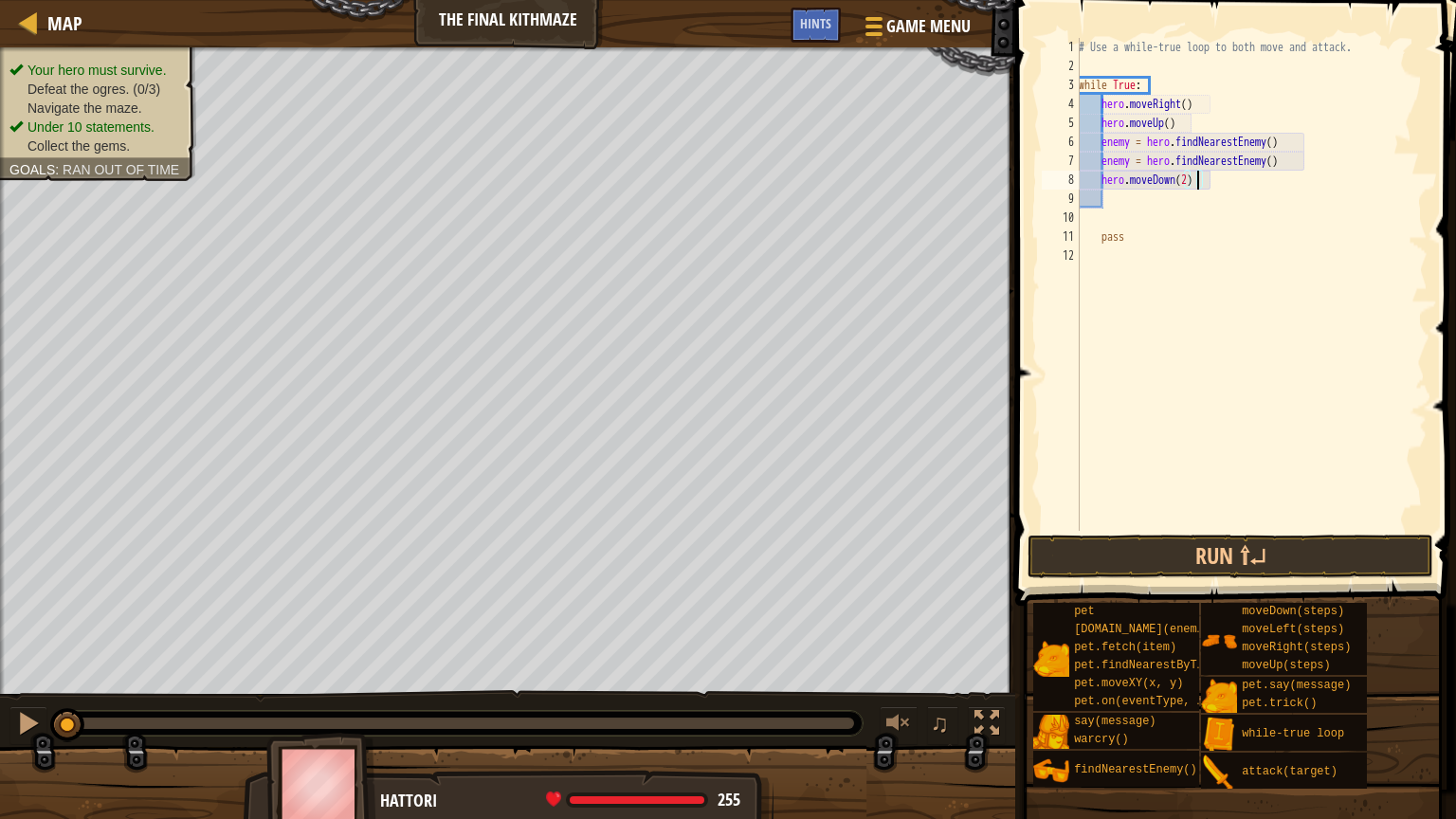 click on "# Use a while-true loop to both move and attack.      while   True :      hero . moveRight ( )      hero . moveUp ( )      enemy   =   hero . findNearestEnemy ( )      enemy   =   hero . findNearestEnemy ( )      hero . moveDown ( 2 )           pass" at bounding box center (1251, 303) 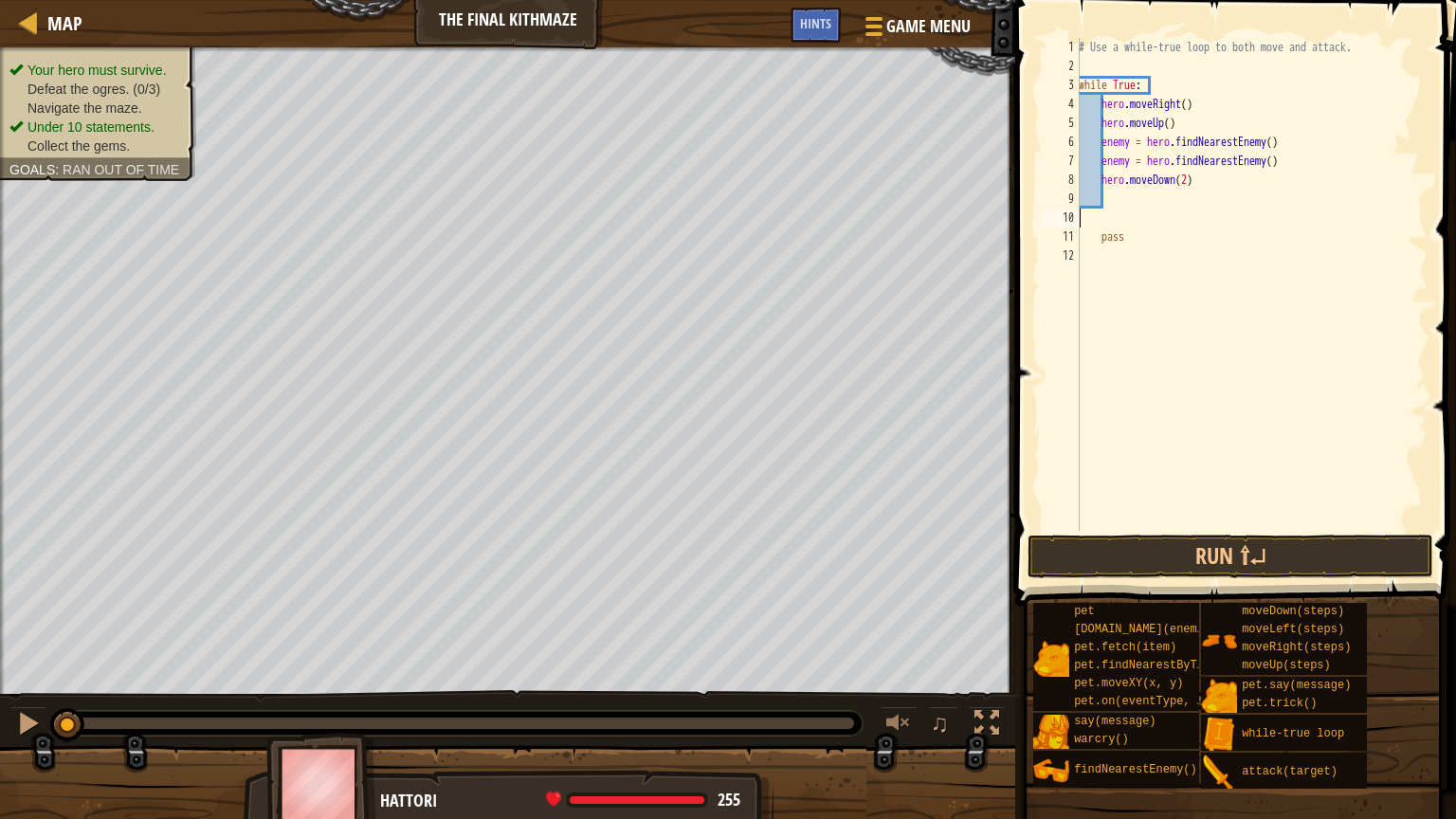 scroll, scrollTop: 9, scrollLeft: 0, axis: vertical 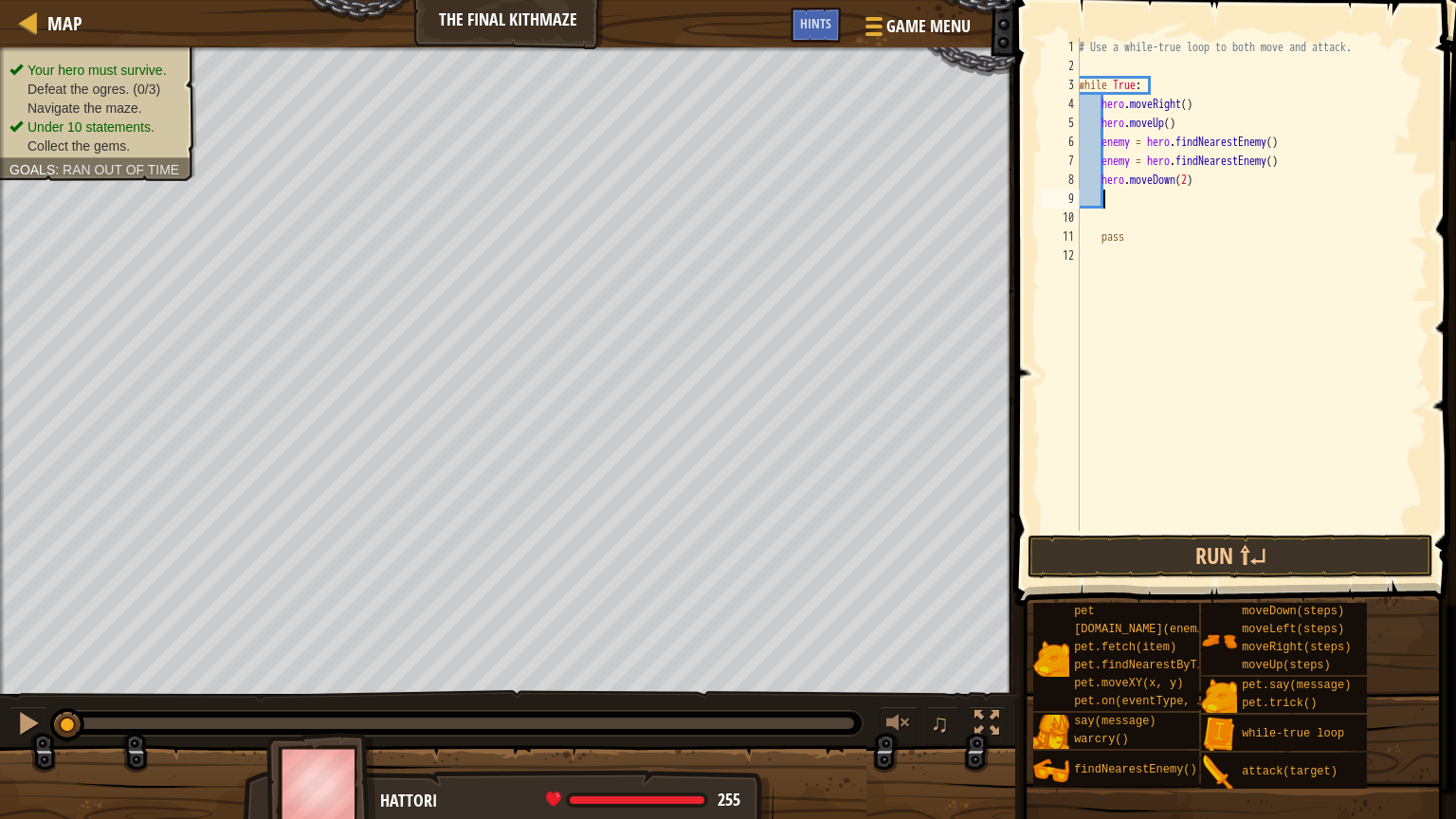 click on "# Use a while-true loop to both move and attack.      while   True :      hero . moveRight ( )      hero . moveUp ( )      enemy   =   hero . findNearestEnemy ( )      enemy   =   hero . findNearestEnemy ( )      hero . moveDown ( 2 )           pass" at bounding box center [1251, 303] 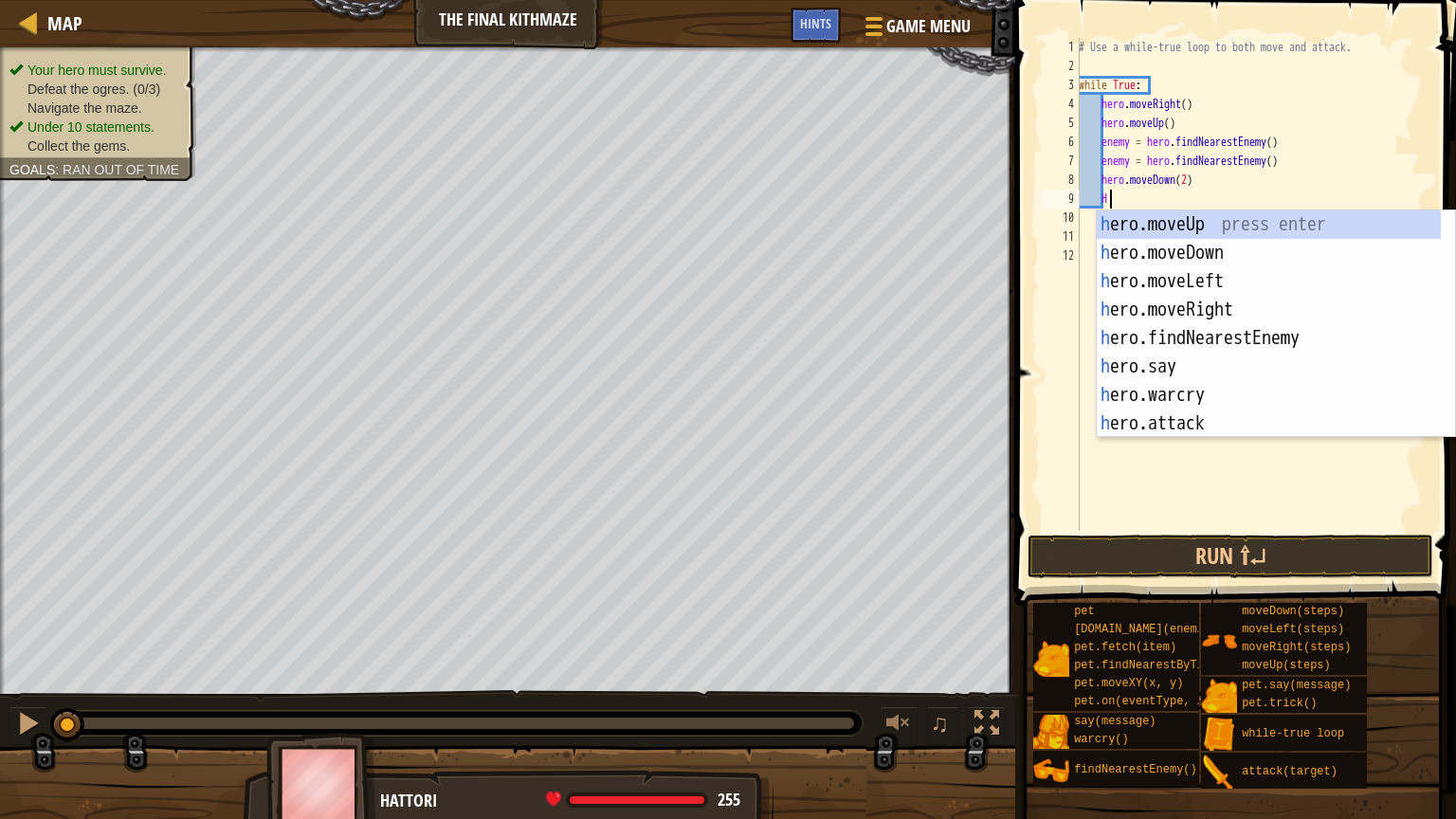 scroll, scrollTop: 9, scrollLeft: 1, axis: both 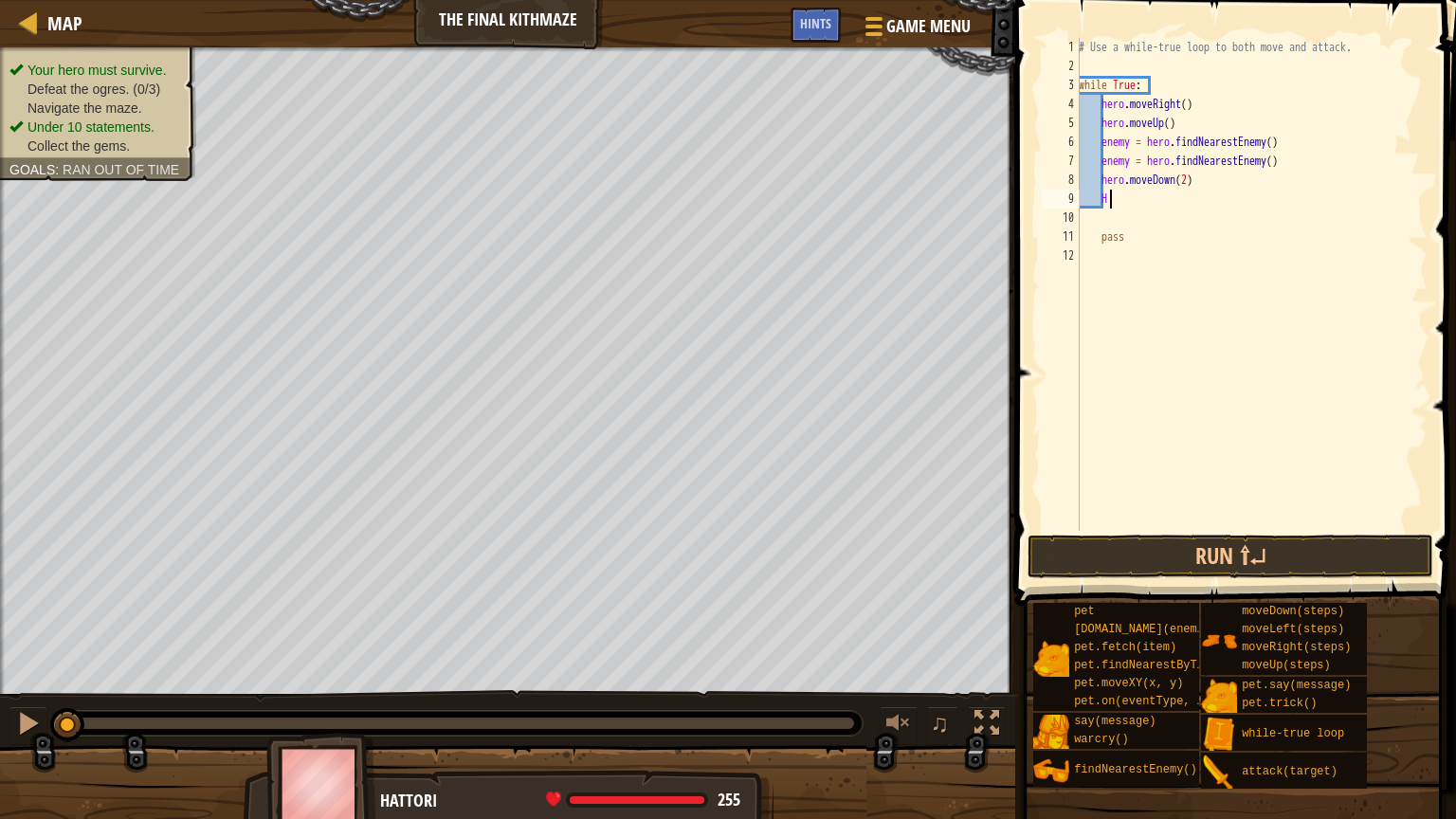 type on "HE" 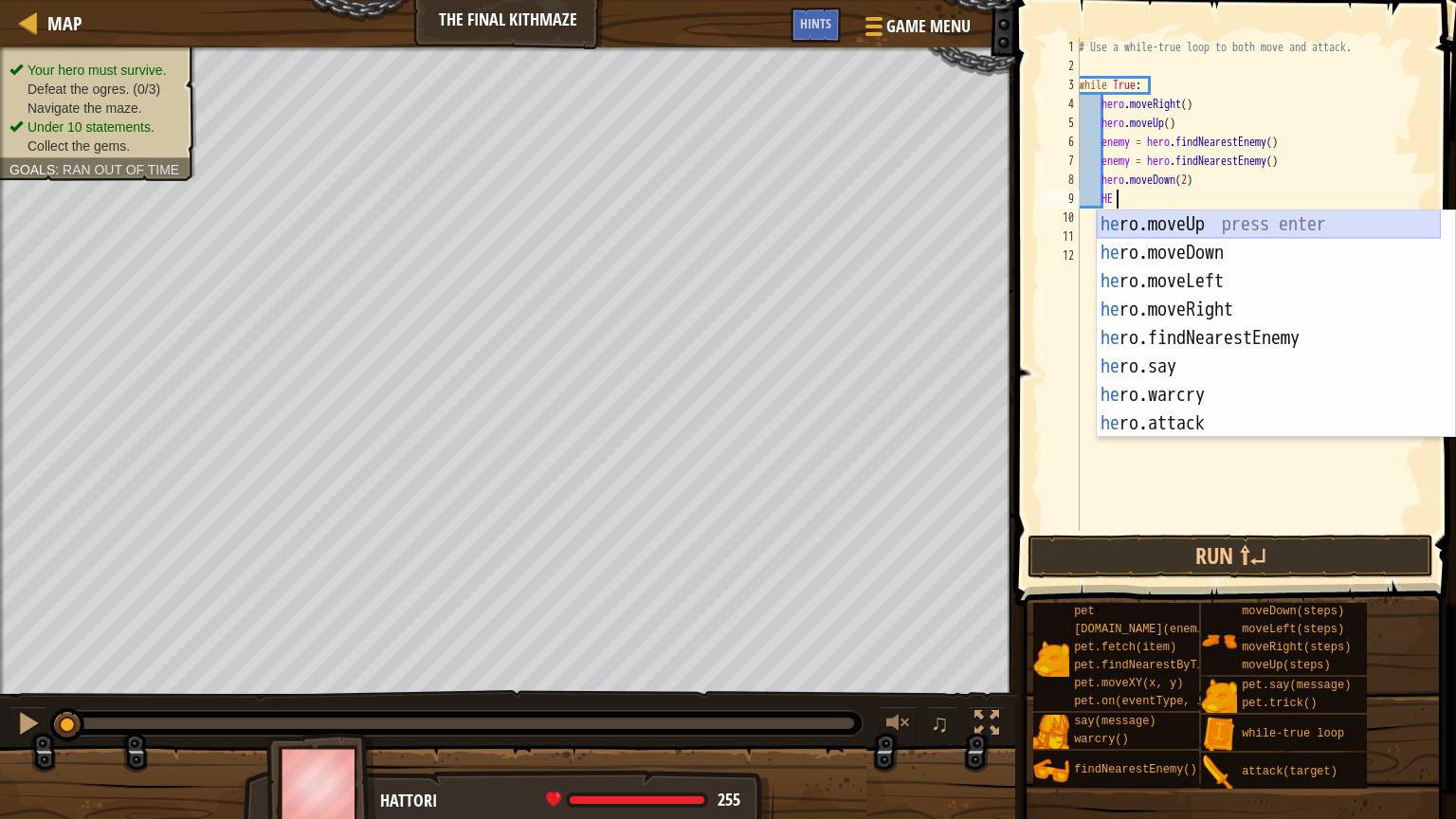 click on "he ro.moveUp press enter he ro.moveDown press enter he ro.moveLeft press enter he ro.moveRight press enter he ro.findNearestEnemy press enter he ro.say press enter he ro.warcry press enter he ro.attack press enter w h il e -true loop press enter" at bounding box center (1268, 353) 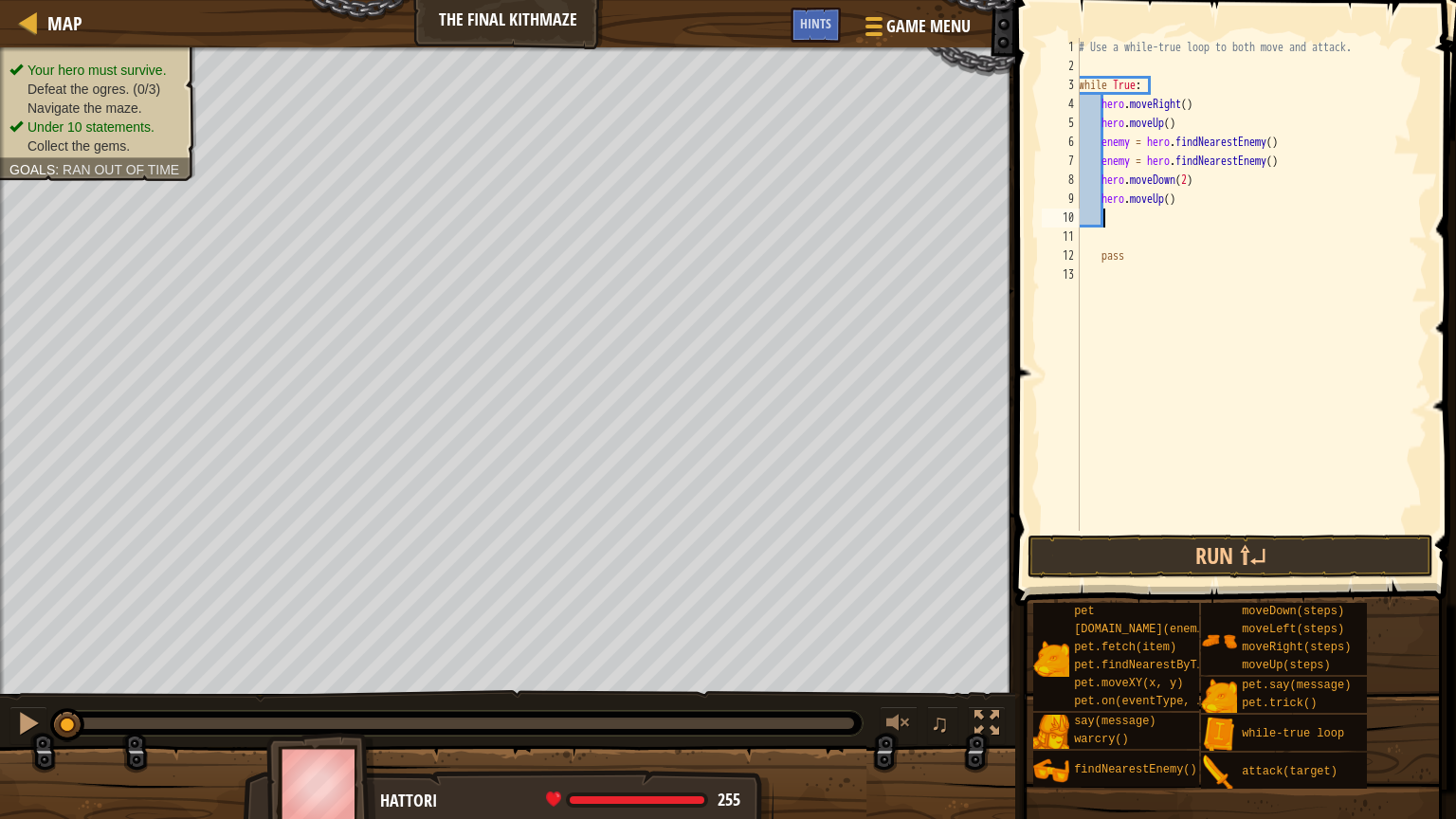 scroll, scrollTop: 9, scrollLeft: 0, axis: vertical 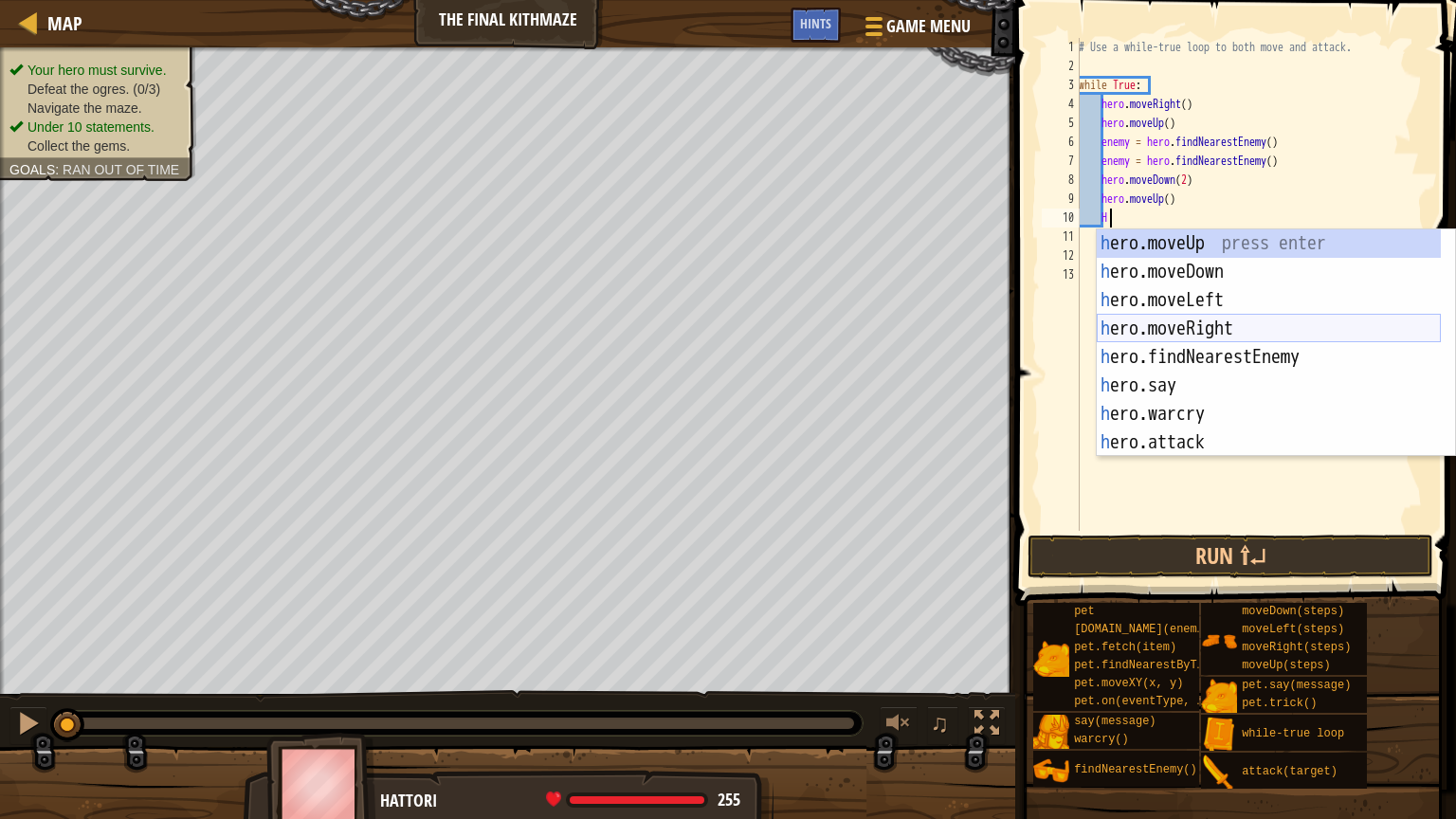 click on "h ero.moveUp press enter h ero.moveDown press enter h ero.moveLeft press enter h ero.moveRight press enter h ero.findNearestEnemy press enter h ero.say press enter h ero.warcry press enter h ero.attack press enter w h ile-true loop press enter" at bounding box center (1268, 372) 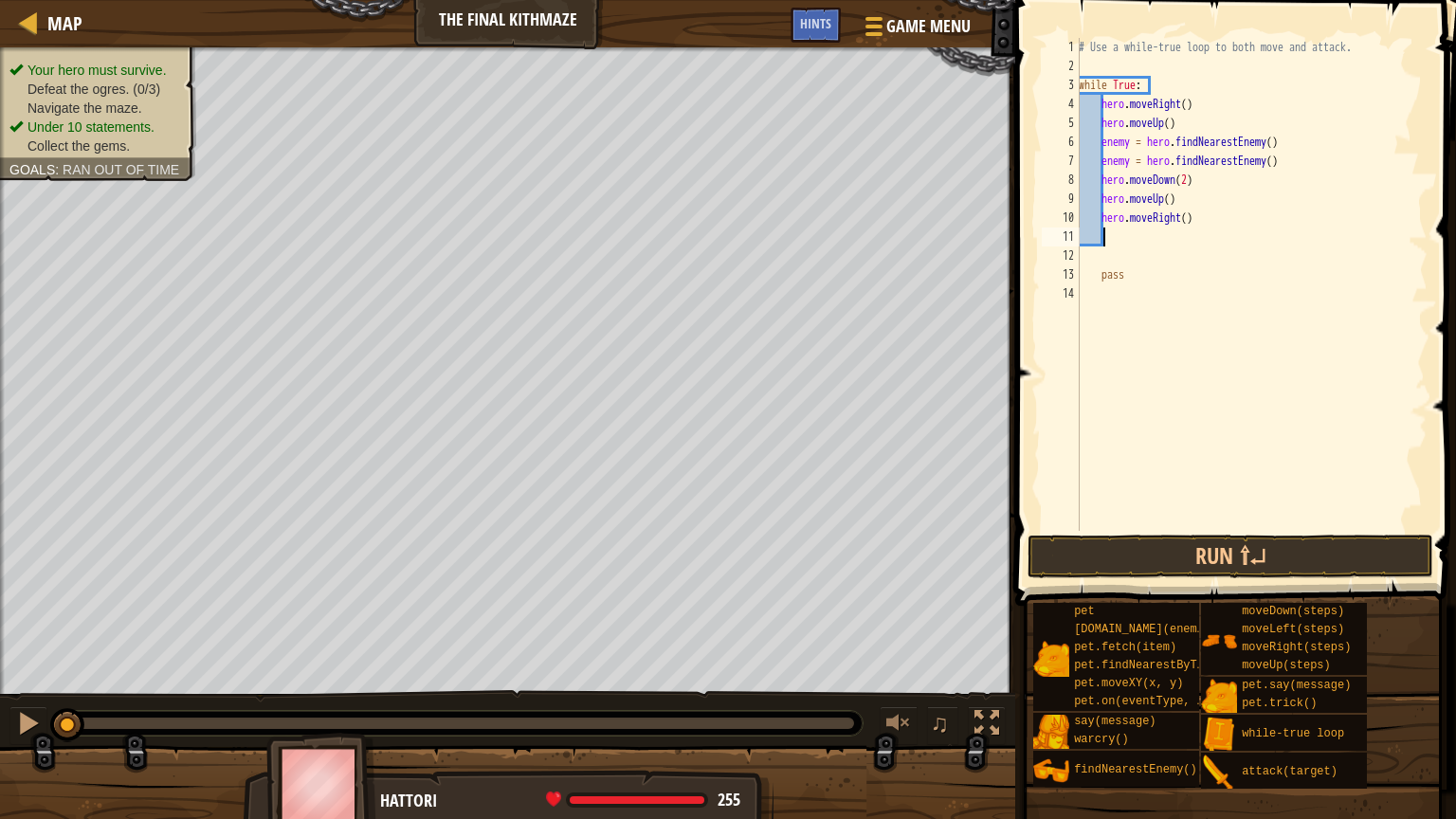 scroll, scrollTop: 9, scrollLeft: 0, axis: vertical 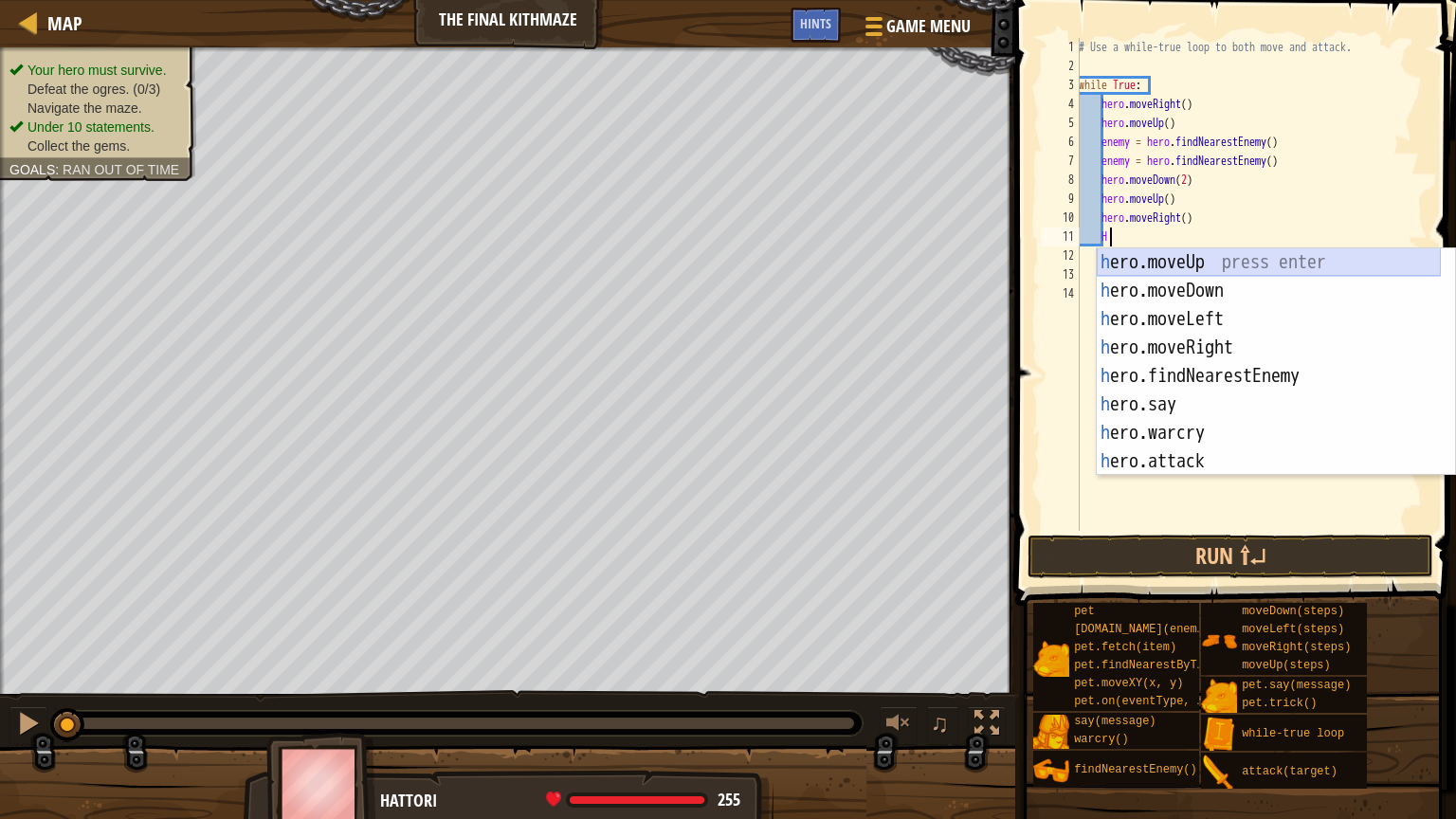 click on "h ero.moveUp press enter h ero.moveDown press enter h ero.moveLeft press enter h ero.moveRight press enter h ero.findNearestEnemy press enter h ero.say press enter h ero.warcry press enter h ero.attack press enter w h ile-true loop press enter" at bounding box center (1268, 391) 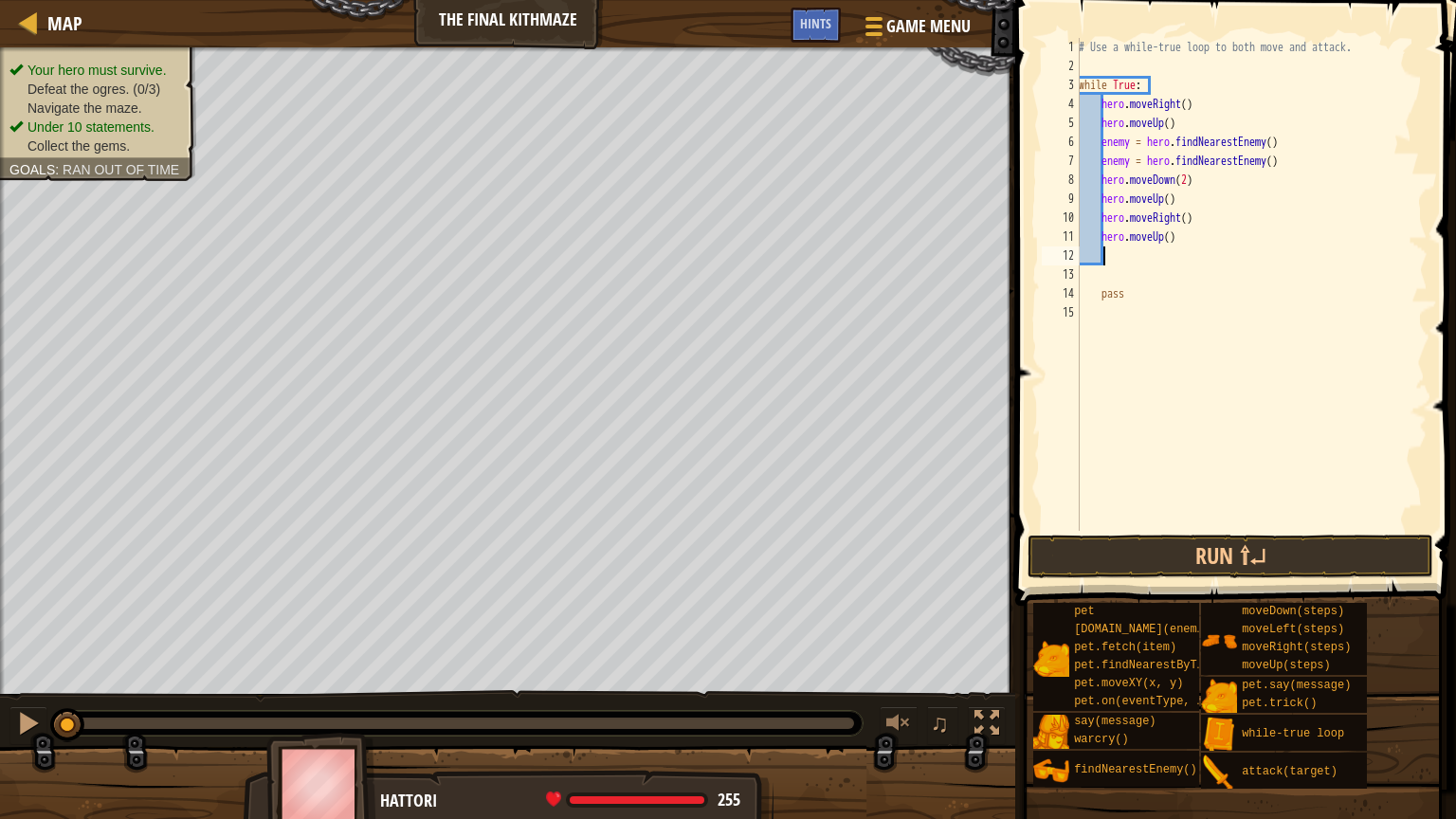 scroll, scrollTop: 9, scrollLeft: 0, axis: vertical 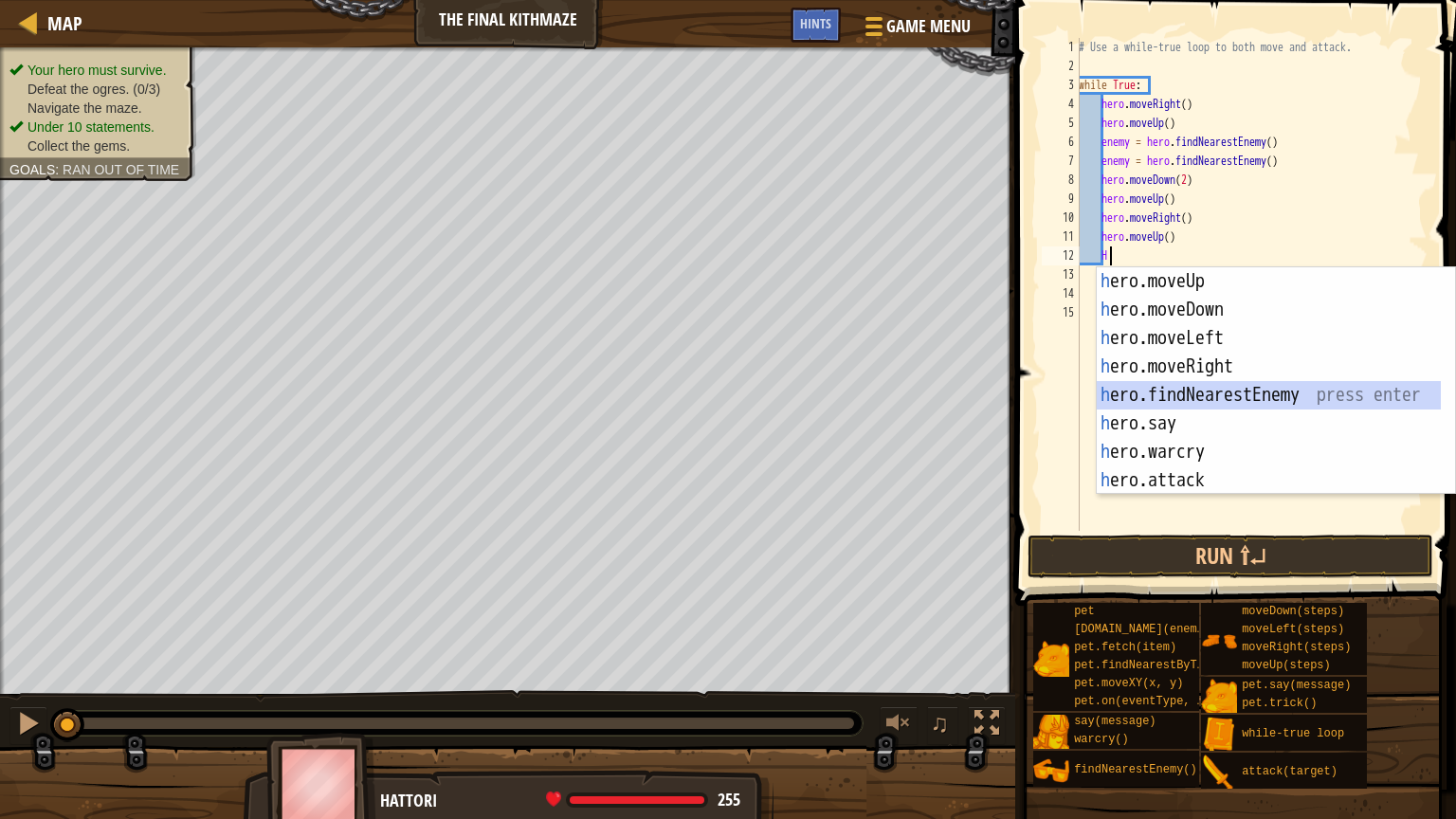 click on "h ero.moveUp press enter h ero.moveDown press enter h ero.moveLeft press enter h ero.moveRight press enter h ero.findNearestEnemy press enter h ero.say press enter h ero.warcry press enter h ero.attack press enter w h ile-true loop press enter" at bounding box center [1268, 410] 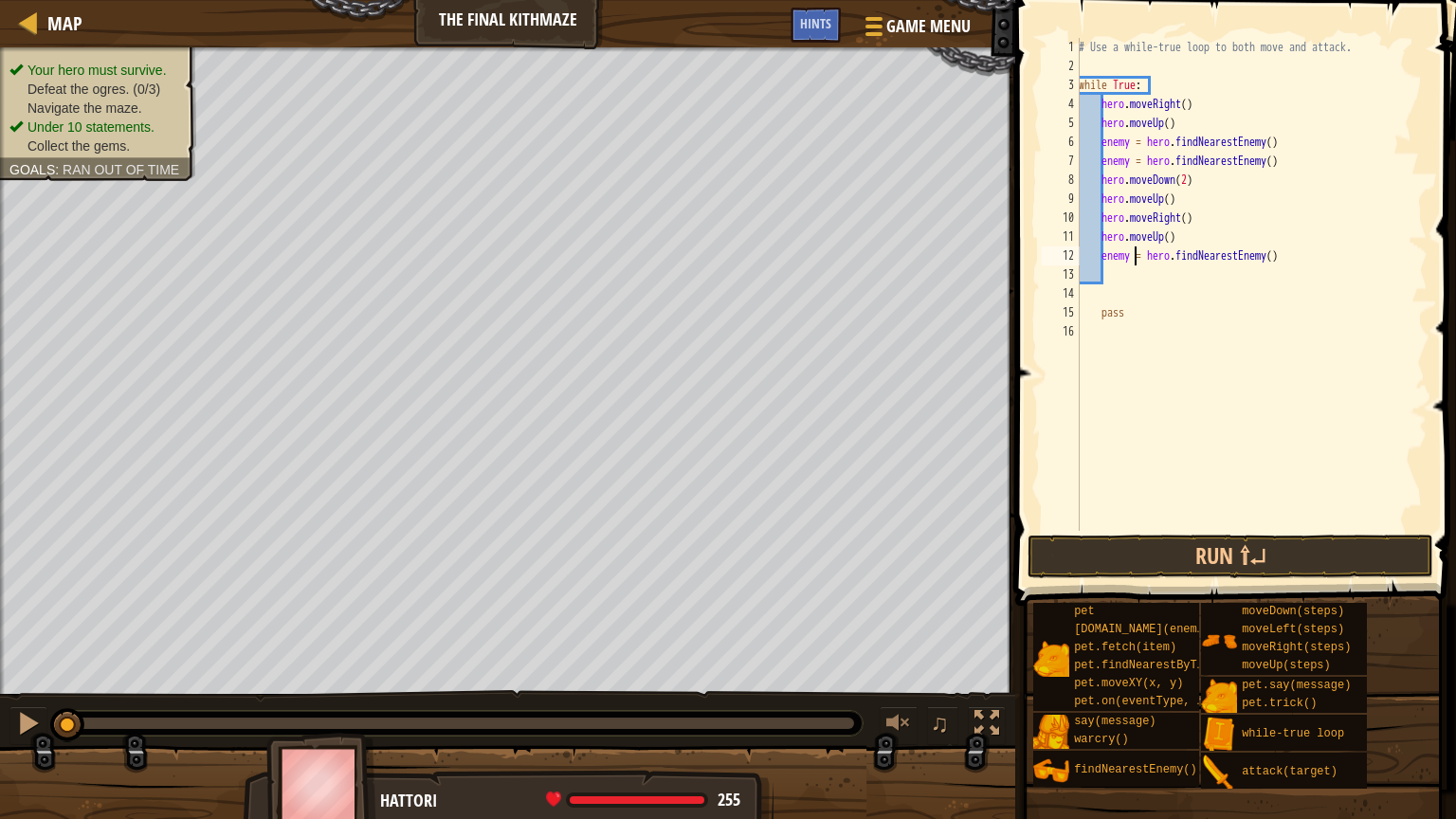 click on "# Use a while-true loop to both move and attack.      while   True :      hero . moveRight ( )      hero . moveUp ( )      enemy   =   hero . findNearestEnemy ( )      enemy   =   hero . findNearestEnemy ( )      hero . moveDown ( 2 )      hero . moveUp ( )      hero . moveRight ( )      hero . moveUp ( )      enemy   =   hero . findNearestEnemy ( )           pass" at bounding box center (1251, 303) 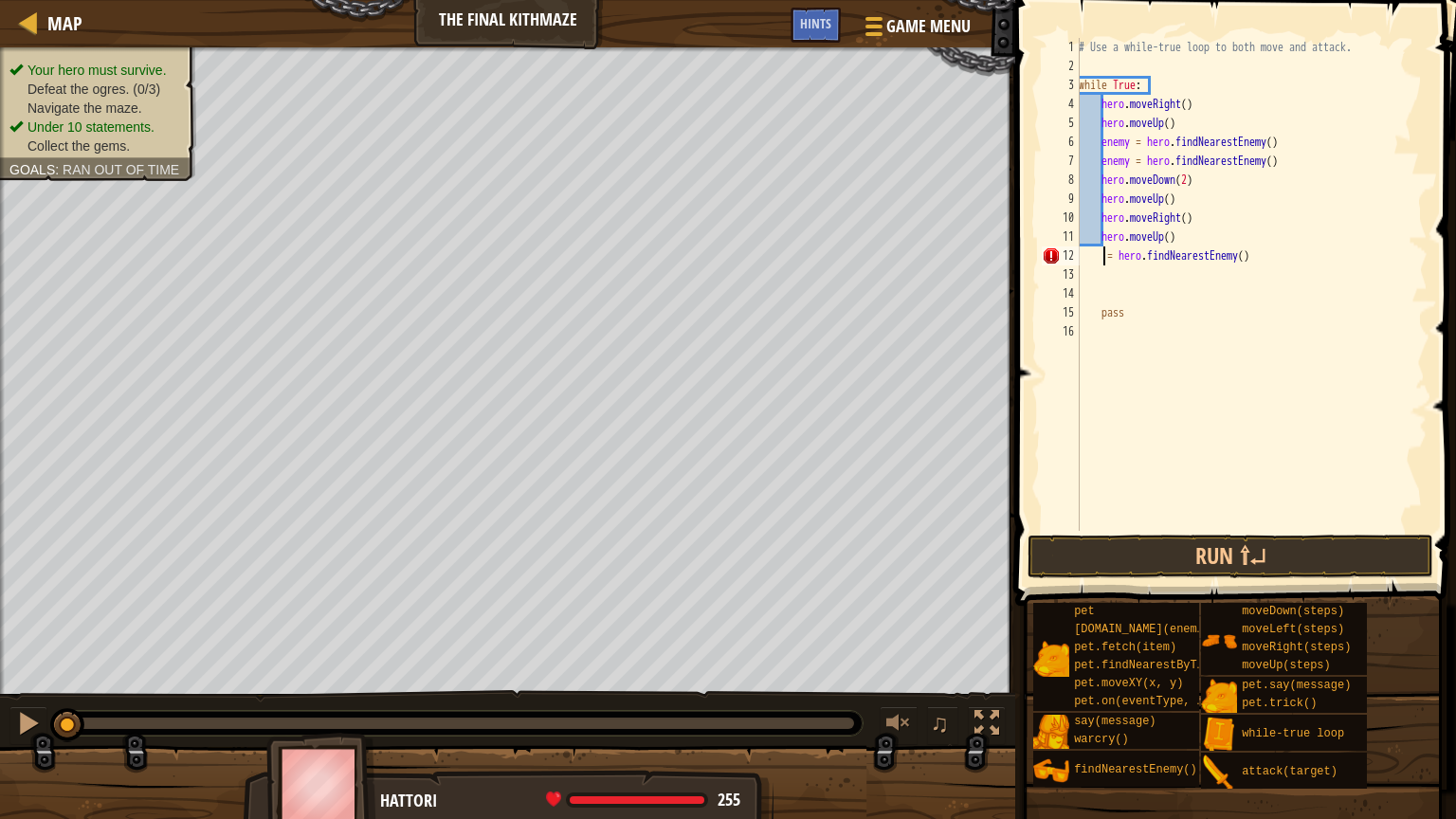 type on "M = hero.findNearestEnemy()" 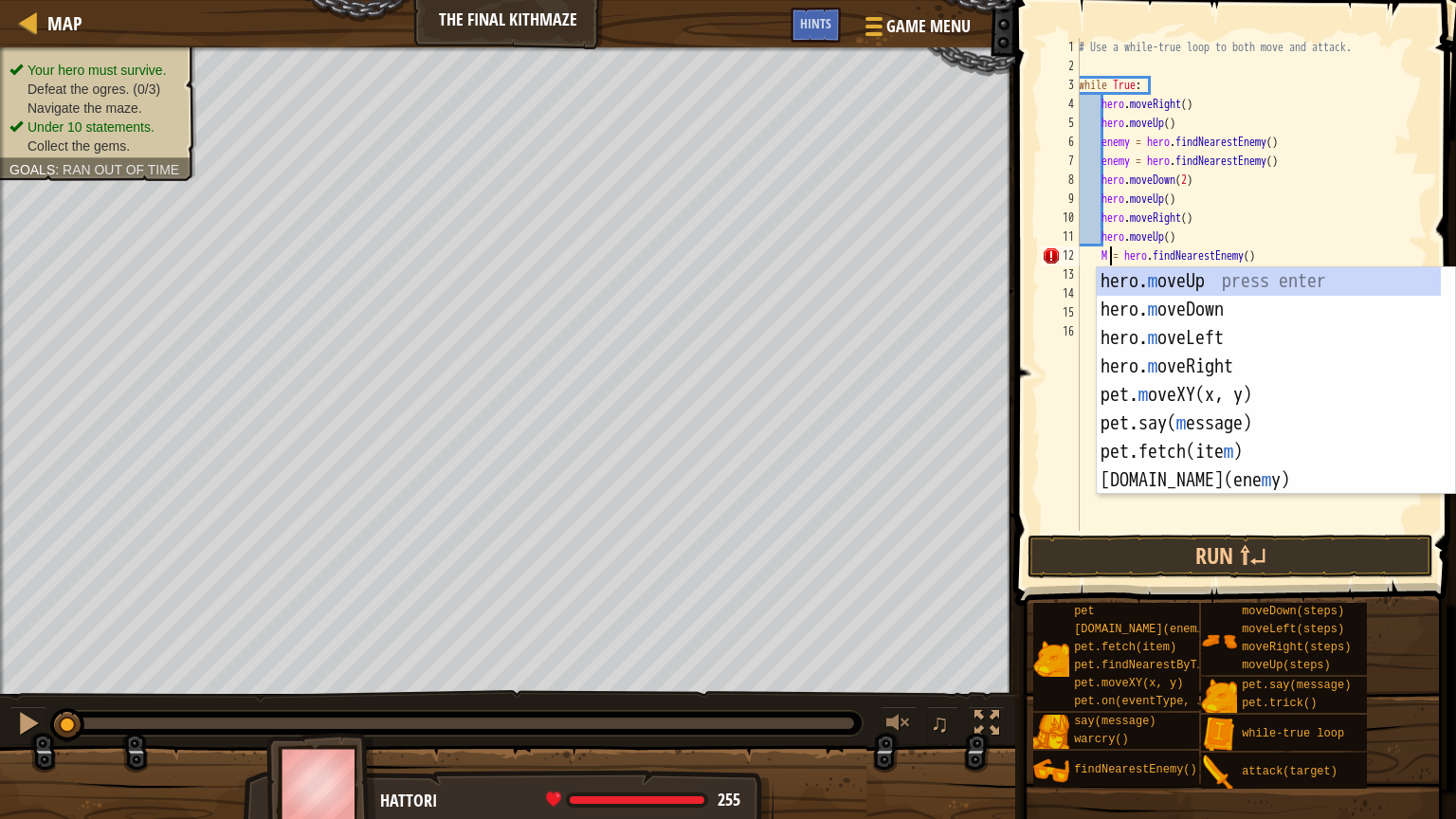 scroll, scrollTop: 9, scrollLeft: 3, axis: both 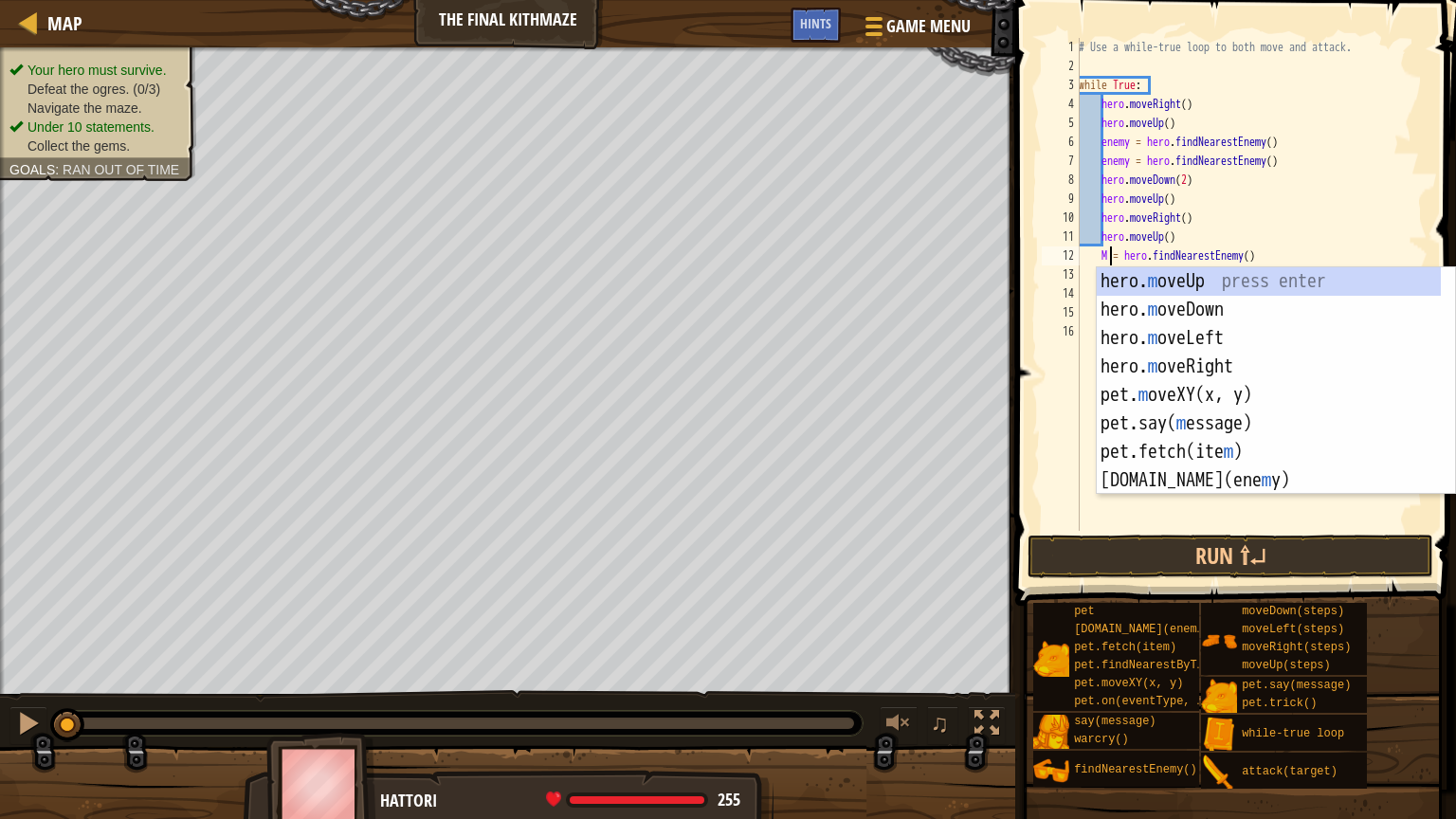 click on "# Use a while-true loop to both move and attack.      while   True :      hero . moveRight ( )      hero . moveUp ( )      enemy   =   hero . findNearestEnemy ( )      enemy   =   hero . findNearestEnemy ( )      hero . moveDown ( 2 )      hero . moveUp ( )      hero . moveRight ( )      hero . moveUp ( )      M   =   hero . findNearestEnemy ( )           pass" at bounding box center [1251, 303] 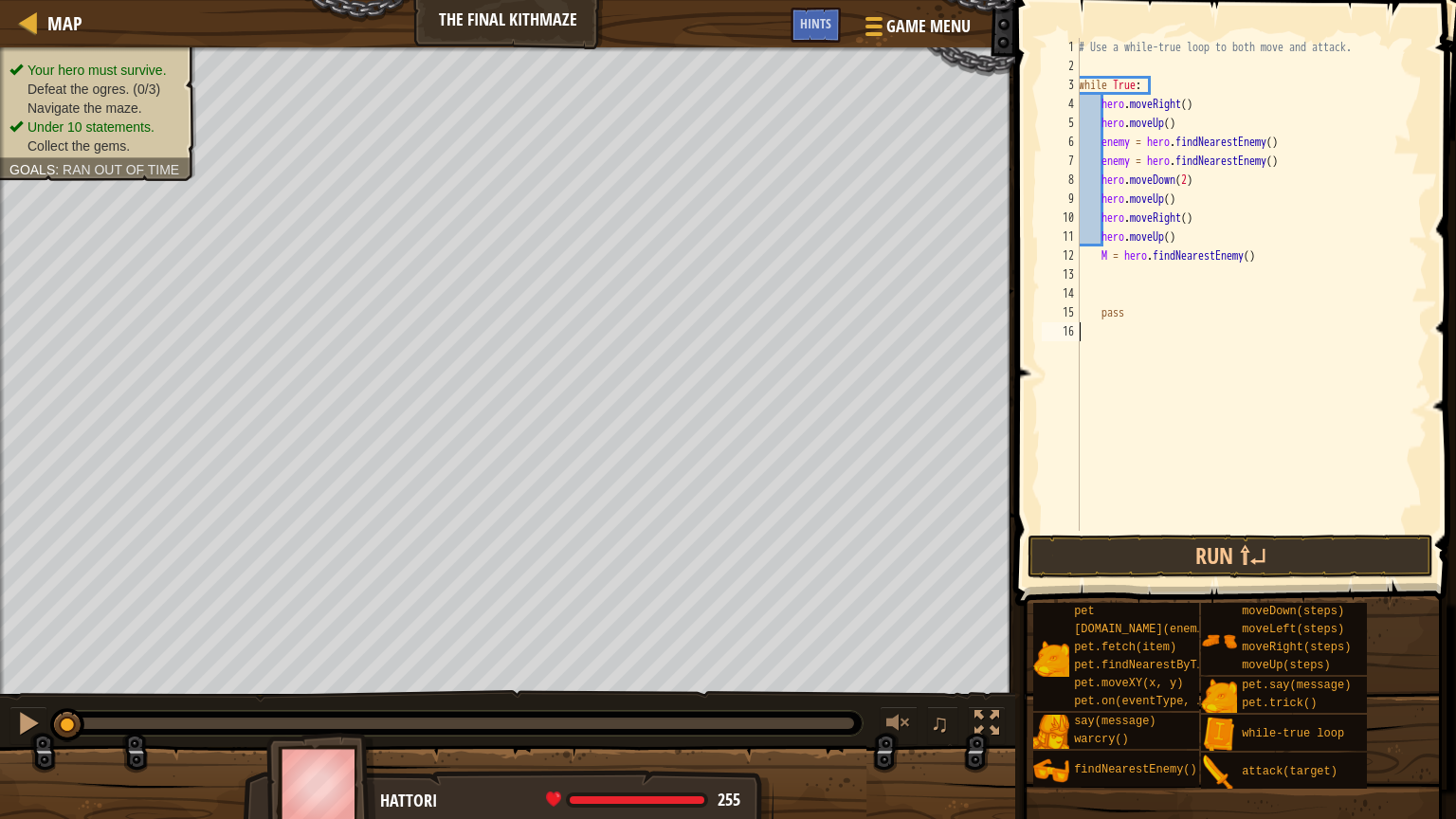 scroll, scrollTop: 9, scrollLeft: 0, axis: vertical 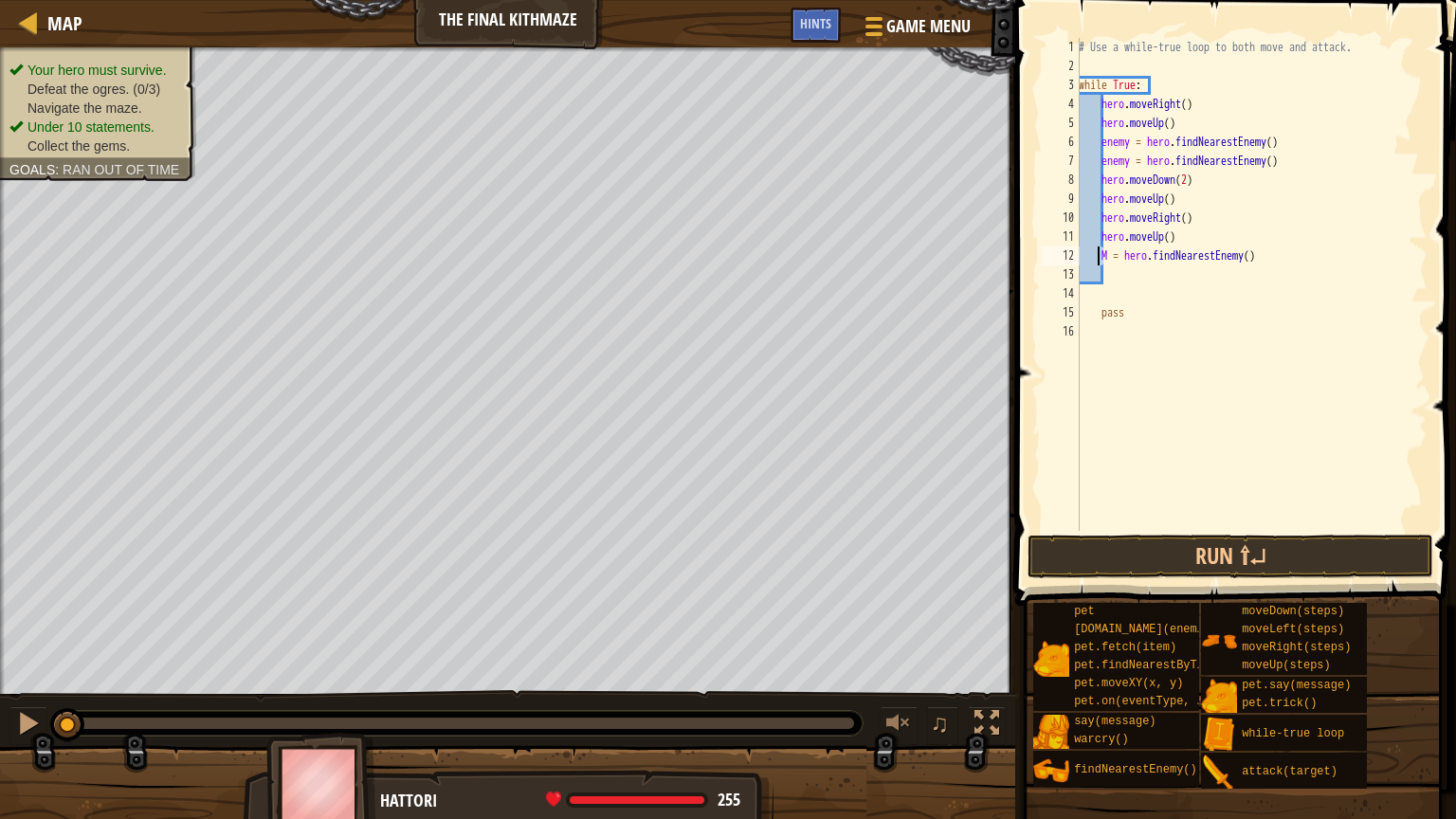 click on "# Use a while-true loop to both move and attack.      while   True :      hero . moveRight ( )      hero . moveUp ( )      enemy   =   hero . findNearestEnemy ( )      enemy   =   hero . findNearestEnemy ( )      hero . moveDown ( 2 )      hero . moveUp ( )      hero . moveRight ( )      hero . moveUp ( )      M   =   hero . findNearestEnemy ( )           pass" at bounding box center (1251, 303) 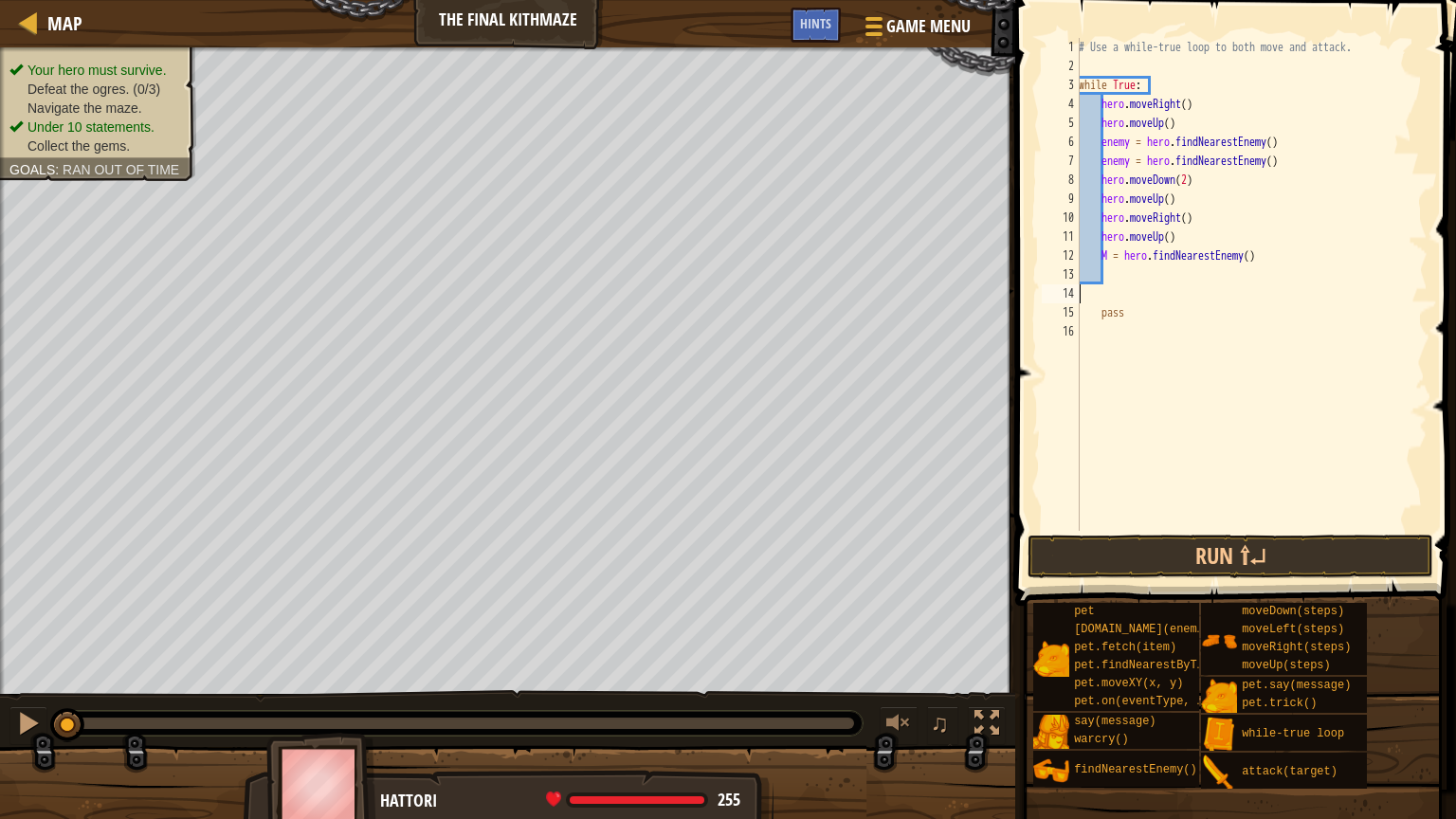 click on "# Use a while-true loop to both move and attack.      while   True :      hero . moveRight ( )      hero . moveUp ( )      enemy   =   hero . findNearestEnemy ( )      enemy   =   hero . findNearestEnemy ( )      hero . moveDown ( 2 )      hero . moveUp ( )      hero . moveRight ( )      hero . moveUp ( )      M   =   hero . findNearestEnemy ( )           pass" at bounding box center (1251, 303) 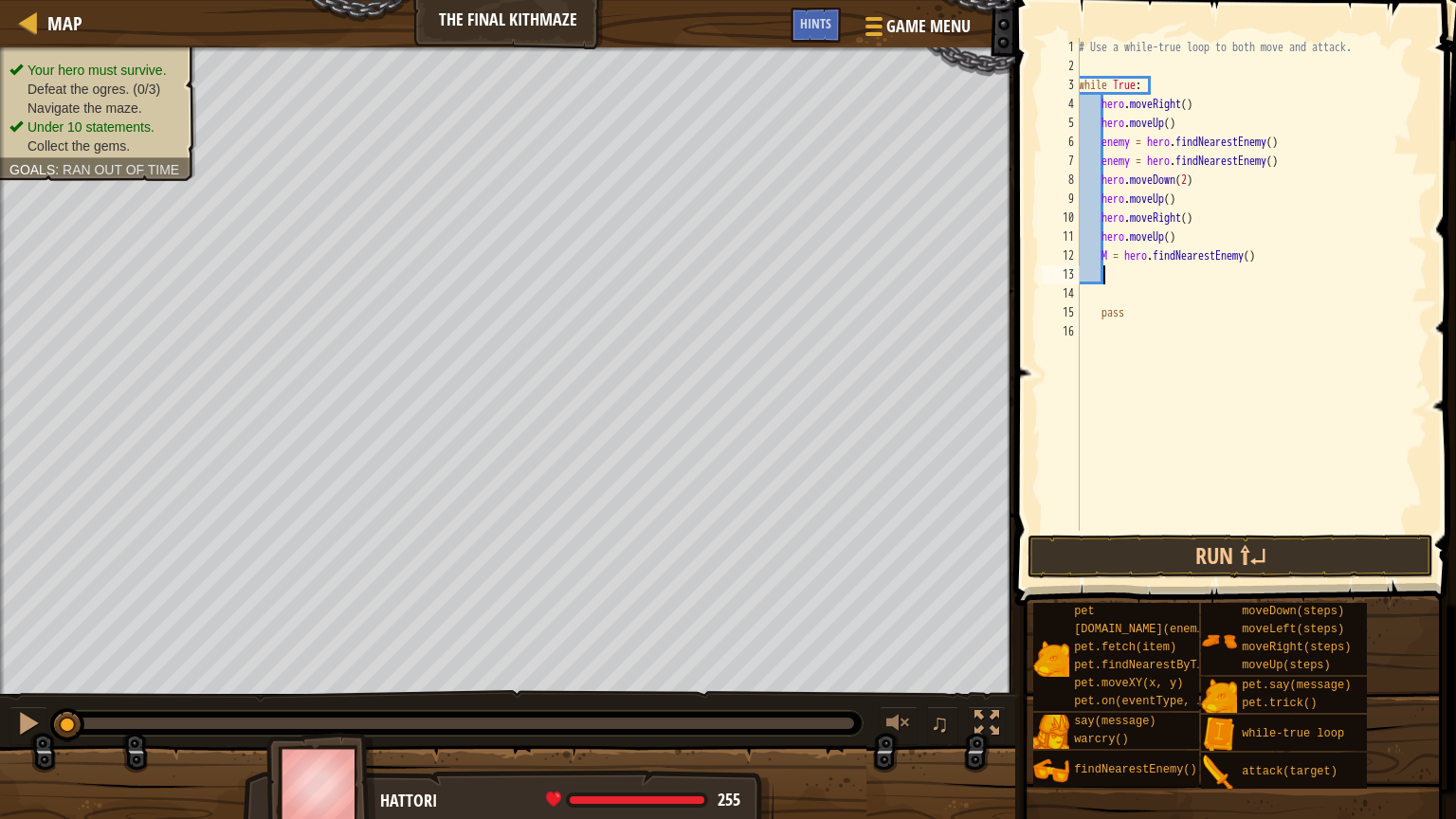 click on "# Use a while-true loop to both move and attack.      while   True :      hero . moveRight ( )      hero . moveUp ( )      enemy   =   hero . findNearestEnemy ( )      enemy   =   hero . findNearestEnemy ( )      hero . moveDown ( 2 )      hero . moveUp ( )      hero . moveRight ( )      hero . moveUp ( )      M   =   hero . findNearestEnemy ( )           pass" at bounding box center [1251, 303] 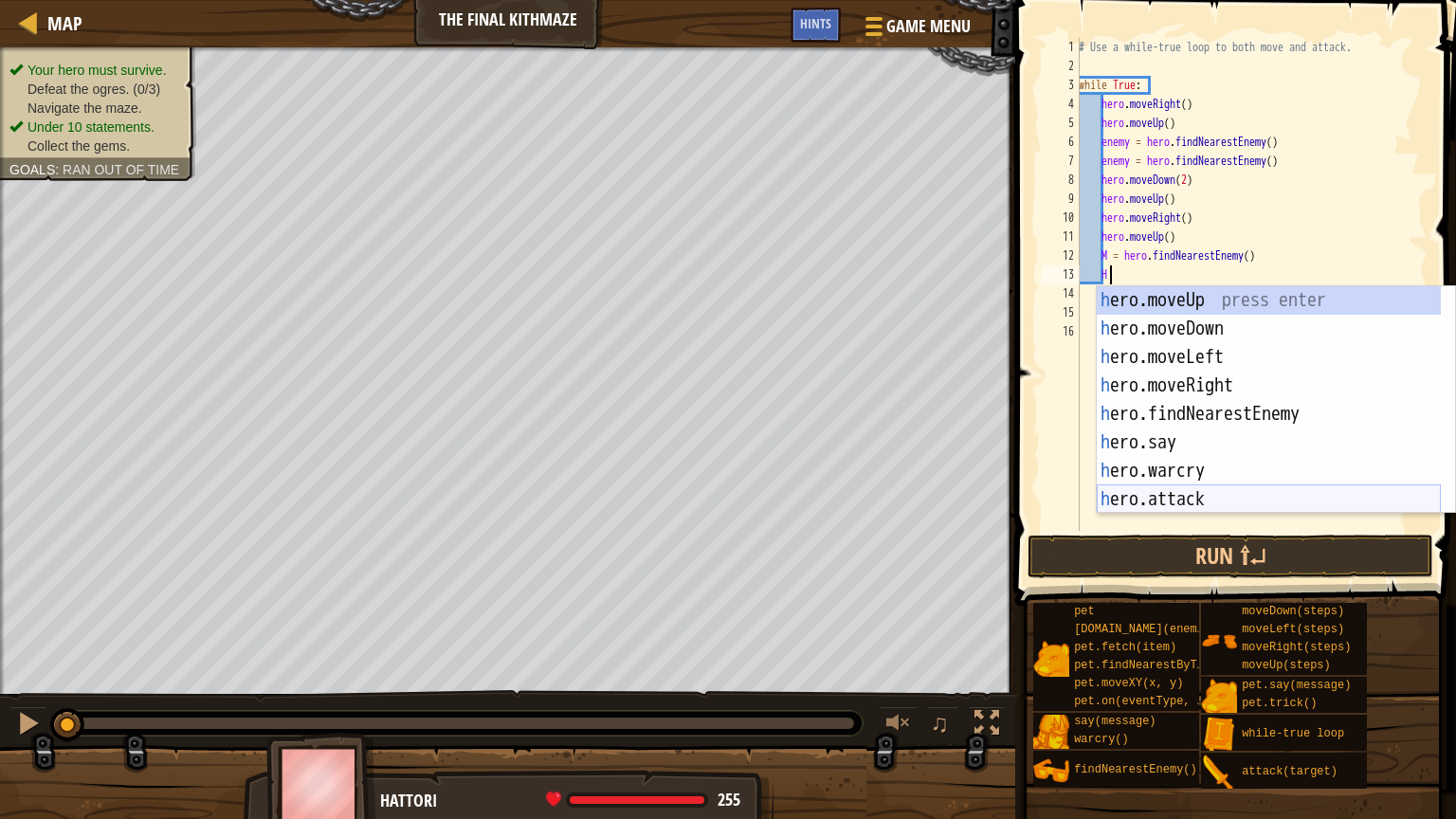 click on "h ero.moveUp press enter h ero.moveDown press enter h ero.moveLeft press enter h ero.moveRight press enter h ero.findNearestEnemy press enter h ero.say press enter h ero.warcry press enter h ero.attack press enter w h ile-true loop press enter" at bounding box center (1268, 428) 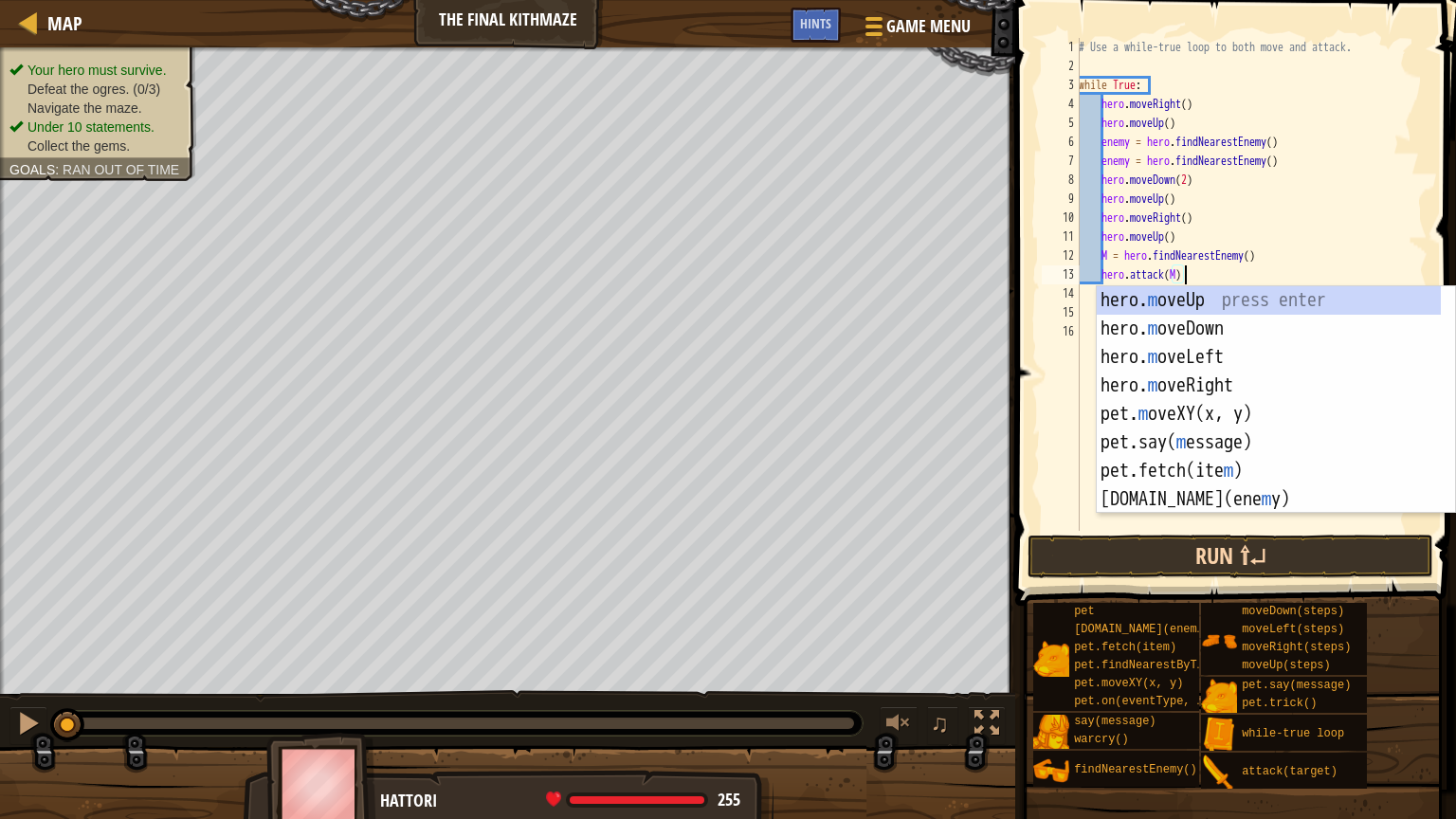 scroll, scrollTop: 9, scrollLeft: 8, axis: both 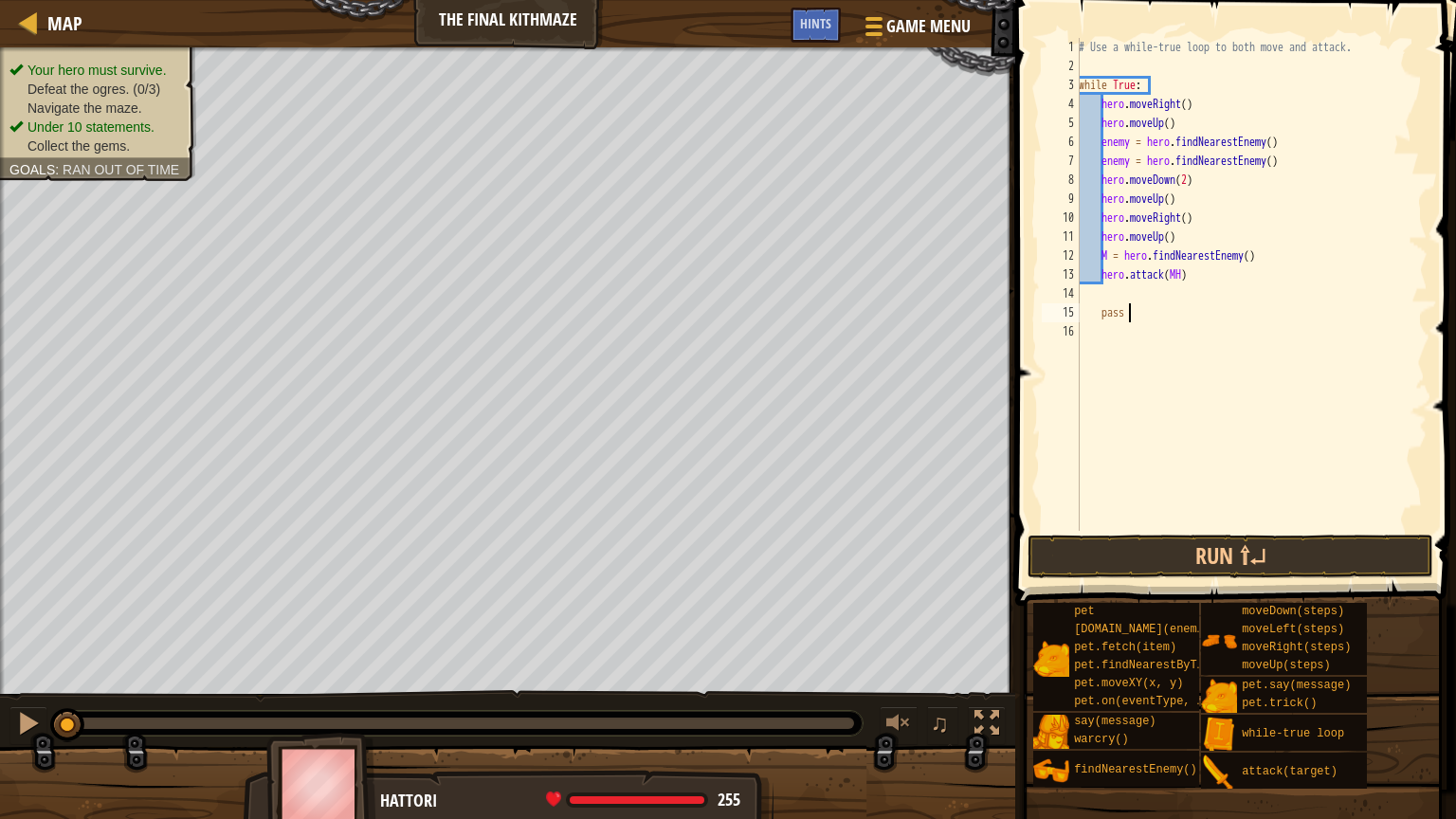 click on "# Use a while-true loop to both move and attack.      while   True :      hero . moveRight ( )      hero . moveUp ( )      enemy   =   hero . findNearestEnemy ( )      enemy   =   hero . findNearestEnemy ( )      hero . moveDown ( 2 )      hero . moveUp ( )      hero . moveRight ( )      hero . moveUp ( )      M   =   hero . findNearestEnemy ( )      hero . attack ( MH )      pass" at bounding box center (1251, 303) 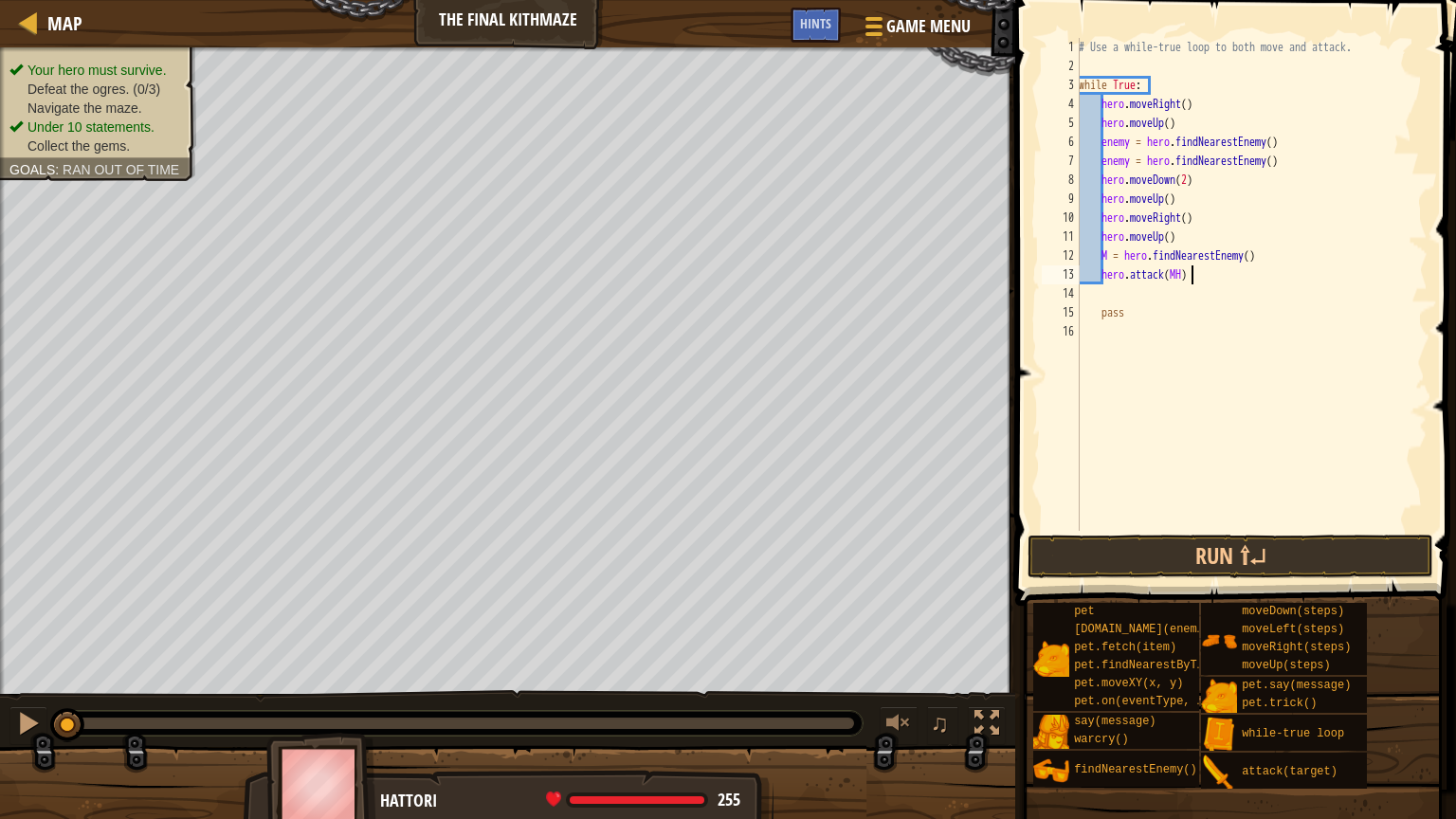 click on "# Use a while-true loop to both move and attack.      while   True :      hero . moveRight ( )      hero . moveUp ( )      enemy   =   hero . findNearestEnemy ( )      enemy   =   hero . findNearestEnemy ( )      hero . moveDown ( 2 )      hero . moveUp ( )      hero . moveRight ( )      hero . moveUp ( )      M   =   hero . findNearestEnemy ( )      hero . attack ( MH )      pass" at bounding box center (1251, 303) 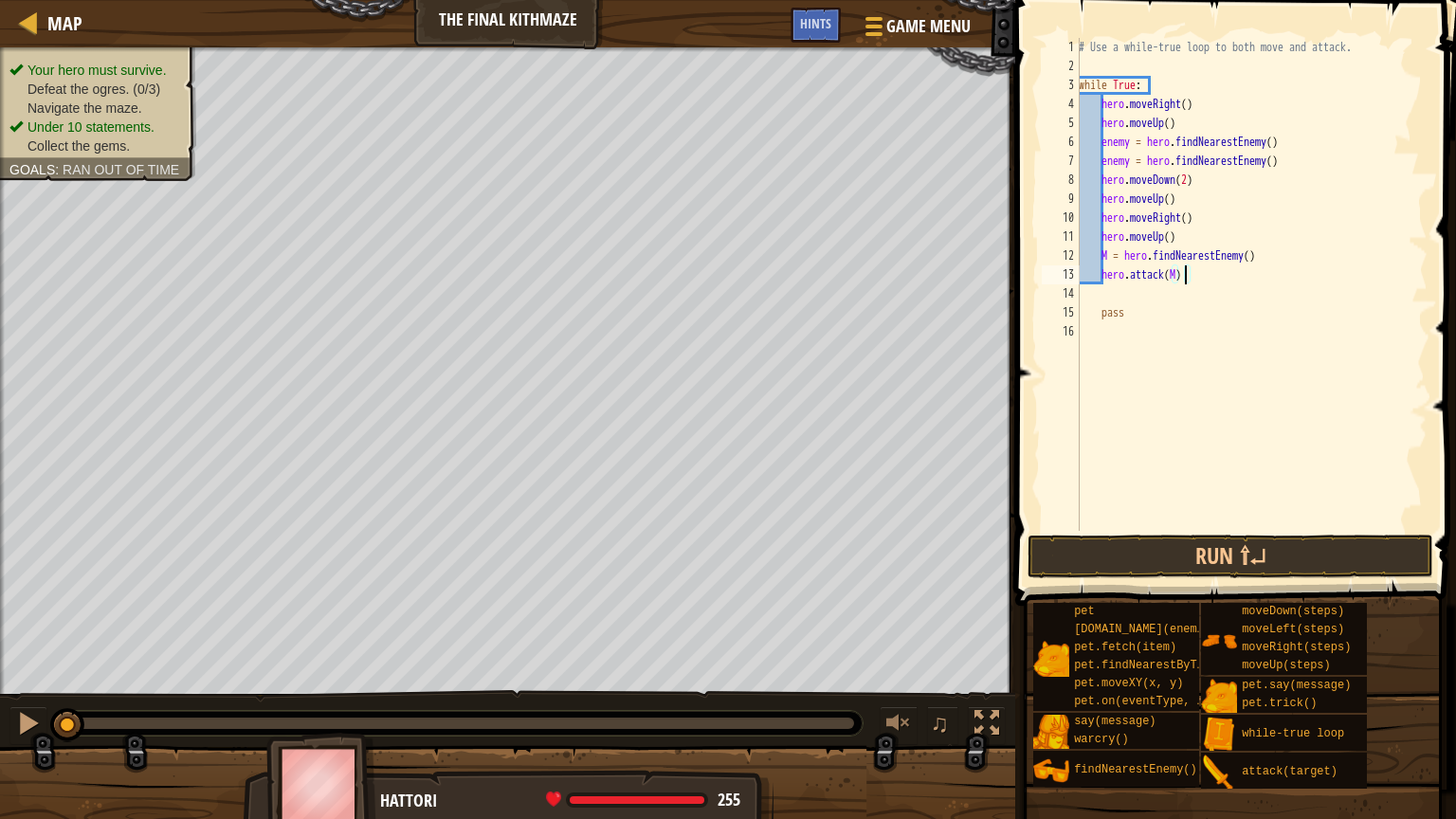 click on "# Use a while-true loop to both move and attack.      while   True :      hero . moveRight ( )      hero . moveUp ( )      enemy   =   hero . findNearestEnemy ( )      enemy   =   hero . findNearestEnemy ( )      hero . moveDown ( 2 )      hero . moveUp ( )      hero . moveRight ( )      hero . moveUp ( )      M   =   hero . findNearestEnemy ( )      hero . attack ( M )      pass" at bounding box center [1251, 303] 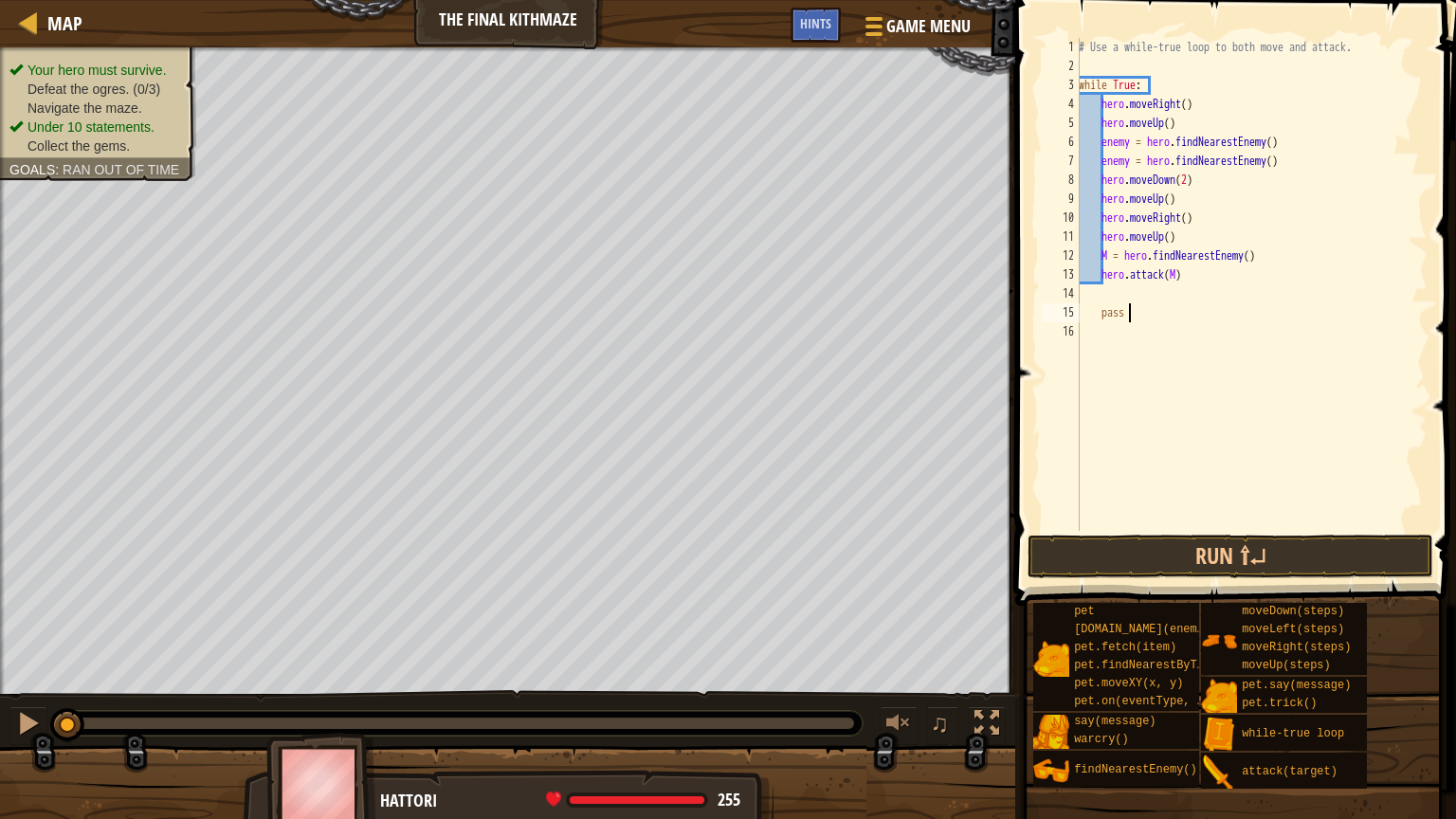 type on "pass" 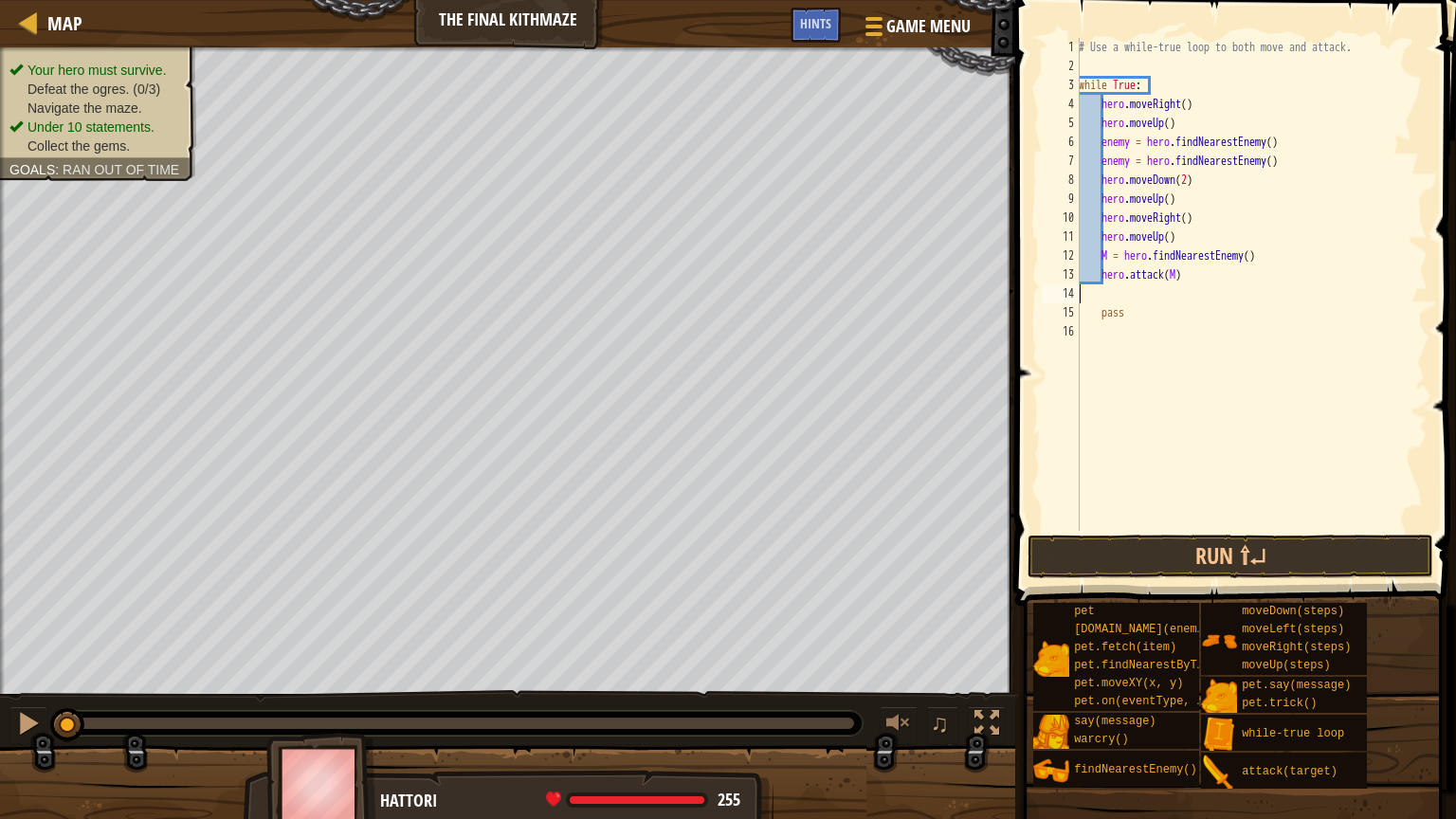 scroll, scrollTop: 9, scrollLeft: 0, axis: vertical 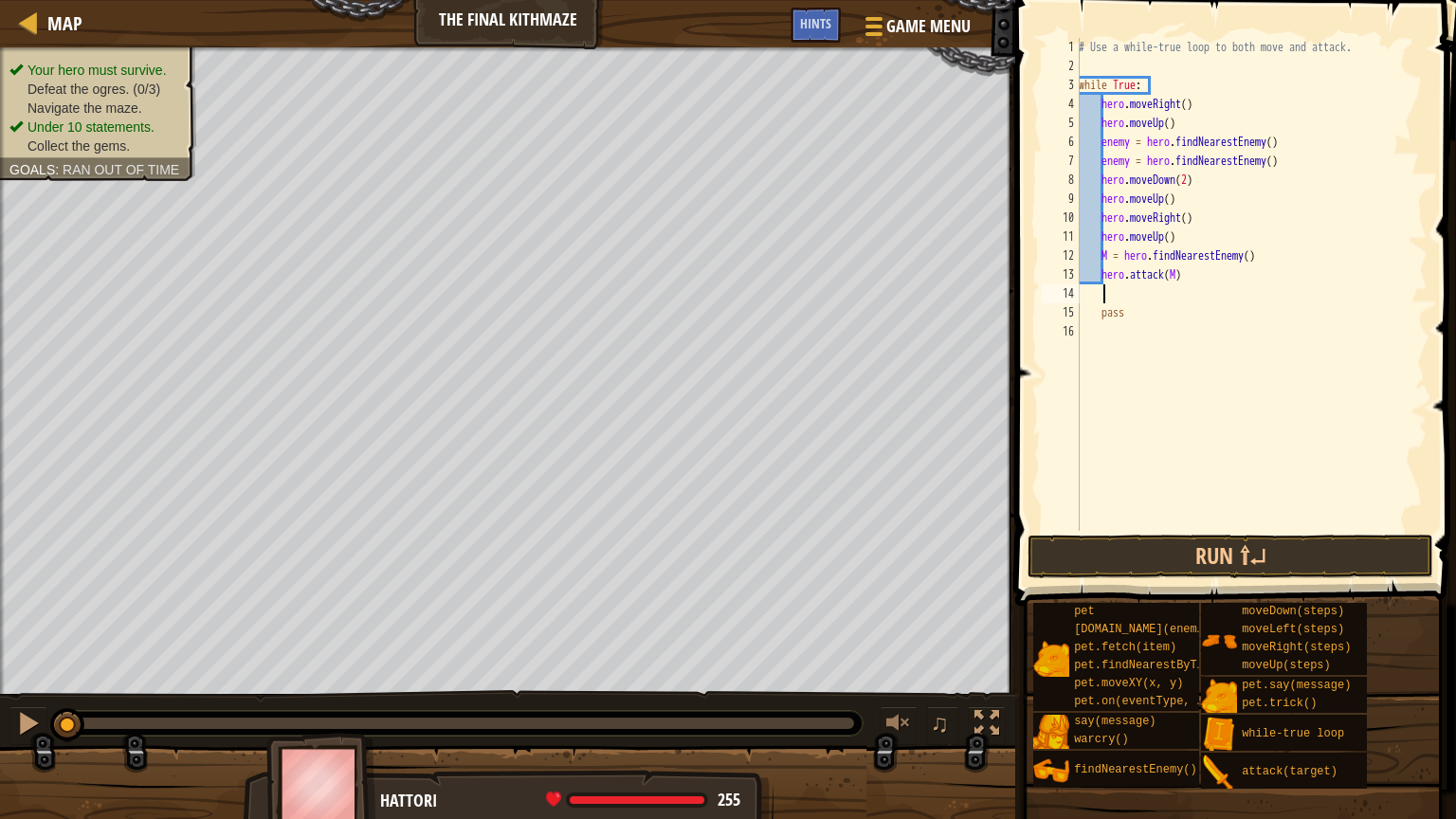 type on "H" 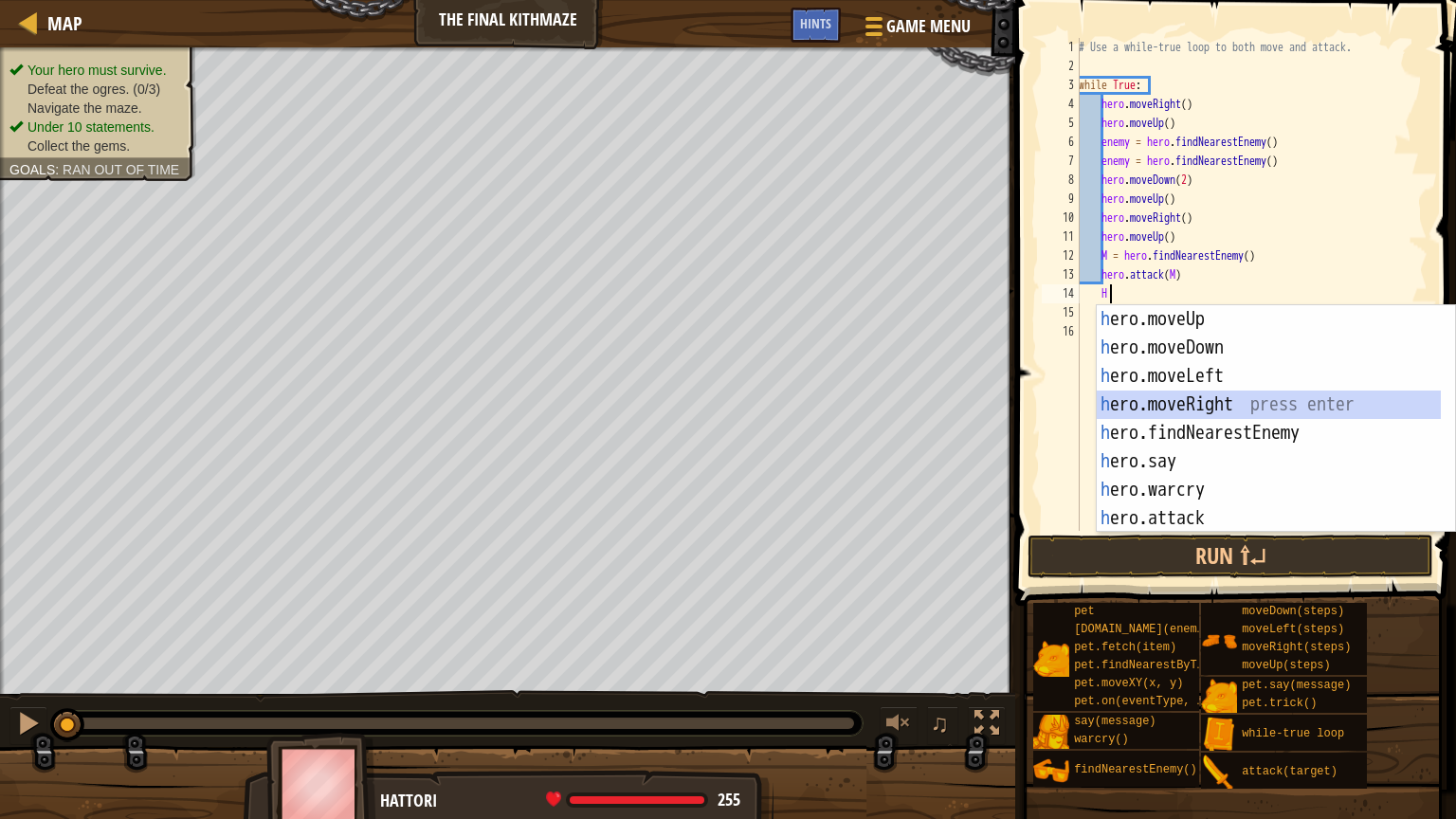 click on "h ero.moveUp press enter h ero.moveDown press enter h ero.moveLeft press enter h ero.moveRight press enter h ero.findNearestEnemy press enter h ero.say press enter h ero.warcry press enter h ero.attack press enter w h ile-true loop press enter" at bounding box center (1276, 447) 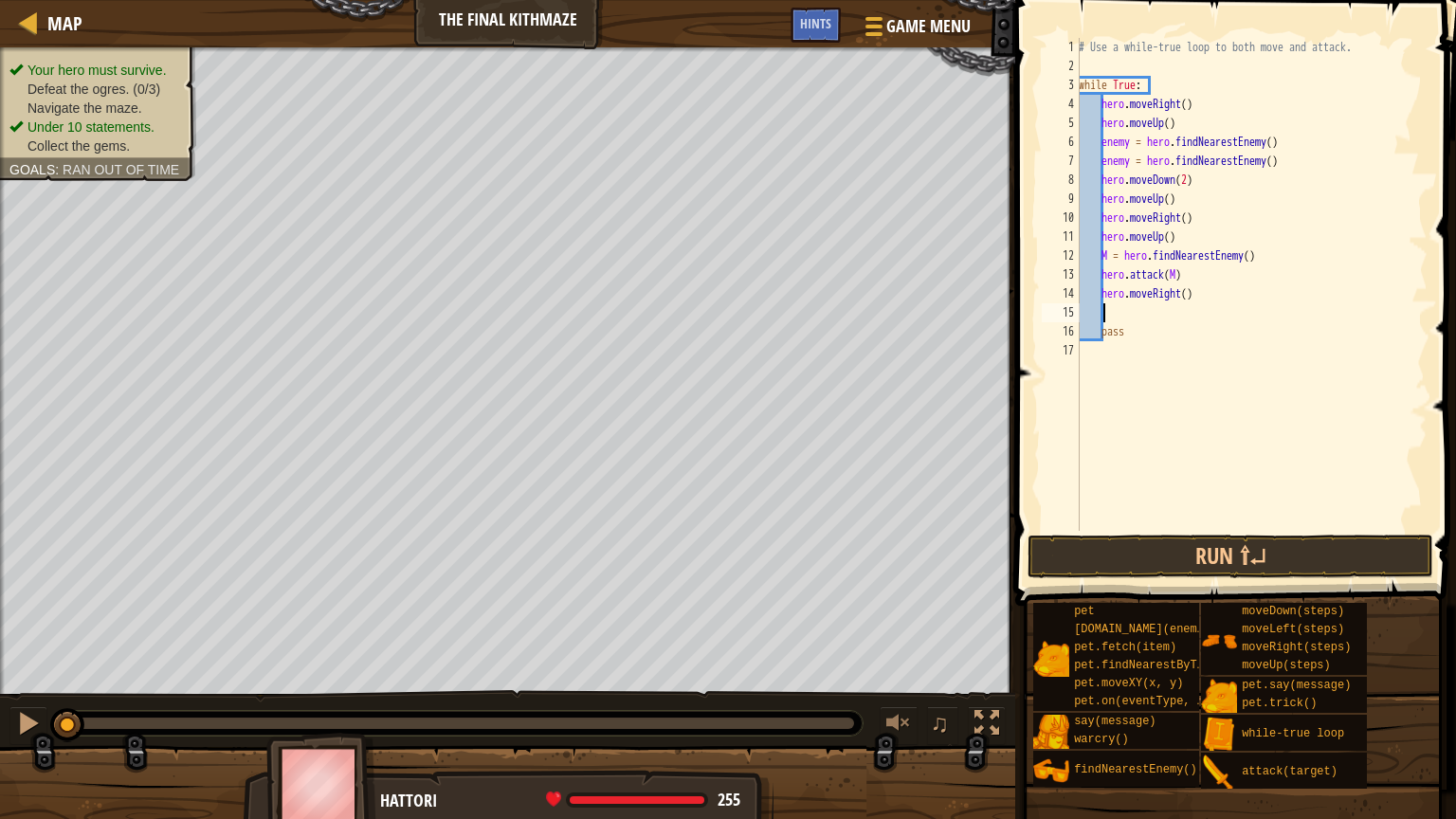 type on "H" 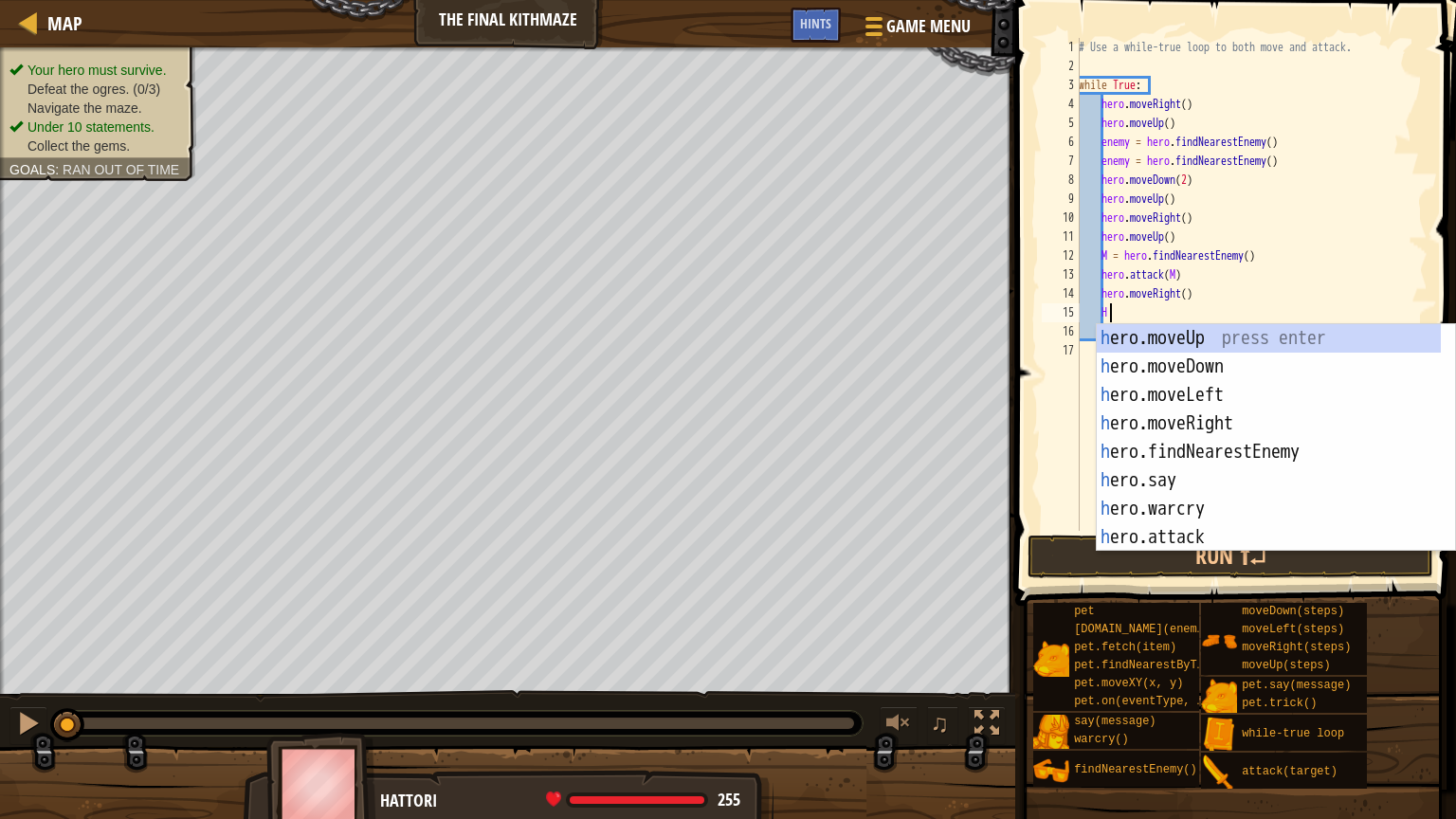 scroll, scrollTop: 9, scrollLeft: 1, axis: both 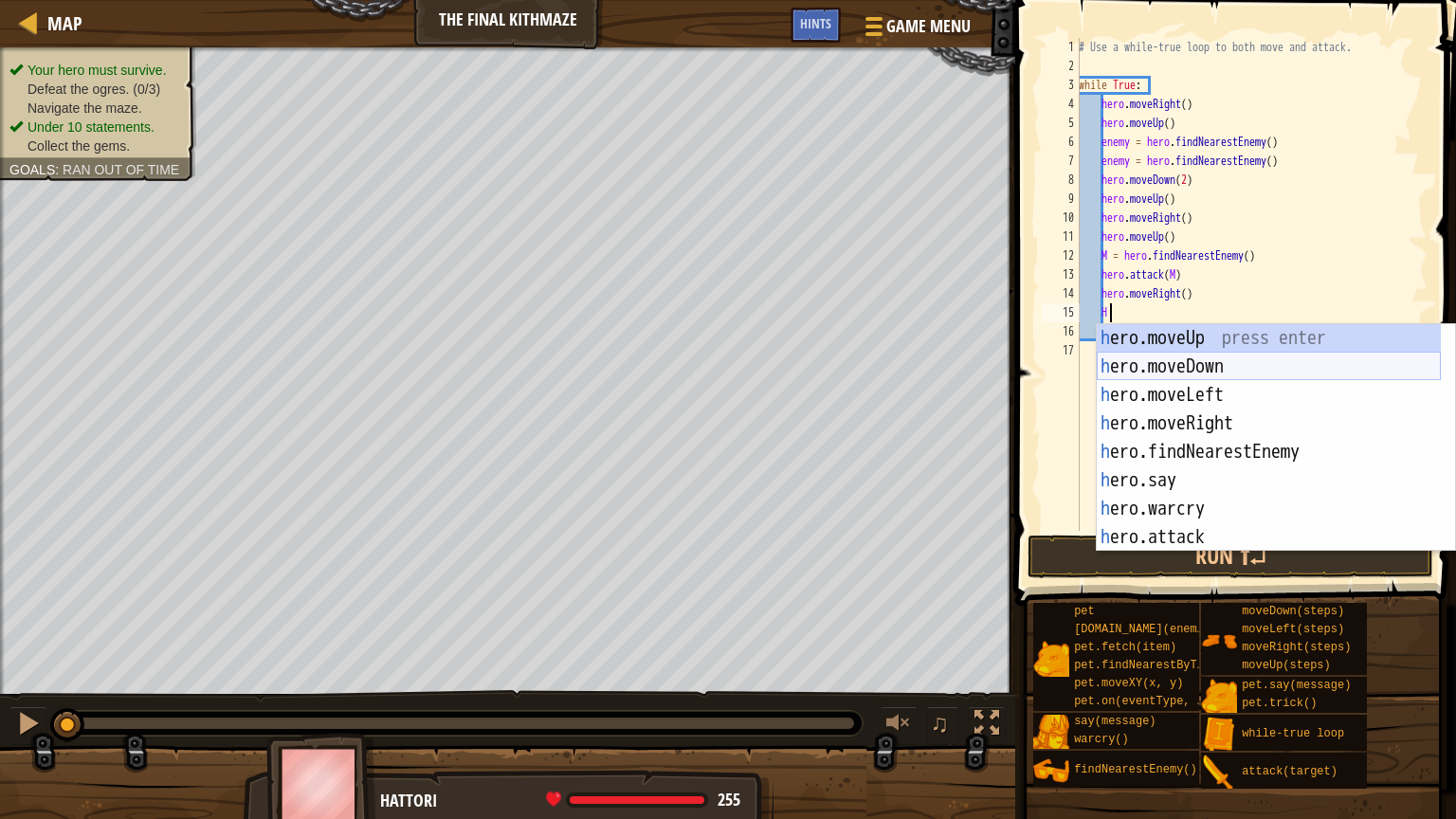 drag, startPoint x: 1198, startPoint y: 370, endPoint x: 1194, endPoint y: 352, distance: 18.439089 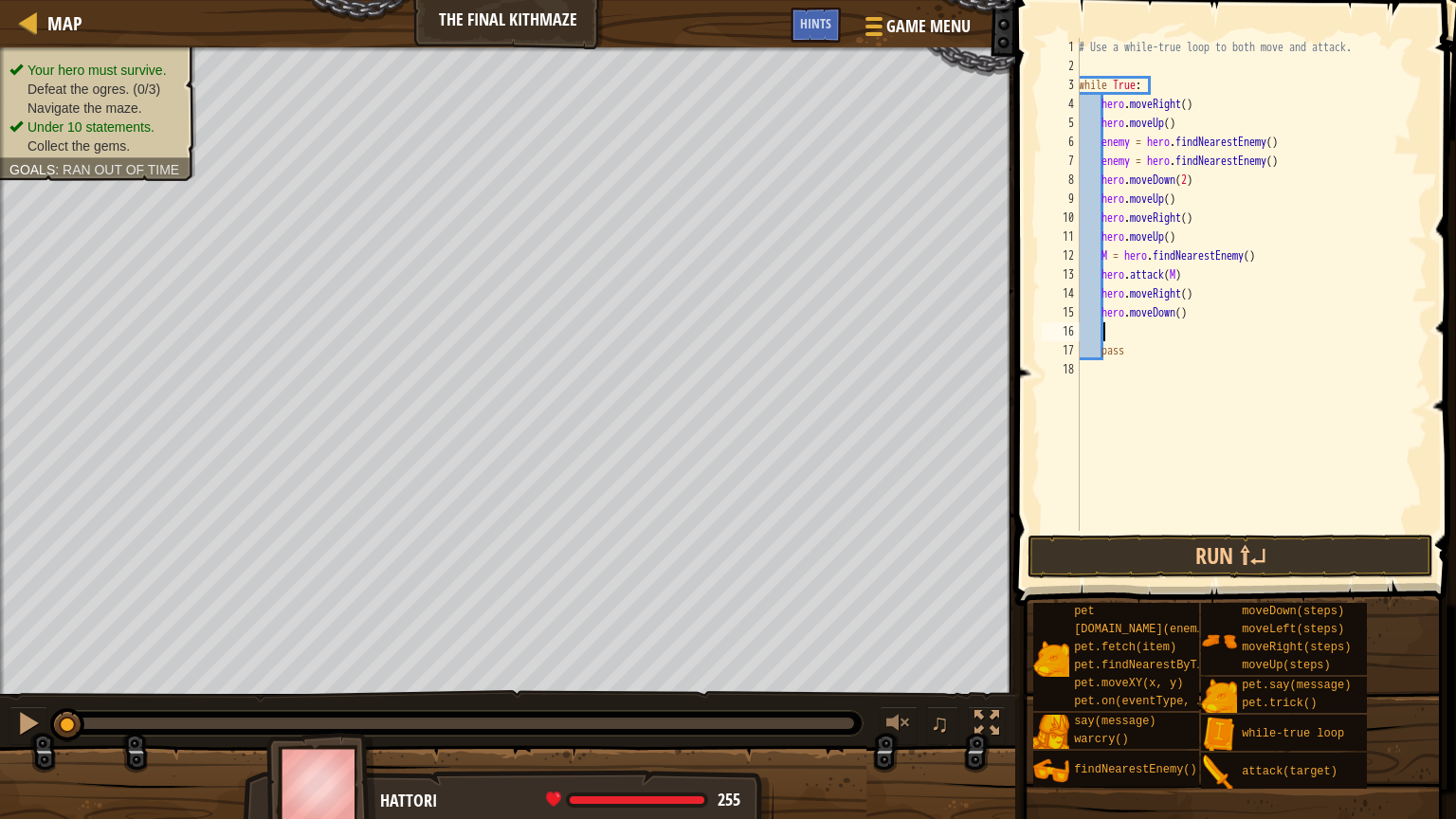 scroll, scrollTop: 9, scrollLeft: 0, axis: vertical 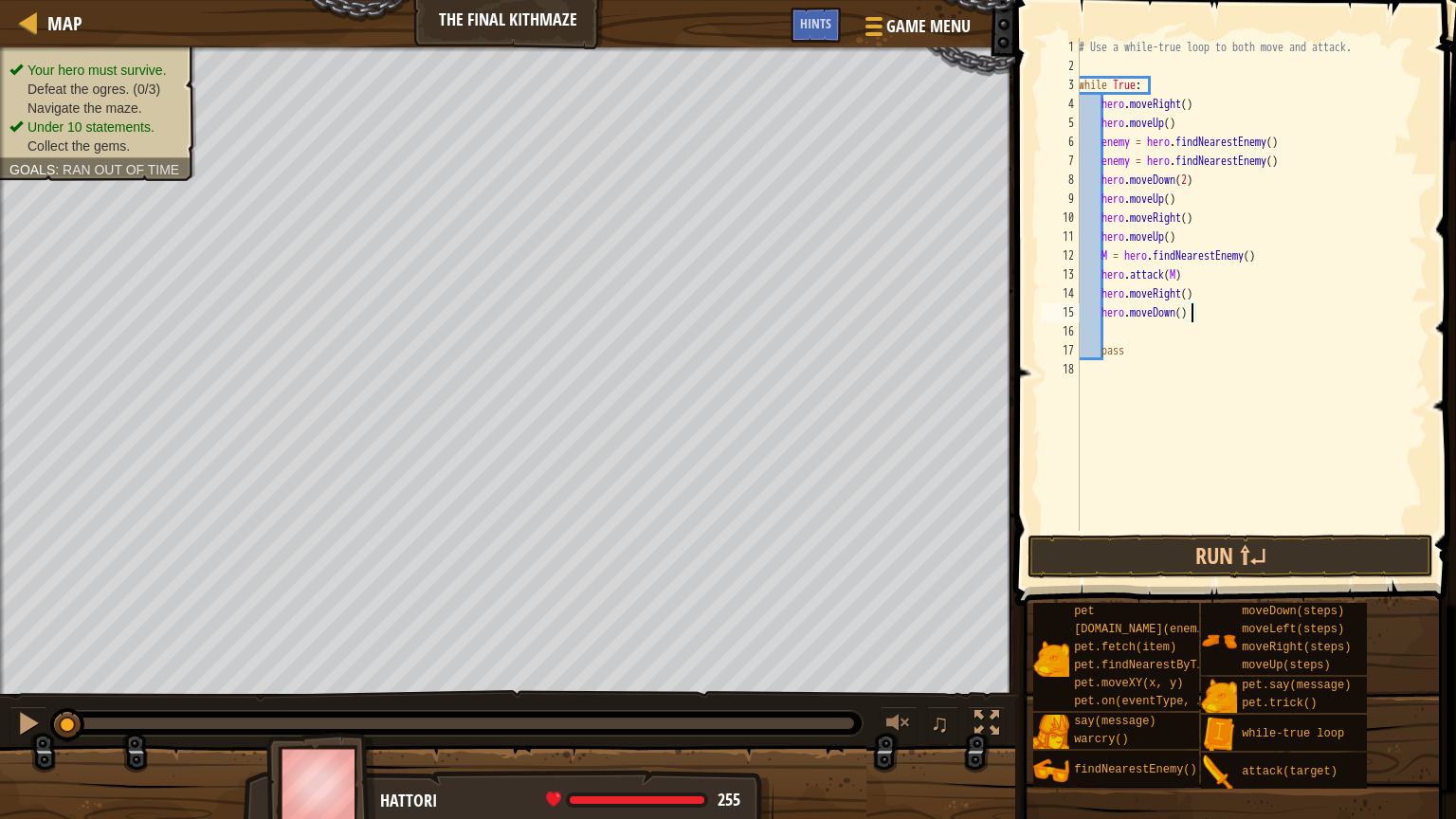 click on "# Use a while-true loop to both move and attack.      while   True :      hero . moveRight ( )      hero . moveUp ( )      enemy   =   hero . findNearestEnemy ( )      enemy   =   hero . findNearestEnemy ( )      hero . moveDown ( 2 )      hero . moveUp ( )      hero . moveRight ( )      hero . moveUp ( )      M   =   hero . findNearestEnemy ( )      hero . attack ( M )      hero . moveRight ( )      hero . moveDown ( )           pass" at bounding box center (1251, 303) 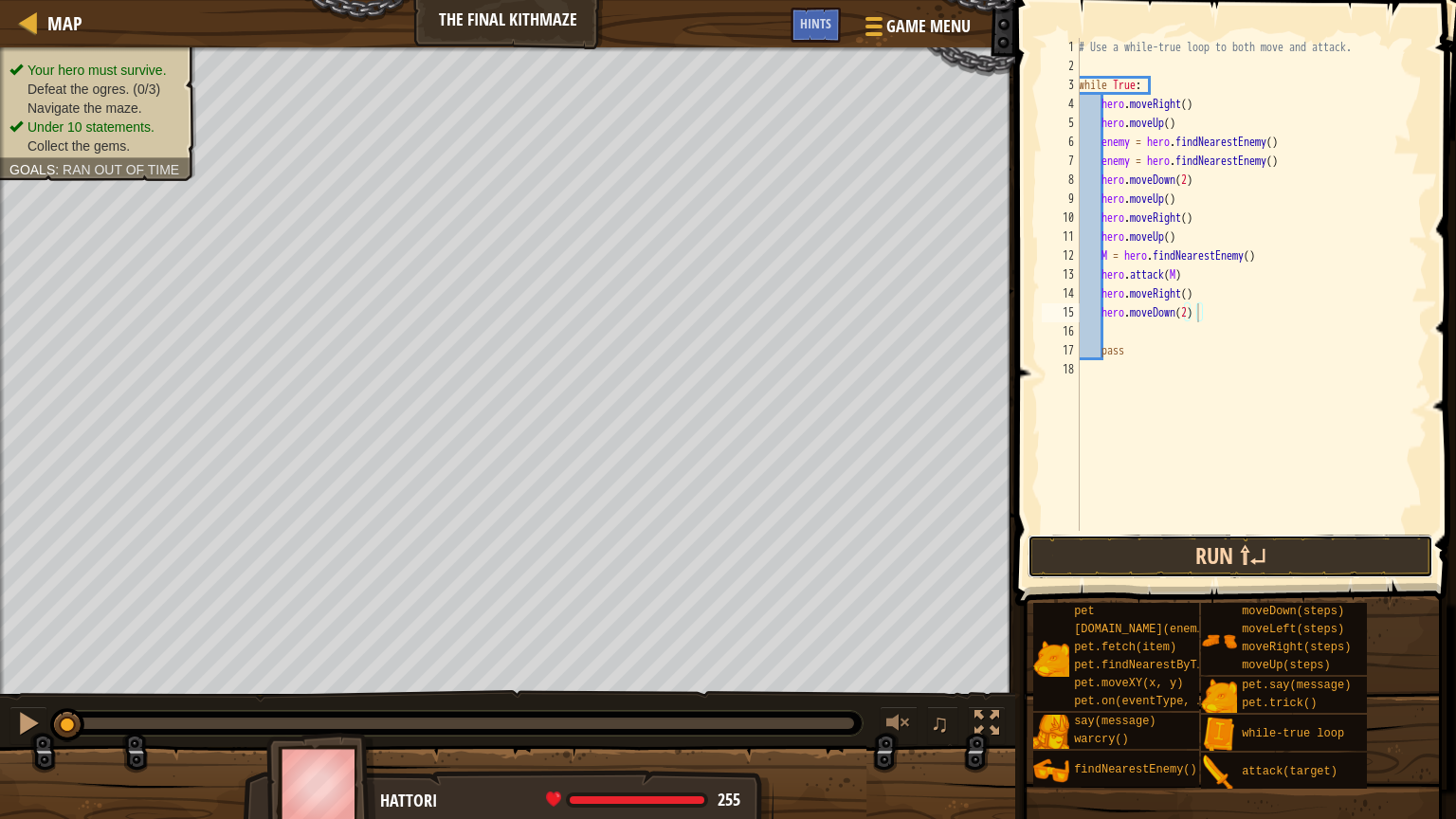 click on "Run ⇧↵" at bounding box center (1230, 556) 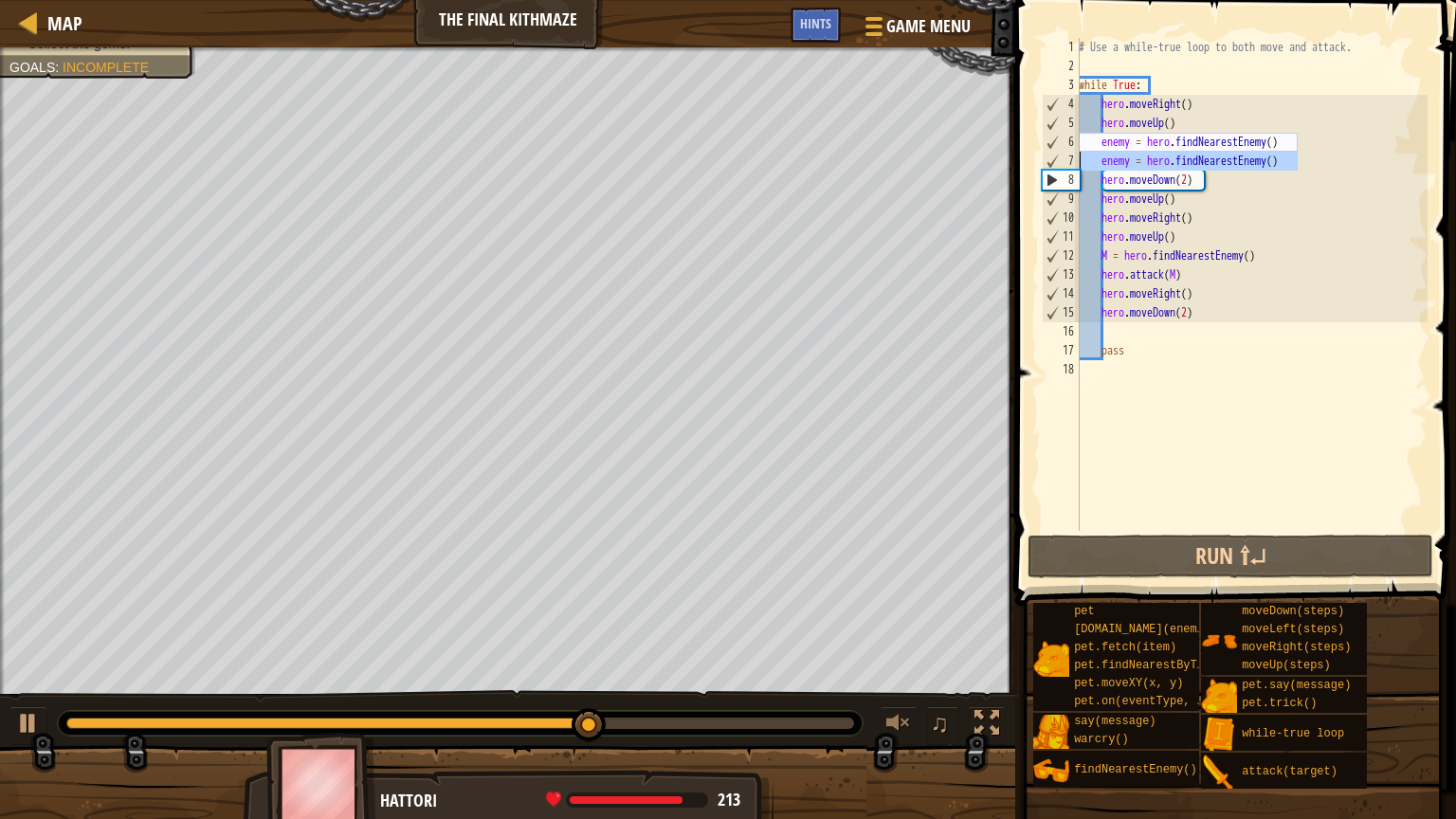 drag, startPoint x: 1302, startPoint y: 159, endPoint x: 1055, endPoint y: 166, distance: 247.09917 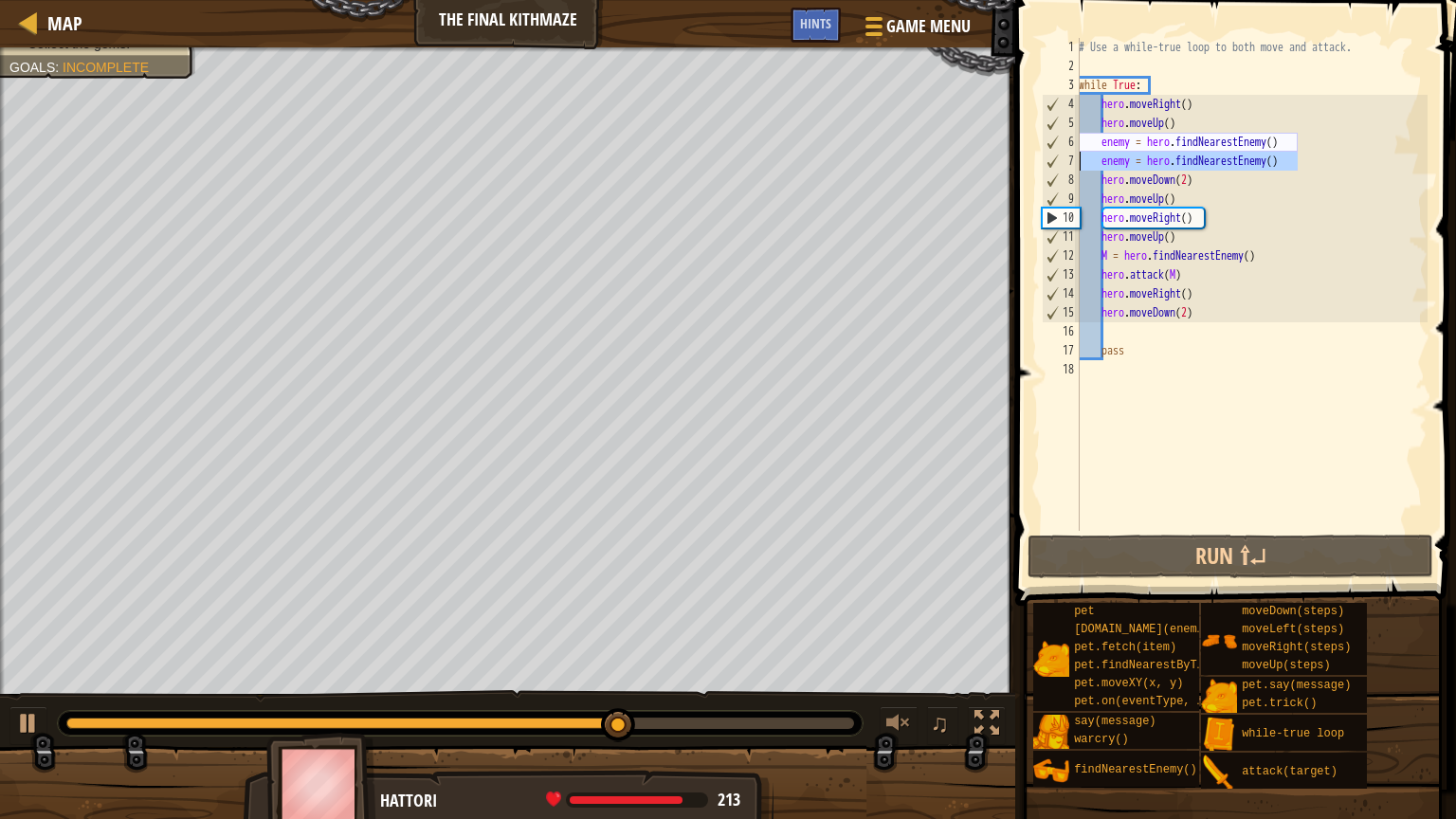 scroll, scrollTop: 9, scrollLeft: 0, axis: vertical 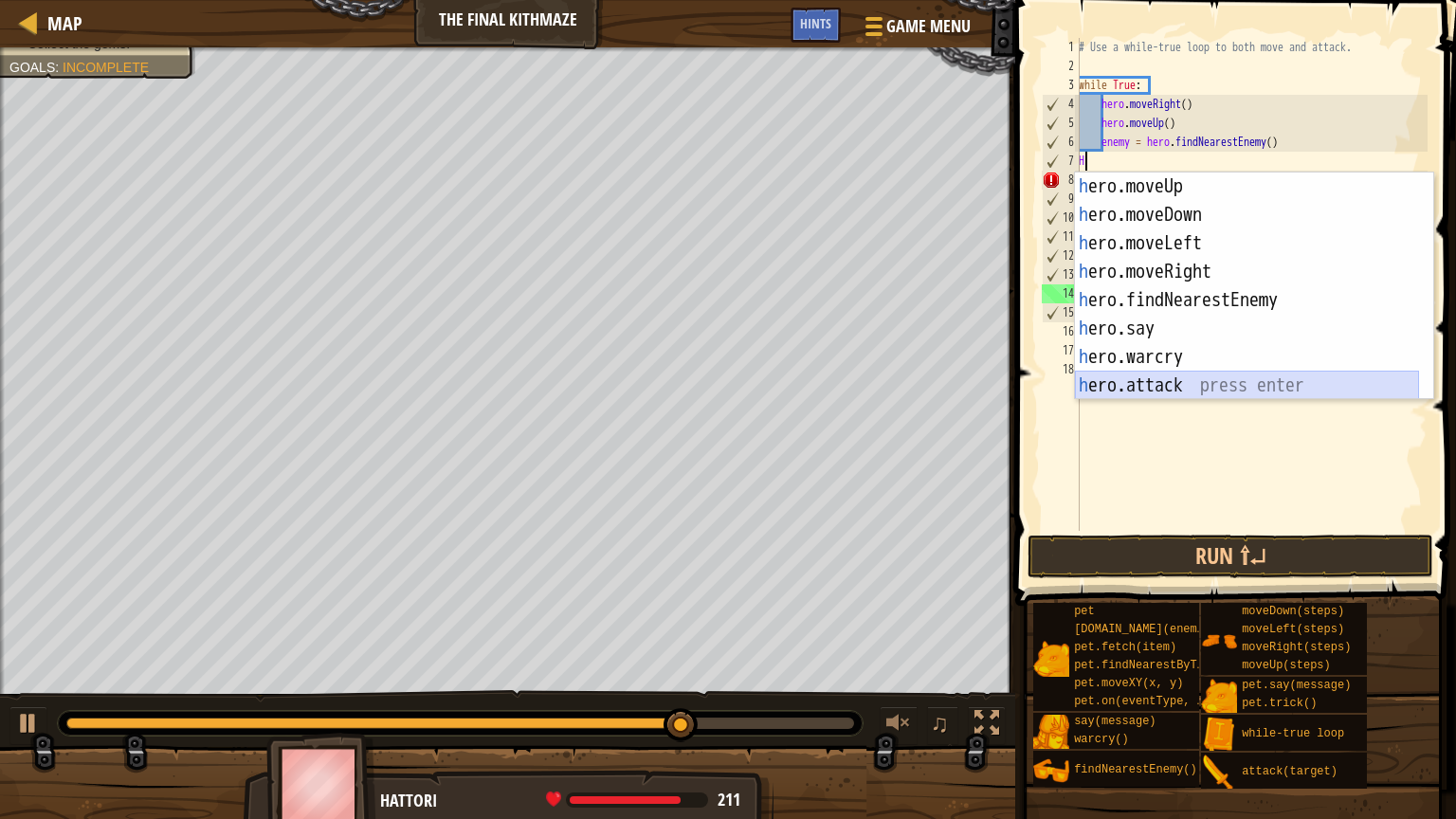 click on "h ero.moveUp press enter h ero.moveDown press enter h ero.moveLeft press enter h ero.moveRight press enter h ero.findNearestEnemy press enter h ero.say press enter h ero.warcry press enter h ero.attack press enter w h ile-true loop press enter" at bounding box center [1247, 315] 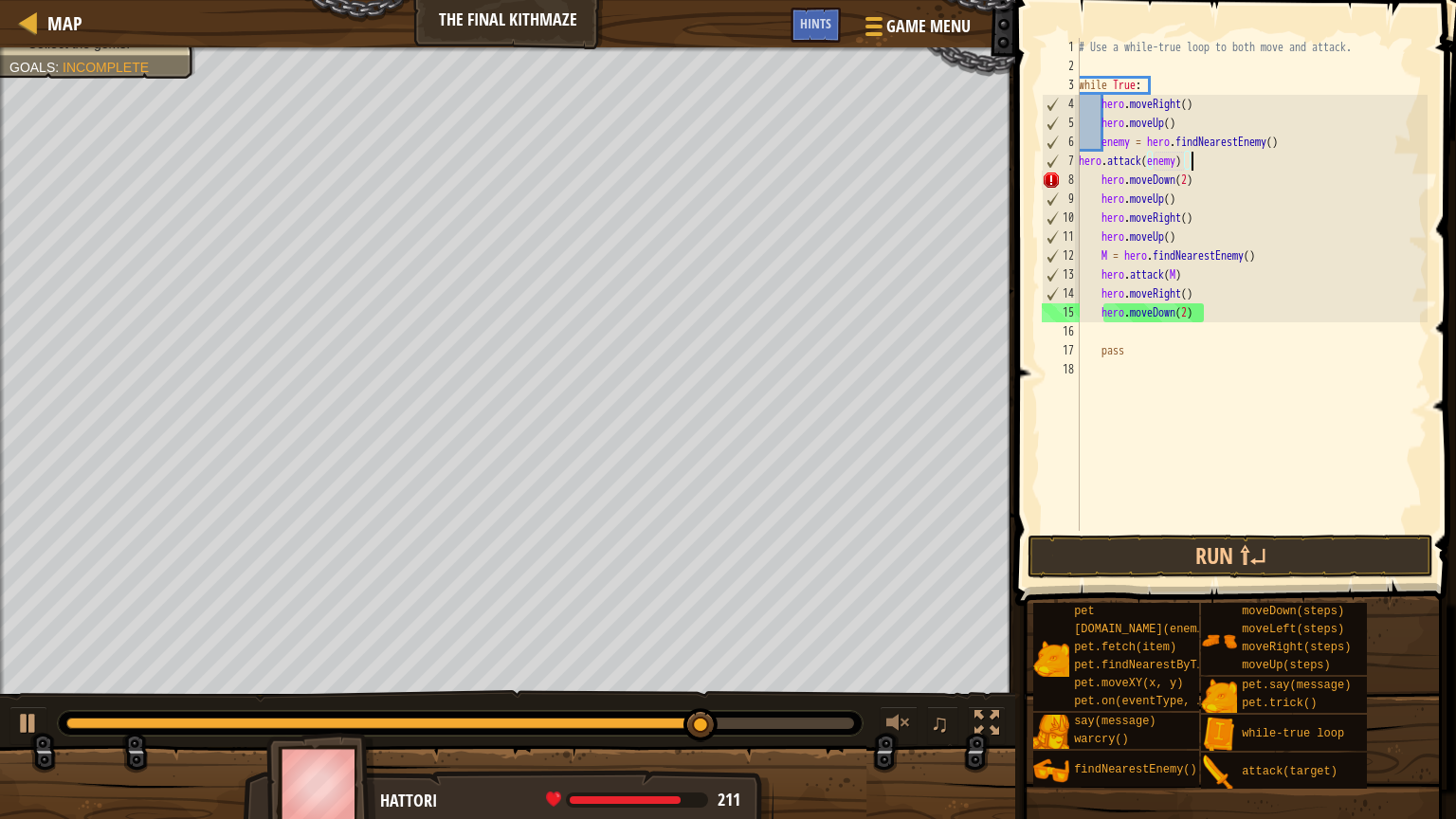 click on "# Use a while-true loop to both move and attack.      while   True :      hero . moveRight ( )      hero . moveUp ( )      enemy   =   hero . findNearestEnemy ( ) hero . attack ( enemy )      hero . moveDown ( 2 )      hero . moveUp ( )      hero . moveRight ( )      hero . moveUp ( )      M   =   hero . findNearestEnemy ( )      hero . attack ( M )      hero . moveRight ( )      hero . moveDown ( 2 )           pass" at bounding box center (1251, 303) 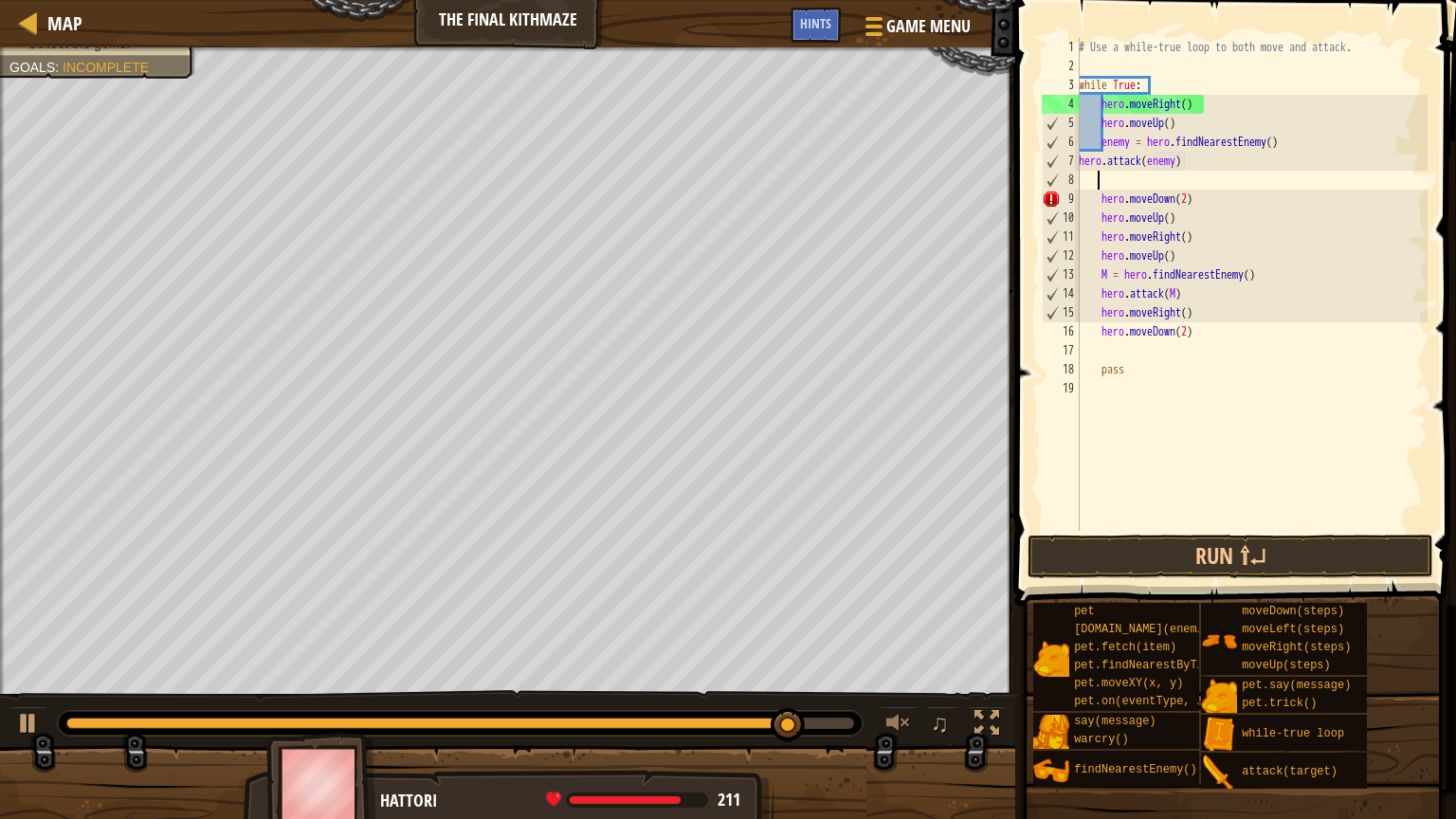scroll, scrollTop: 9, scrollLeft: 0, axis: vertical 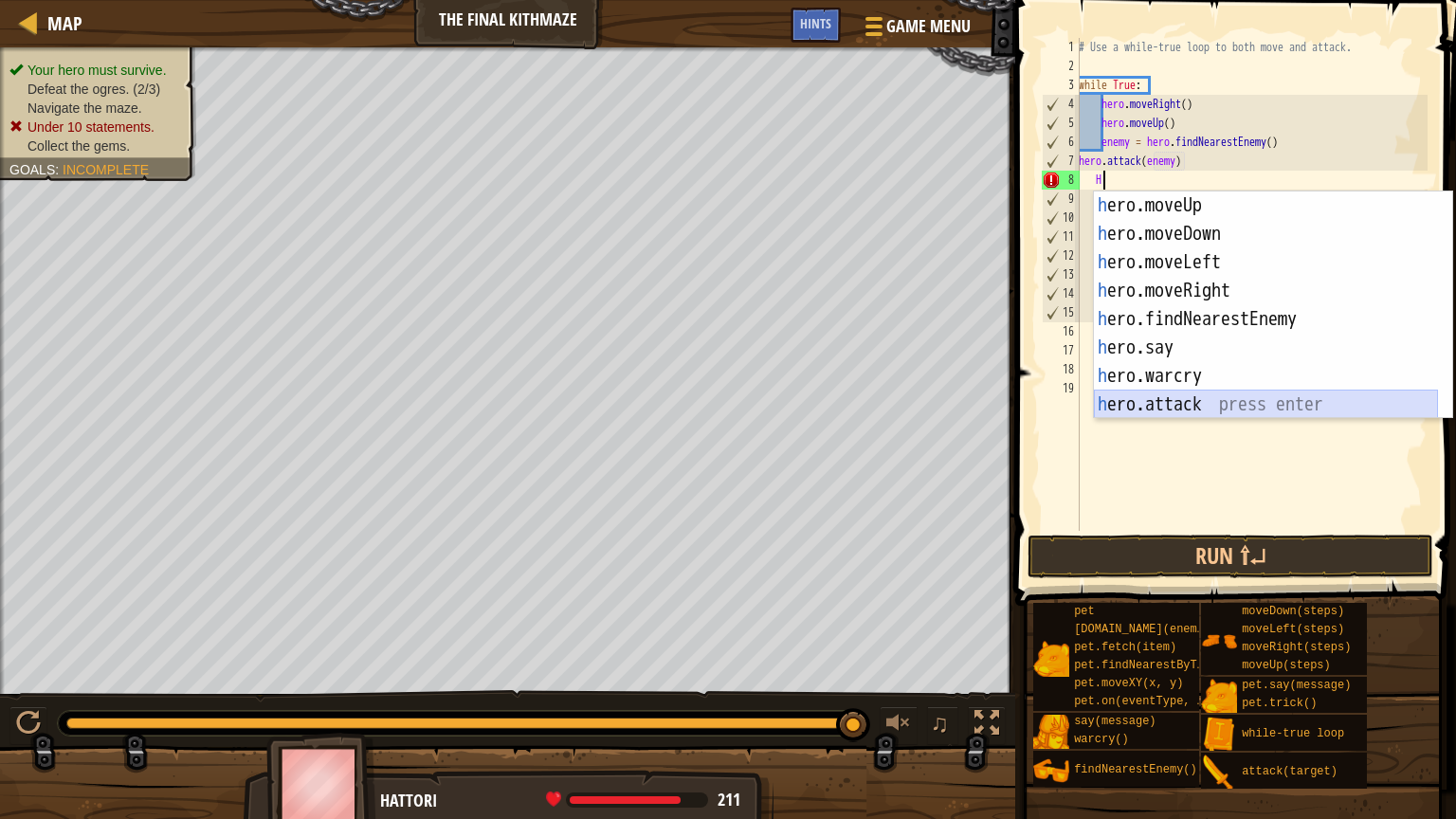 click on "h ero.moveUp press enter h ero.moveDown press enter h ero.moveLeft press enter h ero.moveRight press enter h ero.findNearestEnemy press enter h ero.say press enter h ero.warcry press enter h ero.attack press enter w h ile-true loop press enter" at bounding box center (1265, 334) 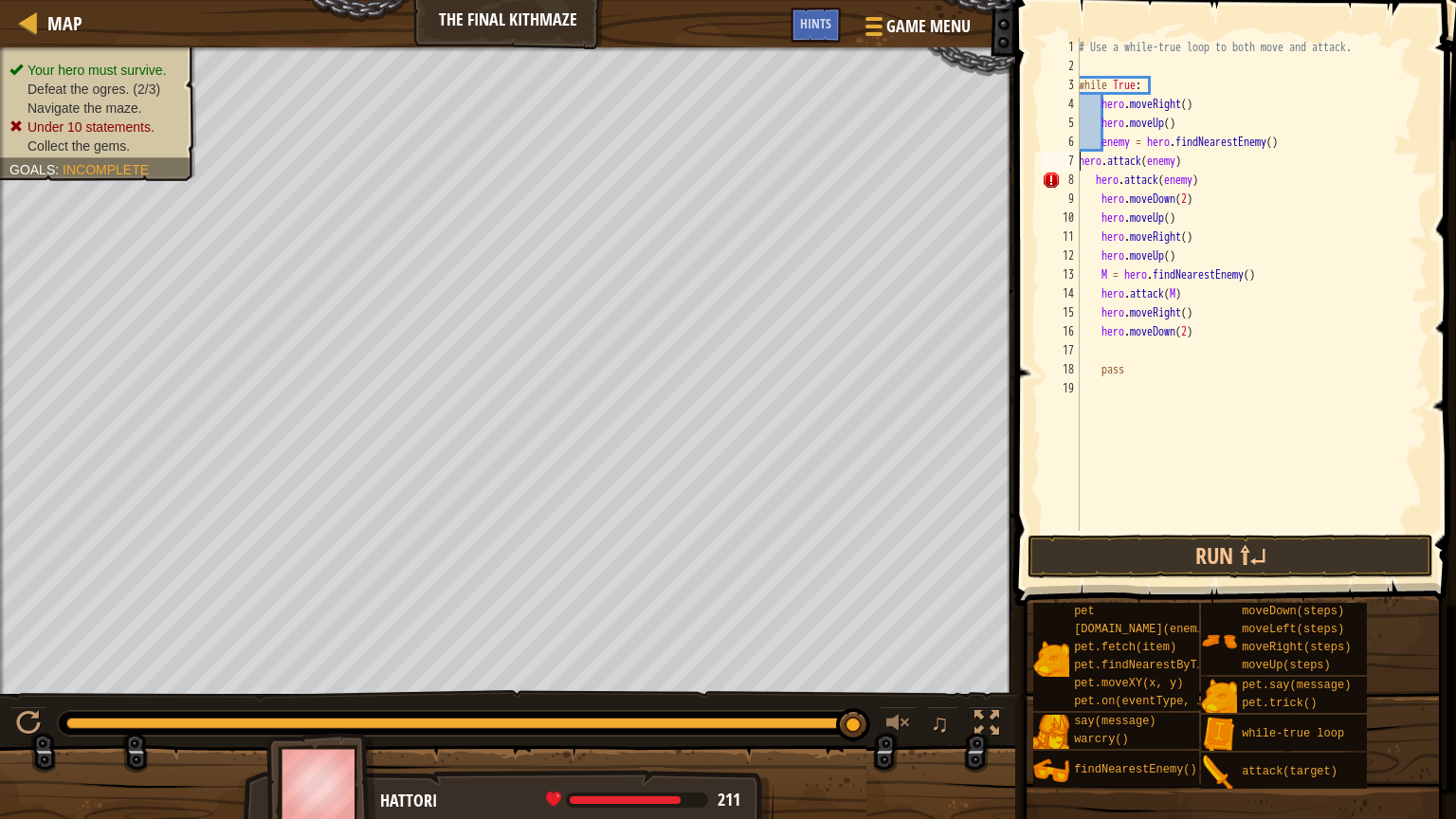 click on "# Use a while-true loop to both move and attack.      while   True :      hero . moveRight ( )      hero . moveUp ( )      enemy   =   hero . findNearestEnemy ( ) hero . attack ( enemy )     hero . attack ( enemy )      hero . moveDown ( 2 )      hero . moveUp ( )      hero . moveRight ( )      hero . moveUp ( )      M   =   hero . findNearestEnemy ( )      hero . attack ( M )      hero . moveRight ( )      hero . moveDown ( 2 )           pass" at bounding box center [1251, 303] 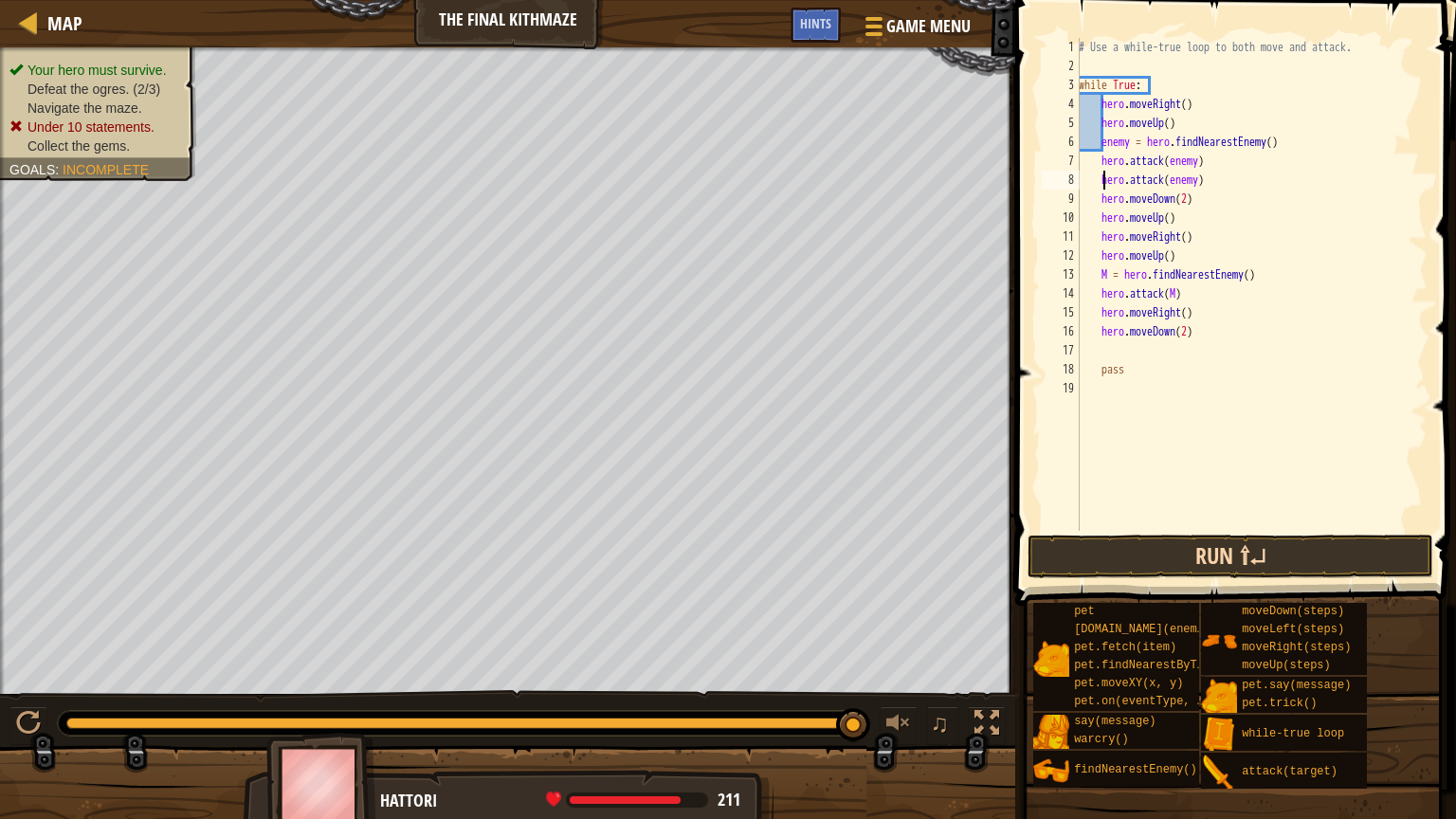 type on "hero.attack(enemy)" 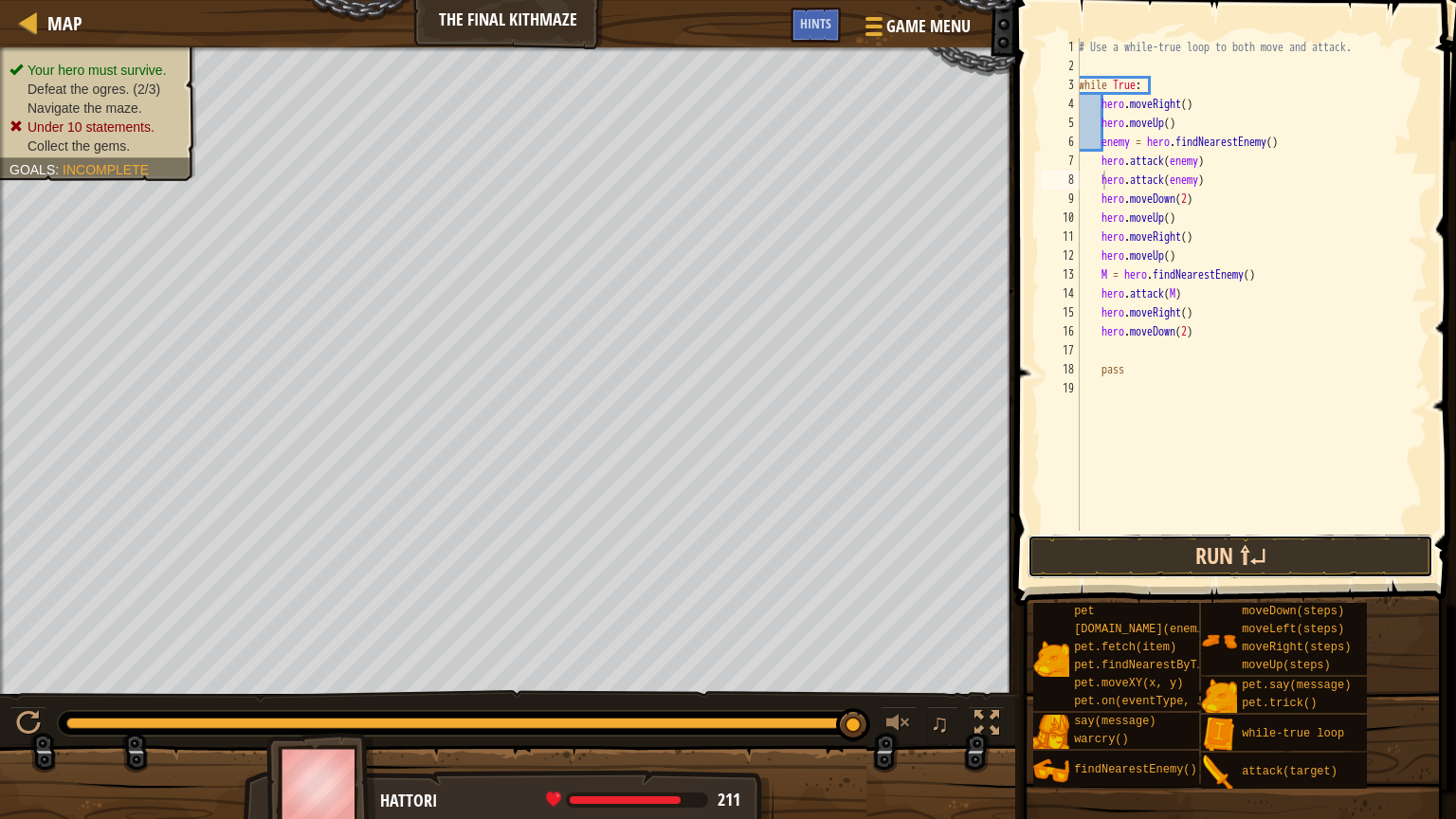 drag, startPoint x: 1086, startPoint y: 542, endPoint x: 1077, endPoint y: 538, distance: 9.848858 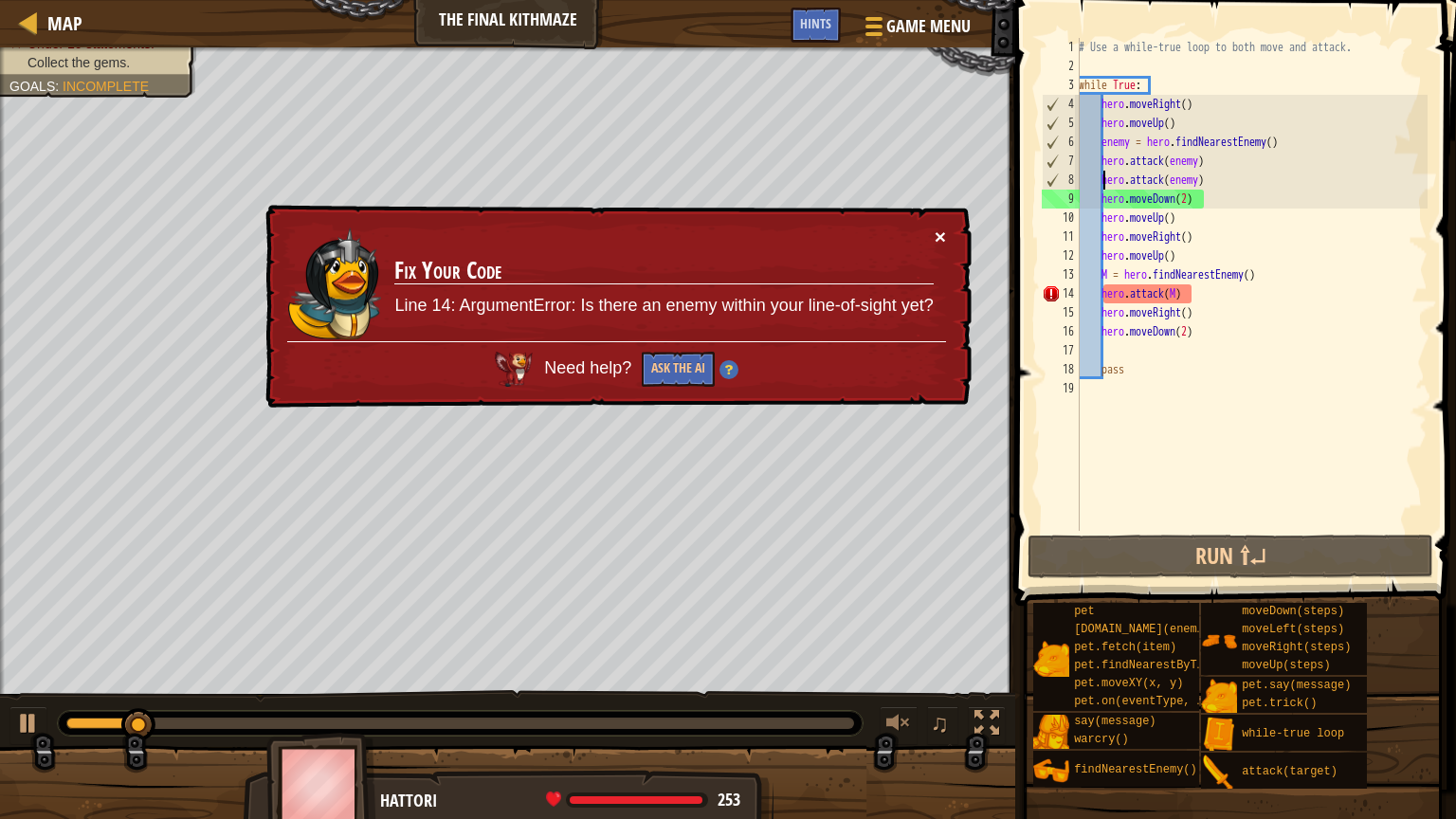 click on "×" at bounding box center (940, 236) 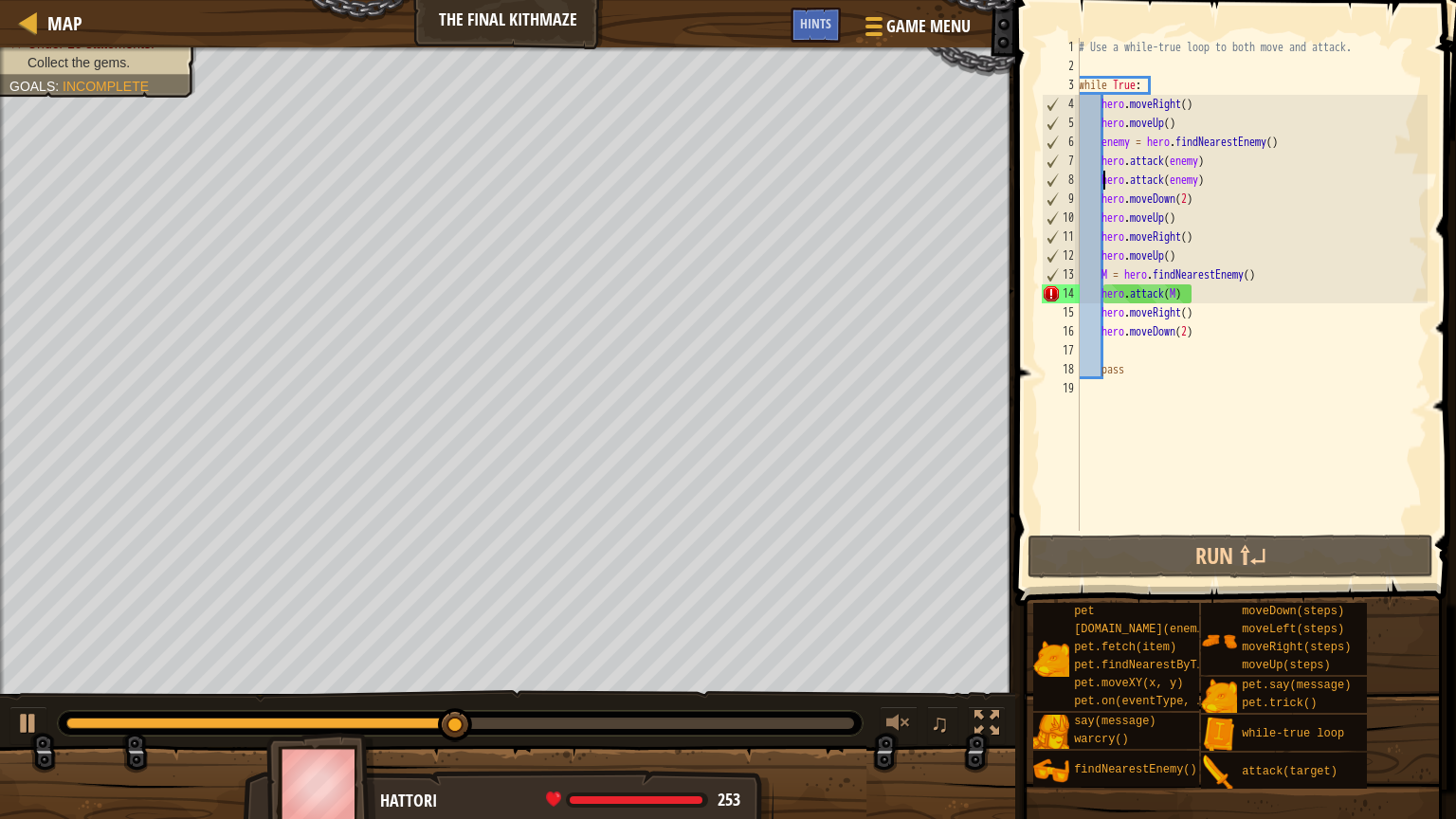 click on "# Use a while-true loop to both move and attack.      while   True :      hero . moveRight ( )      hero . moveUp ( )      enemy   =   hero . findNearestEnemy ( )      hero . attack ( enemy )      hero . attack ( enemy )      hero . moveDown ( 2 )      hero . moveUp ( )      hero . moveRight ( )      hero . moveUp ( )      M   =   hero . findNearestEnemy ( )      hero . attack ( M )      hero . moveRight ( )      hero . moveDown ( 2 )           pass" at bounding box center [1251, 303] 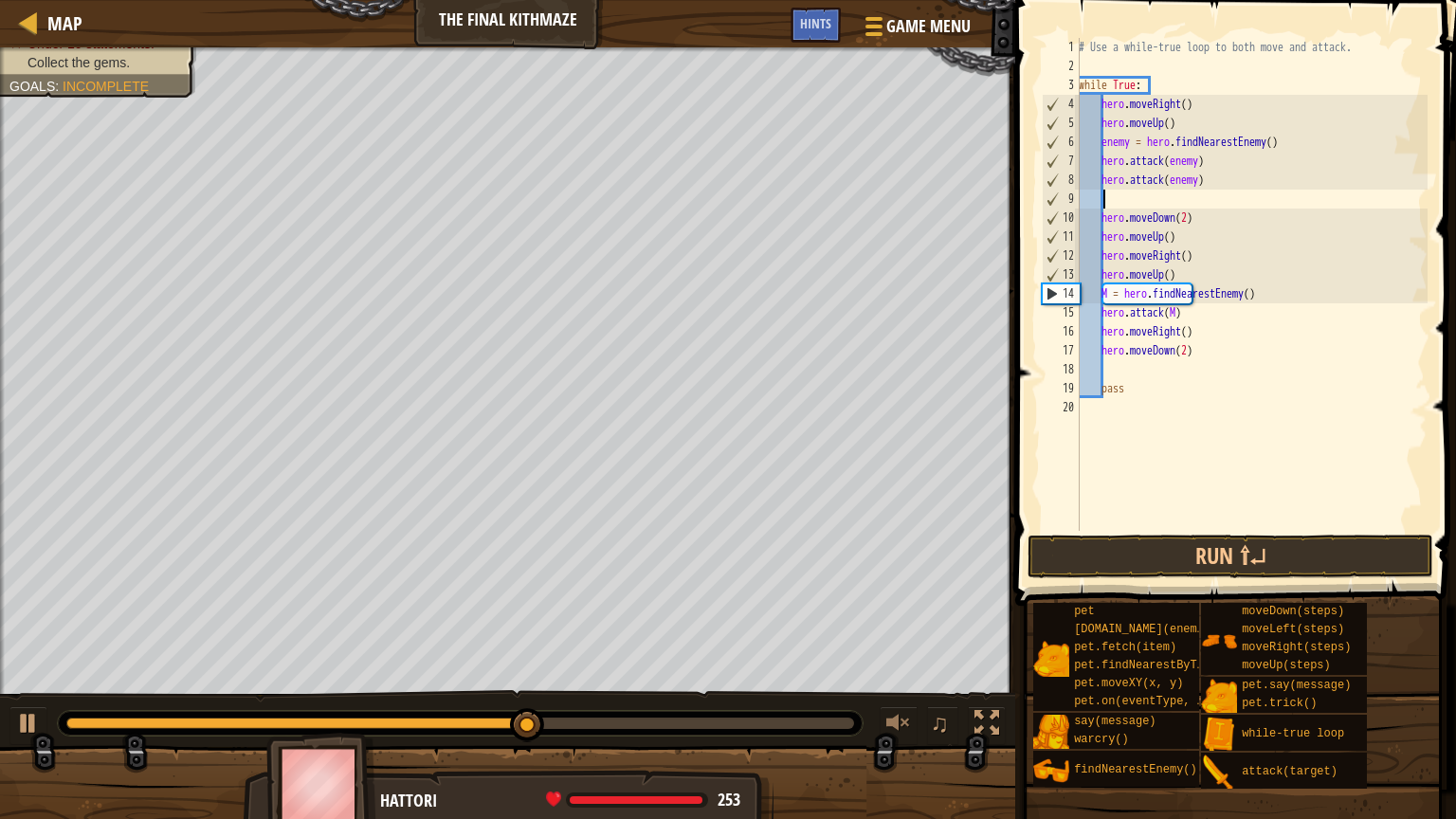 type on "H" 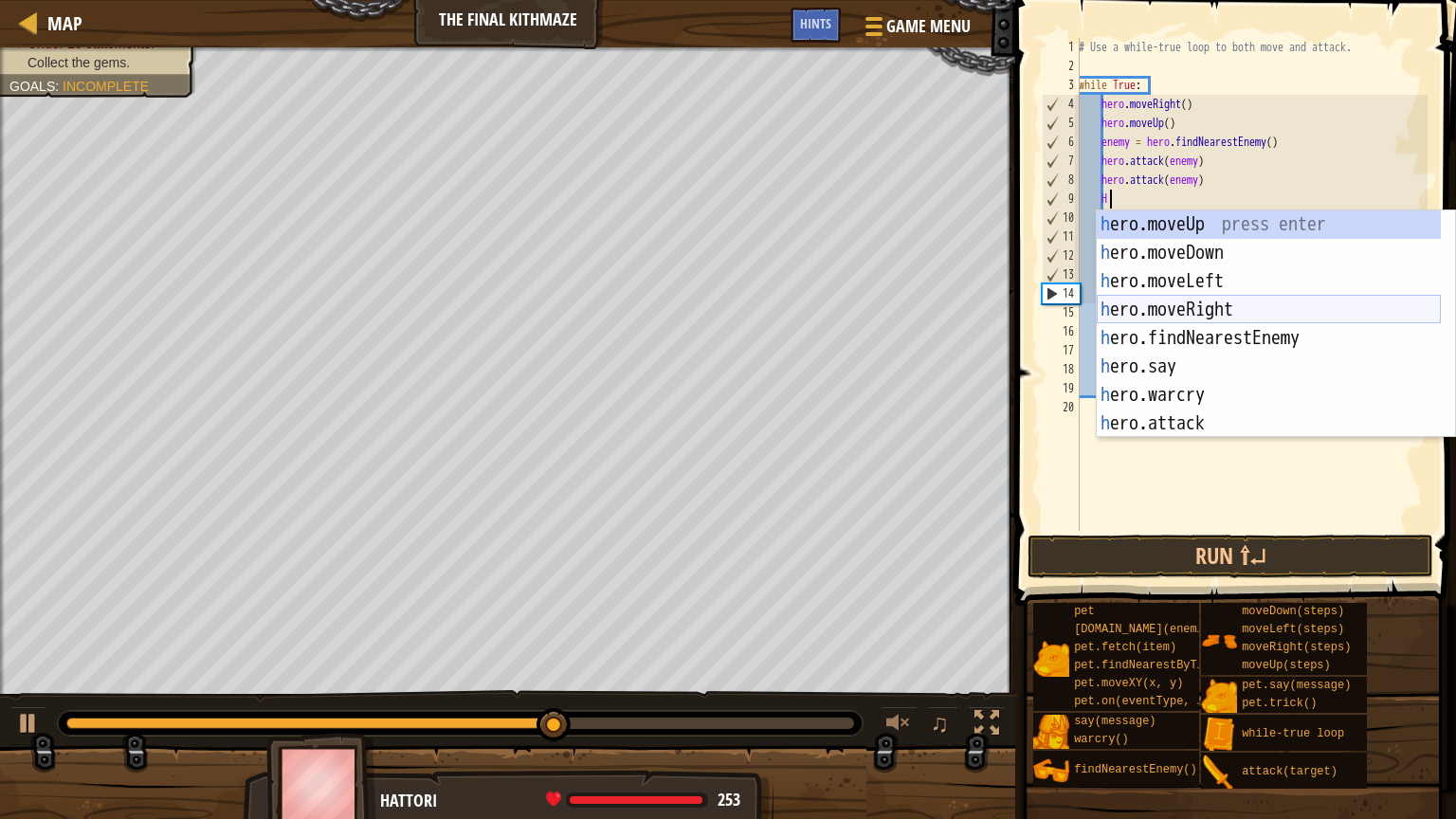 drag, startPoint x: 1205, startPoint y: 300, endPoint x: 1214, endPoint y: 296, distance: 9.84886 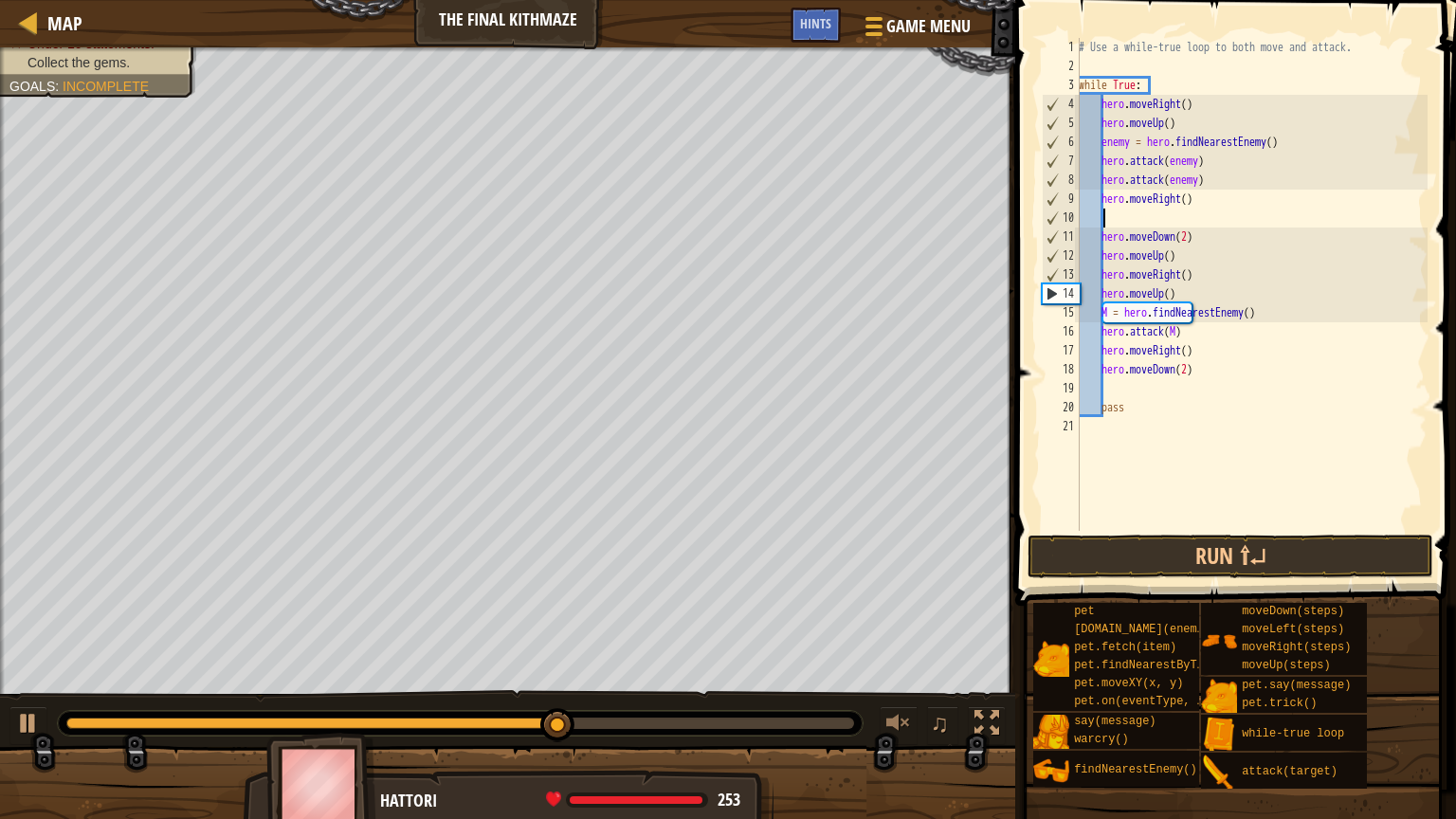 scroll, scrollTop: 9, scrollLeft: 0, axis: vertical 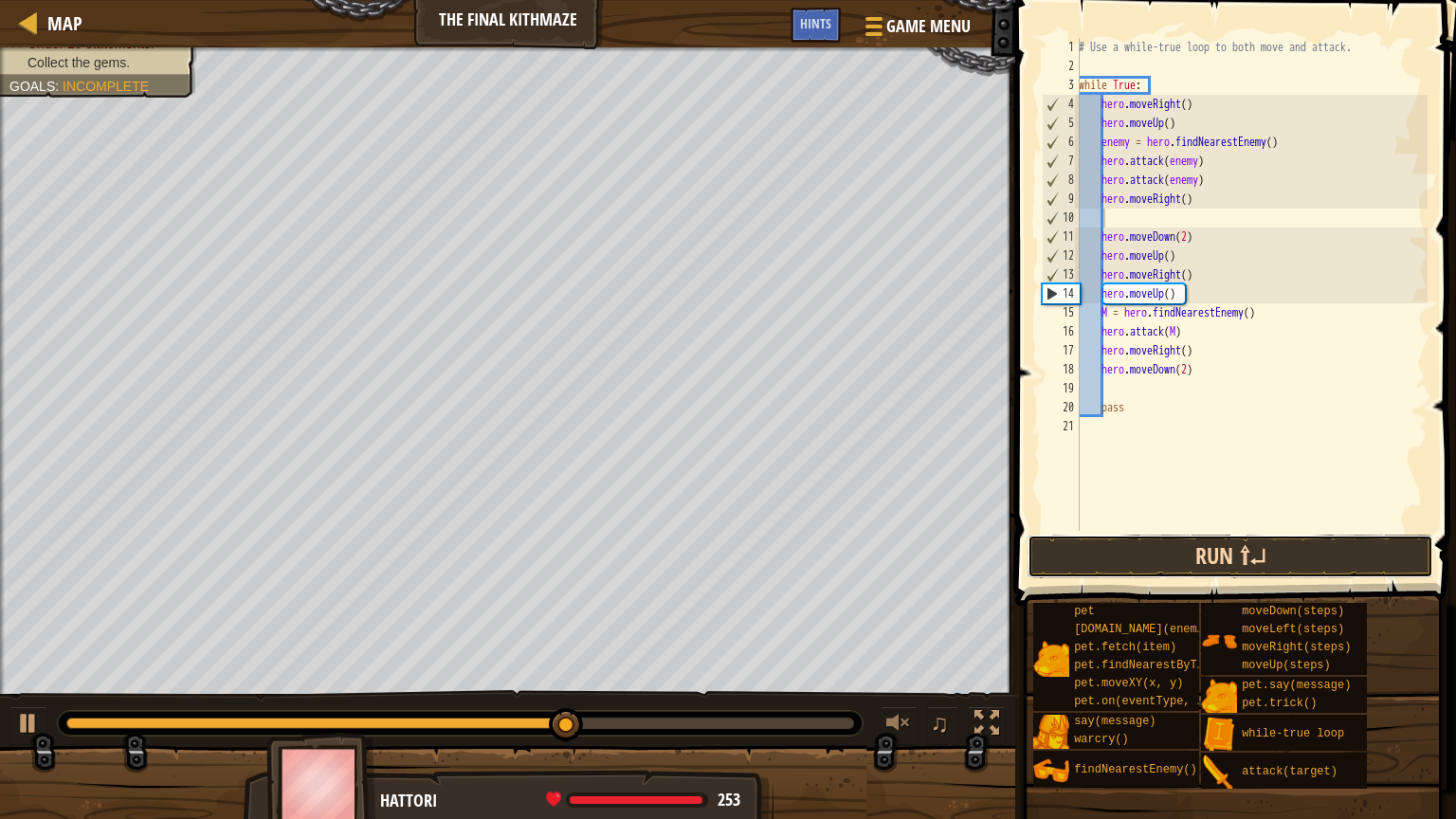 click on "Run ⇧↵" at bounding box center [1230, 556] 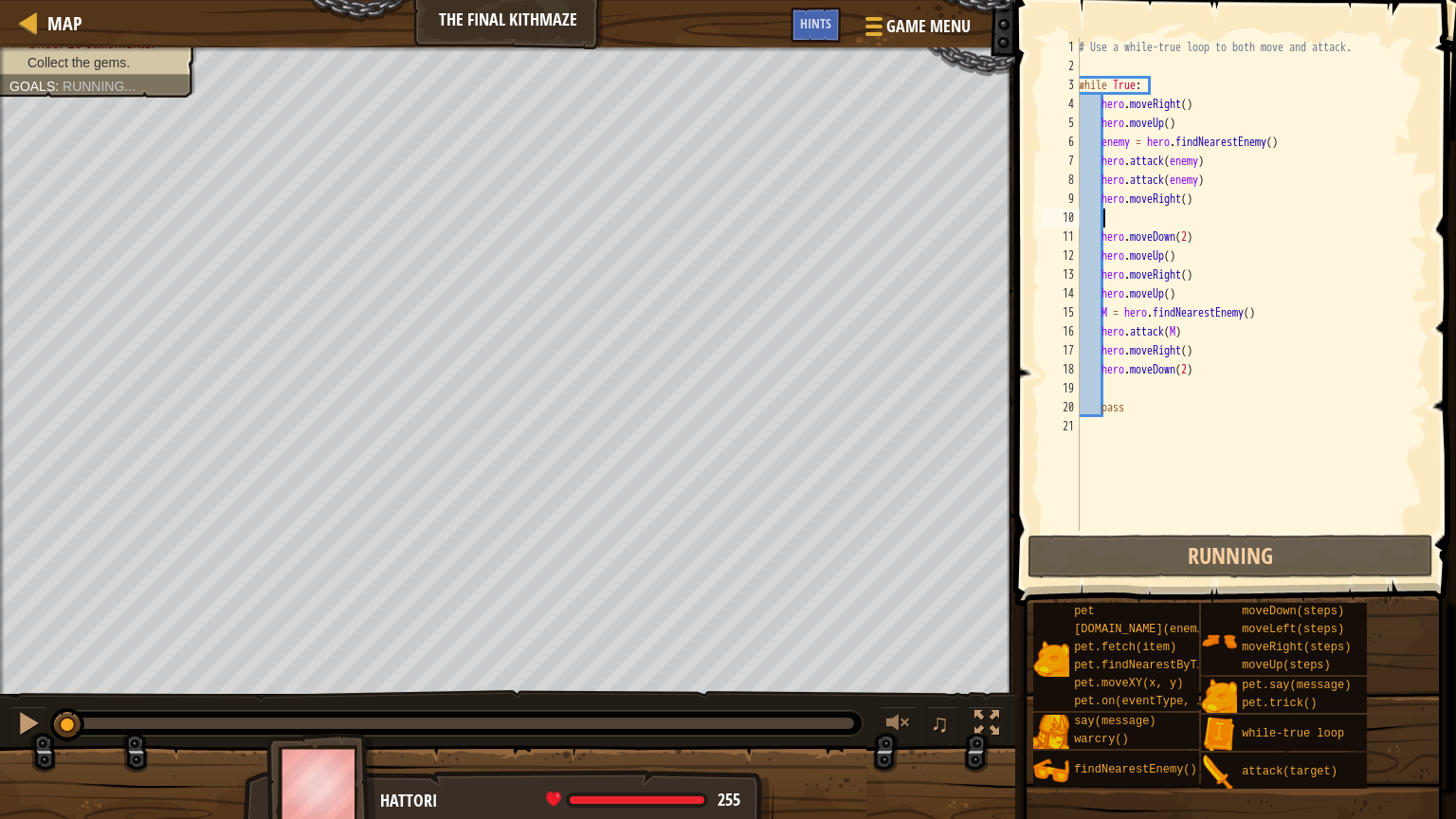click at bounding box center [1237, 276] 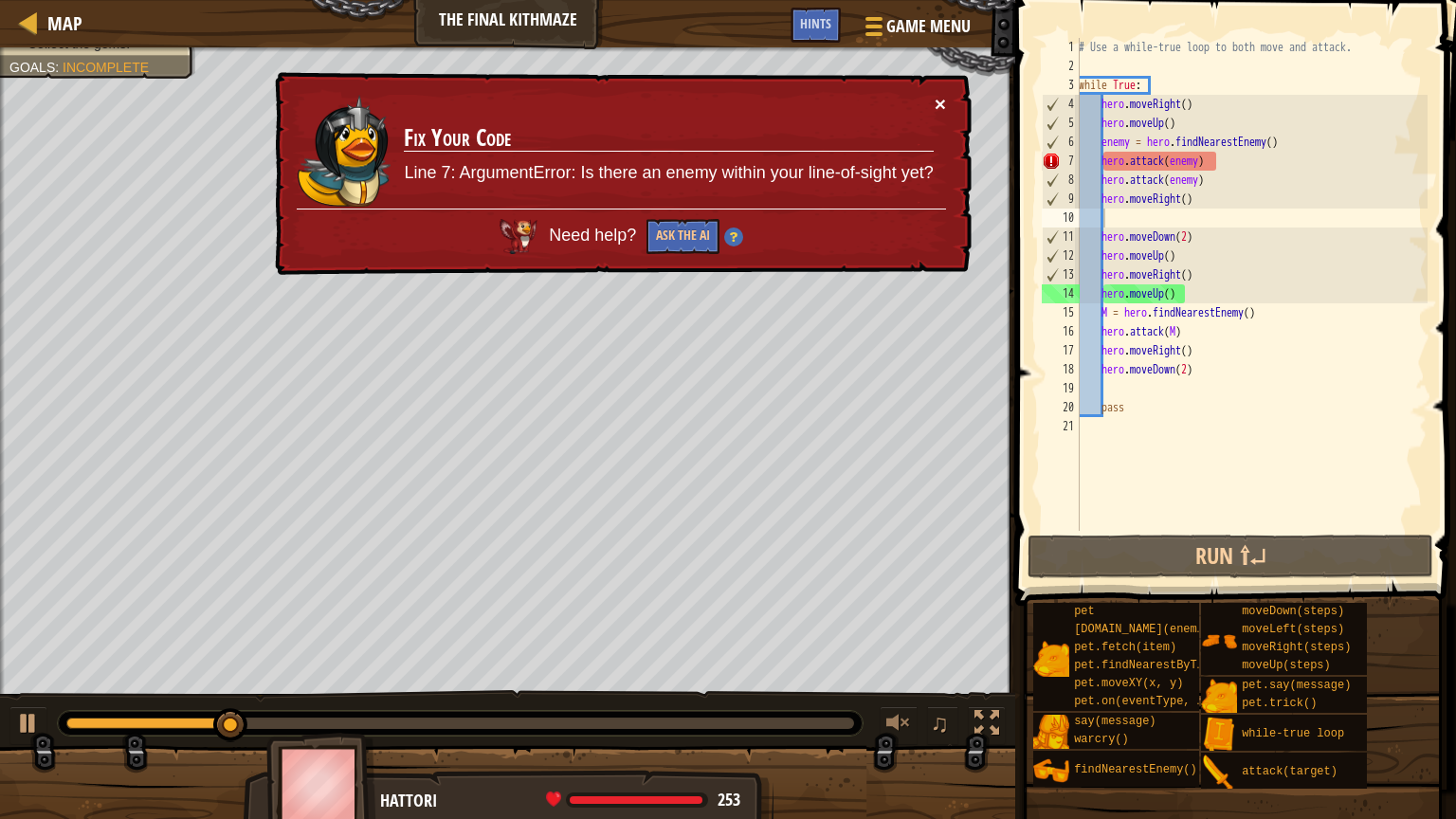 click on "×" at bounding box center (940, 103) 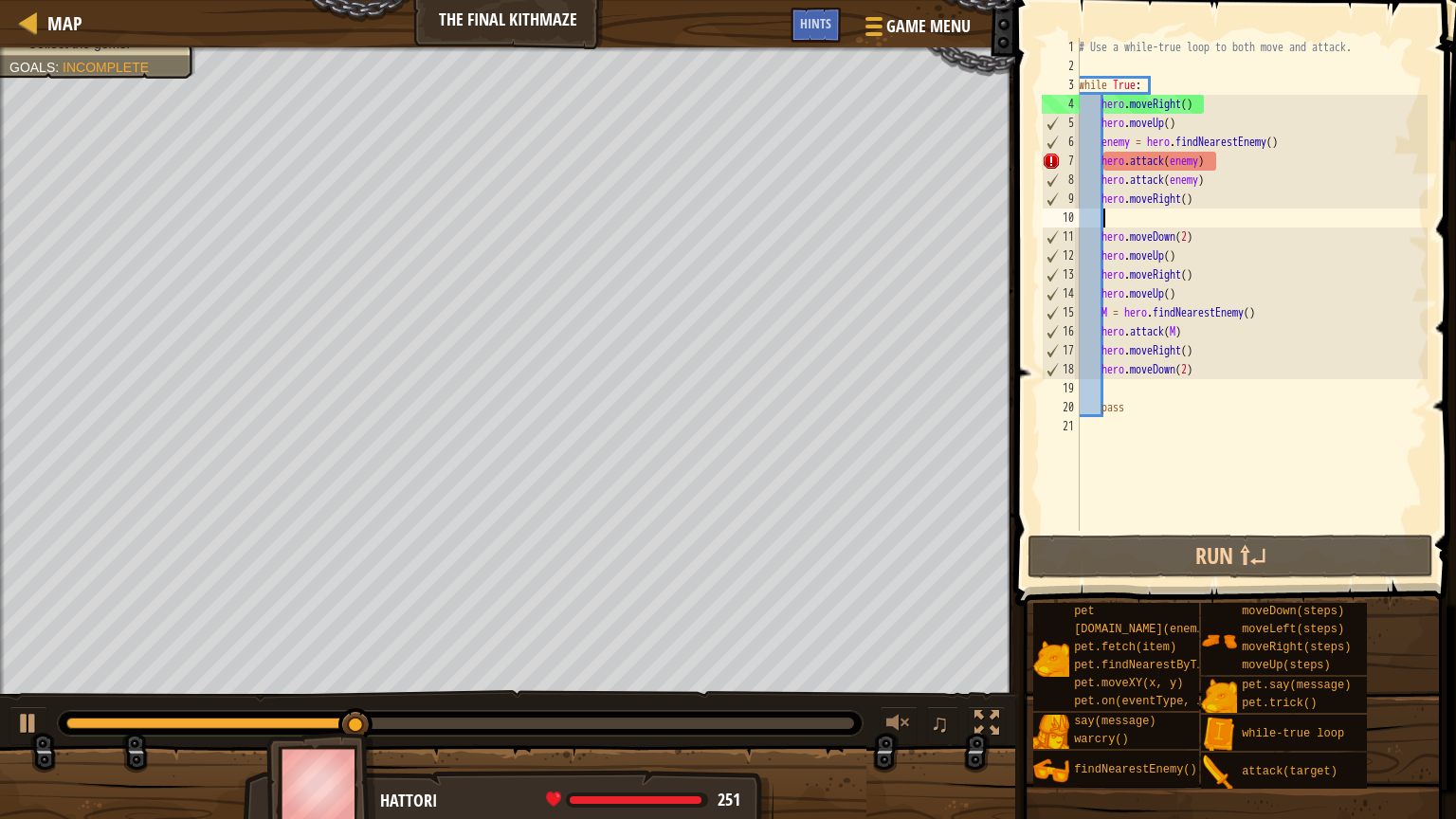 click on "# Use a while-true loop to both move and attack.      while   True :      hero . moveRight ( )      hero . moveUp ( )      enemy   =   hero . findNearestEnemy ( )      hero . attack ( enemy )      hero . attack ( enemy )      hero . moveRight ( )           hero . moveDown ( 2 )      hero . moveUp ( )      hero . moveRight ( )      hero . moveUp ( )      M   =   hero . findNearestEnemy ( )      hero . attack ( M )      hero . moveRight ( )      hero . moveDown ( 2 )           pass" at bounding box center (1251, 303) 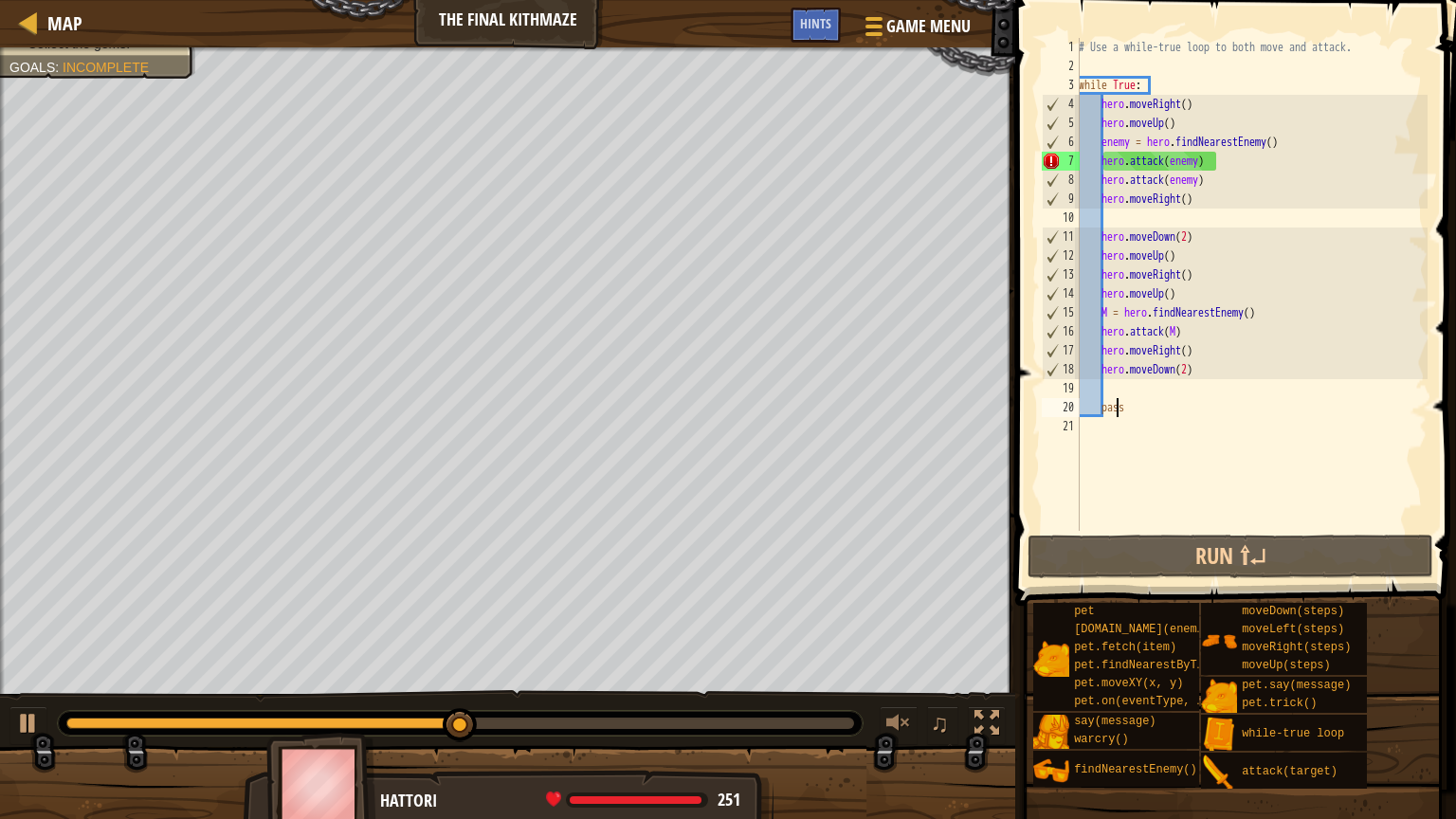 click on "# Use a while-true loop to both move and attack.      while   True :      hero . moveRight ( )      hero . moveUp ( )      enemy   =   hero . findNearestEnemy ( )      hero . attack ( enemy )      hero . attack ( enemy )      hero . moveRight ( )           hero . moveDown ( 2 )      hero . moveUp ( )      hero . moveRight ( )      hero . moveUp ( )      M   =   hero . findNearestEnemy ( )      hero . attack ( M )      hero . moveRight ( )      hero . moveDown ( 2 )           pass" at bounding box center [1251, 303] 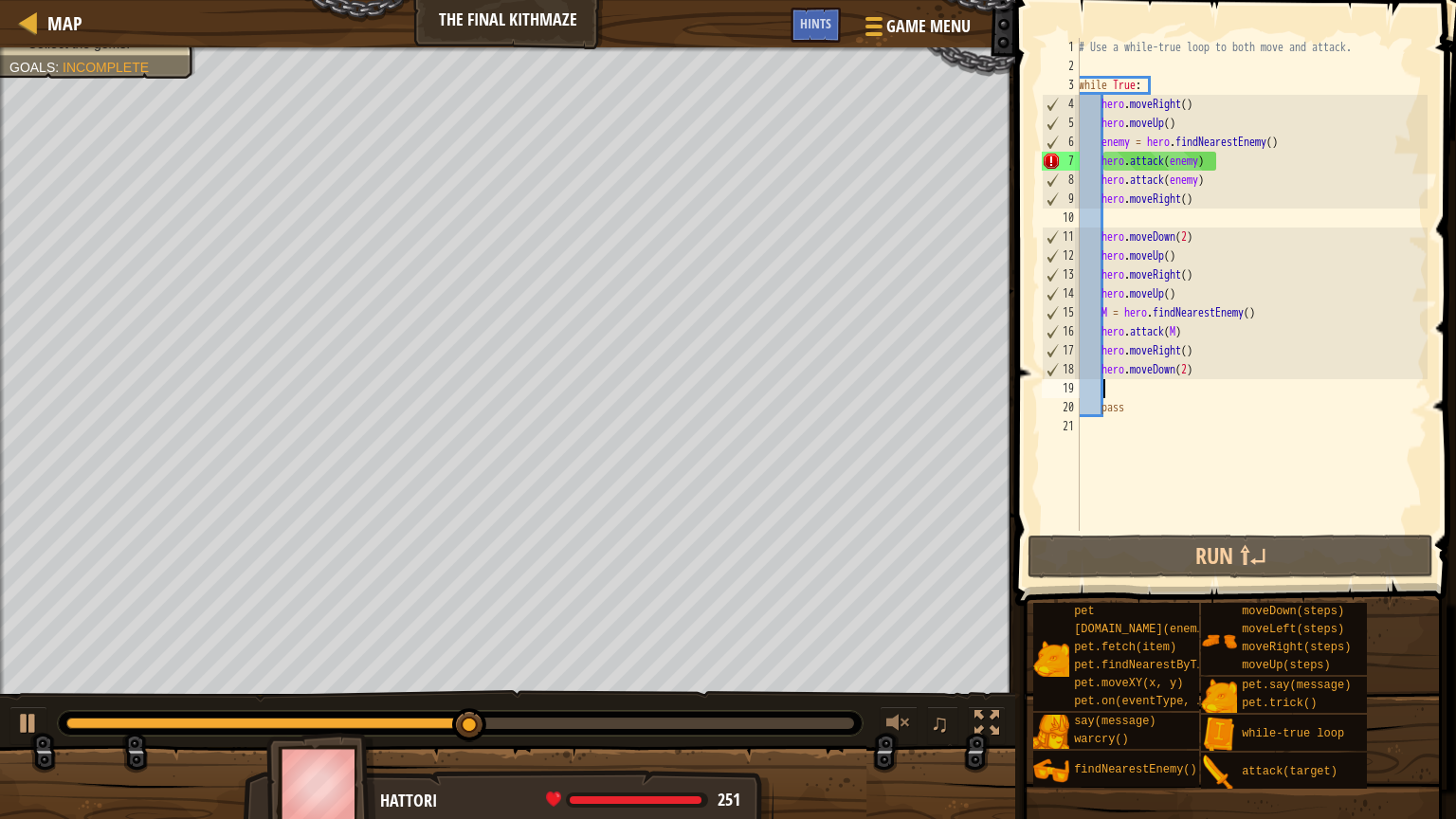 click on "# Use a while-true loop to both move and attack.      while   True :      hero . moveRight ( )      hero . moveUp ( )      enemy   =   hero . findNearestEnemy ( )      hero . attack ( enemy )      hero . attack ( enemy )      hero . moveRight ( )           hero . moveDown ( 2 )      hero . moveUp ( )      hero . moveRight ( )      hero . moveUp ( )      M   =   hero . findNearestEnemy ( )      hero . attack ( M )      hero . moveRight ( )      hero . moveDown ( 2 )           pass" at bounding box center [1251, 303] 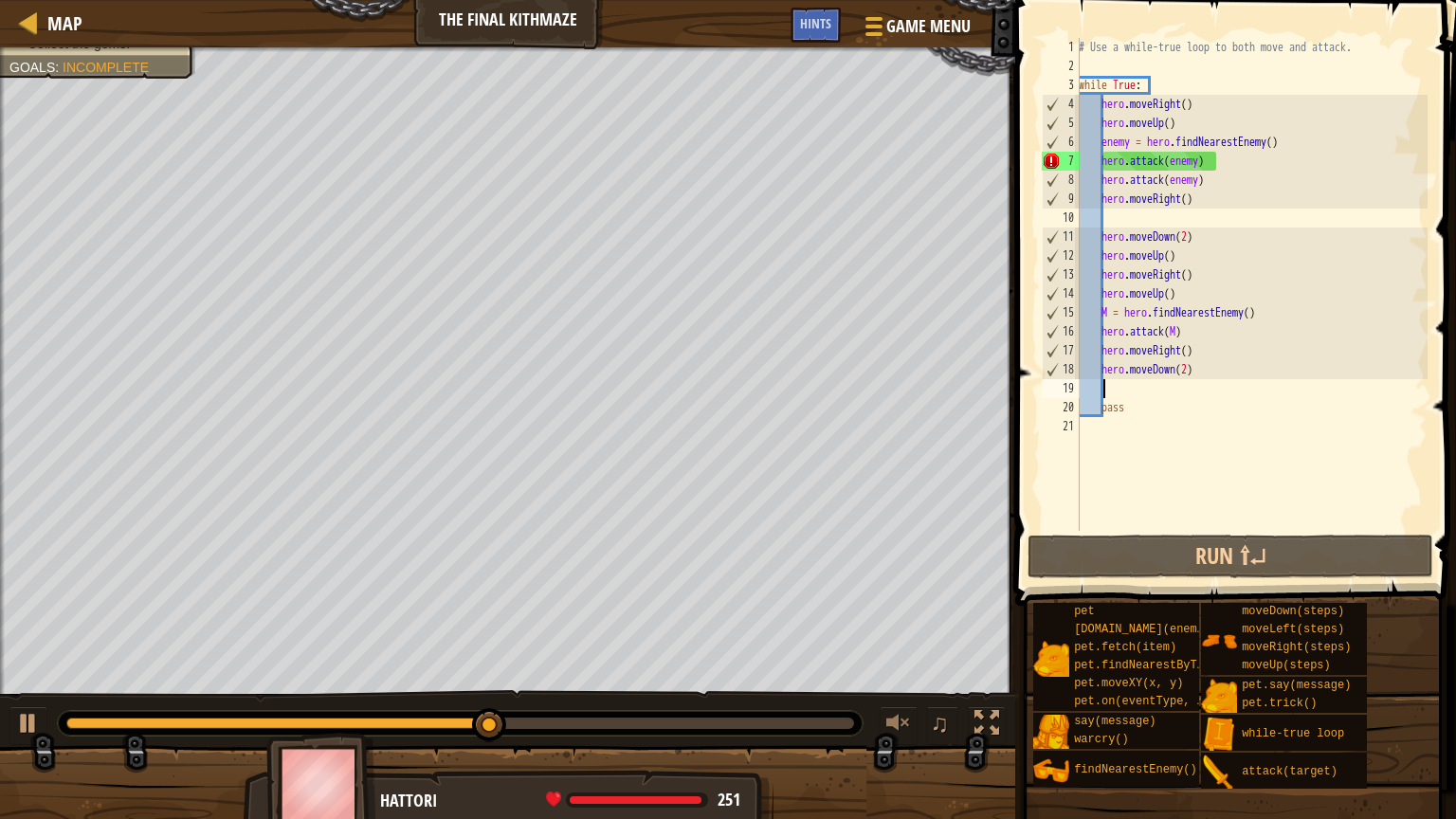 type on "H" 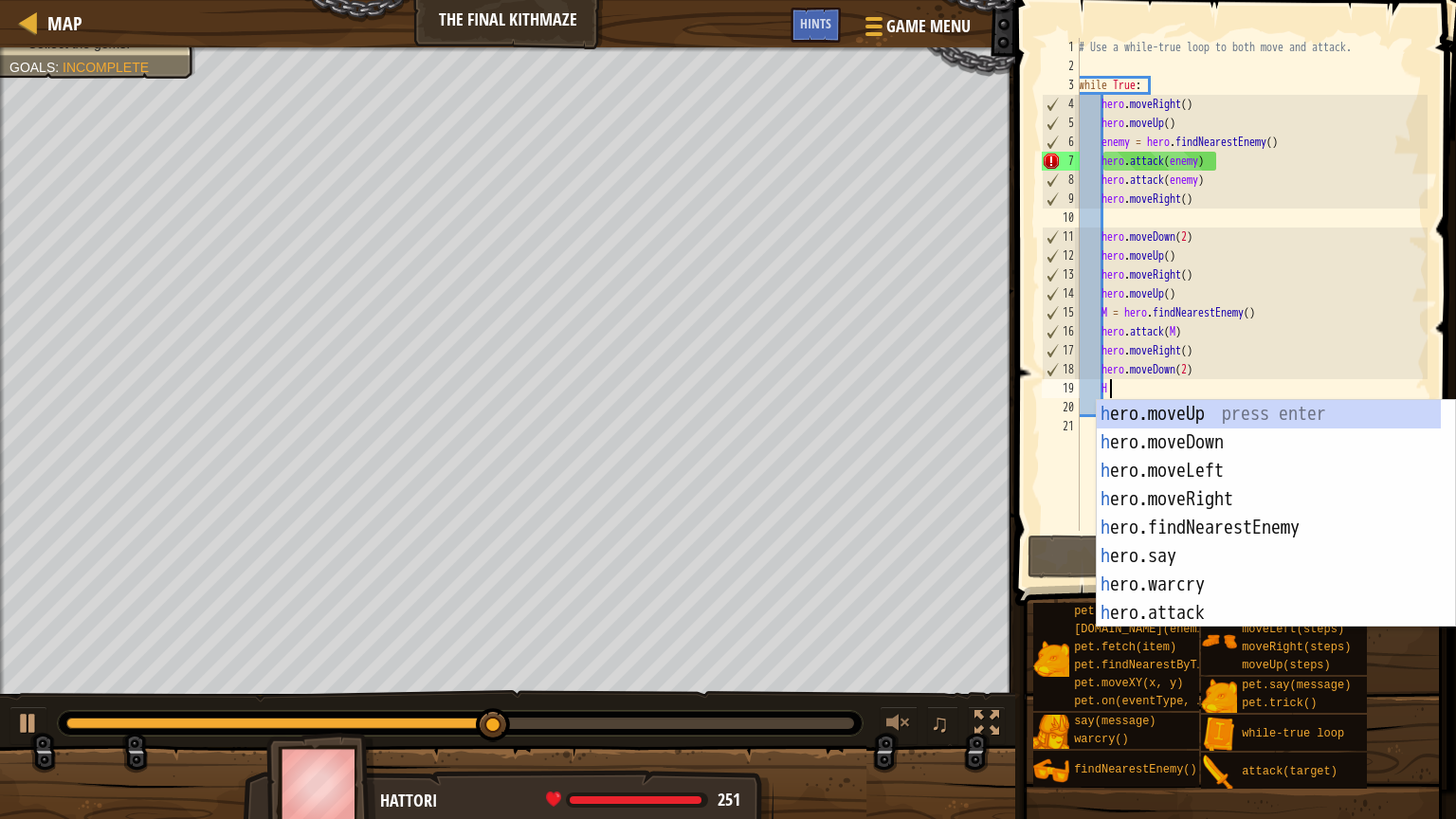 scroll, scrollTop: 9, scrollLeft: 1, axis: both 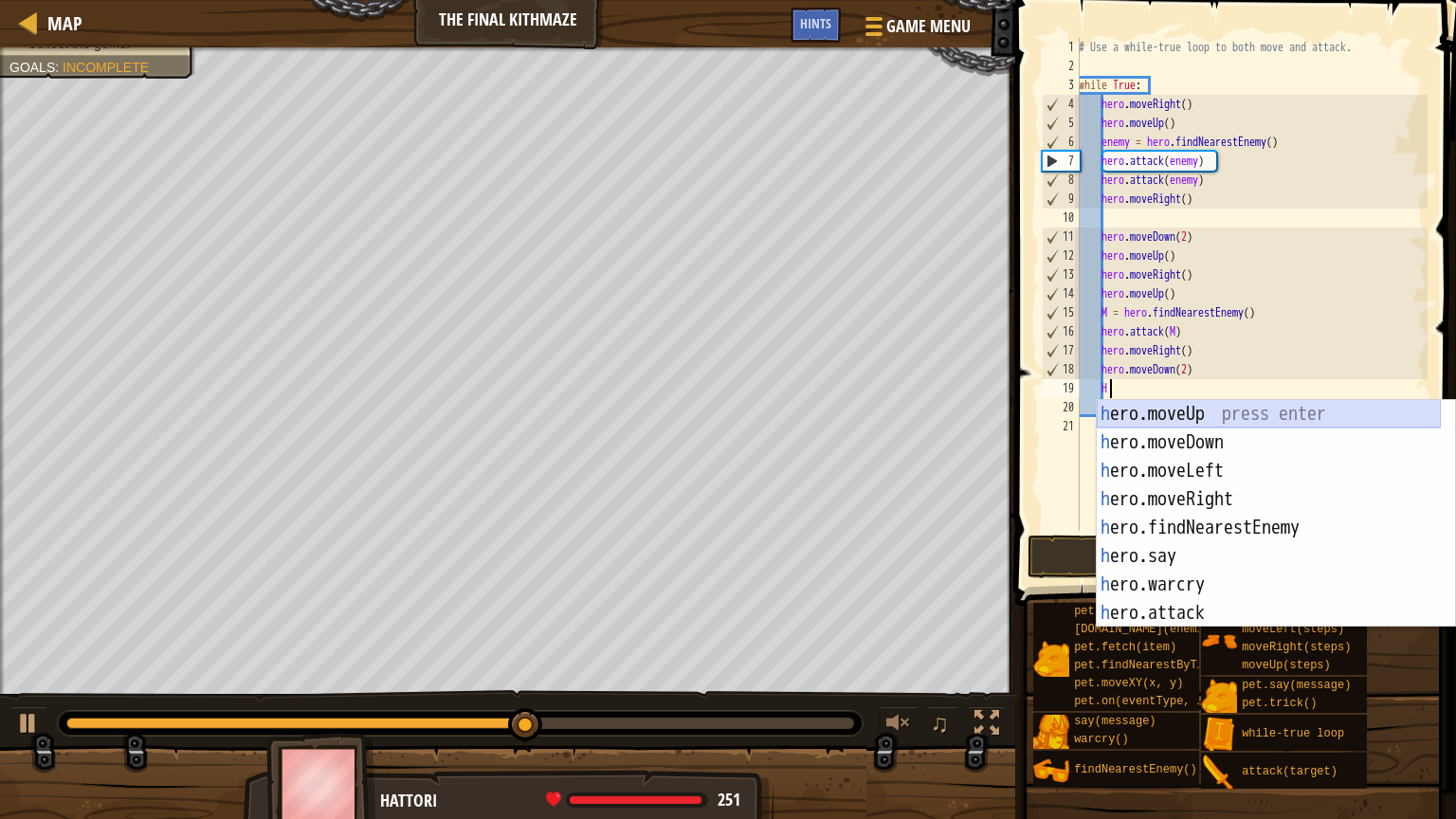 click on "h ero.moveUp press enter h ero.moveDown press enter h ero.moveLeft press enter h ero.moveRight press enter h ero.findNearestEnemy press enter h ero.say press enter h ero.warcry press enter h ero.attack press enter w h ile-true loop press enter" at bounding box center (1268, 542) 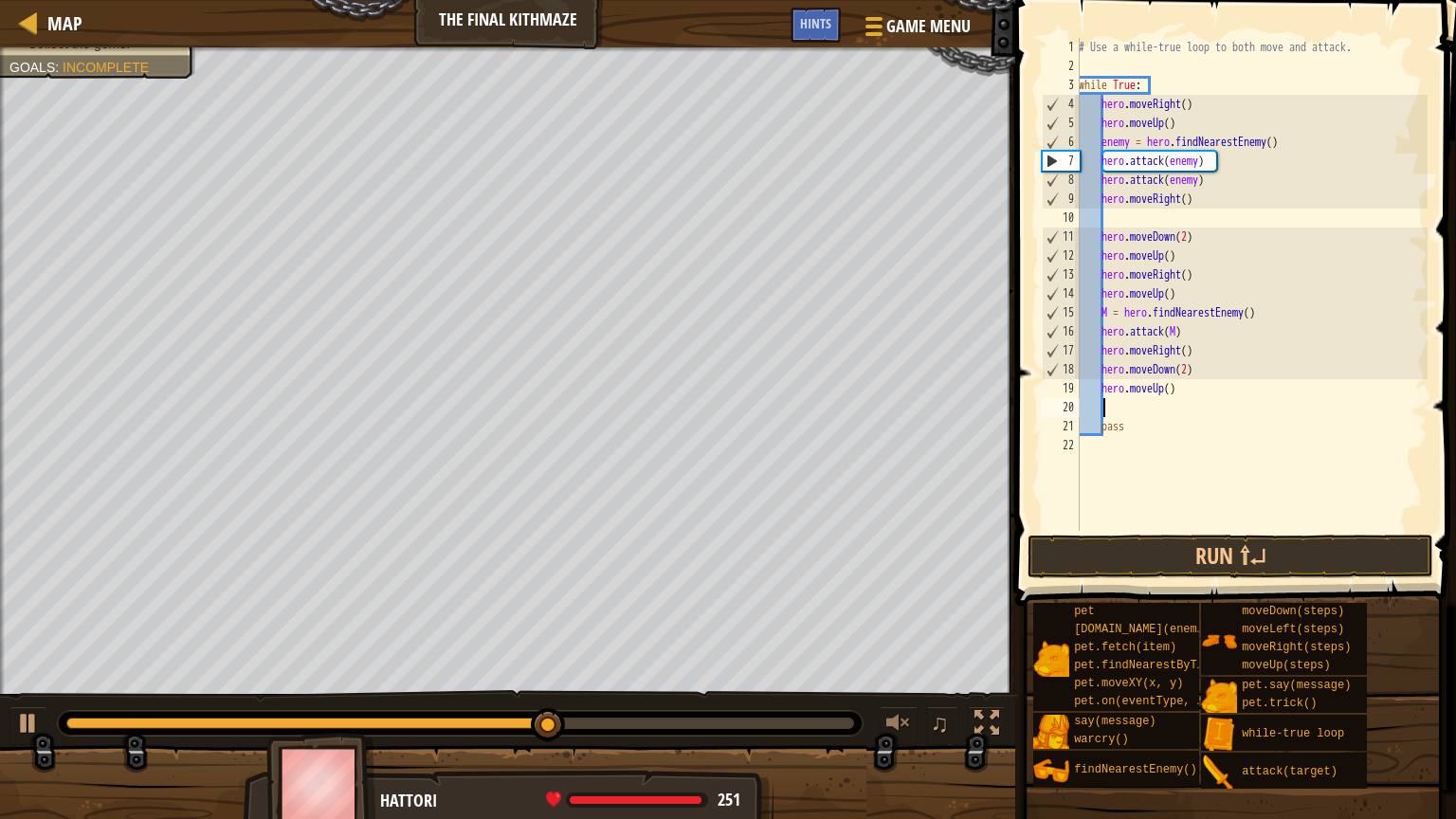 type on "H" 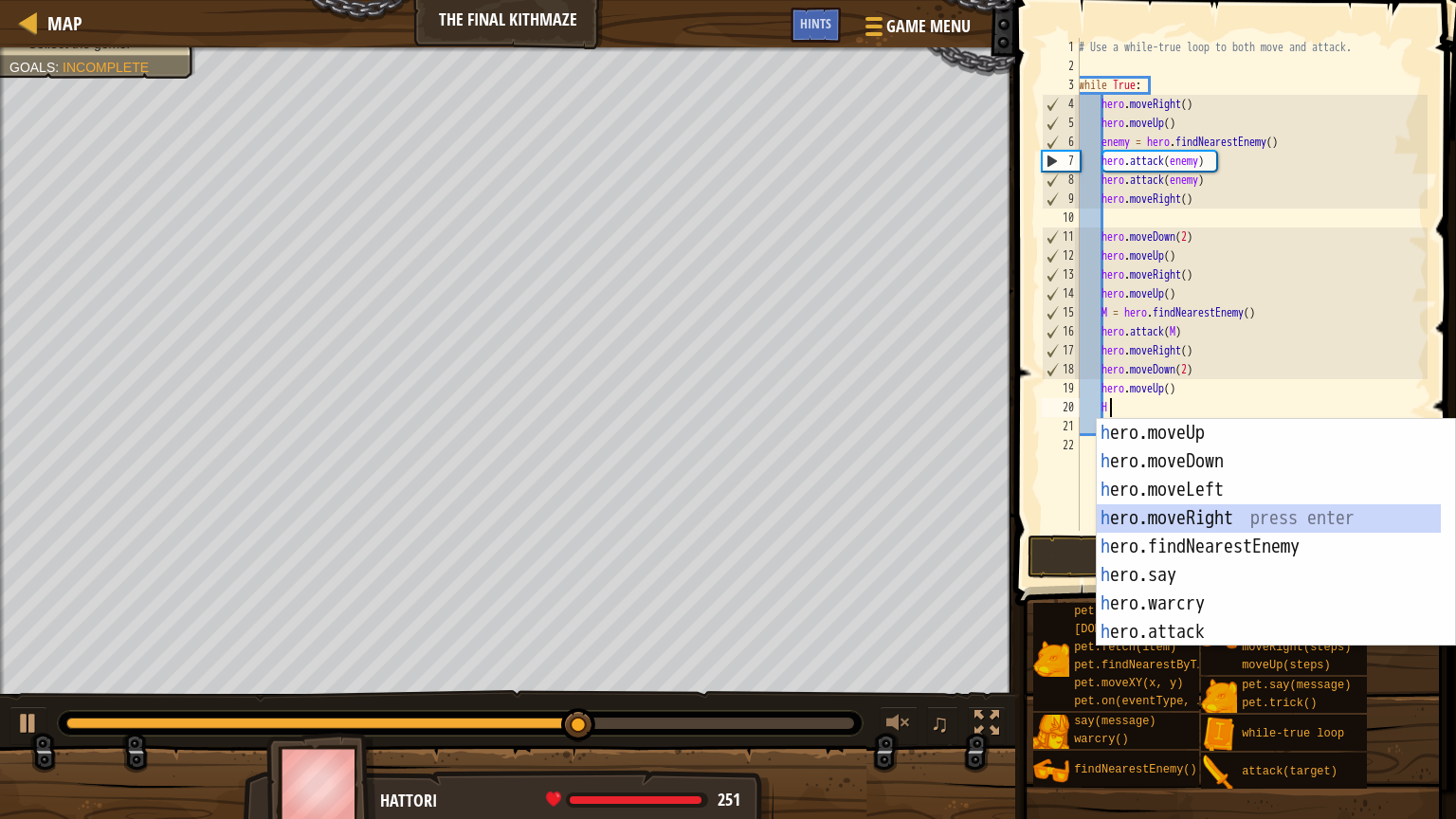 click on "h ero.moveUp press enter h ero.moveDown press enter h ero.moveLeft press enter h ero.moveRight press enter h ero.findNearestEnemy press enter h ero.say press enter h ero.warcry press enter h ero.attack press enter w h ile-true loop press enter" at bounding box center (1268, 561) 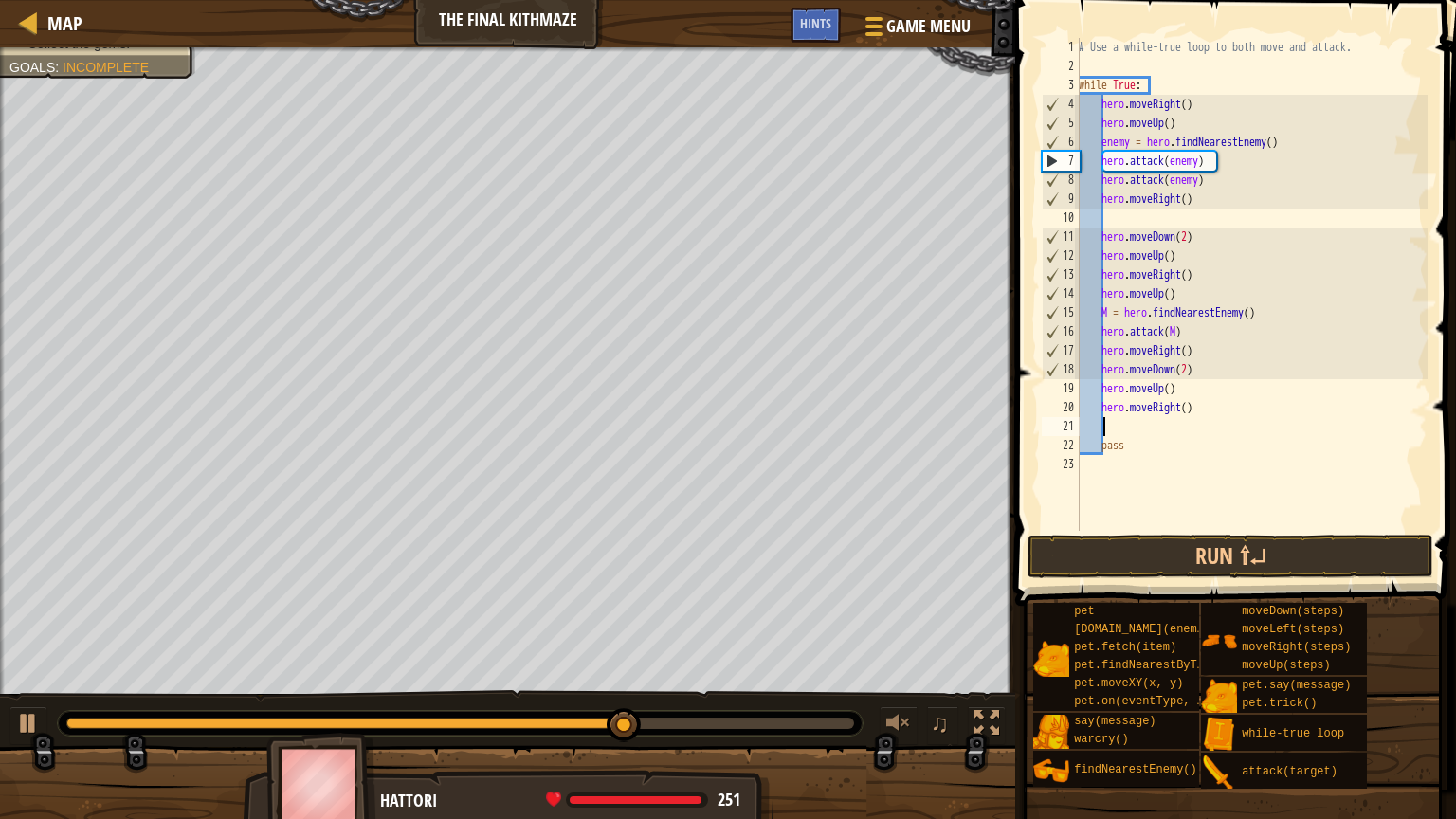 type on "H" 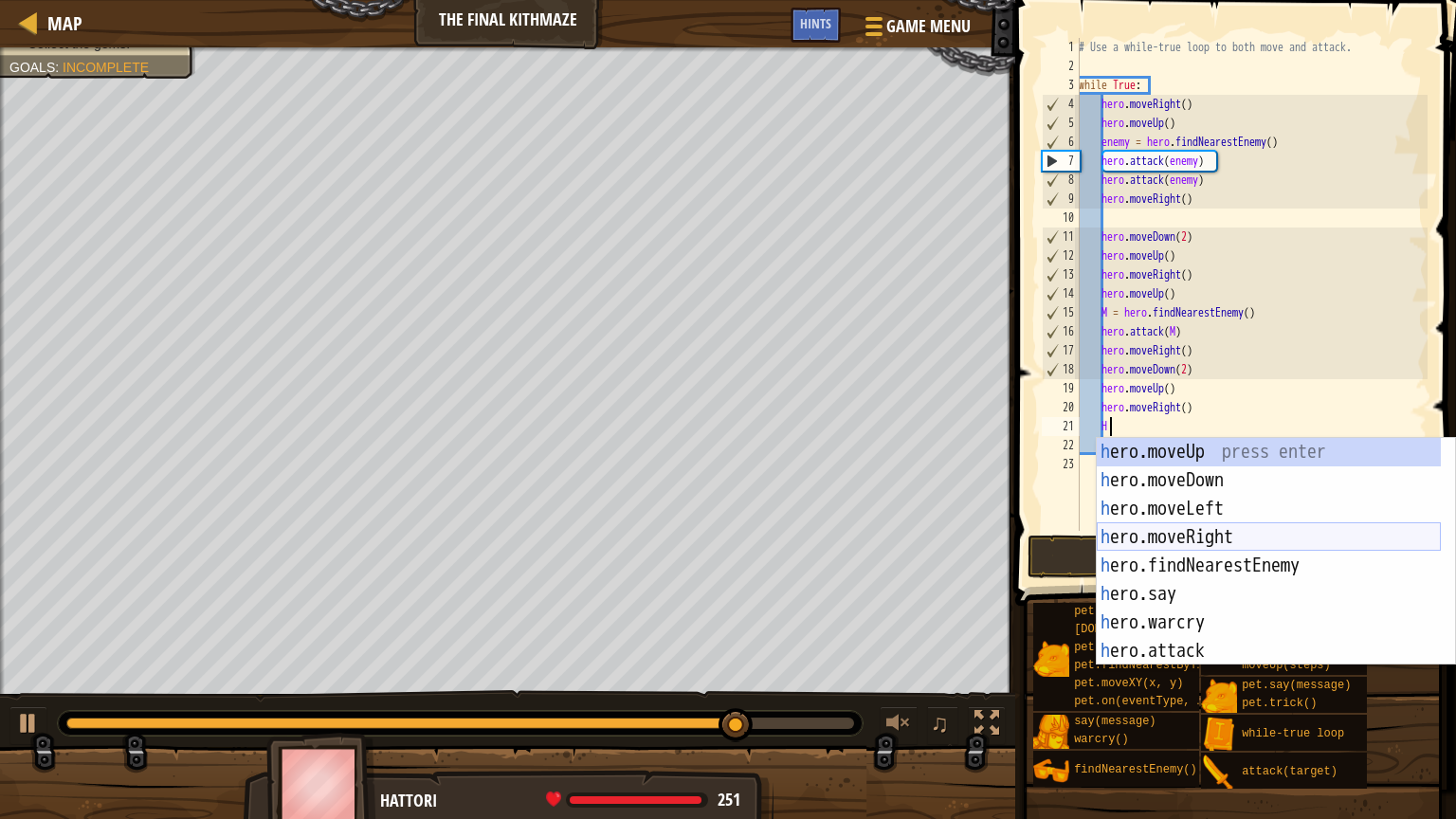 click on "h ero.moveUp press enter h ero.moveDown press enter h ero.moveLeft press enter h ero.moveRight press enter h ero.findNearestEnemy press enter h ero.say press enter h ero.warcry press enter h ero.attack press enter w h ile-true loop press enter" at bounding box center [1268, 580] 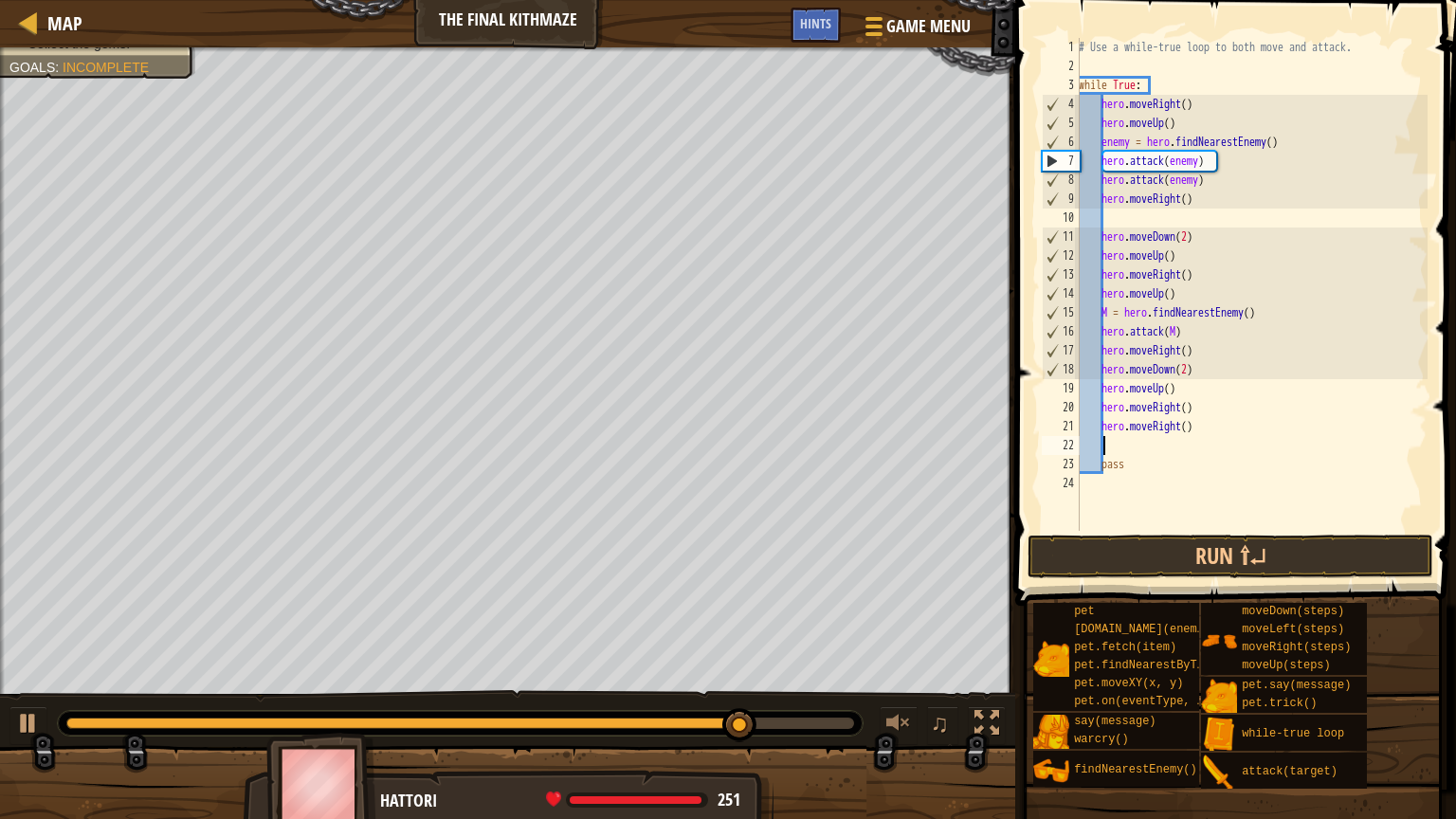 scroll, scrollTop: 9, scrollLeft: 0, axis: vertical 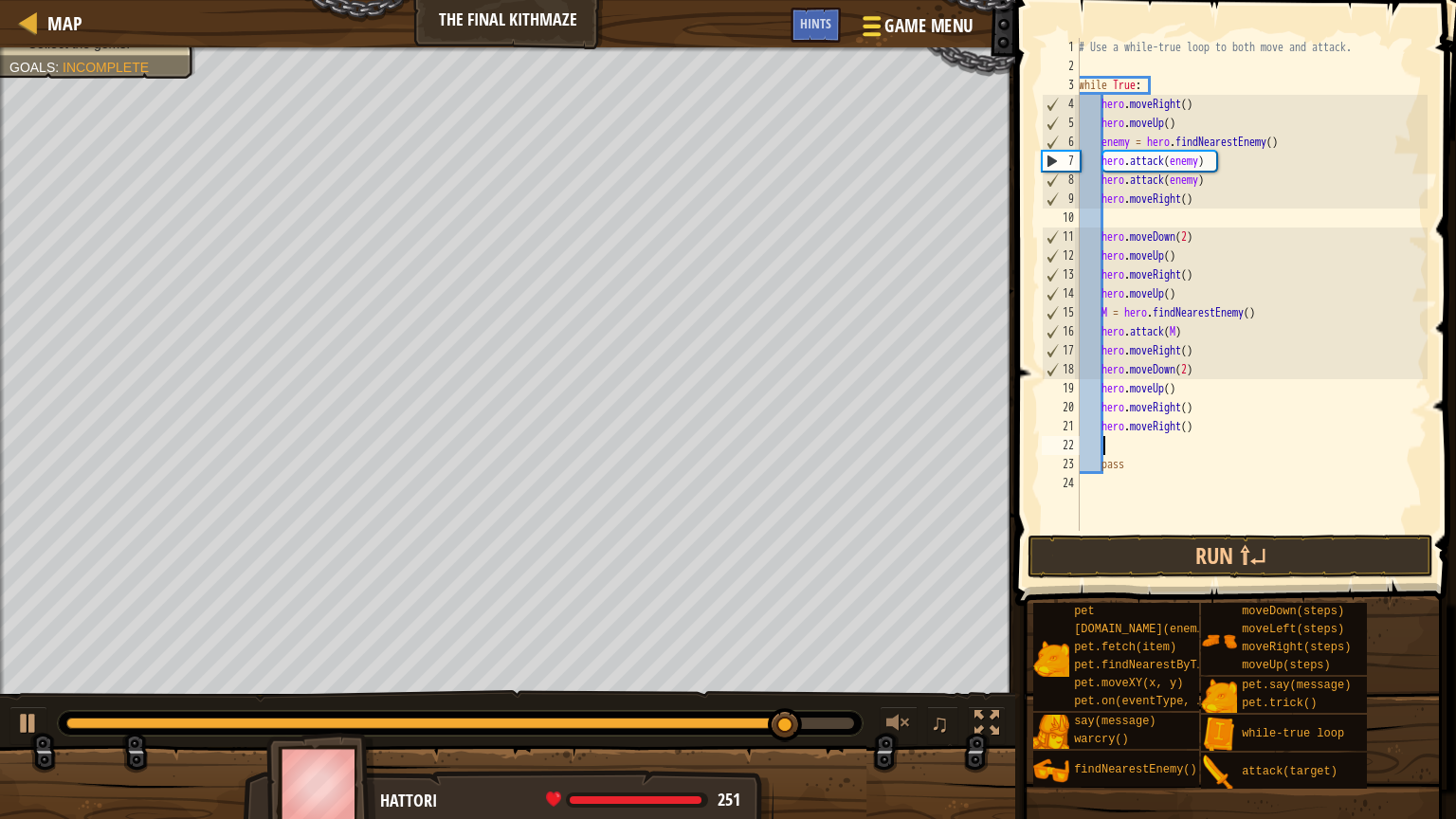 type on "H" 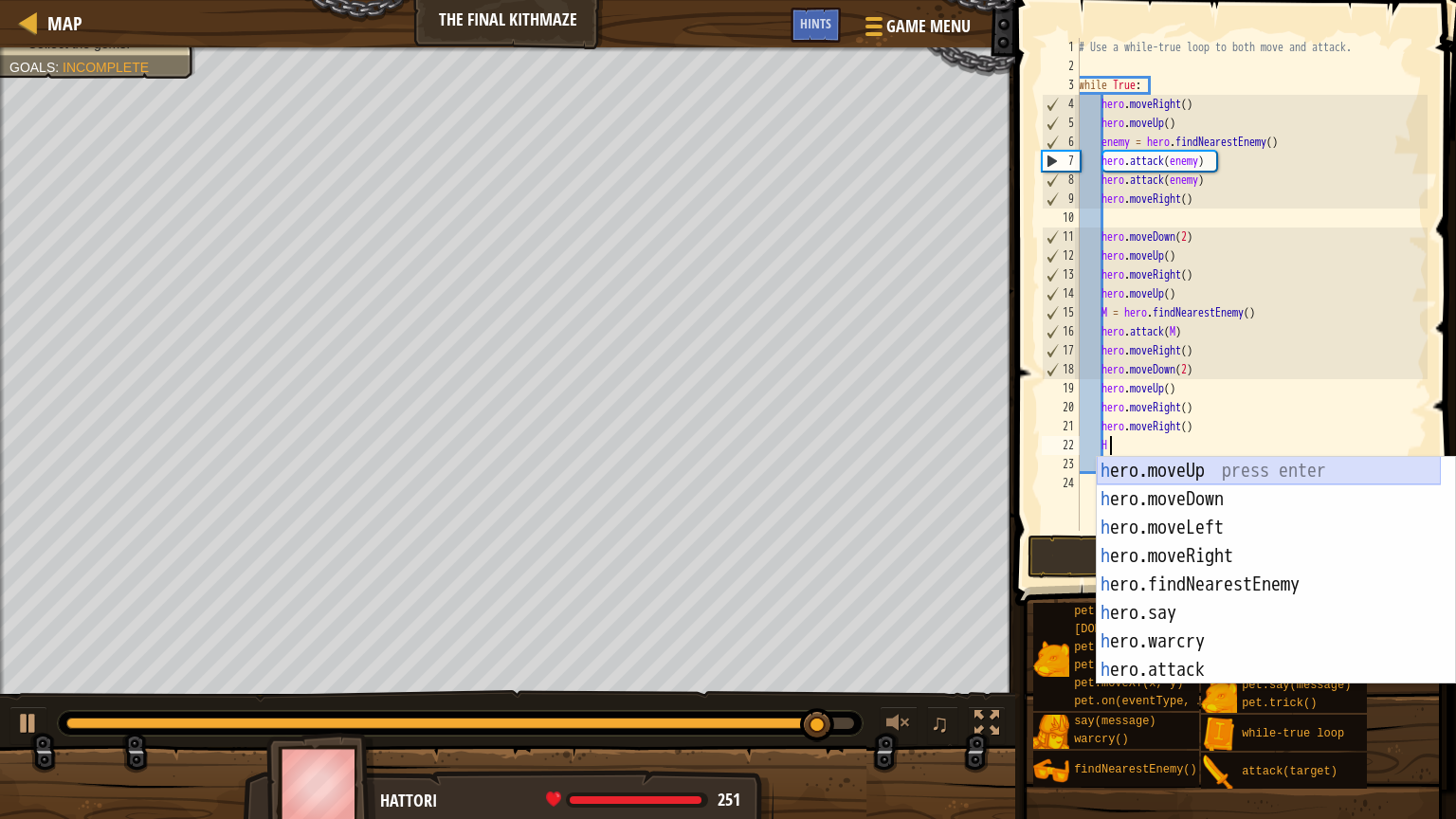 click on "h ero.moveUp press enter h ero.moveDown press enter h ero.moveLeft press enter h ero.moveRight press enter h ero.findNearestEnemy press enter h ero.say press enter h ero.warcry press enter h ero.attack press enter w h ile-true loop press enter" at bounding box center [1268, 599] 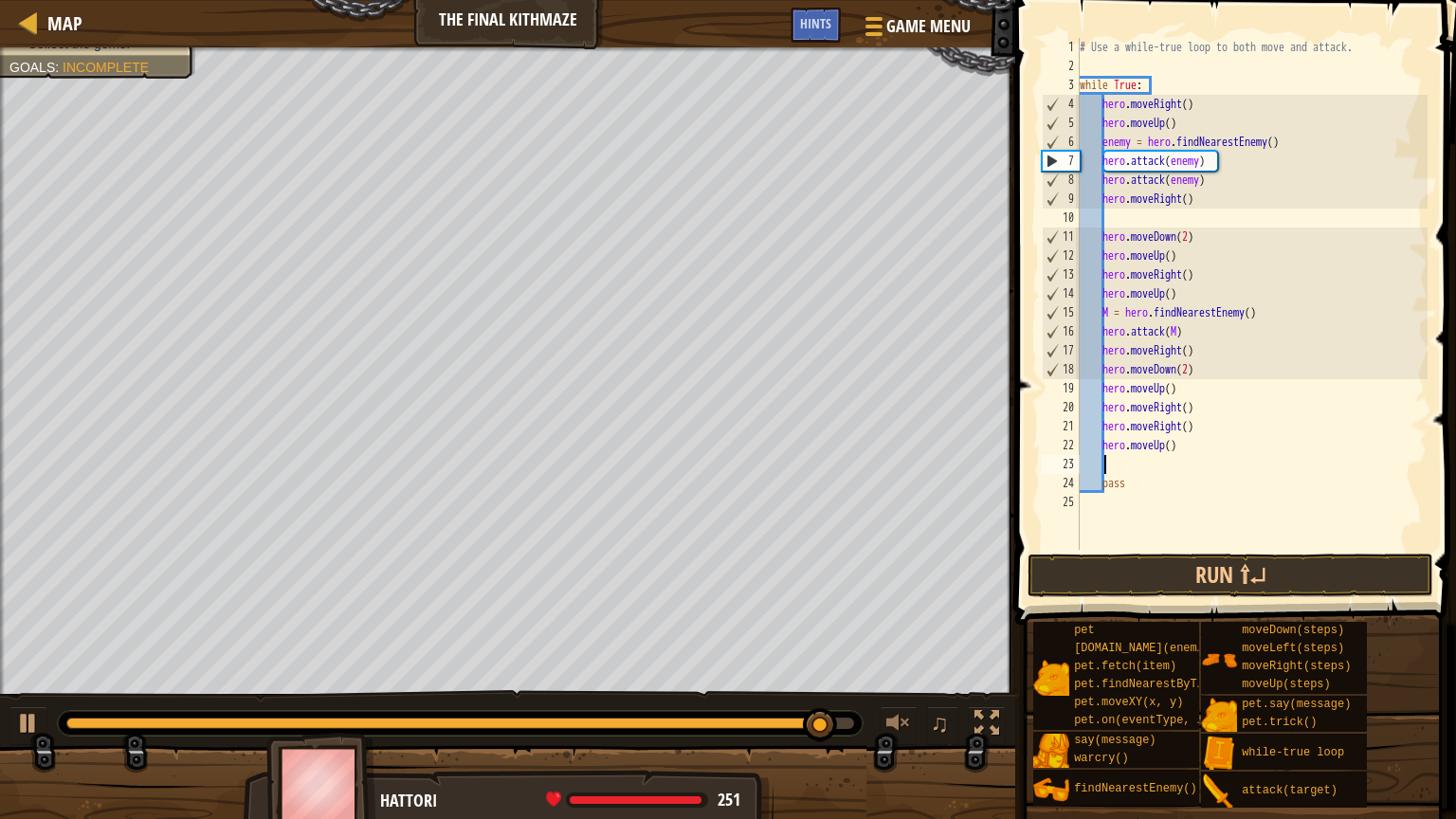 scroll, scrollTop: 9, scrollLeft: 0, axis: vertical 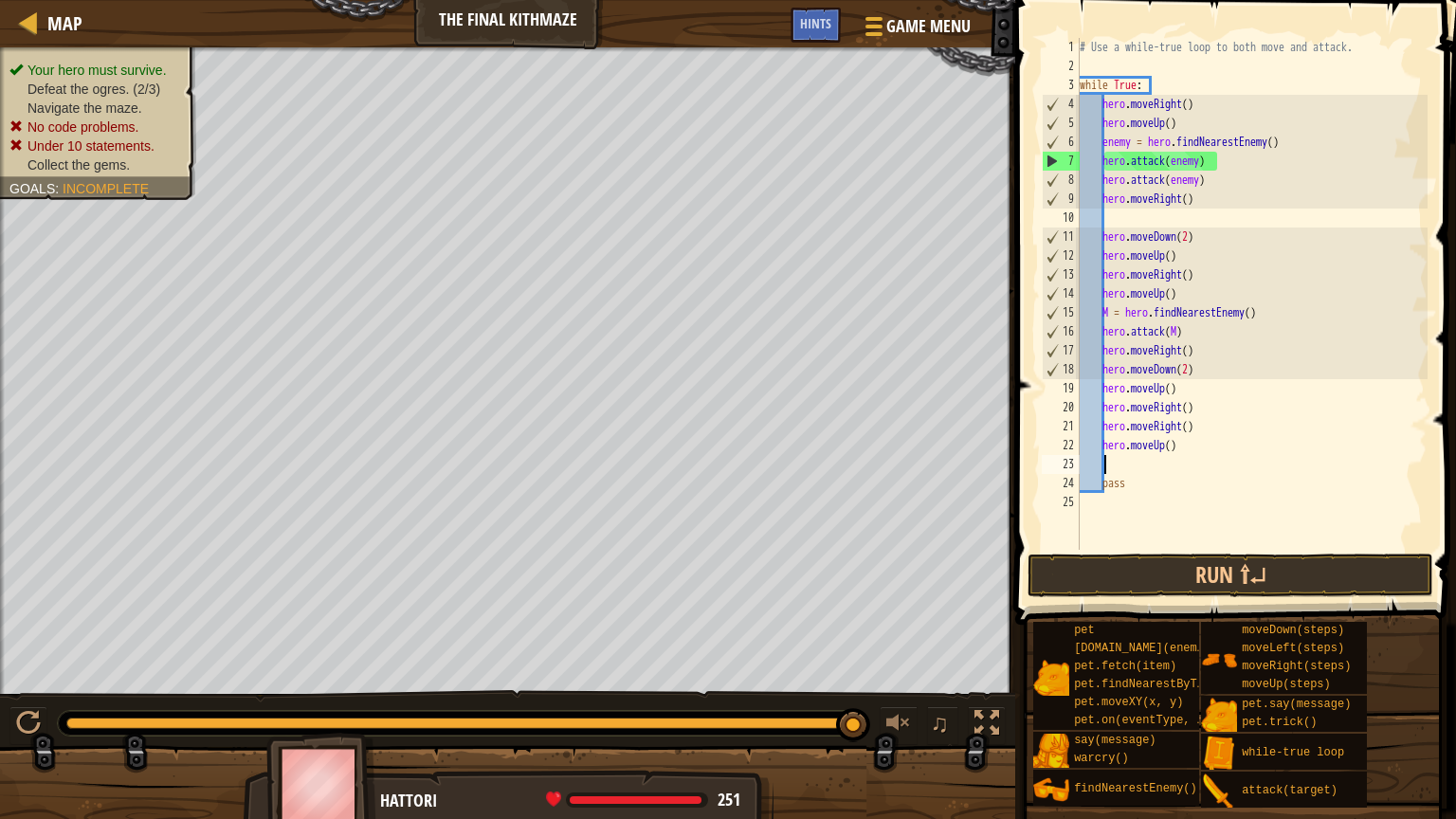 type on "H" 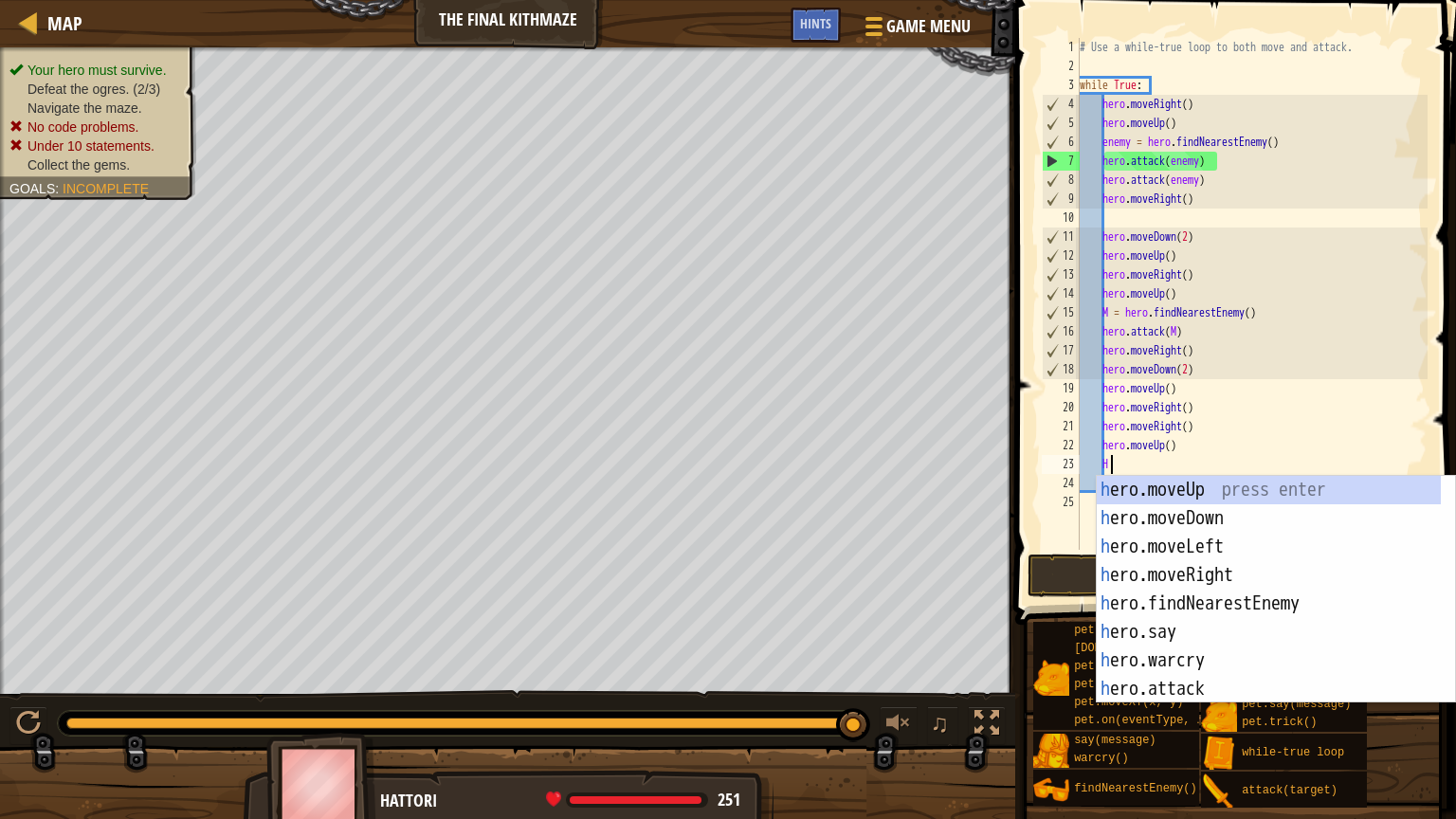 scroll, scrollTop: 9, scrollLeft: 1, axis: both 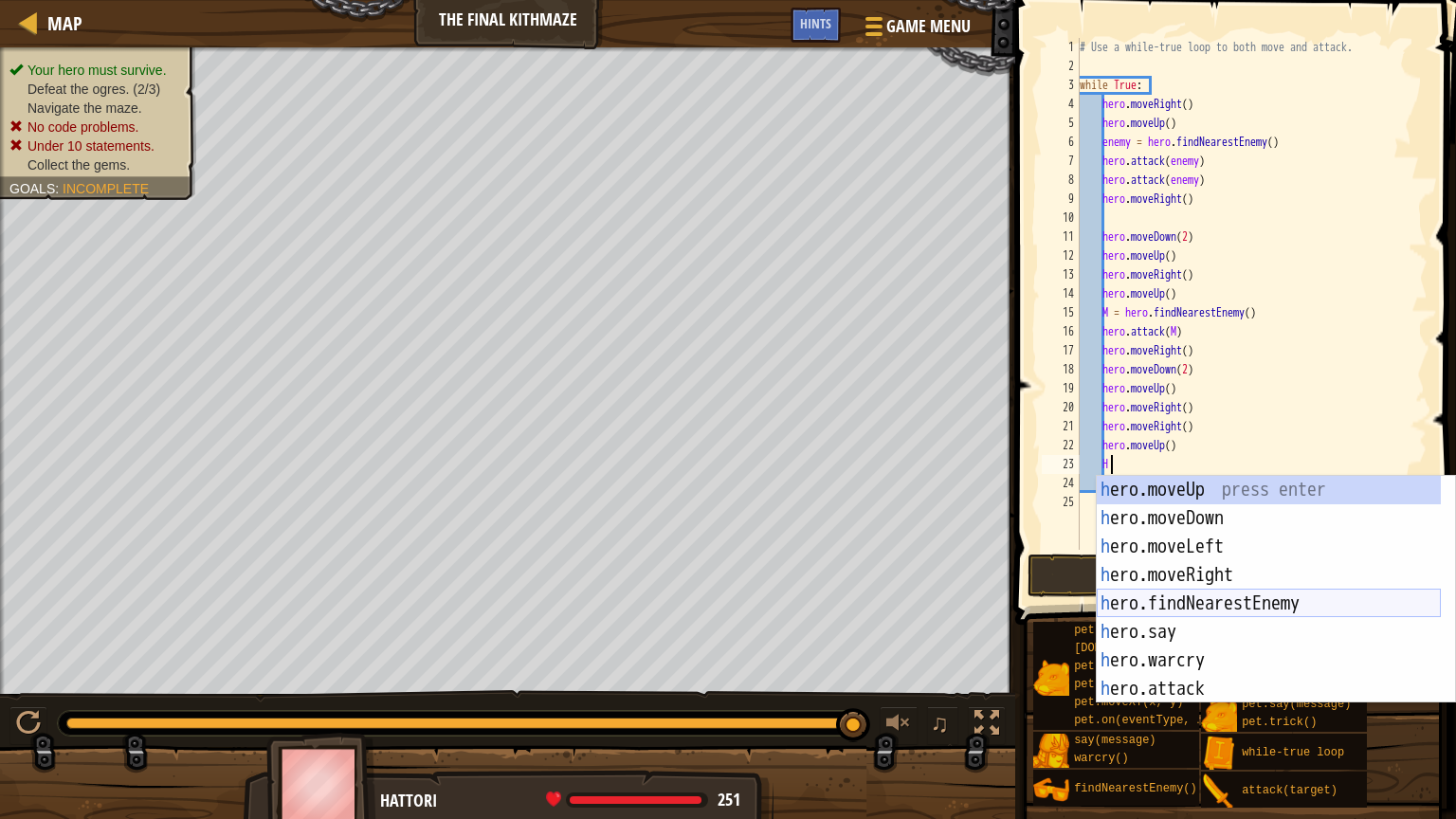click on "h ero.moveUp press enter h ero.moveDown press enter h ero.moveLeft press enter h ero.moveRight press enter h ero.findNearestEnemy press enter h ero.say press enter h ero.warcry press enter h ero.attack press enter w h ile-true loop press enter" at bounding box center (1268, 618) 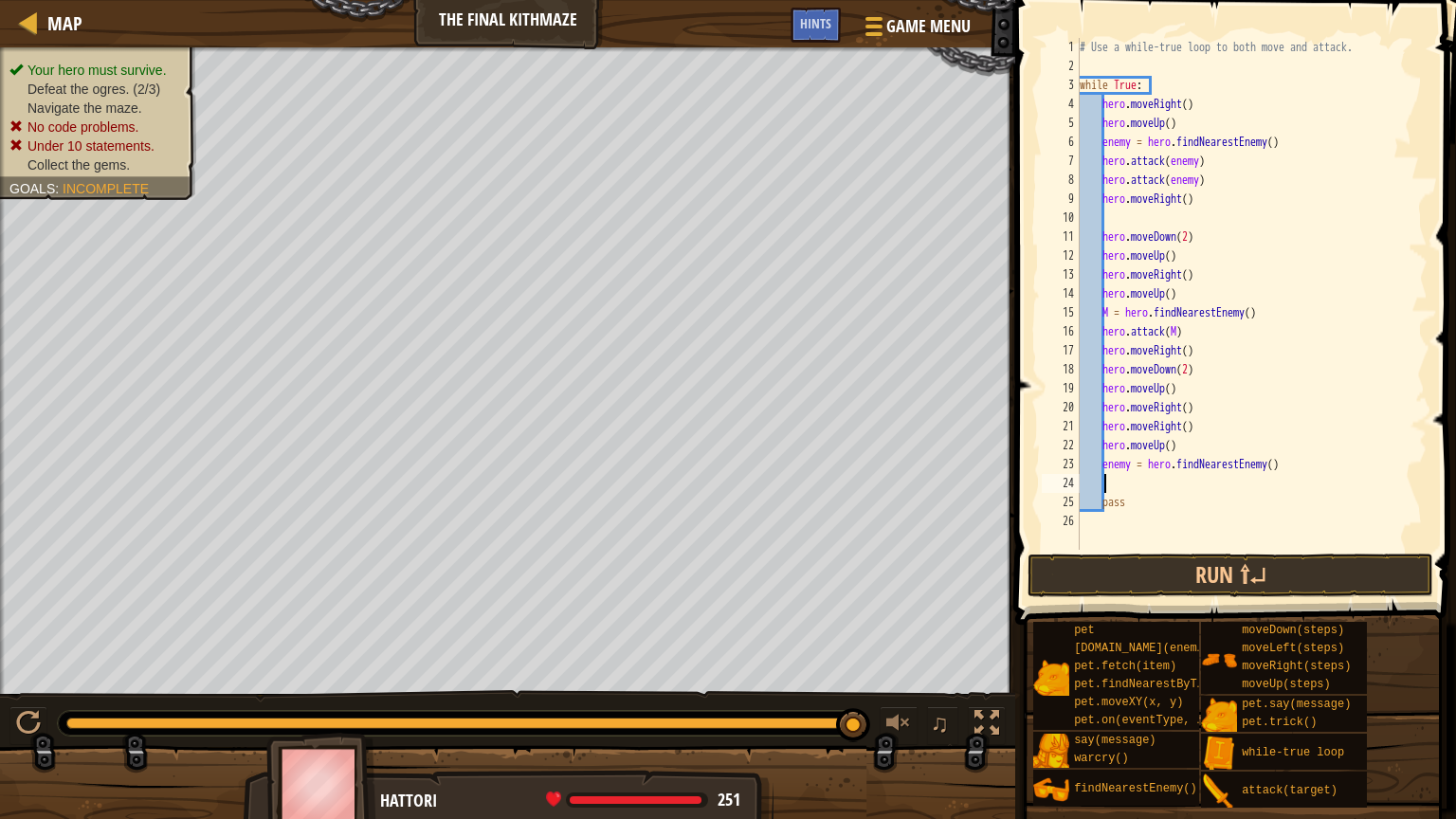scroll, scrollTop: 9, scrollLeft: 0, axis: vertical 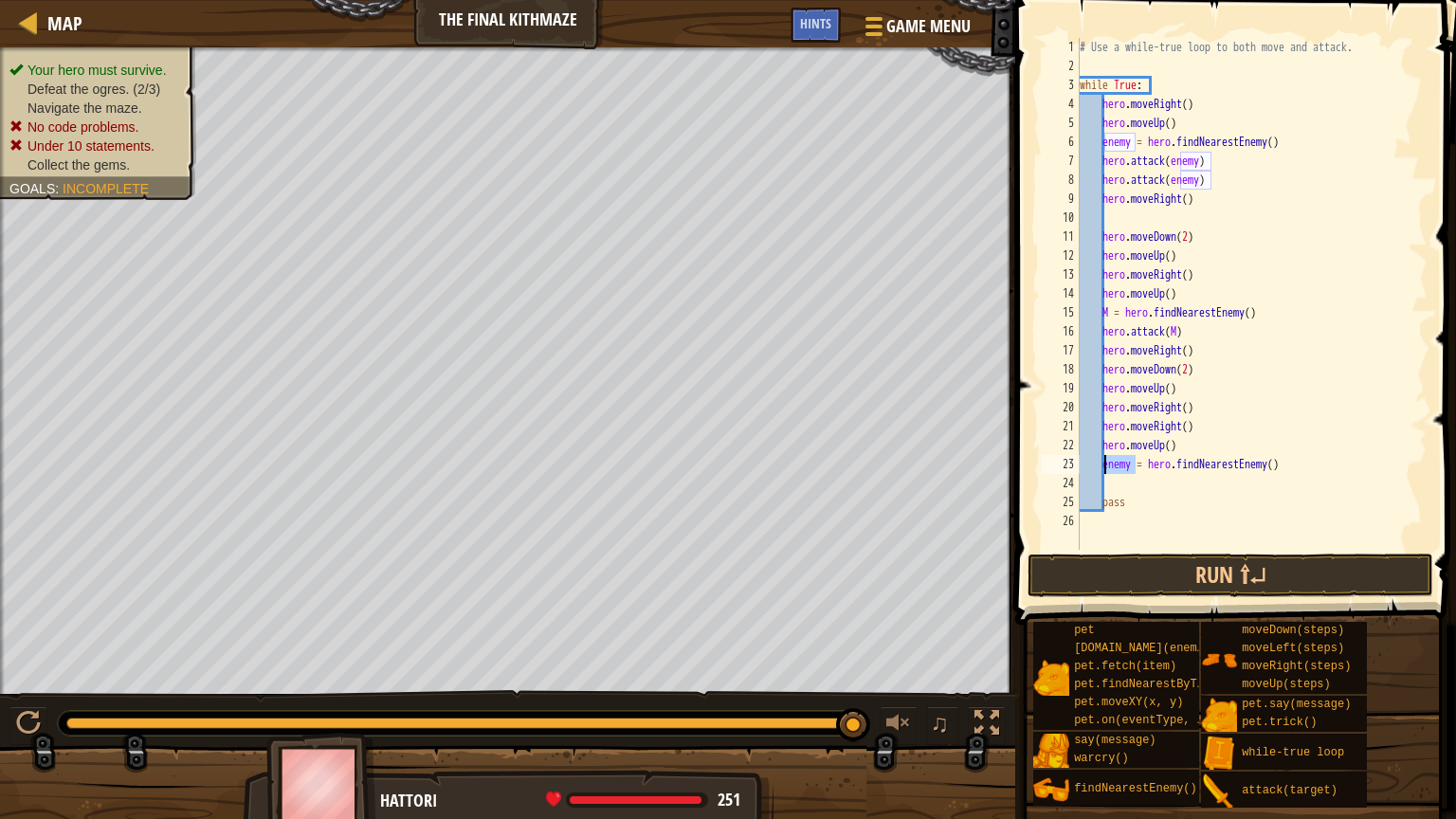 drag, startPoint x: 1138, startPoint y: 469, endPoint x: 1107, endPoint y: 464, distance: 31.40064 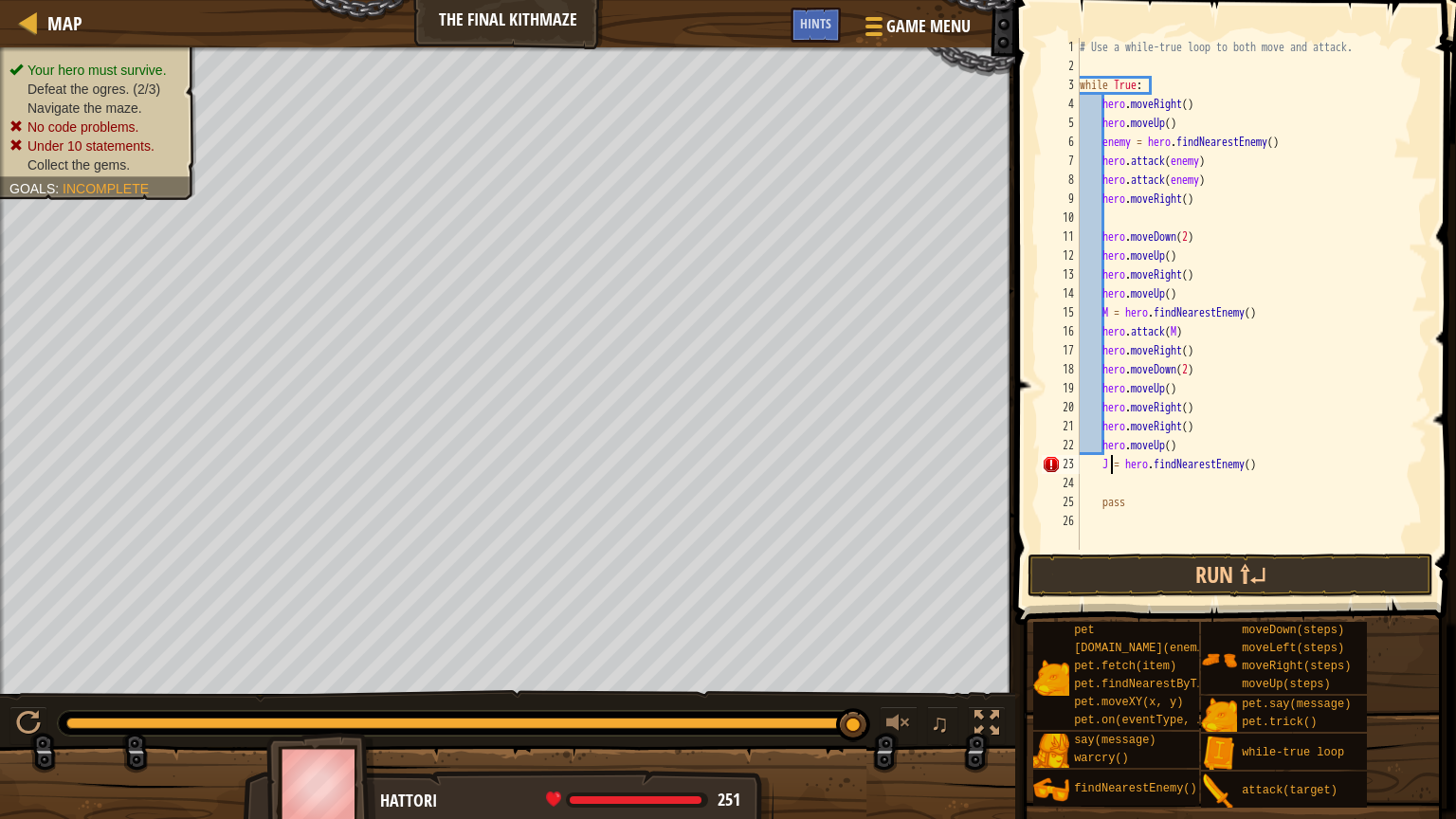 scroll, scrollTop: 9, scrollLeft: 3, axis: both 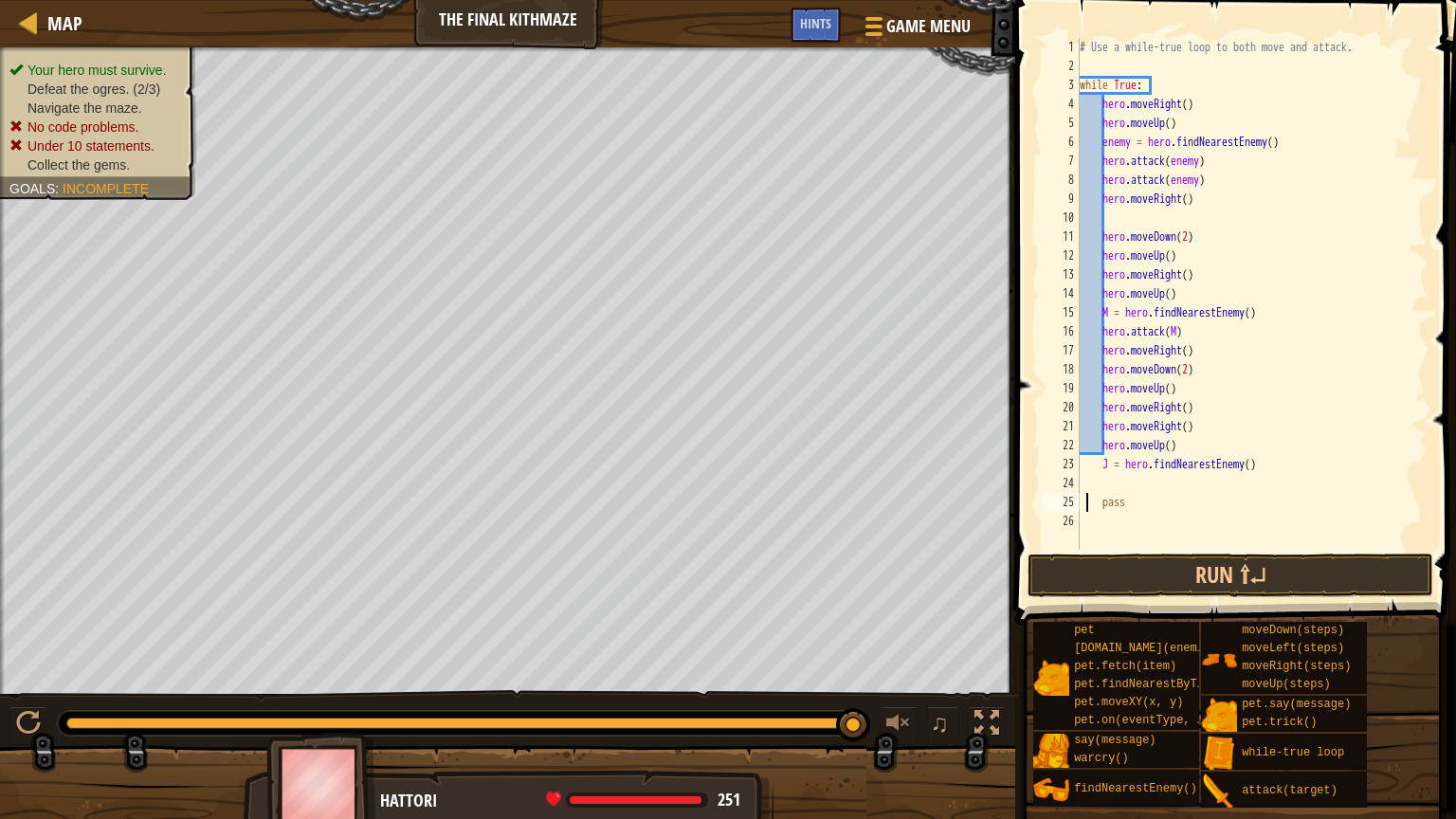 click on "# Use a while-true loop to both move and attack.      while   True :      hero . moveRight ( )      hero . moveUp ( )      enemy   =   hero . findNearestEnemy ( )      hero . attack ( enemy )      hero . attack ( enemy )      hero . moveRight ( )           hero . moveDown ( 2 )      hero . moveUp ( )      hero . moveRight ( )      hero . moveUp ( )      M   =   hero . findNearestEnemy ( )      hero . attack ( M )      hero . moveRight ( )      hero . moveDown ( 2 )      hero . moveUp ( )      hero . moveRight ( )      hero . moveRight ( )      hero . moveUp ( )      J   =   hero . findNearestEnemy ( )           pass" at bounding box center [1251, 313] 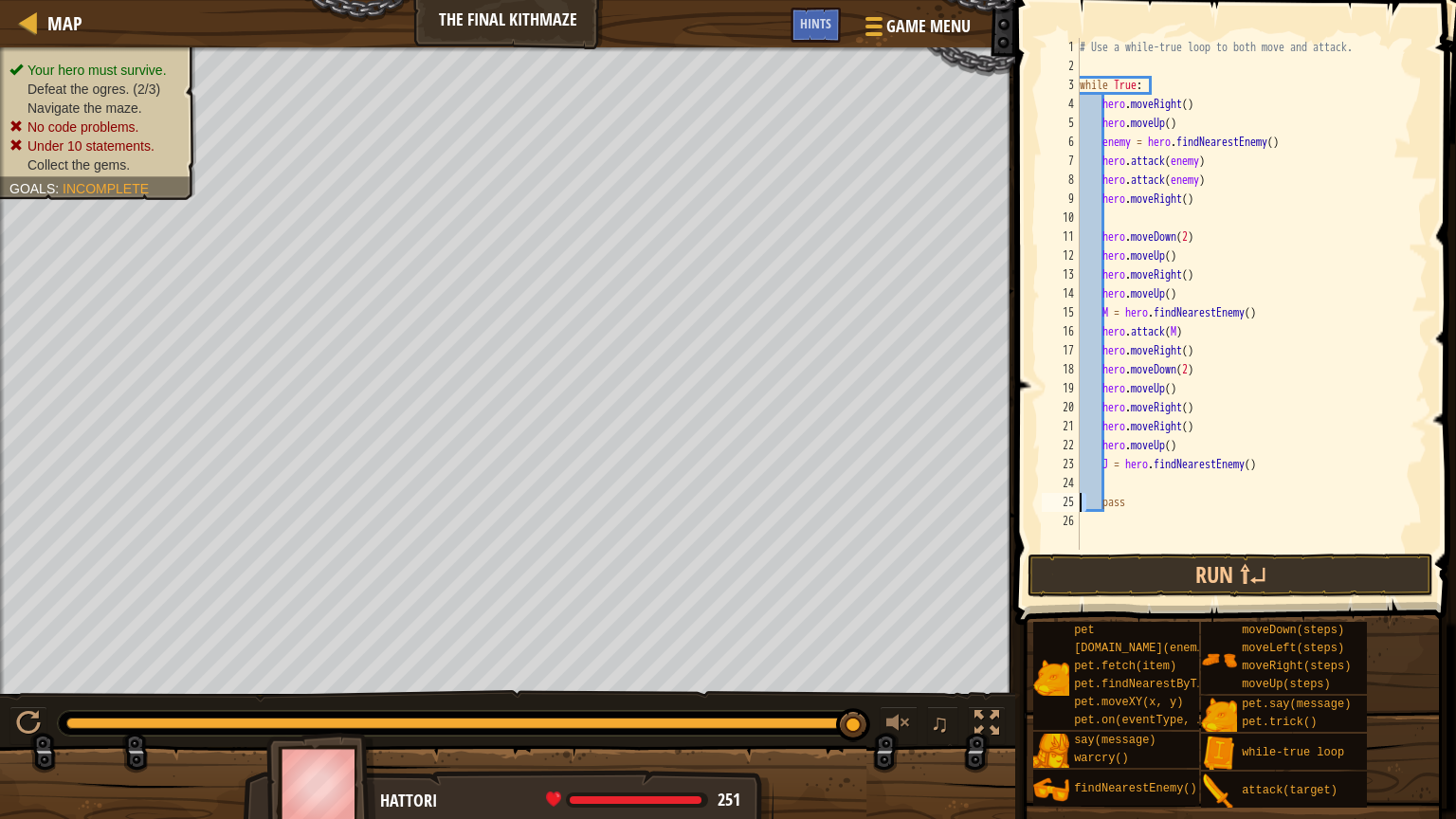 click on "# Use a while-true loop to both move and attack.      while   True :      hero . moveRight ( )      hero . moveUp ( )      enemy   =   hero . findNearestEnemy ( )      hero . attack ( enemy )      hero . attack ( enemy )      hero . moveRight ( )           hero . moveDown ( 2 )      hero . moveUp ( )      hero . moveRight ( )      hero . moveUp ( )      M   =   hero . findNearestEnemy ( )      hero . attack ( M )      hero . moveRight ( )      hero . moveDown ( 2 )      hero . moveUp ( )      hero . moveRight ( )      hero . moveRight ( )      hero . moveUp ( )      J   =   hero . findNearestEnemy ( )           pass" at bounding box center (1251, 313) 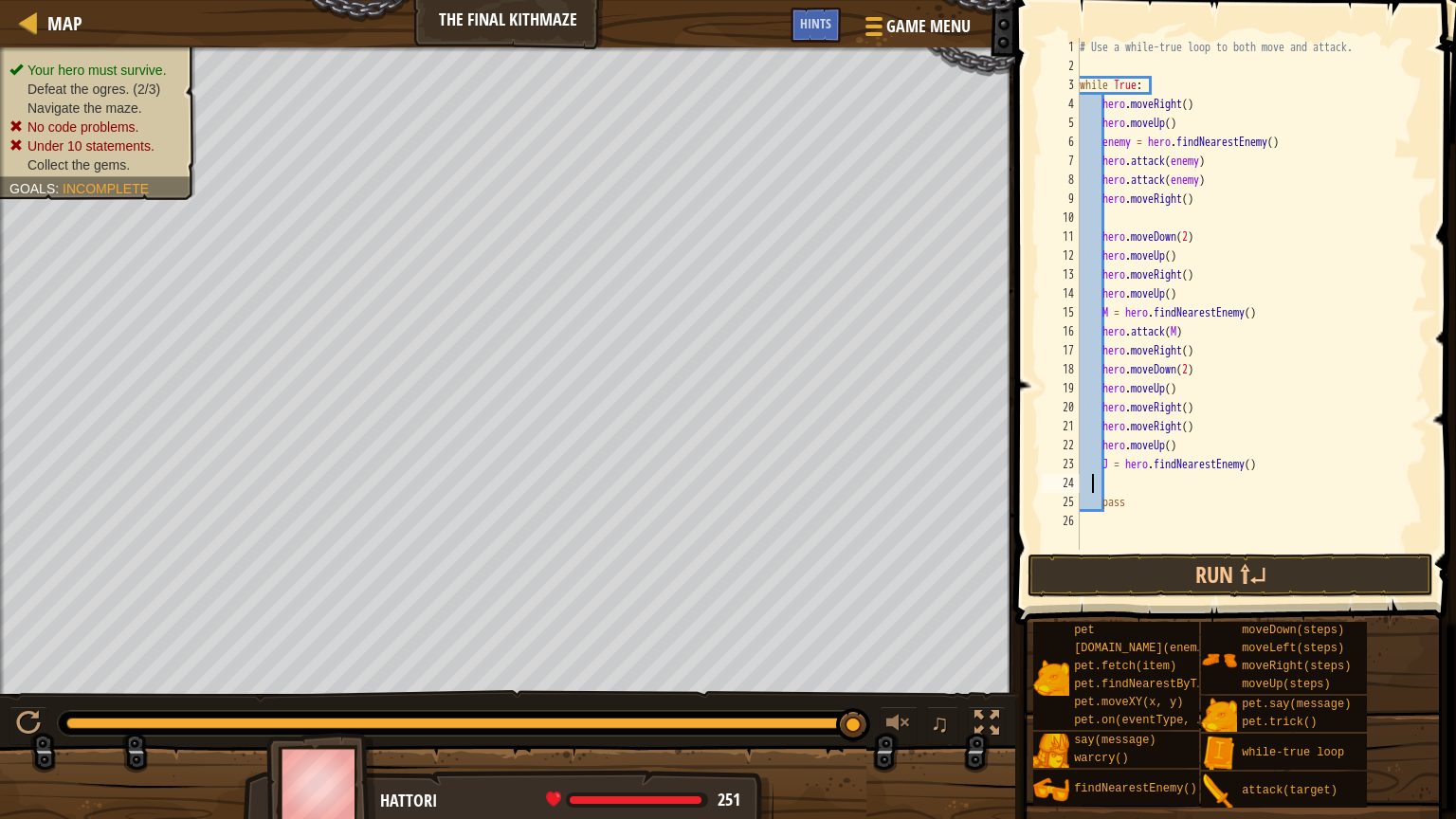 scroll, scrollTop: 9, scrollLeft: 0, axis: vertical 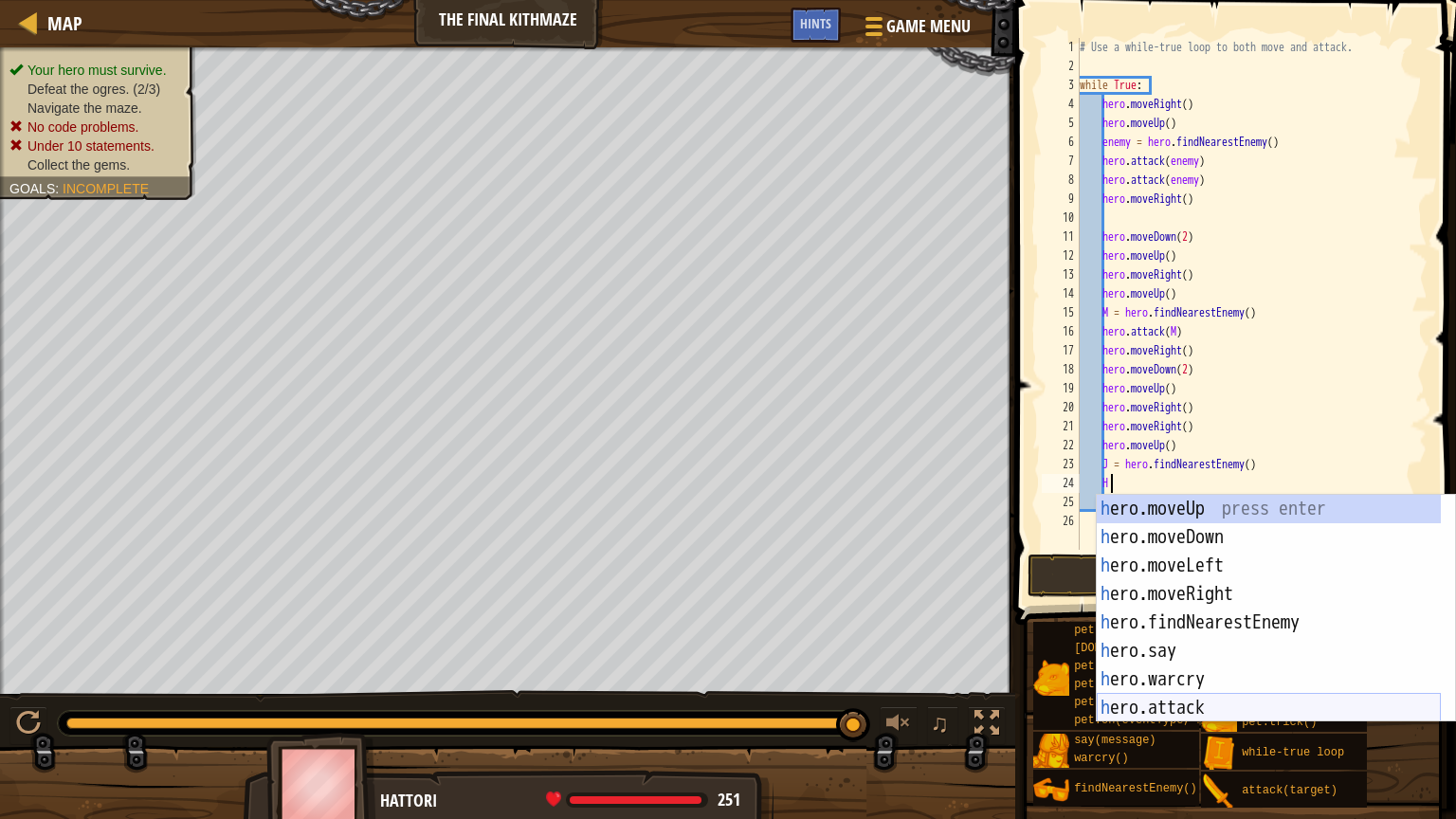 click on "h ero.moveUp press enter h ero.moveDown press enter h ero.moveLeft press enter h ero.moveRight press enter h ero.findNearestEnemy press enter h ero.say press enter h ero.warcry press enter h ero.attack press enter w h ile-true loop press enter" at bounding box center (1268, 637) 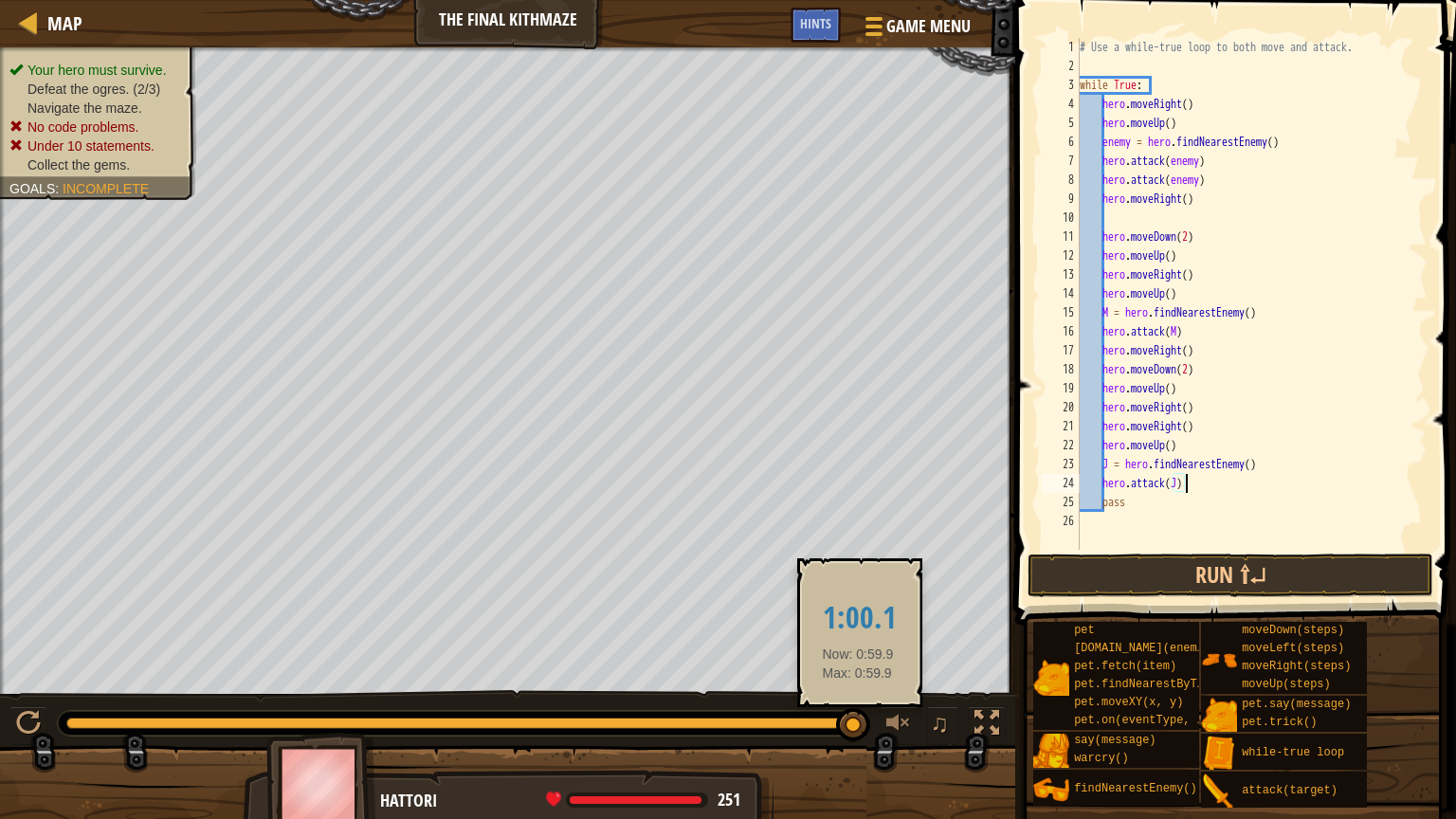 scroll, scrollTop: 9, scrollLeft: 8, axis: both 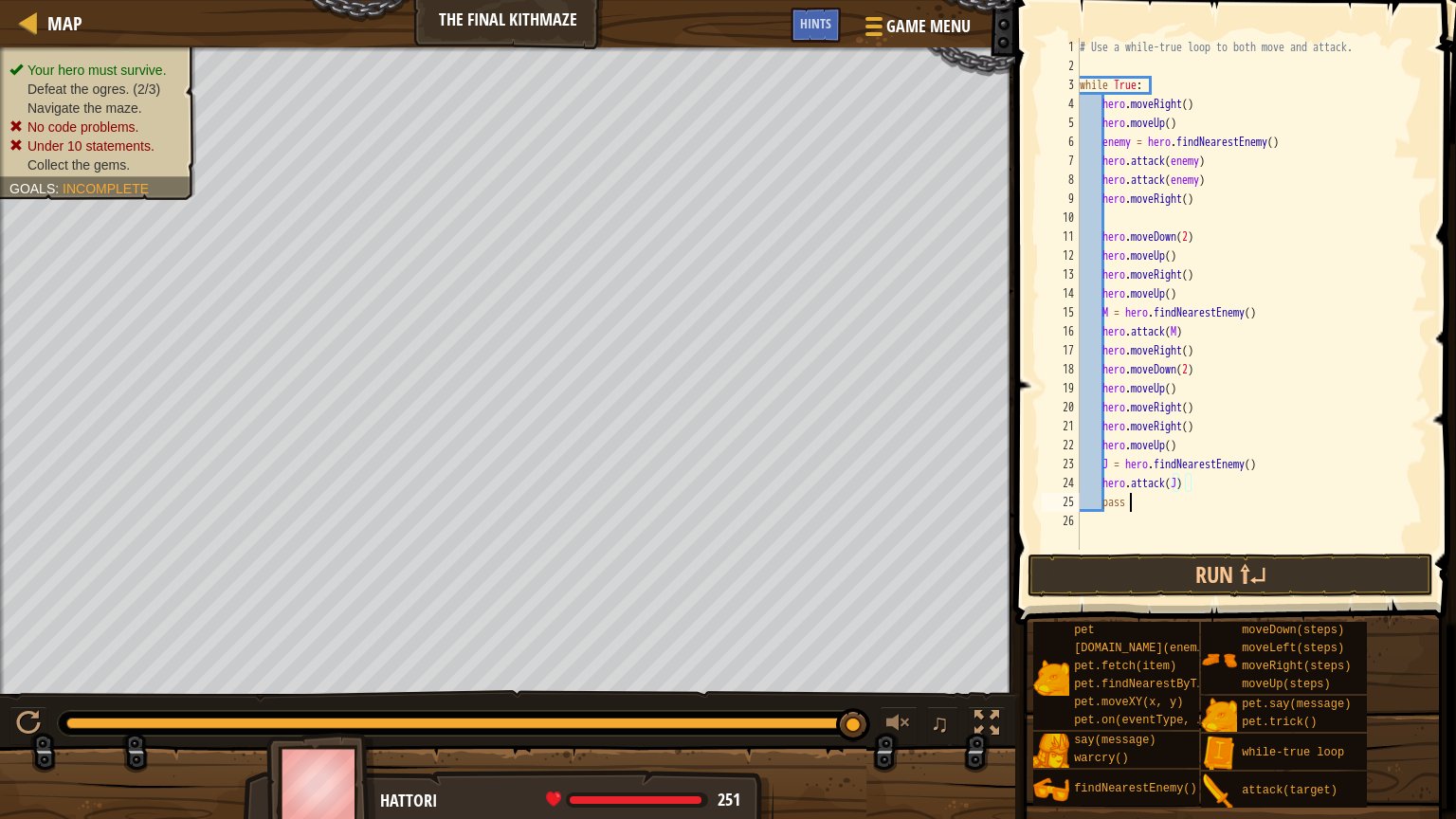 click on "# Use a while-true loop to both move and attack.      while   True :      hero . moveRight ( )      hero . moveUp ( )      enemy   =   hero . findNearestEnemy ( )      hero . attack ( enemy )      hero . attack ( enemy )      hero . moveRight ( )           hero . moveDown ( 2 )      hero . moveUp ( )      hero . moveRight ( )      hero . moveUp ( )      M   =   hero . findNearestEnemy ( )      hero . attack ( M )      hero . moveRight ( )      hero . moveDown ( 2 )      hero . moveUp ( )      hero . moveRight ( )      hero . moveRight ( )      hero . moveUp ( )      J   =   hero . findNearestEnemy ( )      hero . attack ( J )      pass" at bounding box center (1251, 313) 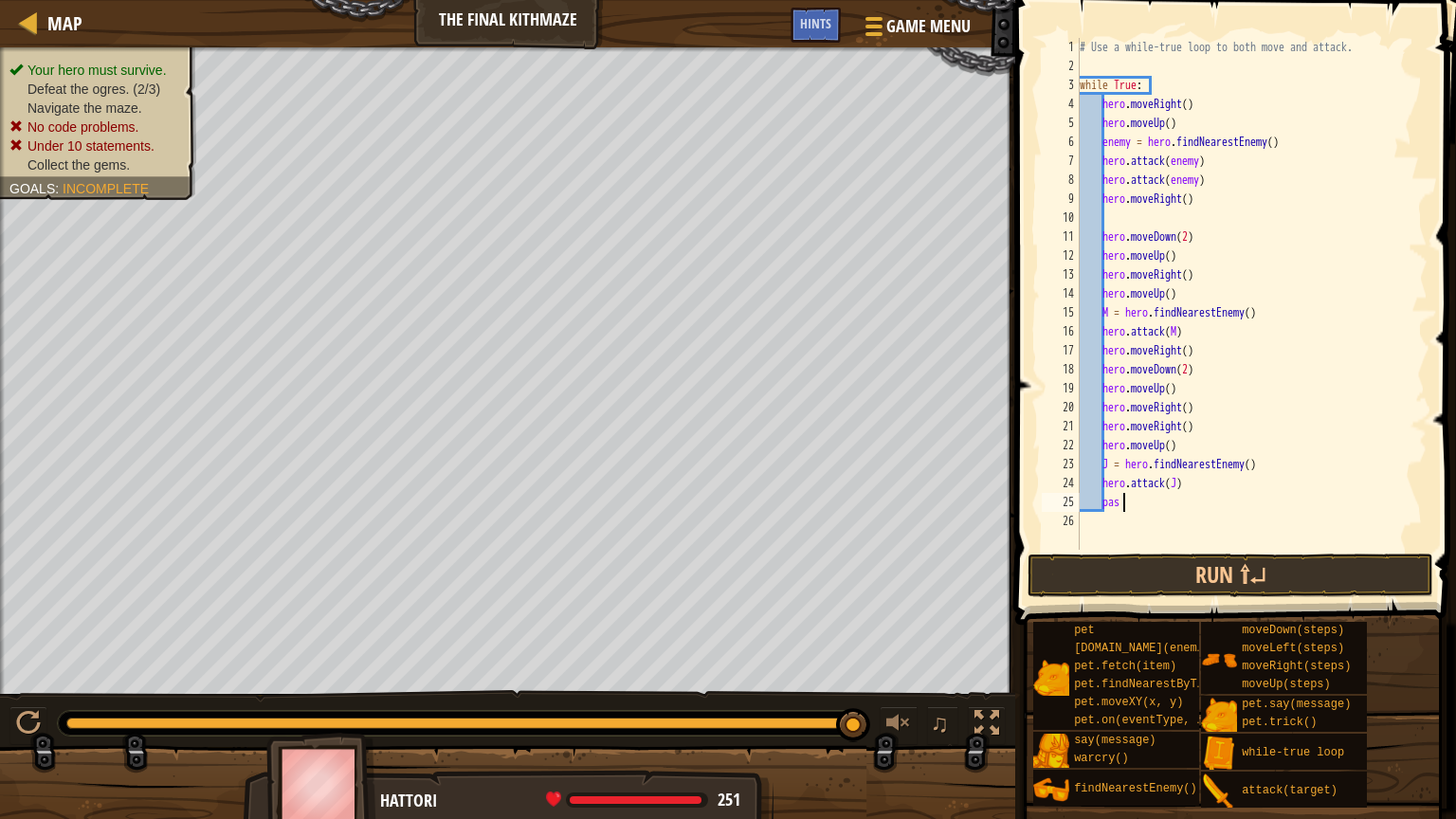 scroll, scrollTop: 9, scrollLeft: 1, axis: both 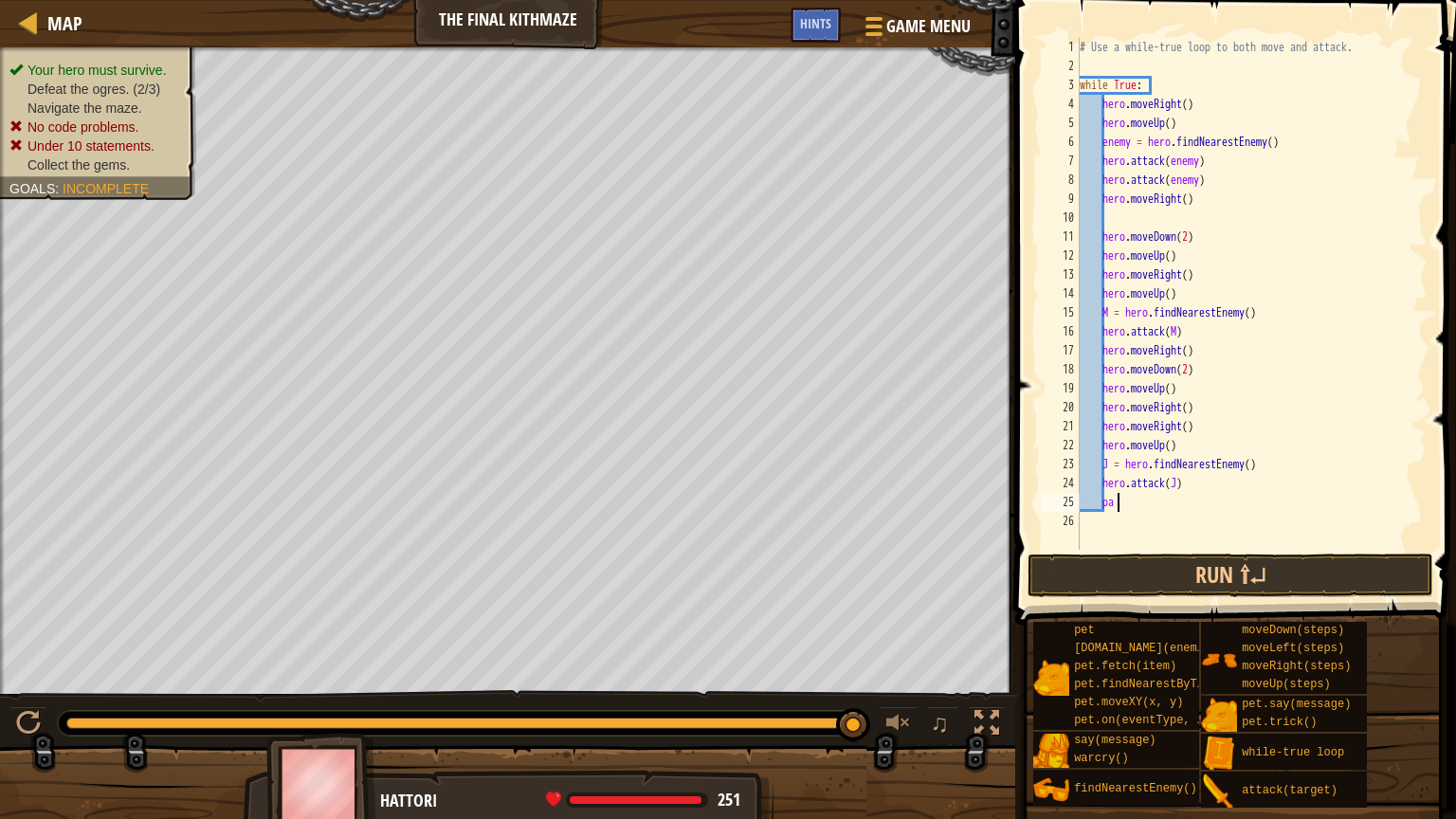 type on "p" 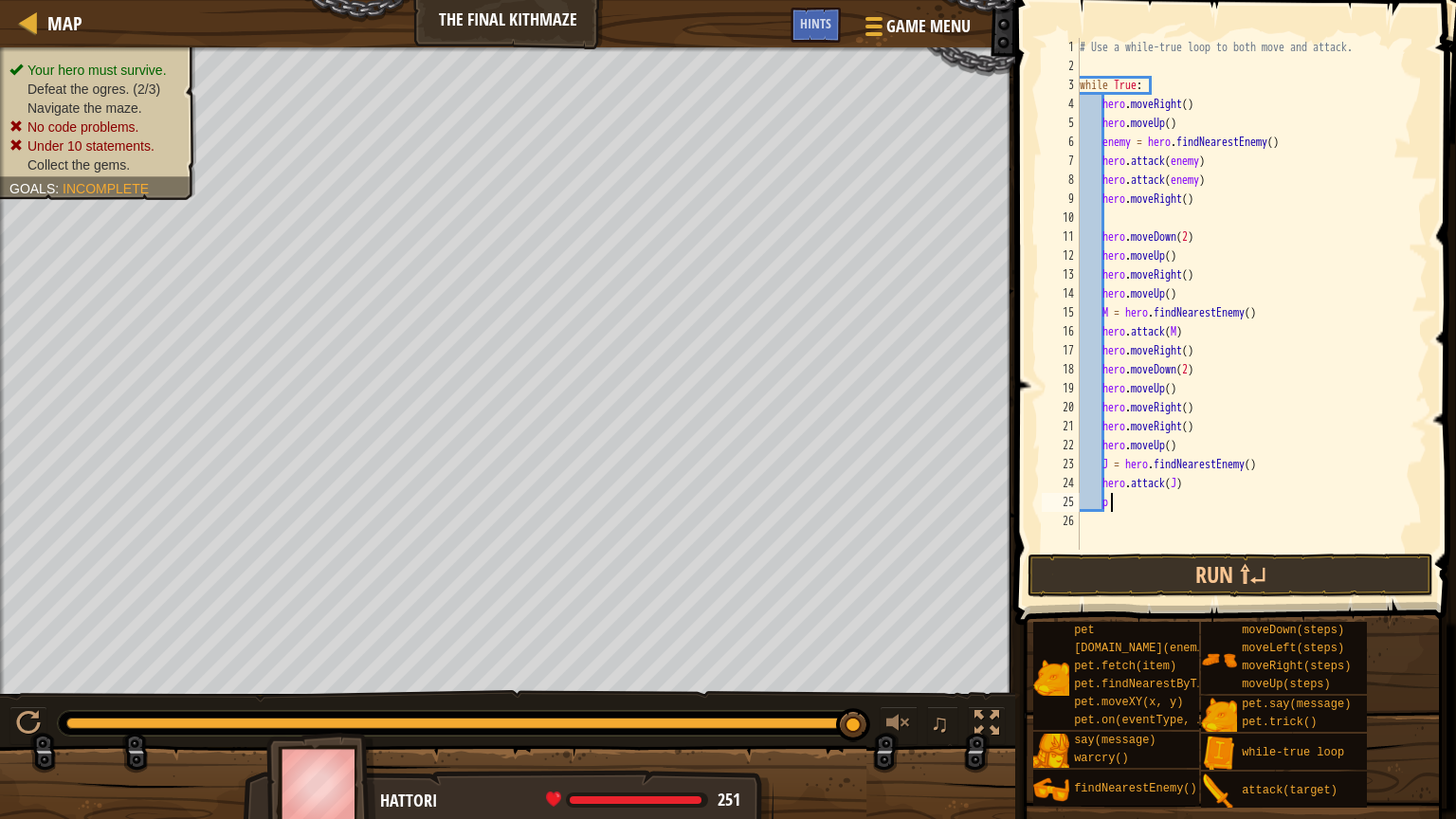 scroll, scrollTop: 9, scrollLeft: 0, axis: vertical 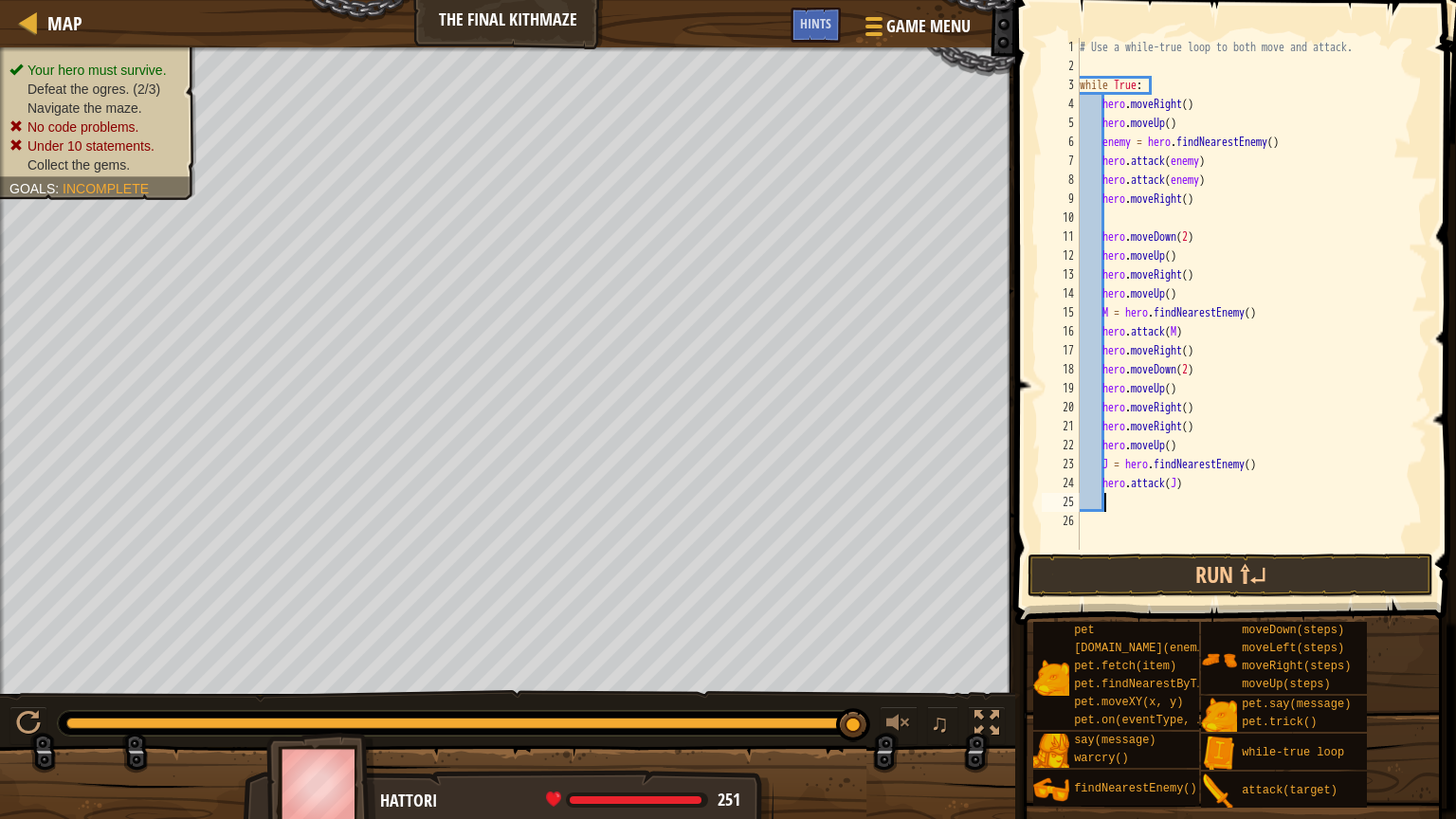 type on "J" 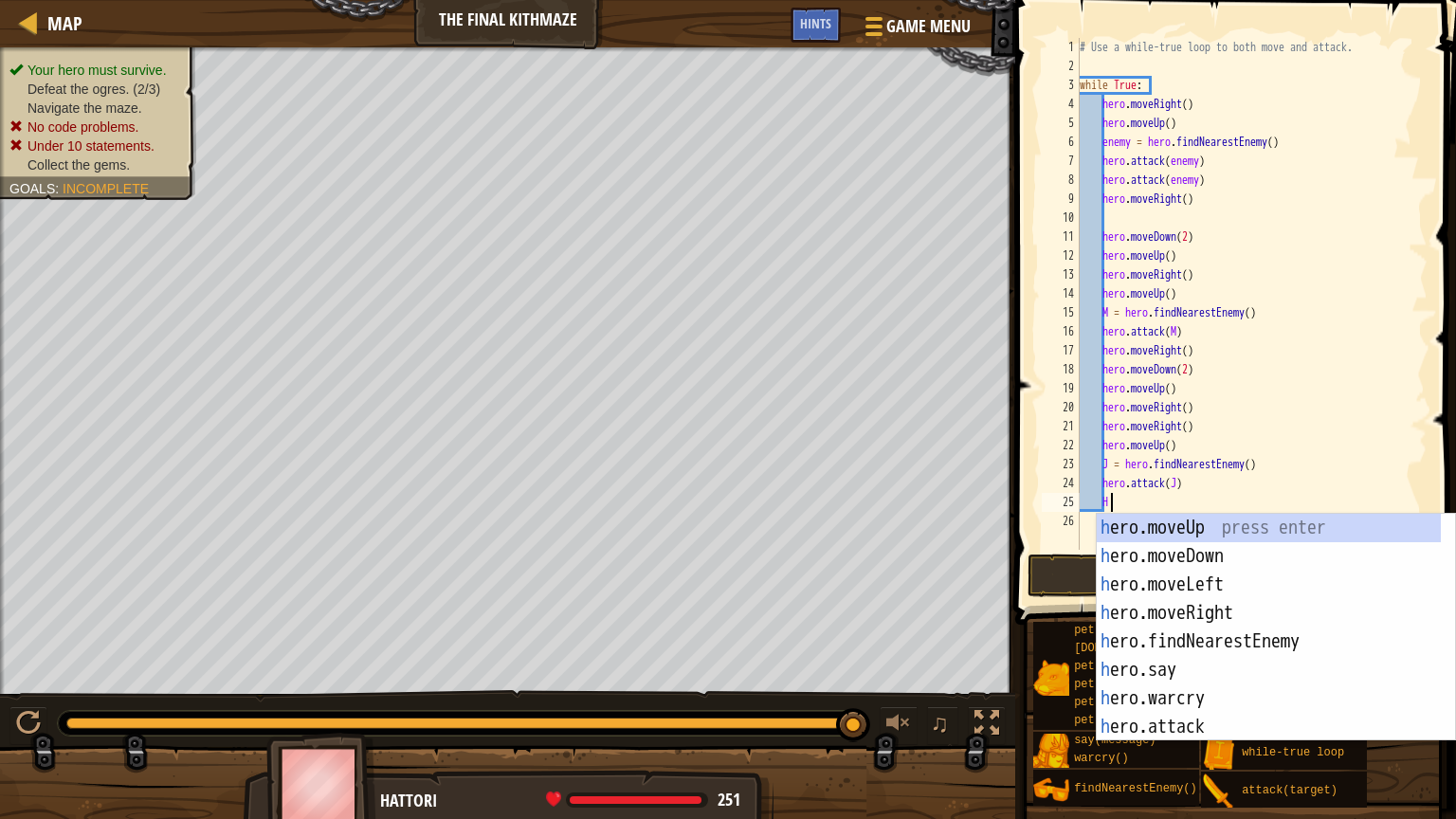 scroll, scrollTop: 9, scrollLeft: 1, axis: both 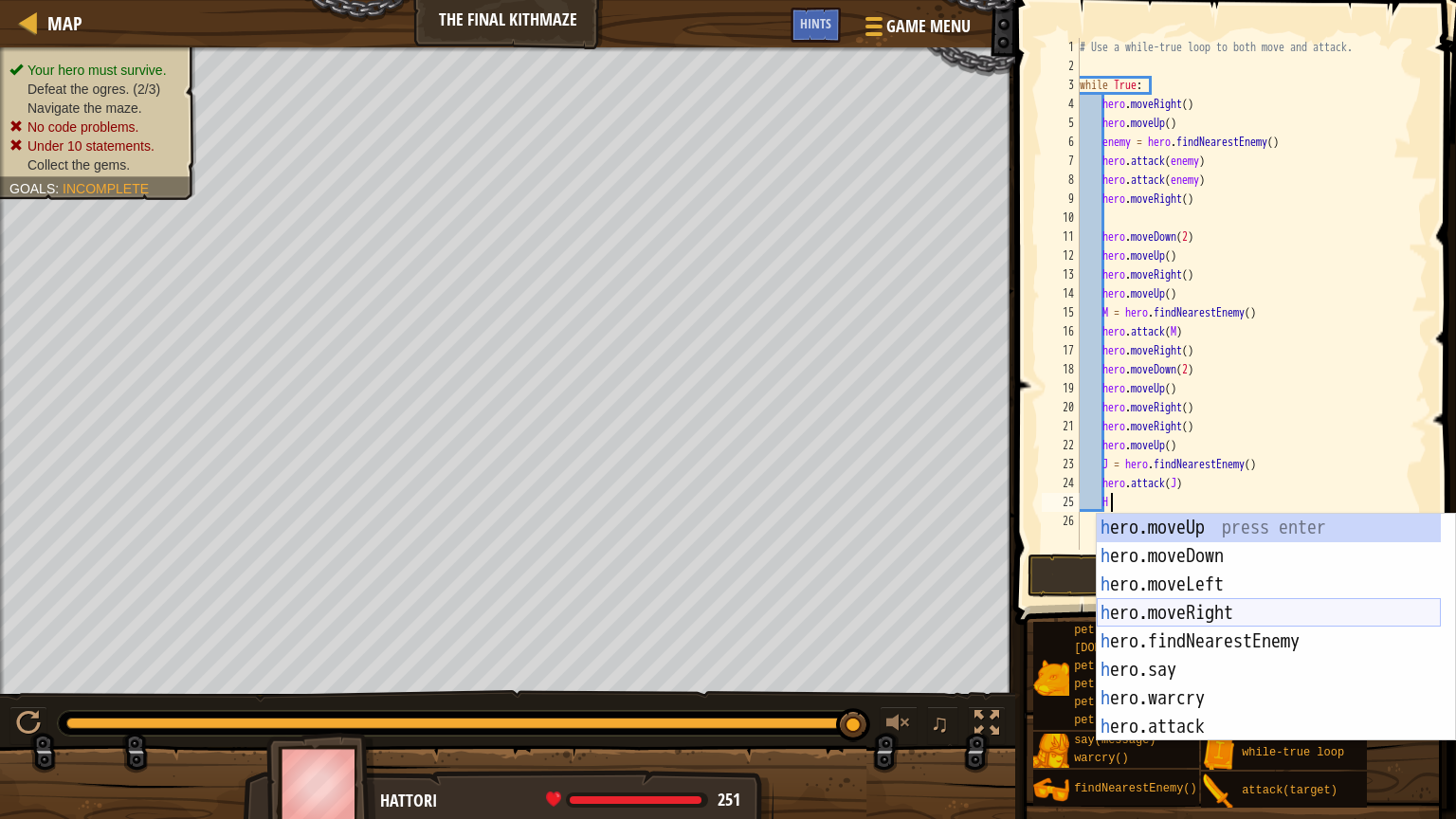click on "h ero.moveUp press enter h ero.moveDown press enter h ero.moveLeft press enter h ero.moveRight press enter h ero.findNearestEnemy press enter h ero.say press enter h ero.warcry press enter h ero.attack press enter w h ile-true loop press enter" at bounding box center [1268, 656] 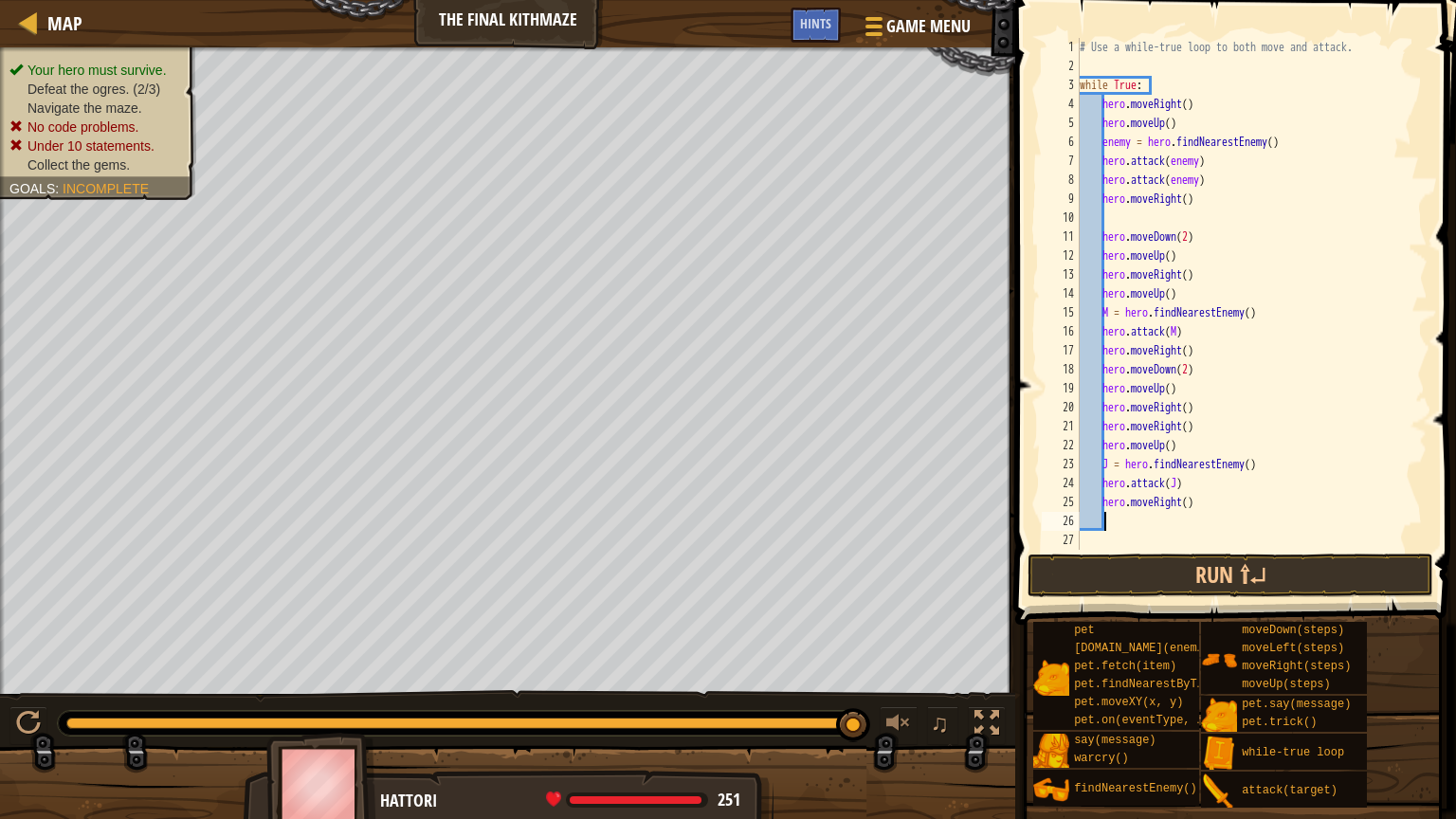 scroll, scrollTop: 9, scrollLeft: 0, axis: vertical 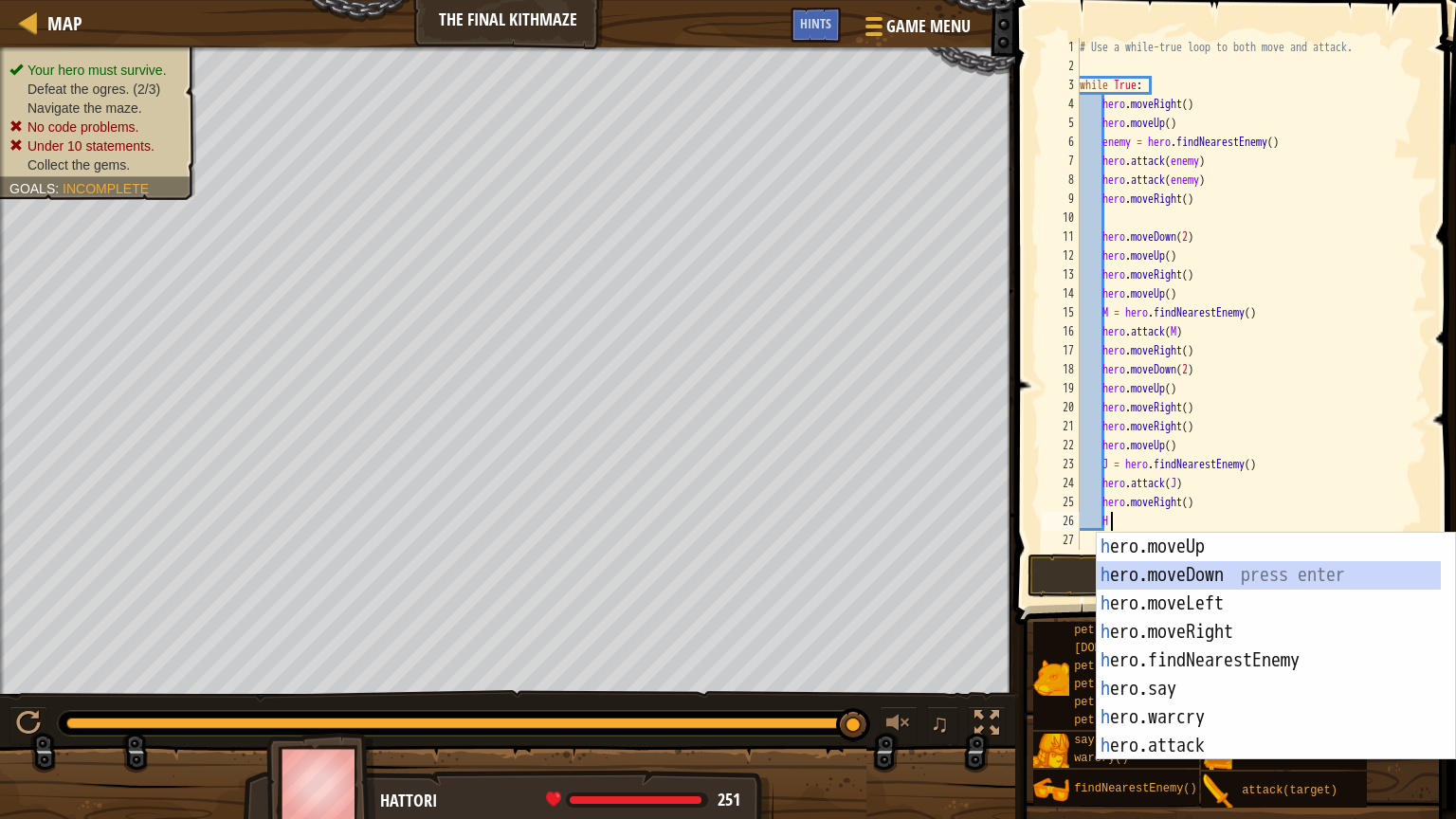 click on "h ero.moveUp press enter h ero.moveDown press enter h ero.moveLeft press enter h ero.moveRight press enter h ero.findNearestEnemy press enter h ero.say press enter h ero.warcry press enter h ero.attack press enter w h ile-true loop press enter" at bounding box center [1268, 675] 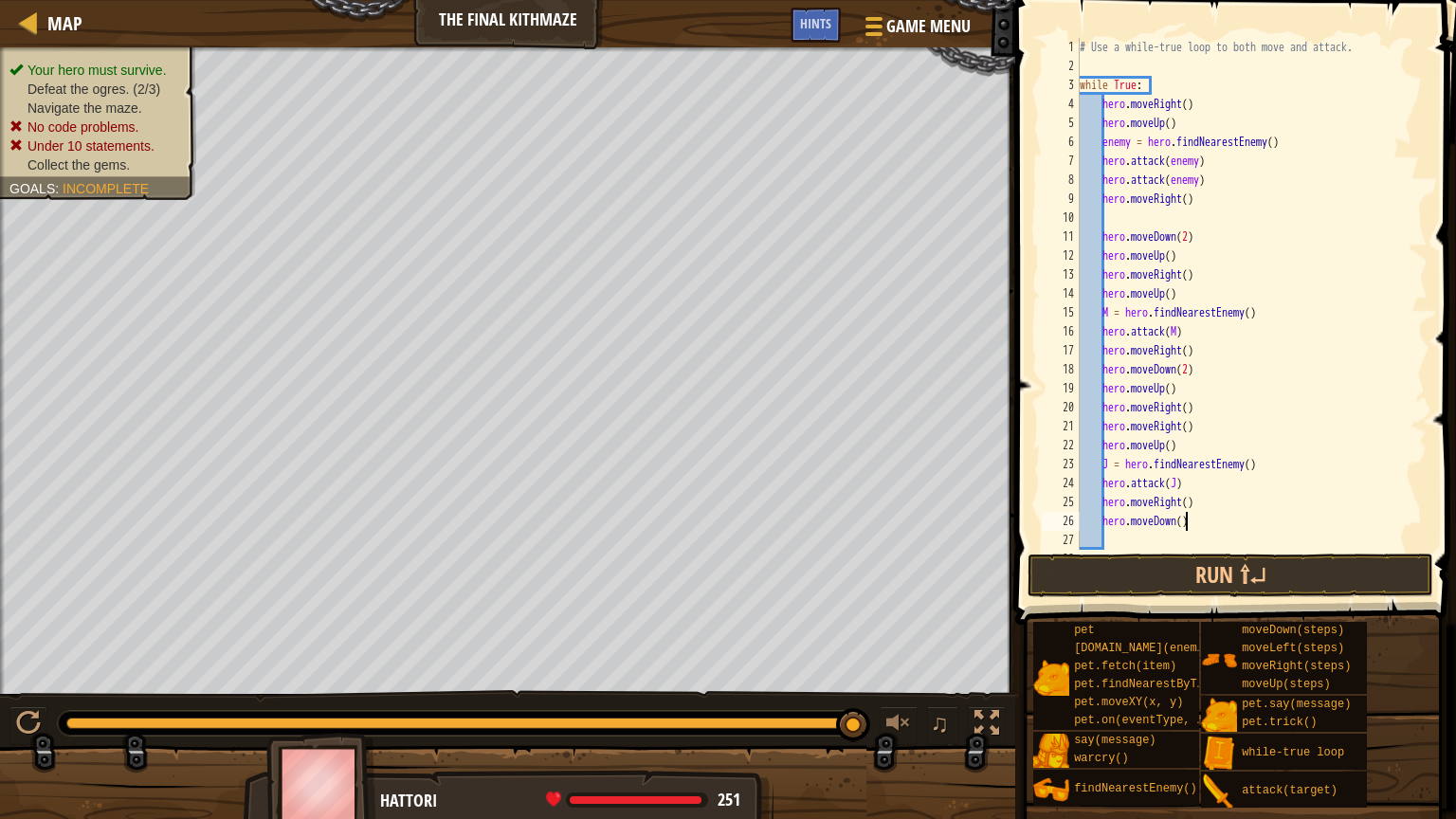 click on "# Use a while-true loop to both move and attack.      while   True :      hero . moveRight ( )      hero . moveUp ( )      enemy   =   hero . findNearestEnemy ( )      hero . attack ( enemy )      hero . attack ( enemy )      hero . moveRight ( )           hero . moveDown ( 2 )      hero . moveUp ( )      hero . moveRight ( )      hero . moveUp ( )      M   =   hero . findNearestEnemy ( )      hero . attack ( M )      hero . moveRight ( )      hero . moveDown ( 2 )      hero . moveUp ( )      hero . moveRight ( )      hero . moveRight ( )      hero . moveUp ( )      J   =   hero . findNearestEnemy ( )      hero . attack ( J )      hero . moveRight ( )      hero . moveDown ( )" at bounding box center [1245, 313] 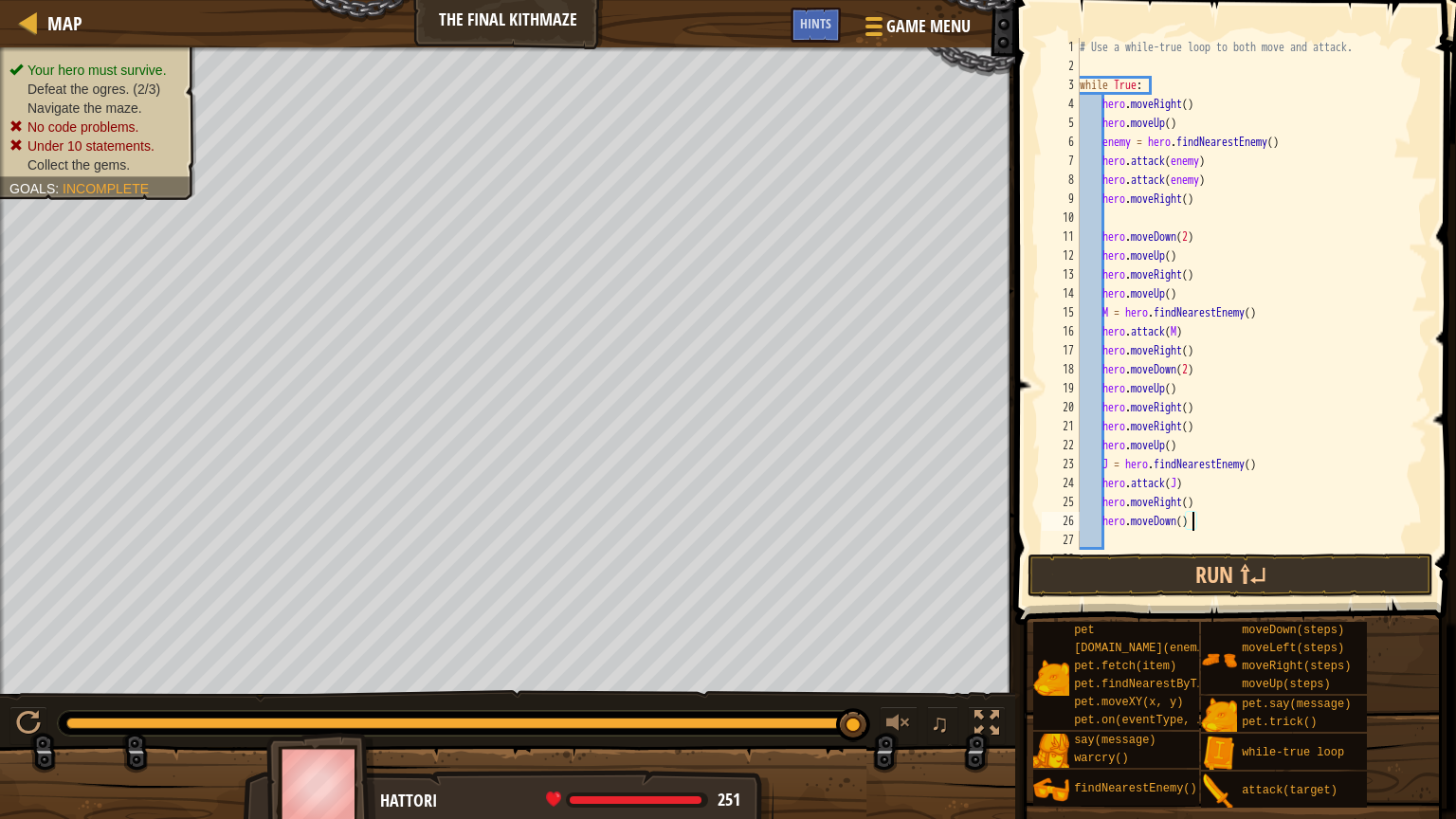 click on "# Use a while-true loop to both move and attack.      while   True :      hero . moveRight ( )      hero . moveUp ( )      enemy   =   hero . findNearestEnemy ( )      hero . attack ( enemy )      hero . attack ( enemy )      hero . moveRight ( )           hero . moveDown ( 2 )      hero . moveUp ( )      hero . moveRight ( )      hero . moveUp ( )      M   =   hero . findNearestEnemy ( )      hero . attack ( M )      hero . moveRight ( )      hero . moveDown ( 2 )      hero . moveUp ( )      hero . moveRight ( )      hero . moveRight ( )      hero . moveUp ( )      J   =   hero . findNearestEnemy ( )      hero . attack ( J )      hero . moveRight ( )      hero . moveDown ( )" at bounding box center [1245, 313] 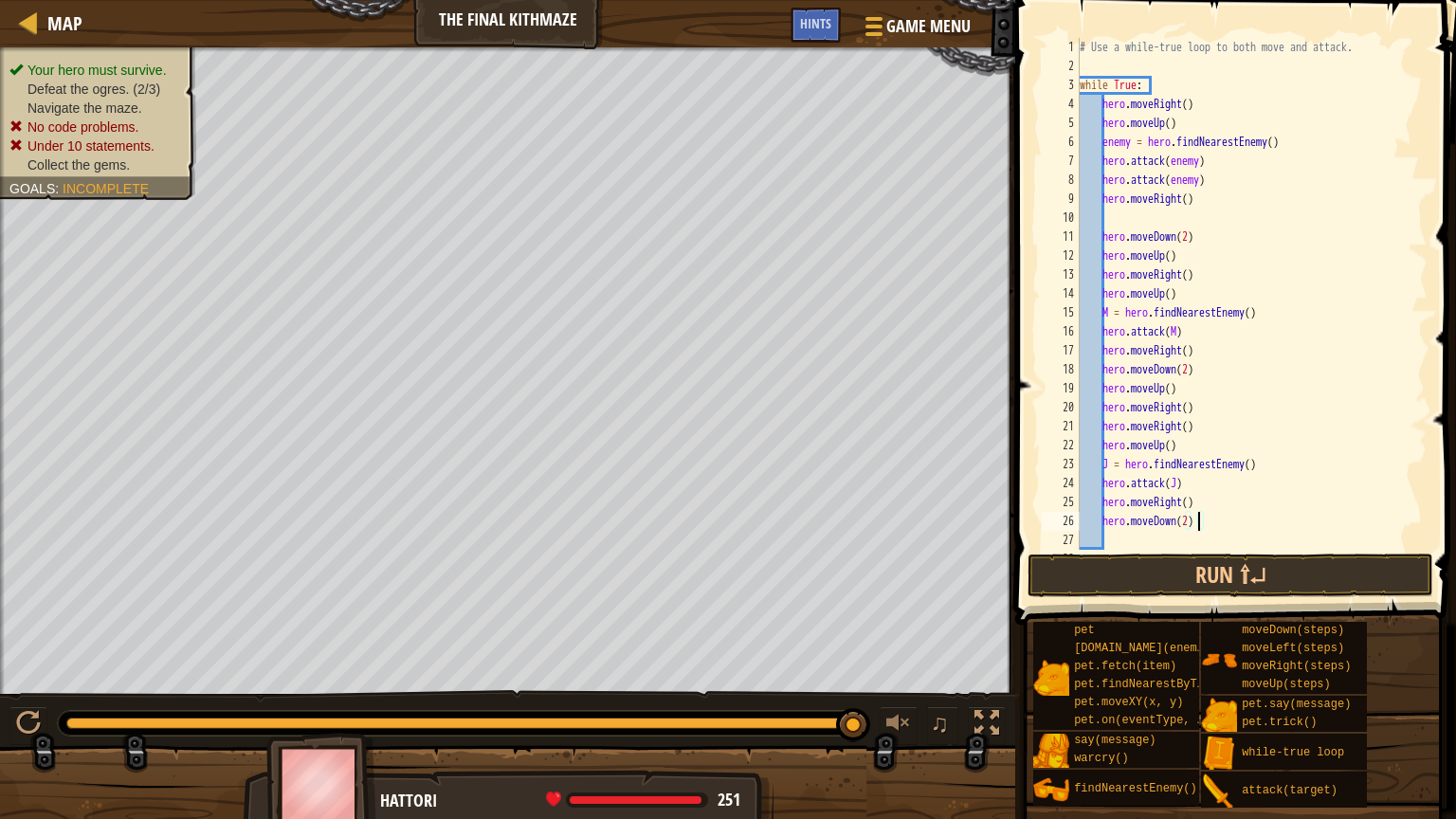 click on "# Use a while-true loop to both move and attack.      while   True :      hero . moveRight ( )      hero . moveUp ( )      enemy   =   hero . findNearestEnemy ( )      hero . attack ( enemy )      hero . attack ( enemy )      hero . moveRight ( )           hero . moveDown ( 2 )      hero . moveUp ( )      hero . moveRight ( )      hero . moveUp ( )      M   =   hero . findNearestEnemy ( )      hero . attack ( M )      hero . moveRight ( )      hero . moveDown ( 2 )      hero . moveUp ( )      hero . moveRight ( )      hero . moveRight ( )      hero . moveUp ( )      J   =   hero . findNearestEnemy ( )      hero . attack ( J )      hero . moveRight ( )      hero . moveDown ( 2 )" at bounding box center [1245, 313] 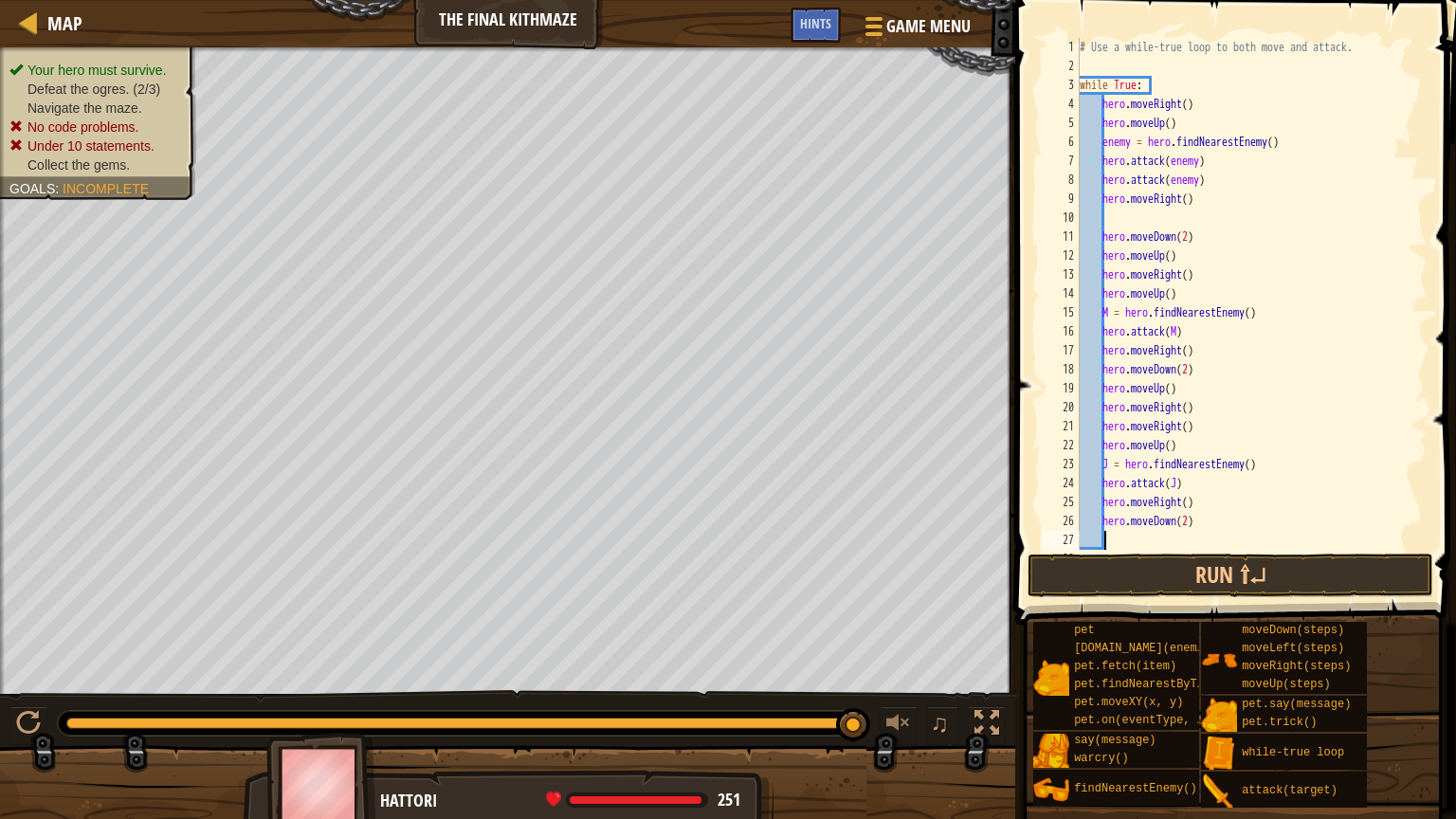 scroll, scrollTop: 9, scrollLeft: 0, axis: vertical 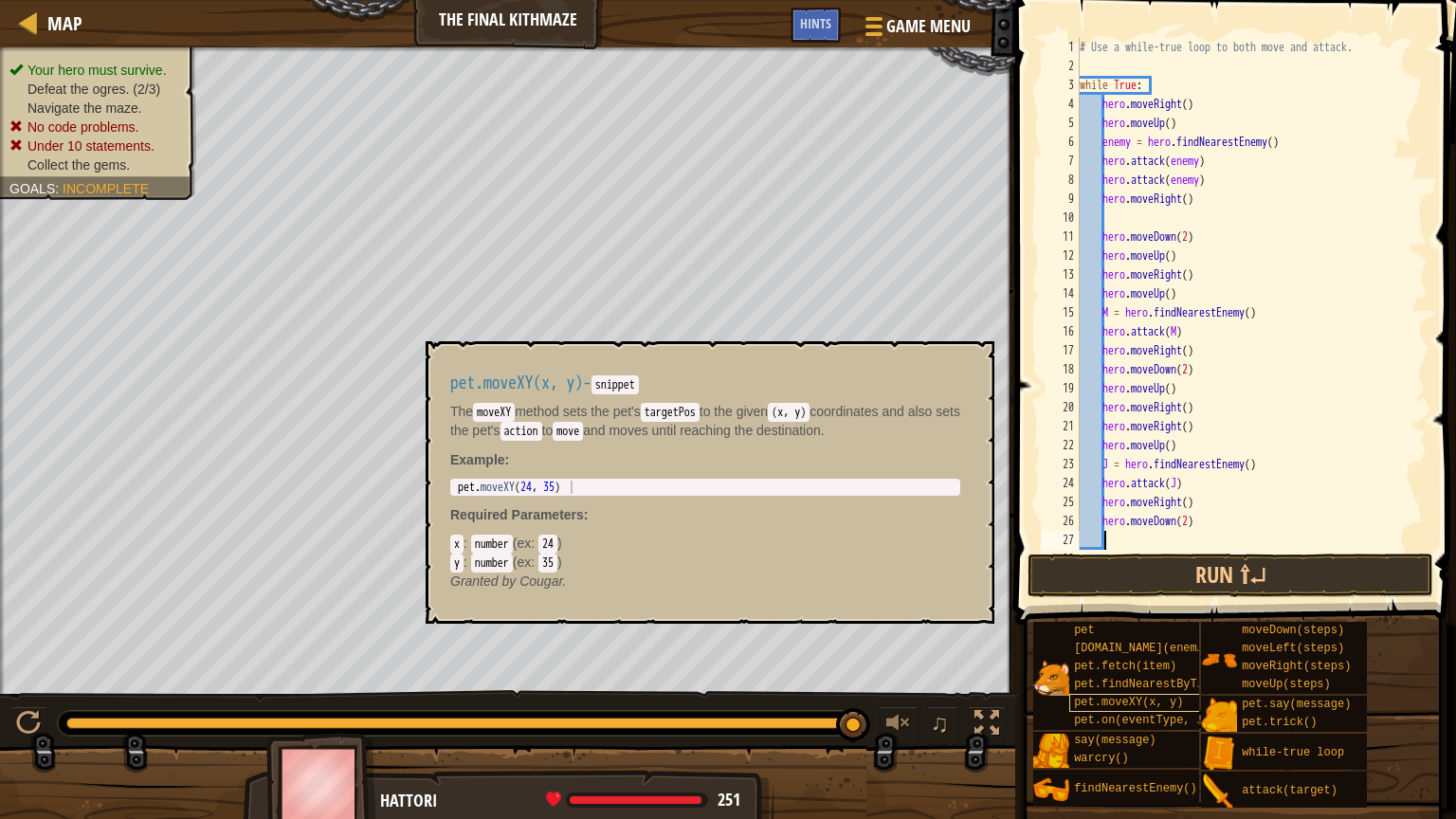 type on "H" 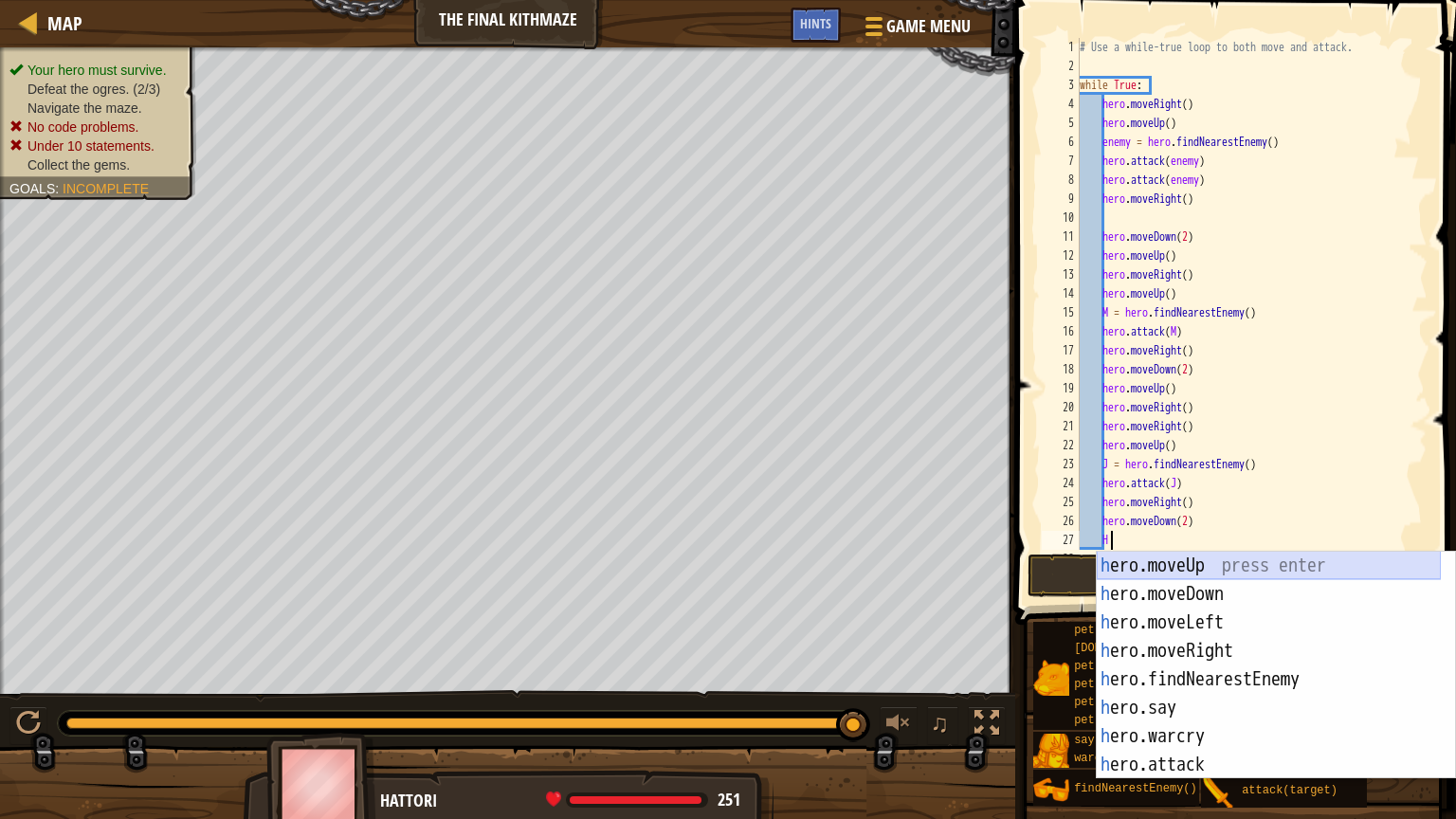 click on "h ero.moveUp press enter h ero.moveDown press enter h ero.moveLeft press enter h ero.moveRight press enter h ero.findNearestEnemy press enter h ero.say press enter h ero.warcry press enter h ero.attack press enter w h ile-true loop press enter" at bounding box center (1268, 694) 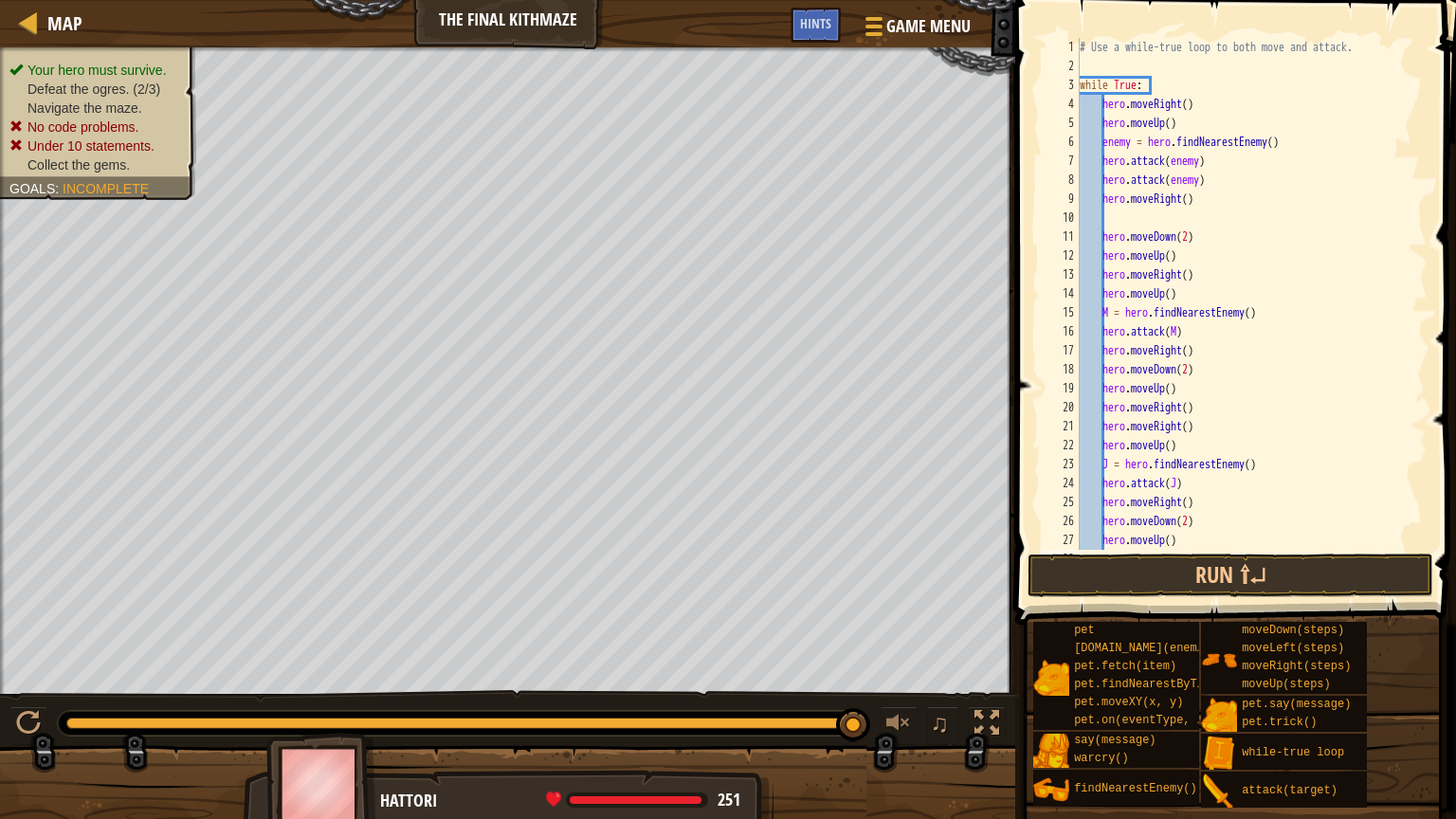 scroll, scrollTop: 9, scrollLeft: 0, axis: vertical 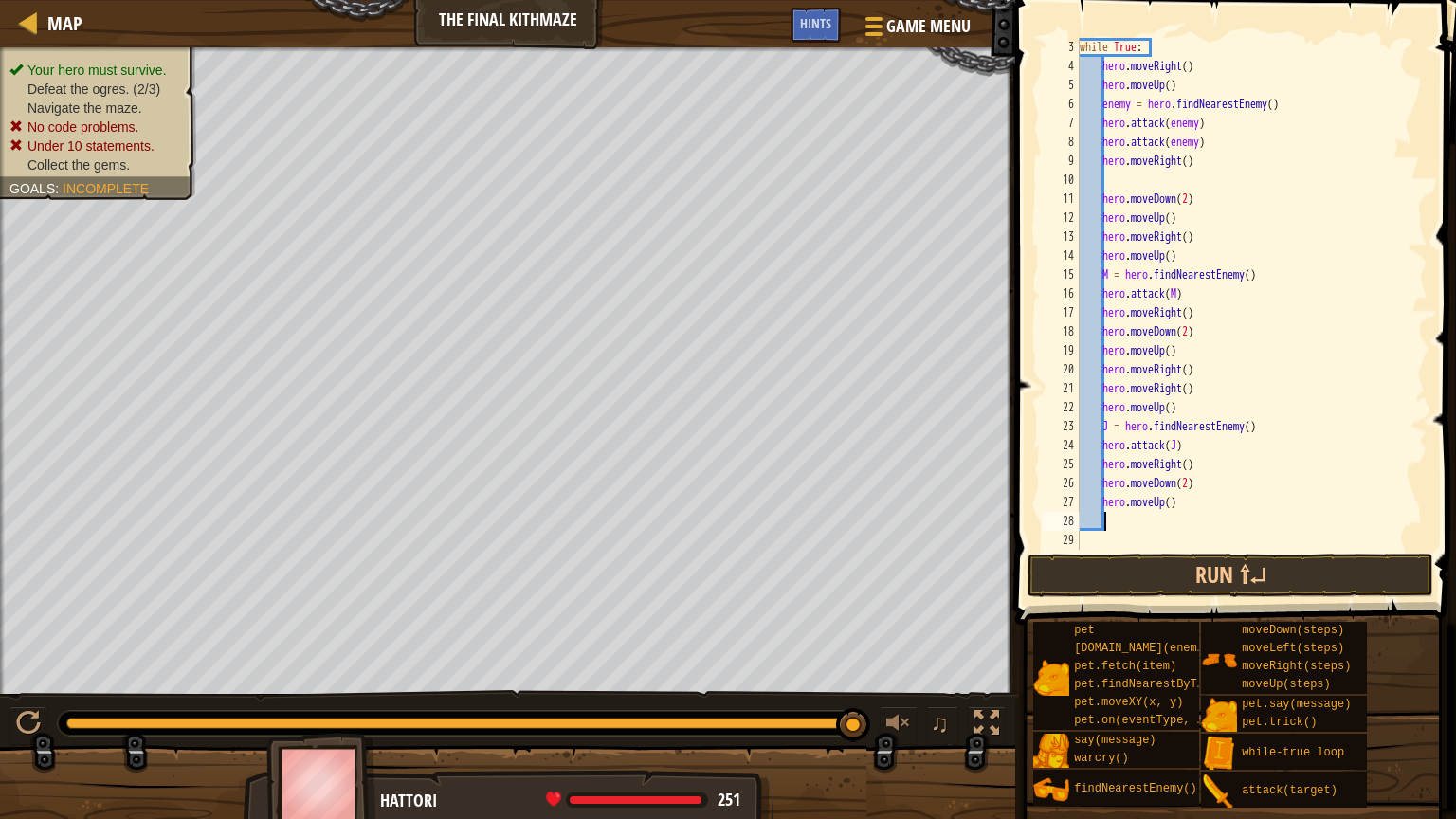 type on "H" 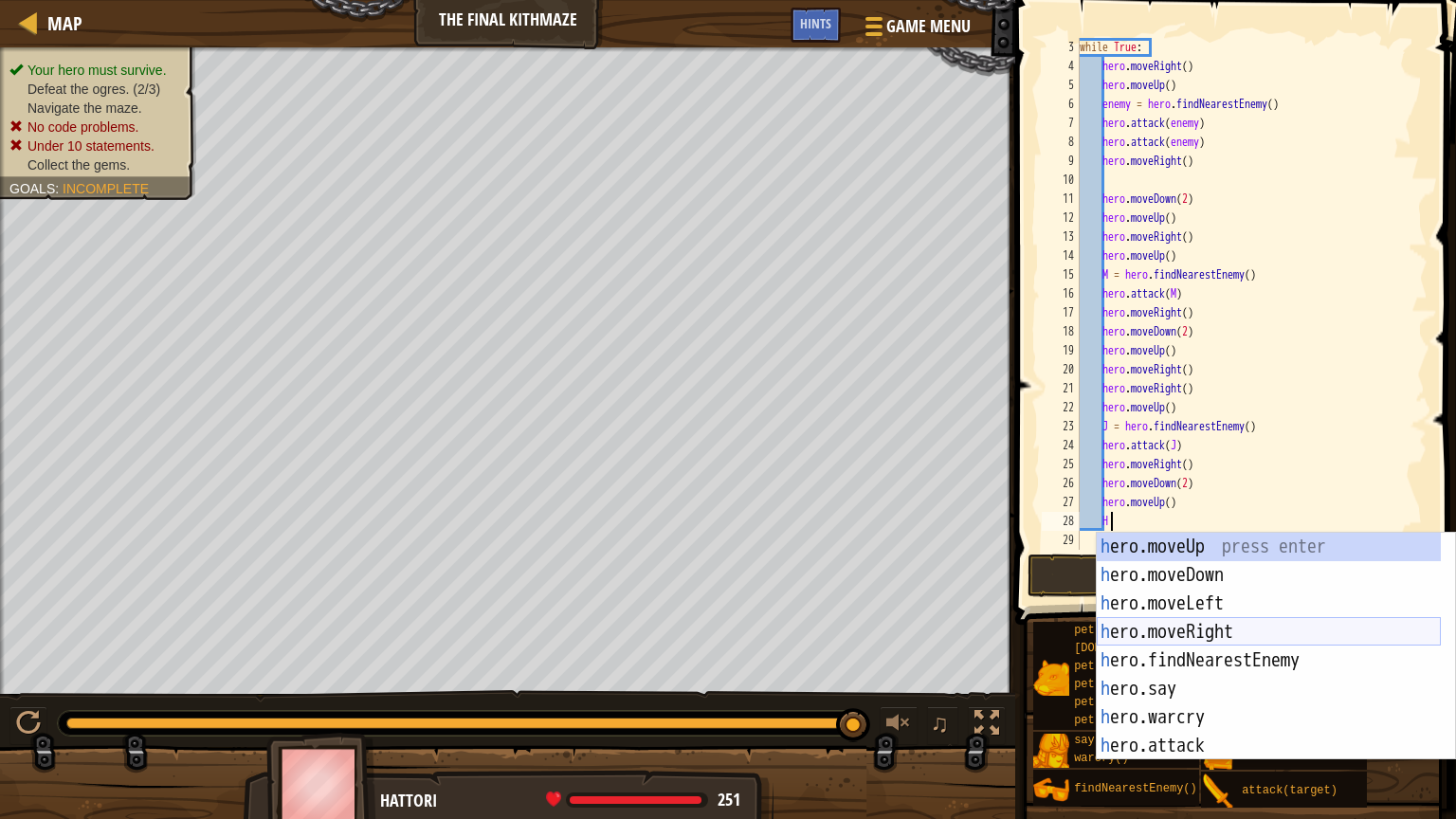 click on "h ero.moveUp press enter h ero.moveDown press enter h ero.moveLeft press enter h ero.moveRight press enter h ero.findNearestEnemy press enter h ero.say press enter h ero.warcry press enter h ero.attack press enter w h ile-true loop press enter" at bounding box center (1268, 675) 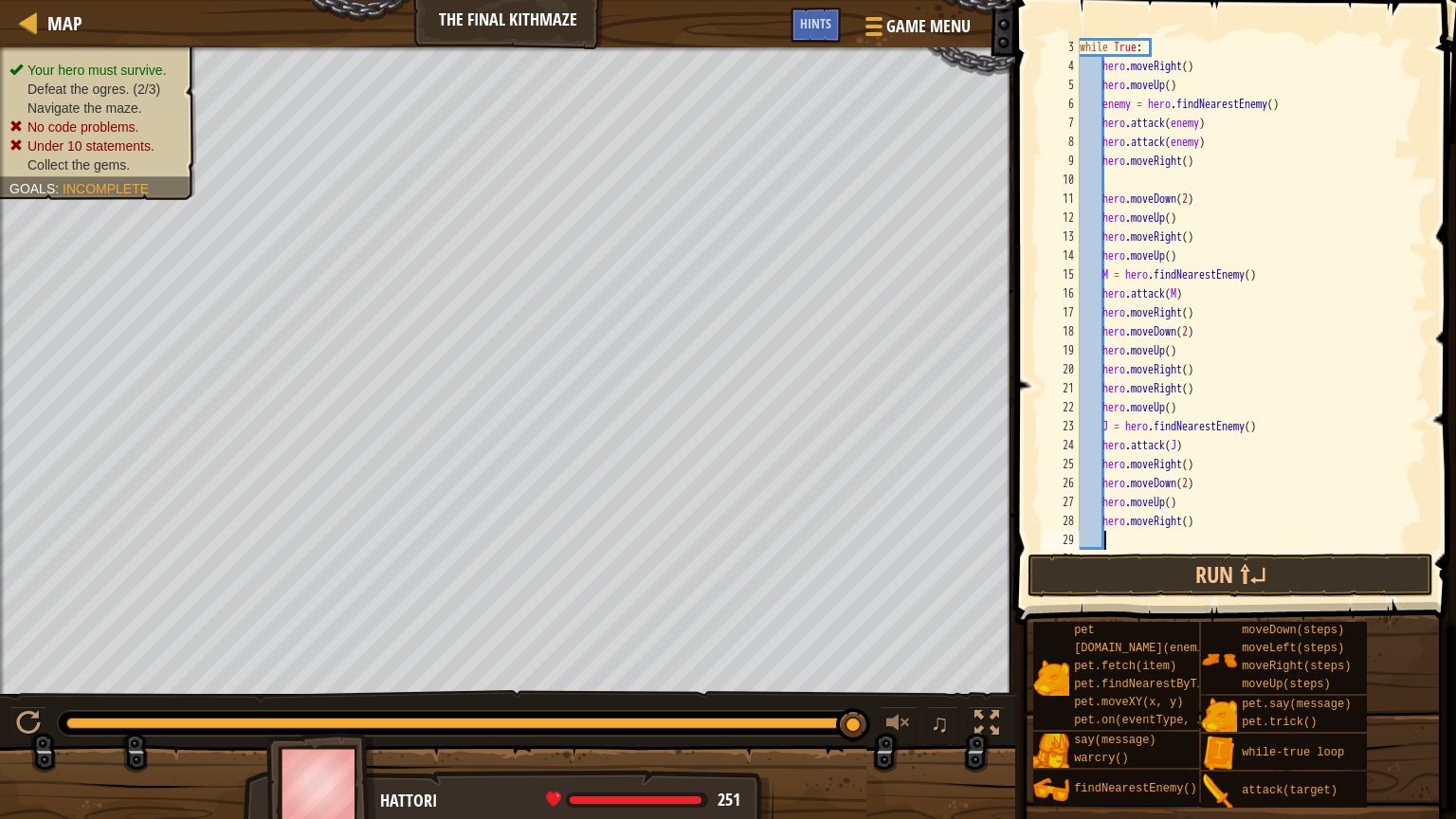 scroll, scrollTop: 9, scrollLeft: 0, axis: vertical 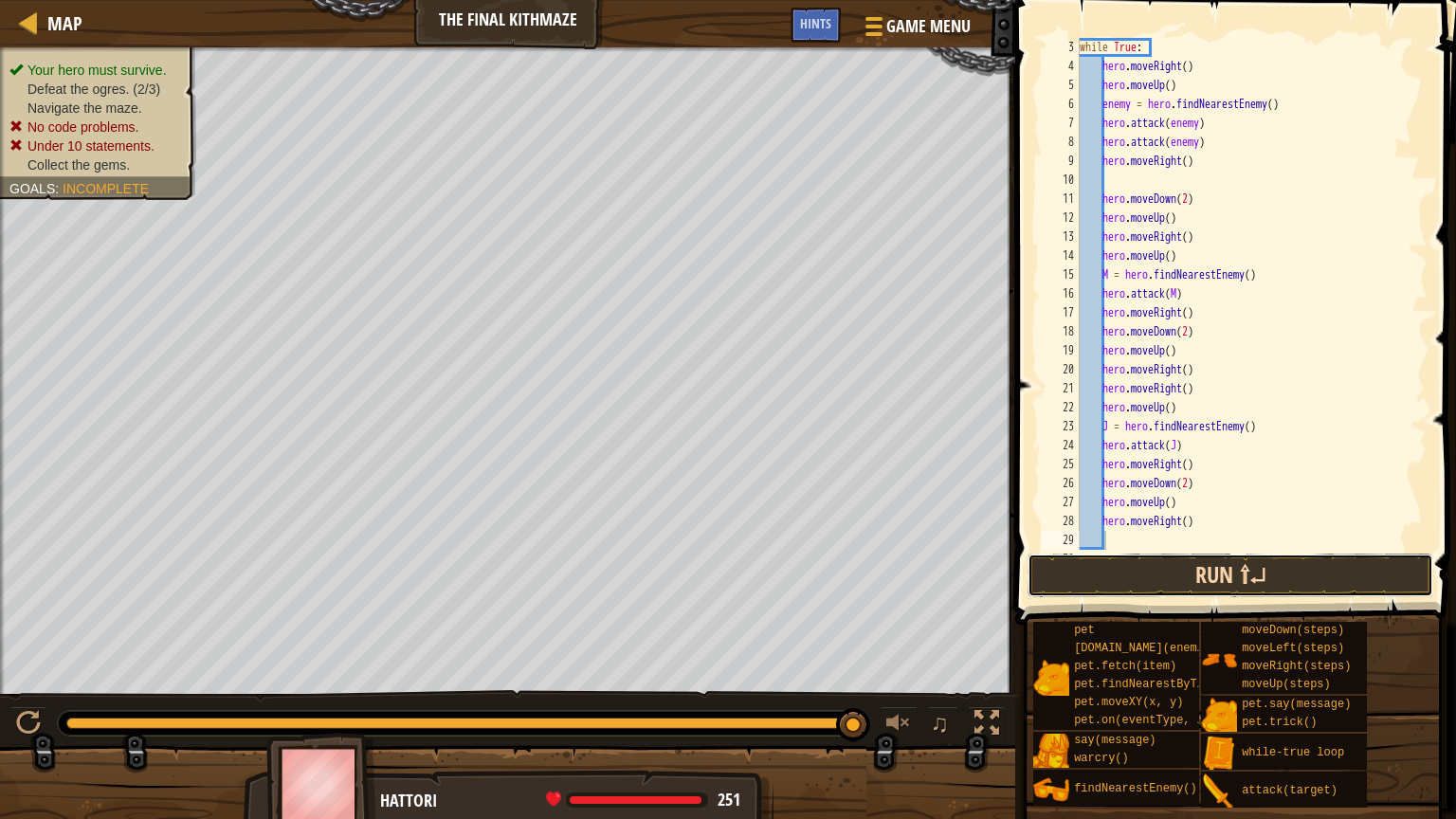 click on "Run ⇧↵" at bounding box center (1230, 575) 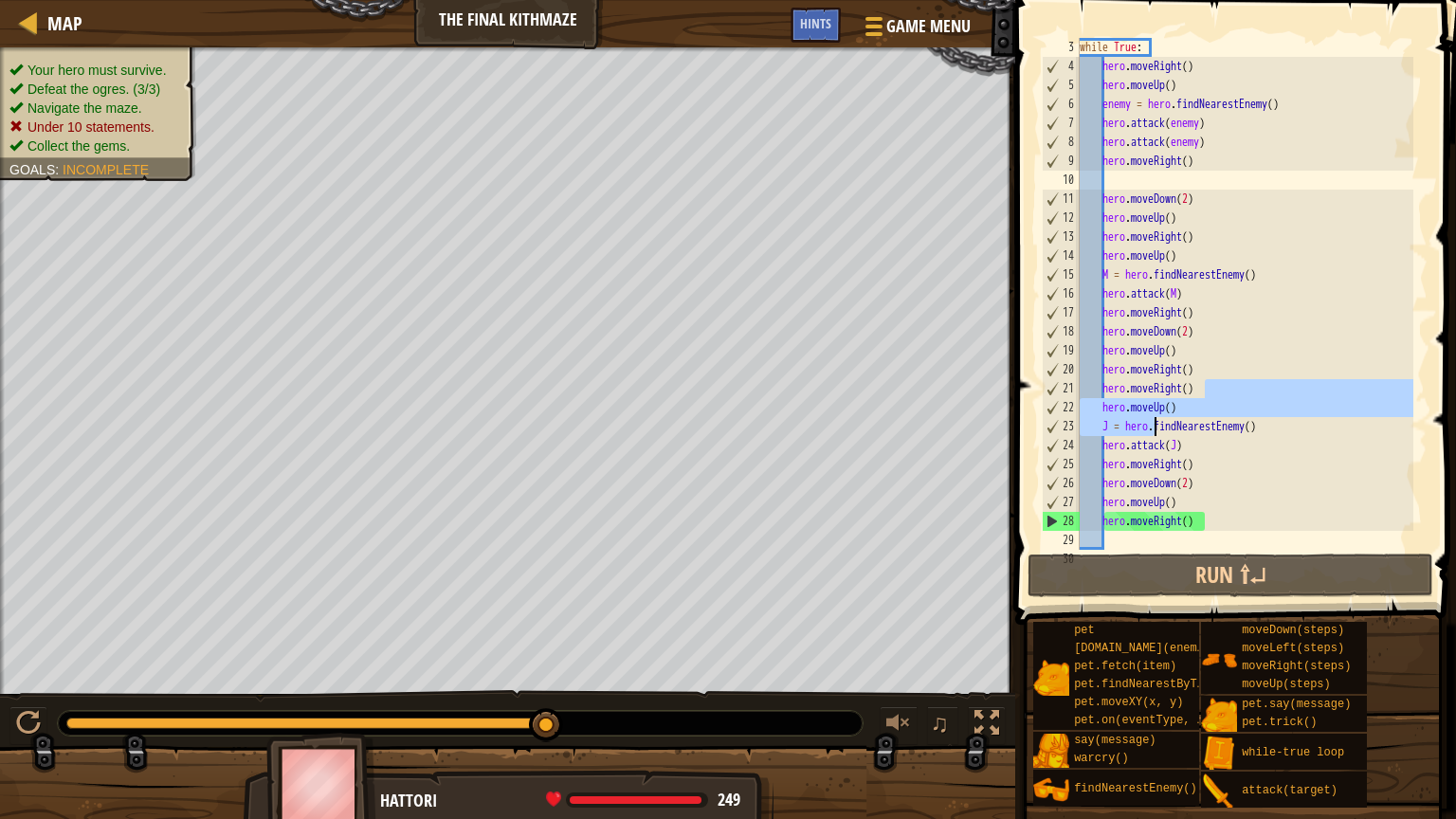 drag, startPoint x: 1214, startPoint y: 387, endPoint x: 1153, endPoint y: 420, distance: 69.35416 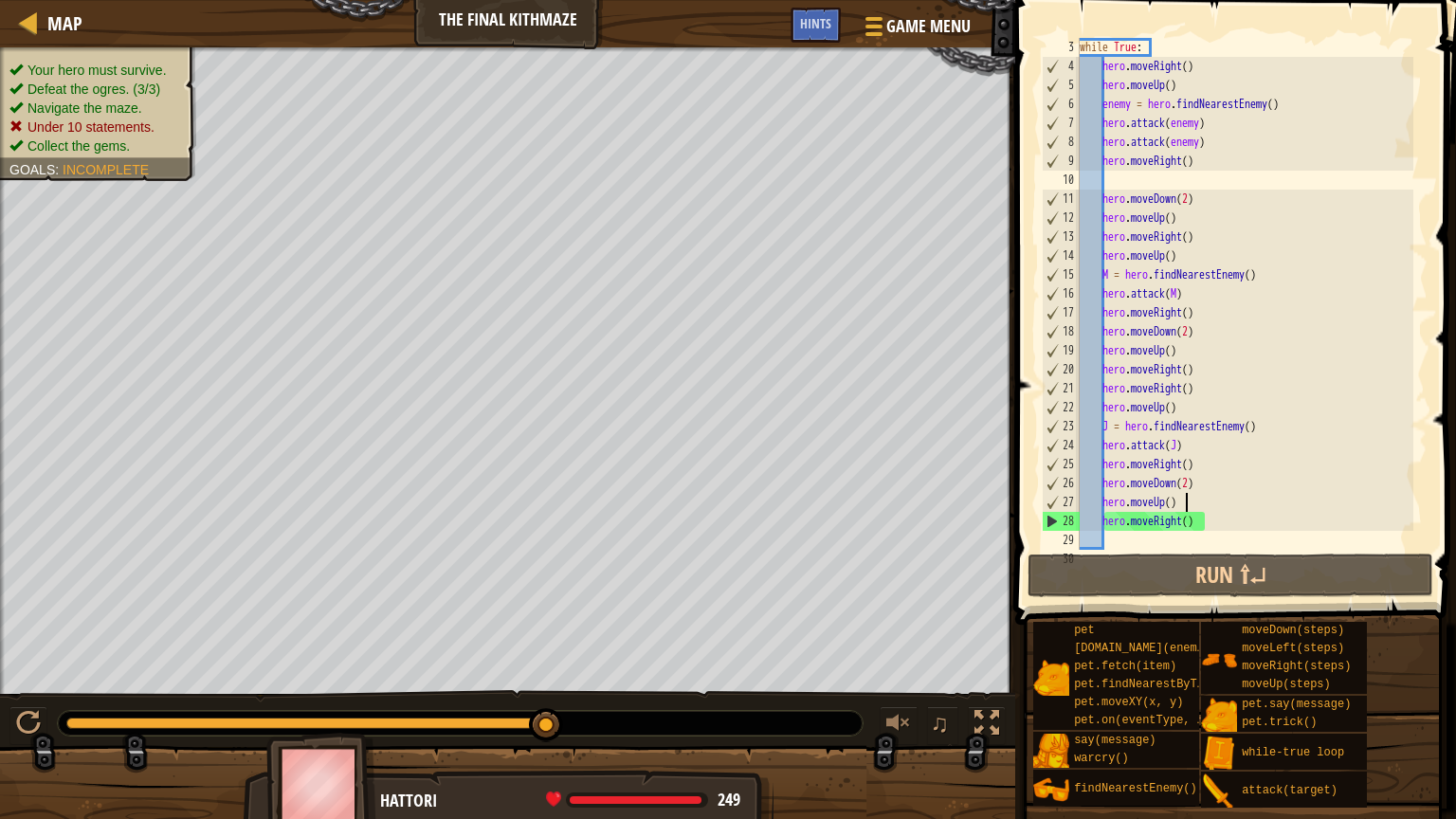 click on "while   True :      hero . moveRight ( )      hero . moveUp ( )      enemy   =   hero . findNearestEnemy ( )      hero . attack ( enemy )      hero . attack ( enemy )      hero . moveRight ( )           hero . moveDown ( 2 )      hero . moveUp ( )      hero . moveRight ( )      hero . moveUp ( )      M   =   hero . findNearestEnemy ( )      hero . attack ( M )      hero . moveRight ( )      hero . moveDown ( 2 )      hero . moveUp ( )      hero . moveRight ( )      hero . moveRight ( )      hero . moveUp ( )      J   =   hero . findNearestEnemy ( )      hero . attack ( J )      hero . moveRight ( )      hero . moveDown ( 2 )      hero . moveUp ( )      hero . moveRight ( )" at bounding box center (1245, 313) 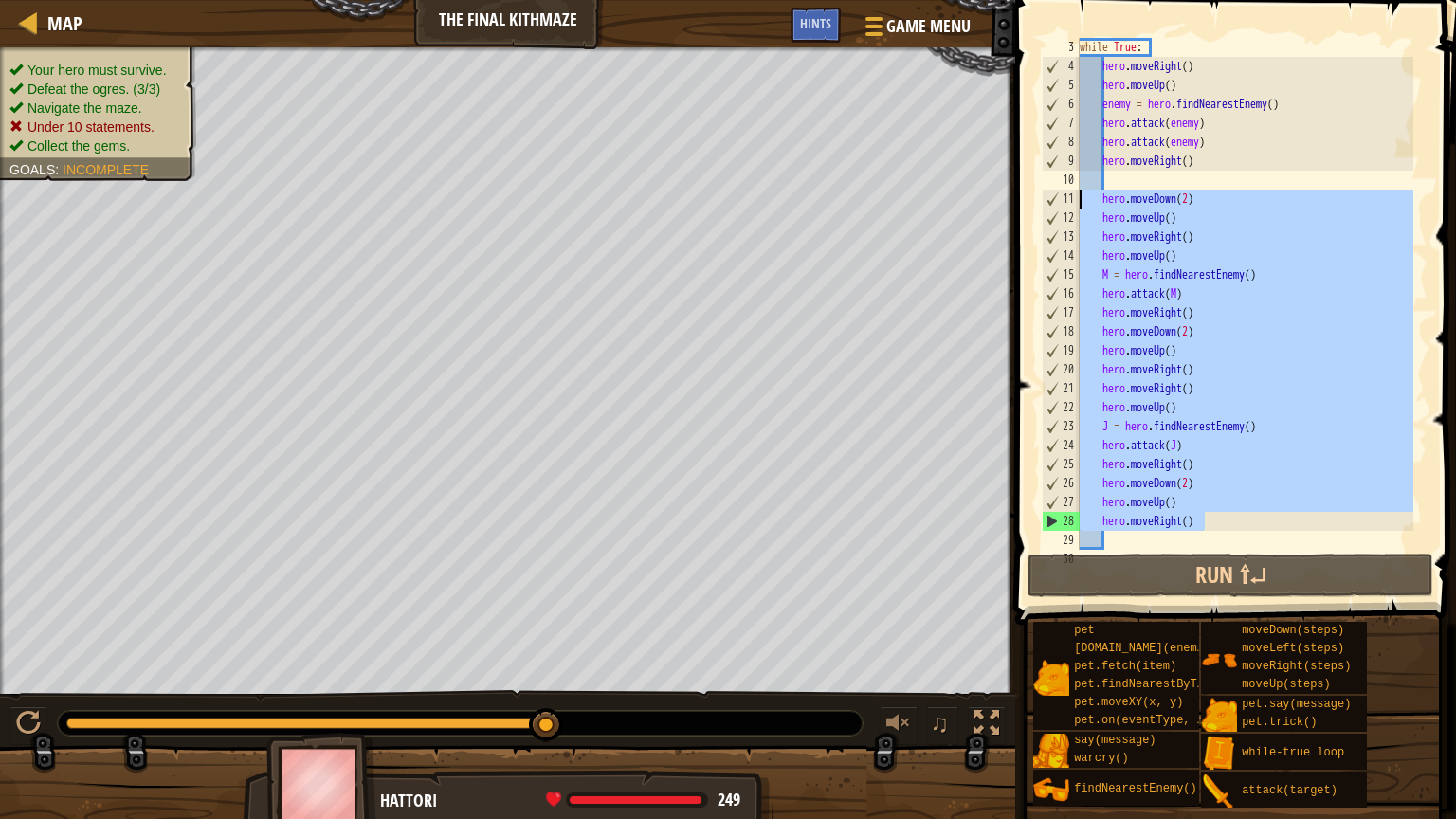 drag, startPoint x: 1390, startPoint y: 515, endPoint x: 1067, endPoint y: 193, distance: 456.08442 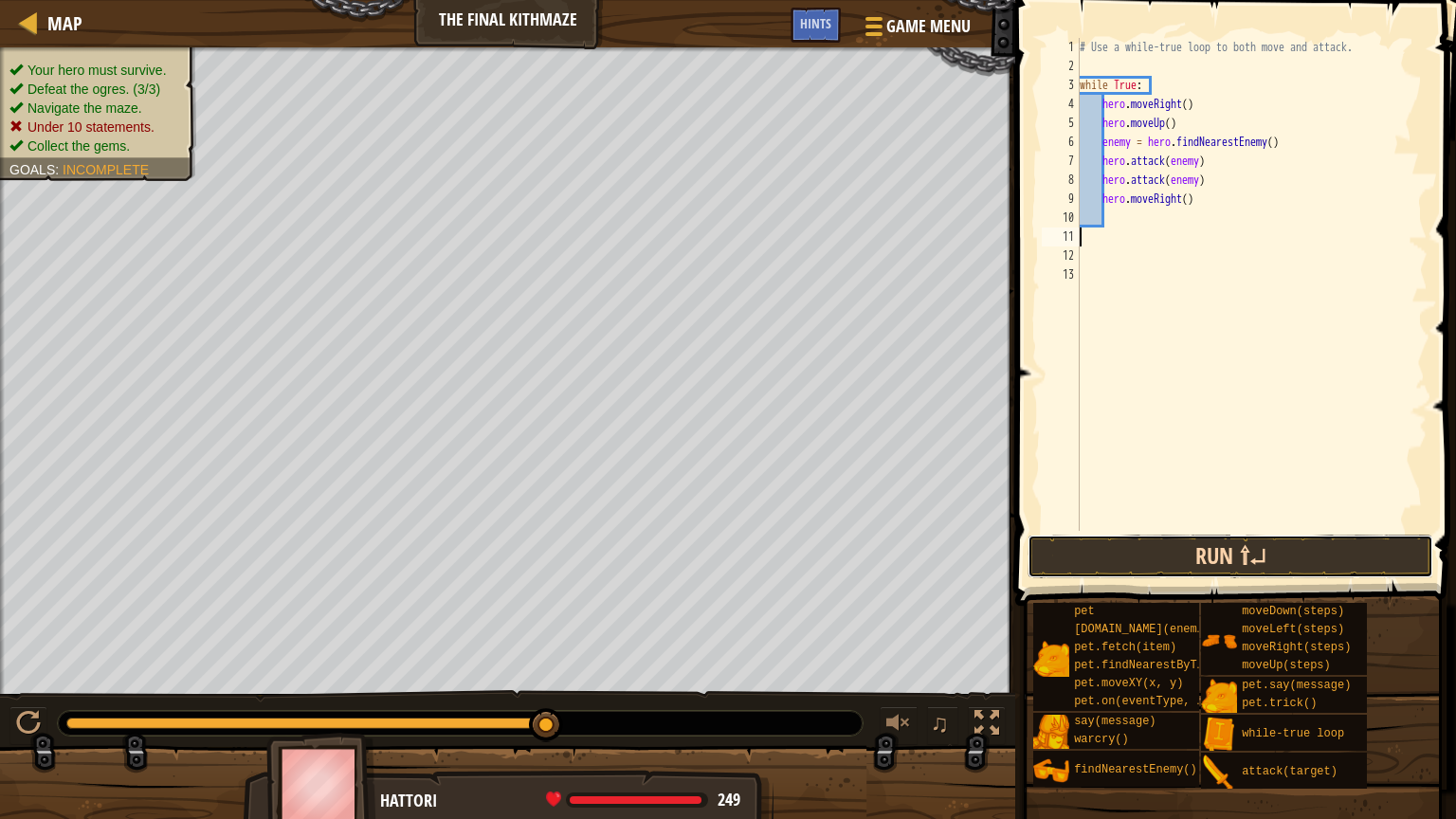click on "Run ⇧↵" at bounding box center [1230, 556] 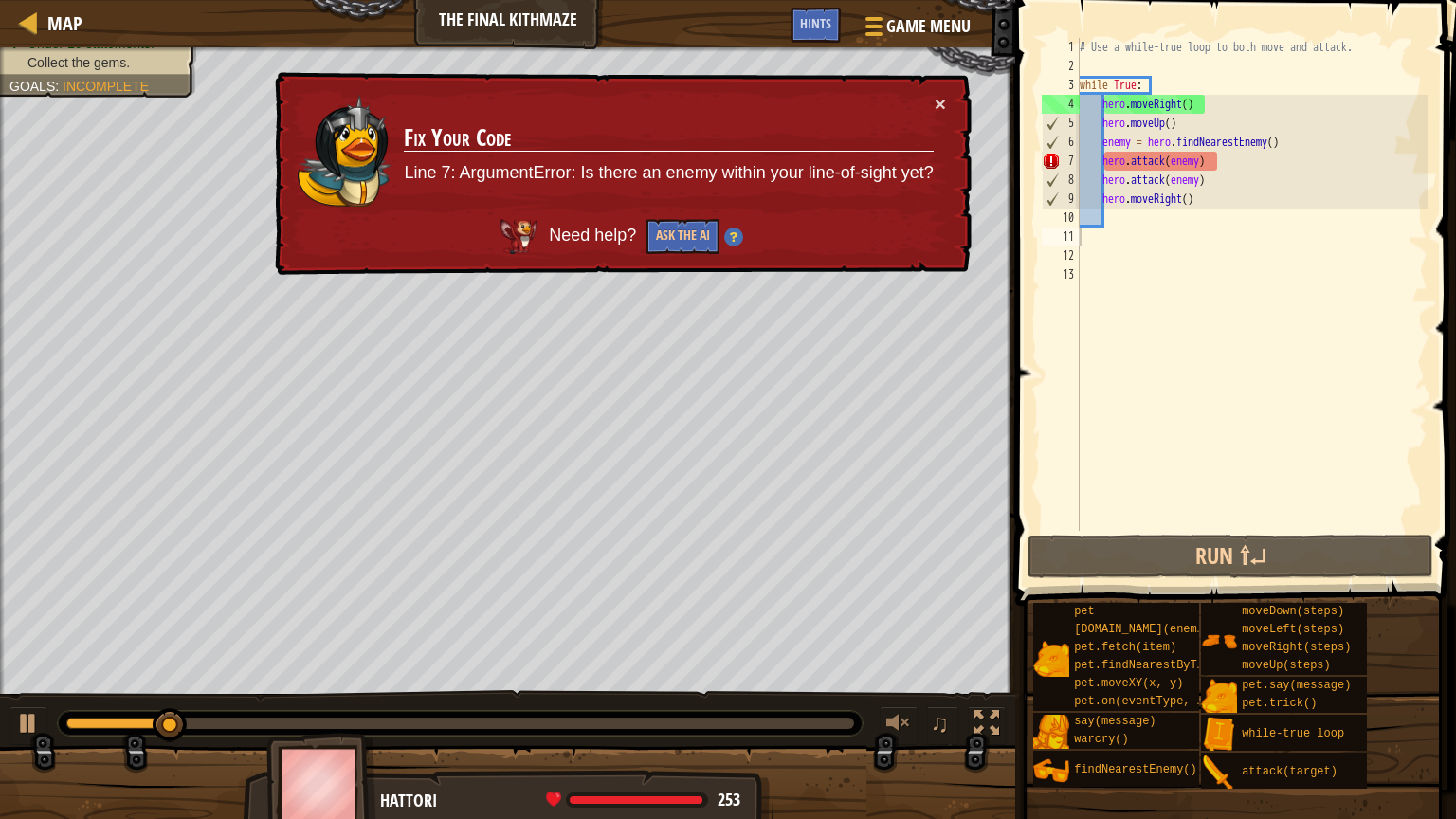 drag, startPoint x: 876, startPoint y: 195, endPoint x: 816, endPoint y: 95, distance: 116.619038 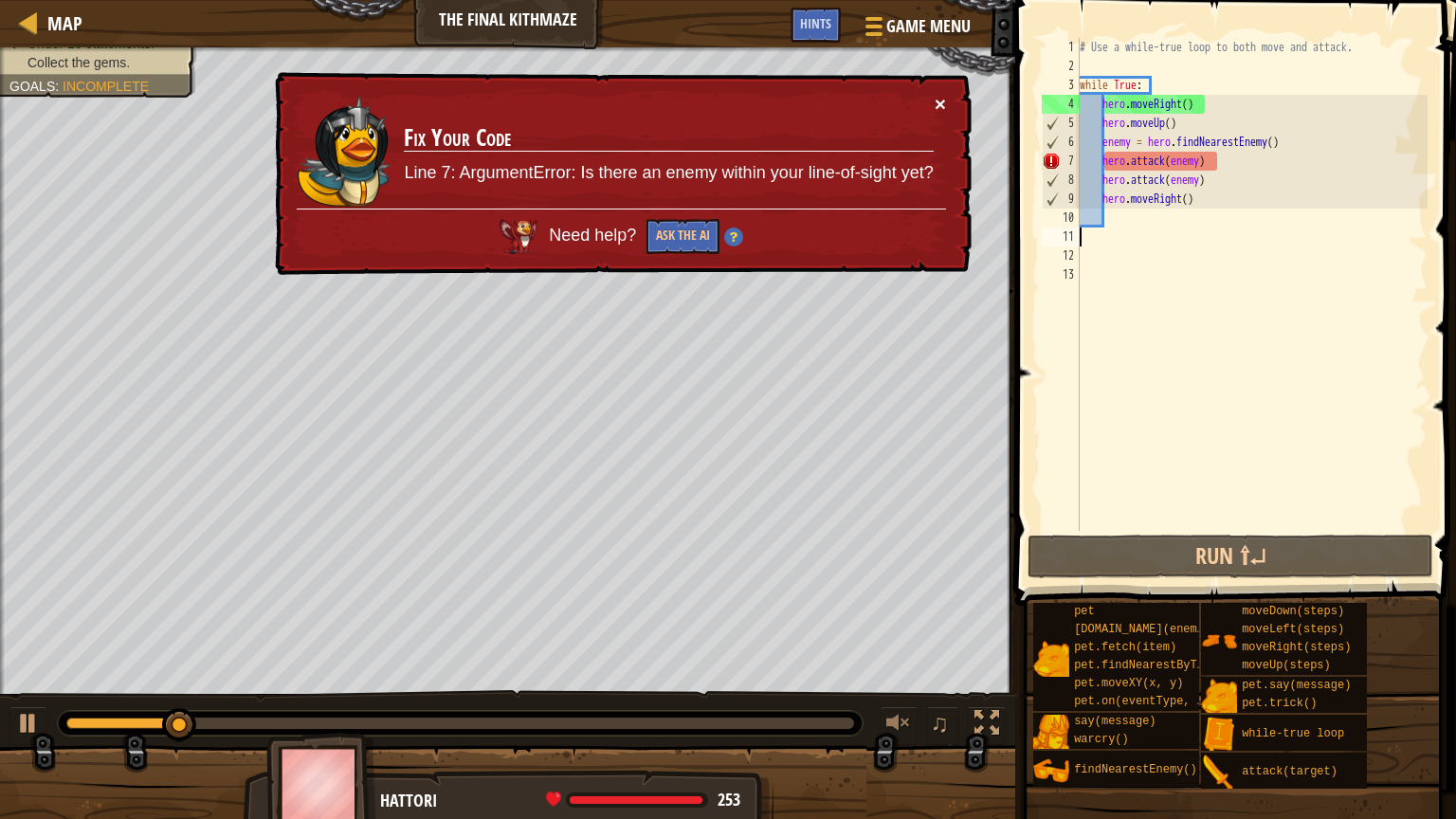 click on "×" at bounding box center (940, 103) 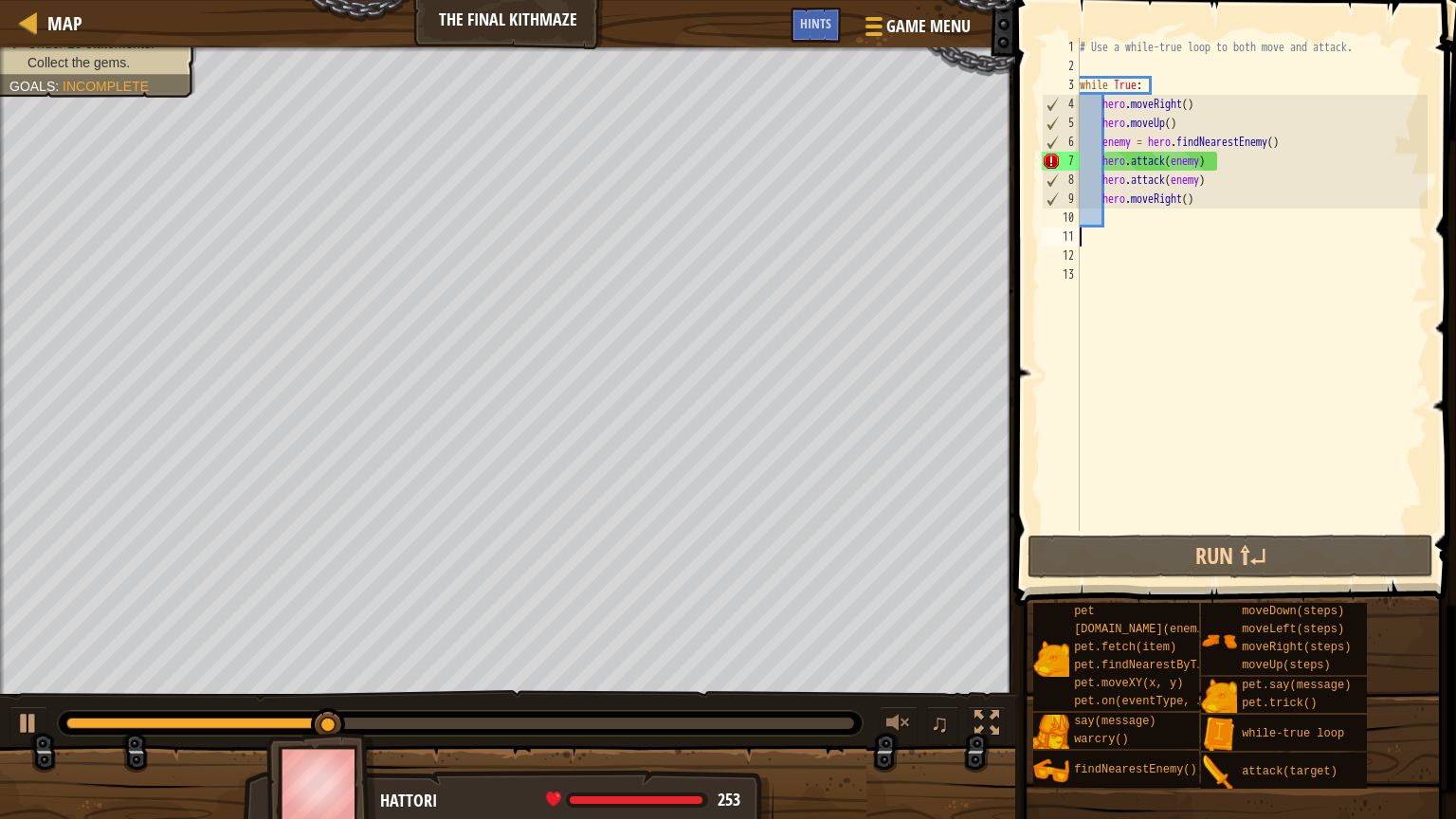click on "# Use a while-true loop to both move and attack.      while   True :      hero . moveRight ( )      hero . moveUp ( )      enemy   =   hero . findNearestEnemy ( )      hero . attack ( enemy )      hero . attack ( enemy )      hero . moveRight ( )" at bounding box center [1251, 303] 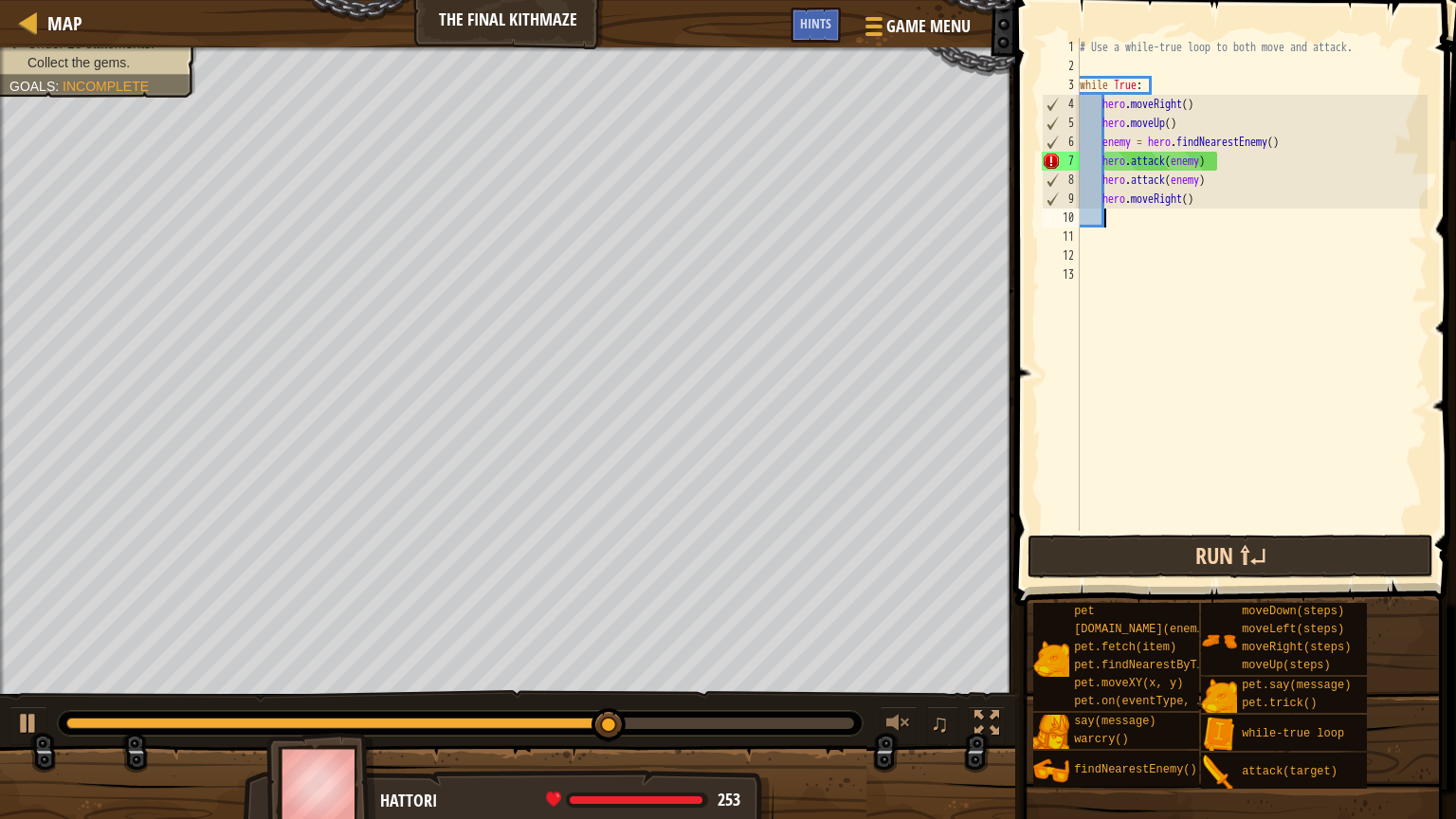type on "H" 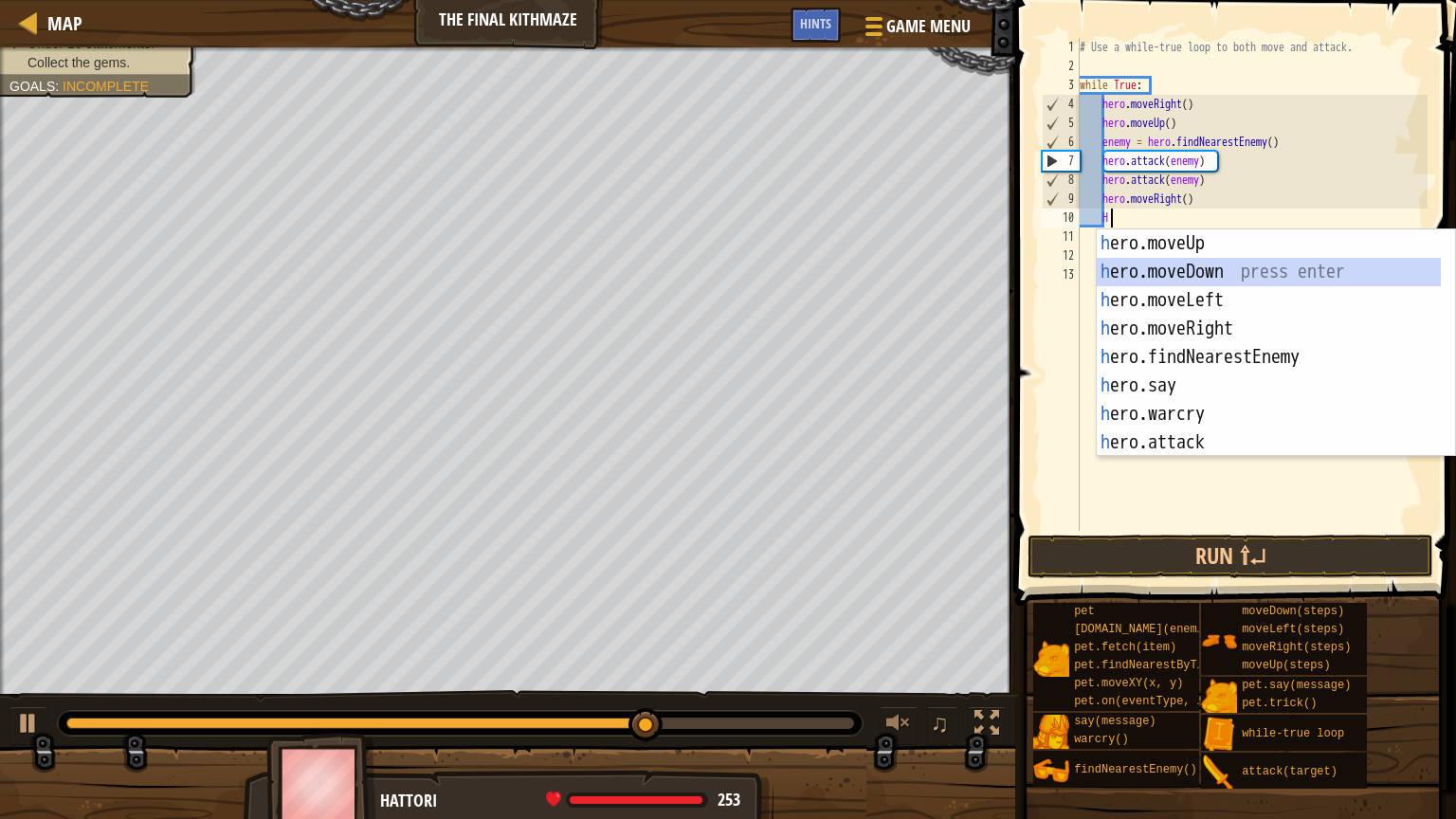 click on "h ero.moveUp press enter h ero.moveDown press enter h ero.moveLeft press enter h ero.moveRight press enter h ero.findNearestEnemy press enter h ero.say press enter h ero.warcry press enter h ero.attack press enter w h ile-true loop press enter" at bounding box center (1268, 372) 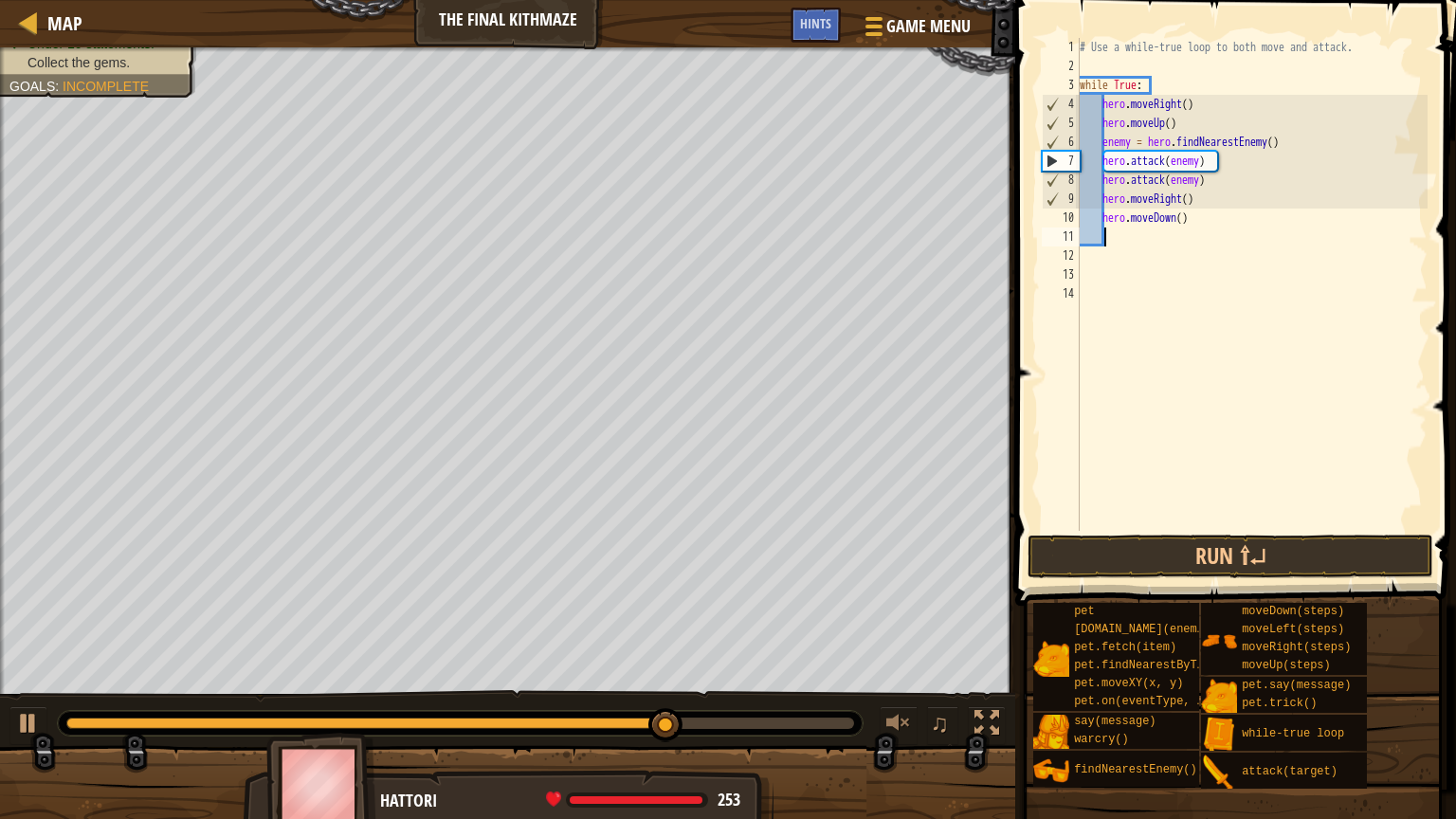 click on "# Use a while-true loop to both move and attack.      while   True :      hero . moveRight ( )      hero . moveUp ( )      enemy   =   hero . findNearestEnemy ( )      hero . attack ( enemy )      hero . attack ( enemy )      hero . moveRight ( )      hero . moveDown ( )" at bounding box center [1251, 303] 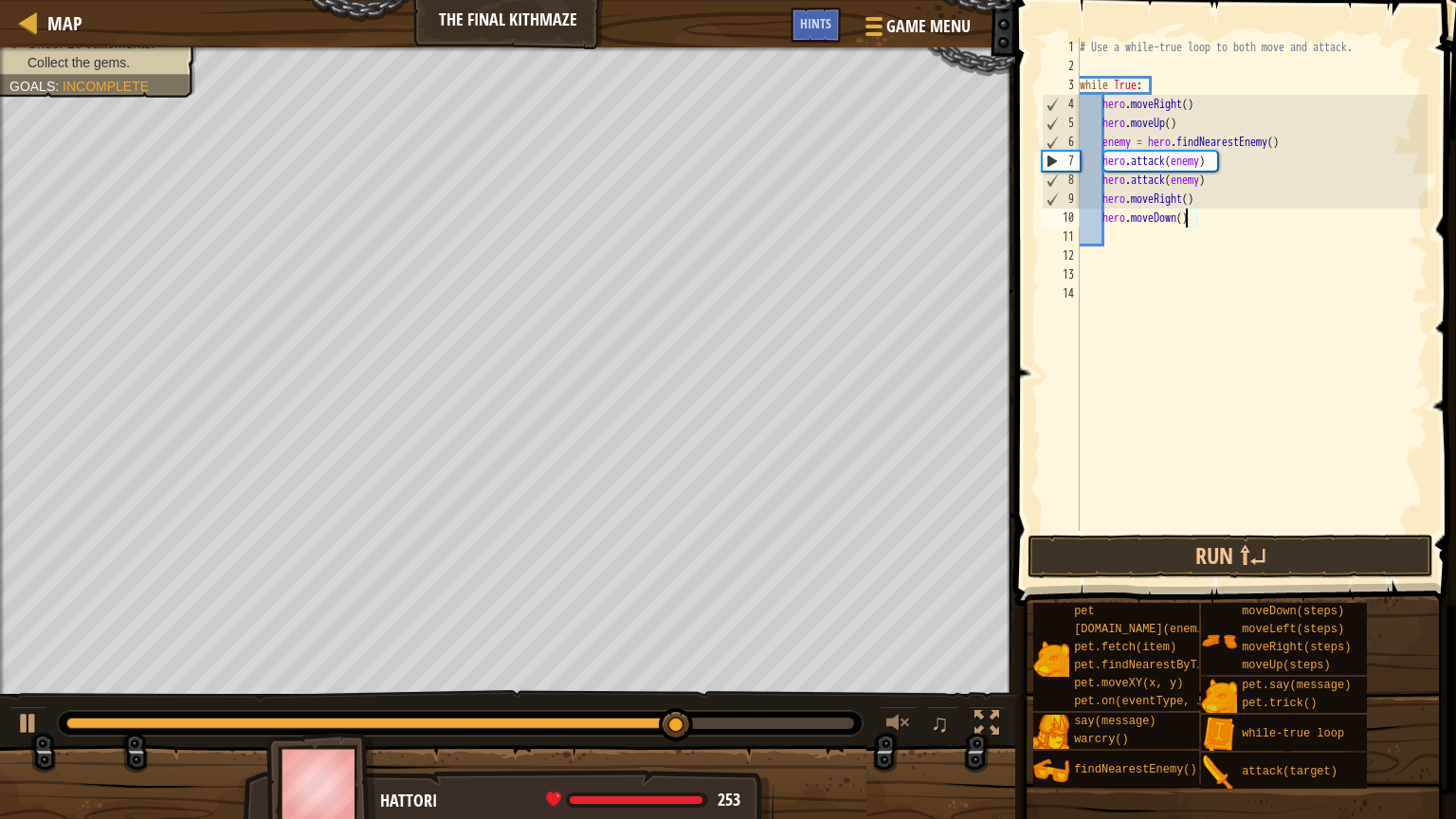 click on "# Use a while-true loop to both move and attack.      while   True :      hero . moveRight ( )      hero . moveUp ( )      enemy   =   hero . findNearestEnemy ( )      hero . attack ( enemy )      hero . attack ( enemy )      hero . moveRight ( )      hero . moveDown ( )" at bounding box center (1251, 303) 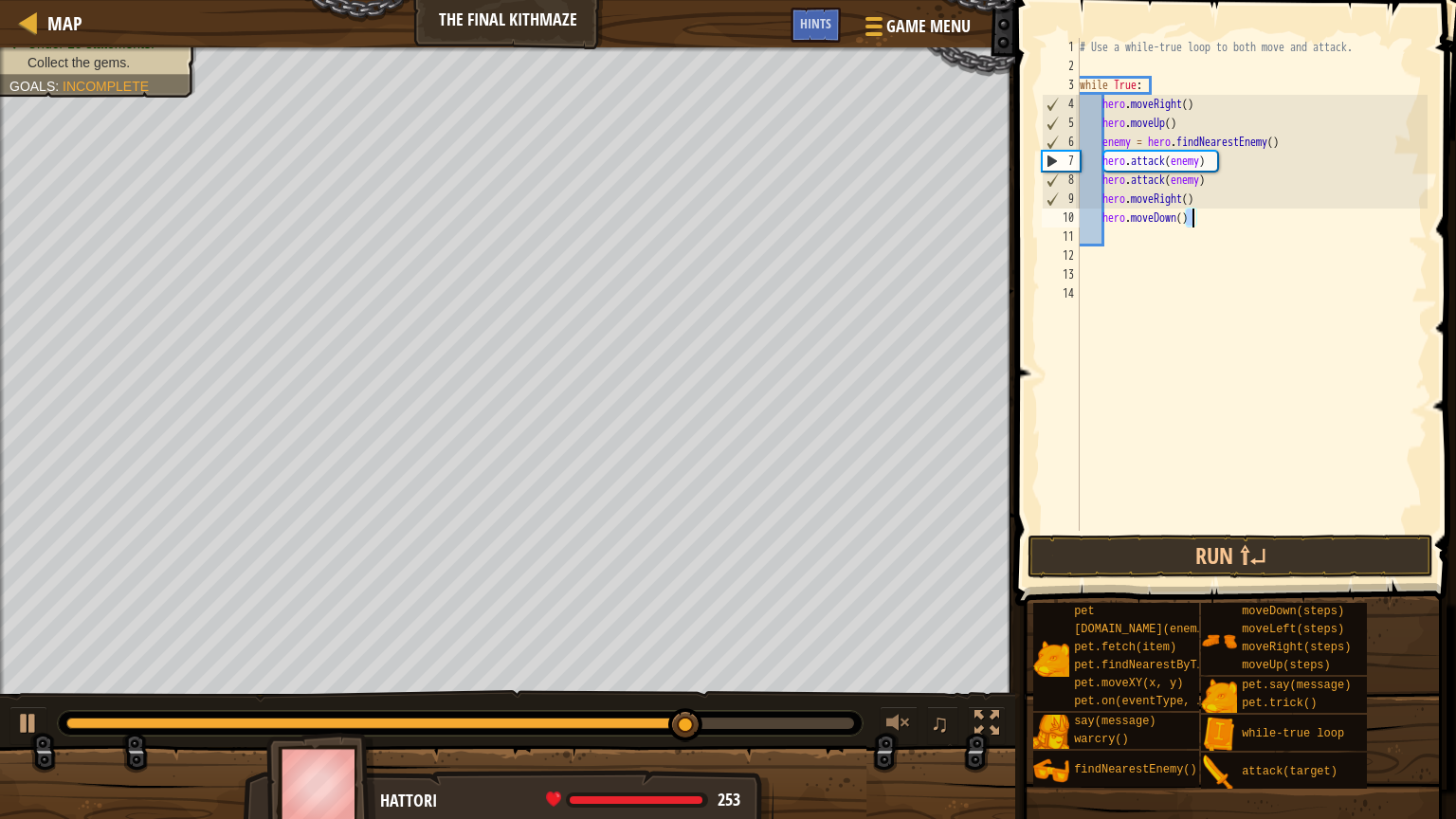 click on "# Use a while-true loop to both move and attack.      while   True :      hero . moveRight ( )      hero . moveUp ( )      enemy   =   hero . findNearestEnemy ( )      hero . attack ( enemy )      hero . attack ( enemy )      hero . moveRight ( )      hero . moveDown ( )" at bounding box center [1251, 303] 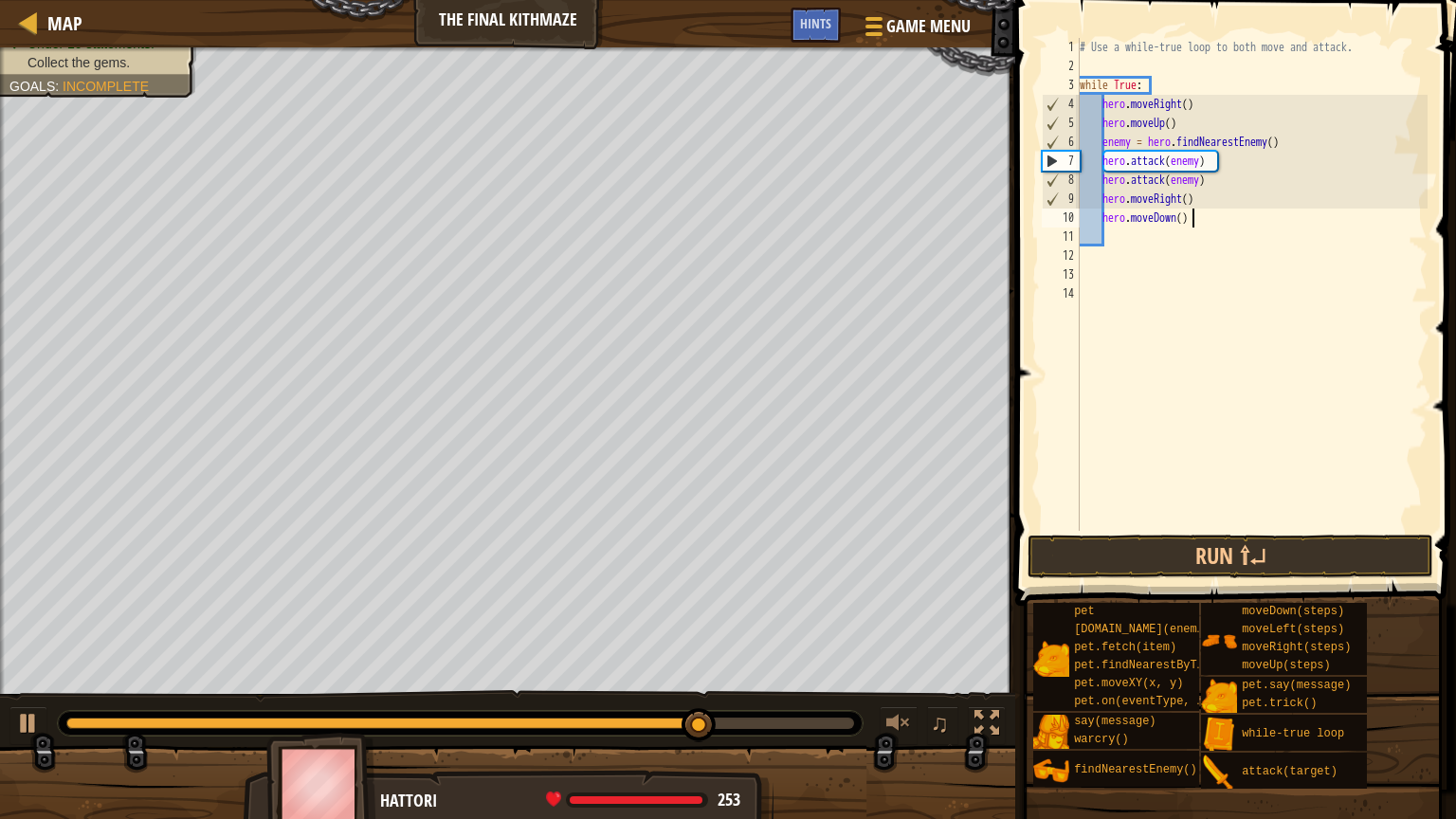 click on "# Use a while-true loop to both move and attack.      while   True :      hero . moveRight ( )      hero . moveUp ( )      enemy   =   hero . findNearestEnemy ( )      hero . attack ( enemy )      hero . attack ( enemy )      hero . moveRight ( )      hero . moveDown ( )" at bounding box center [1251, 303] 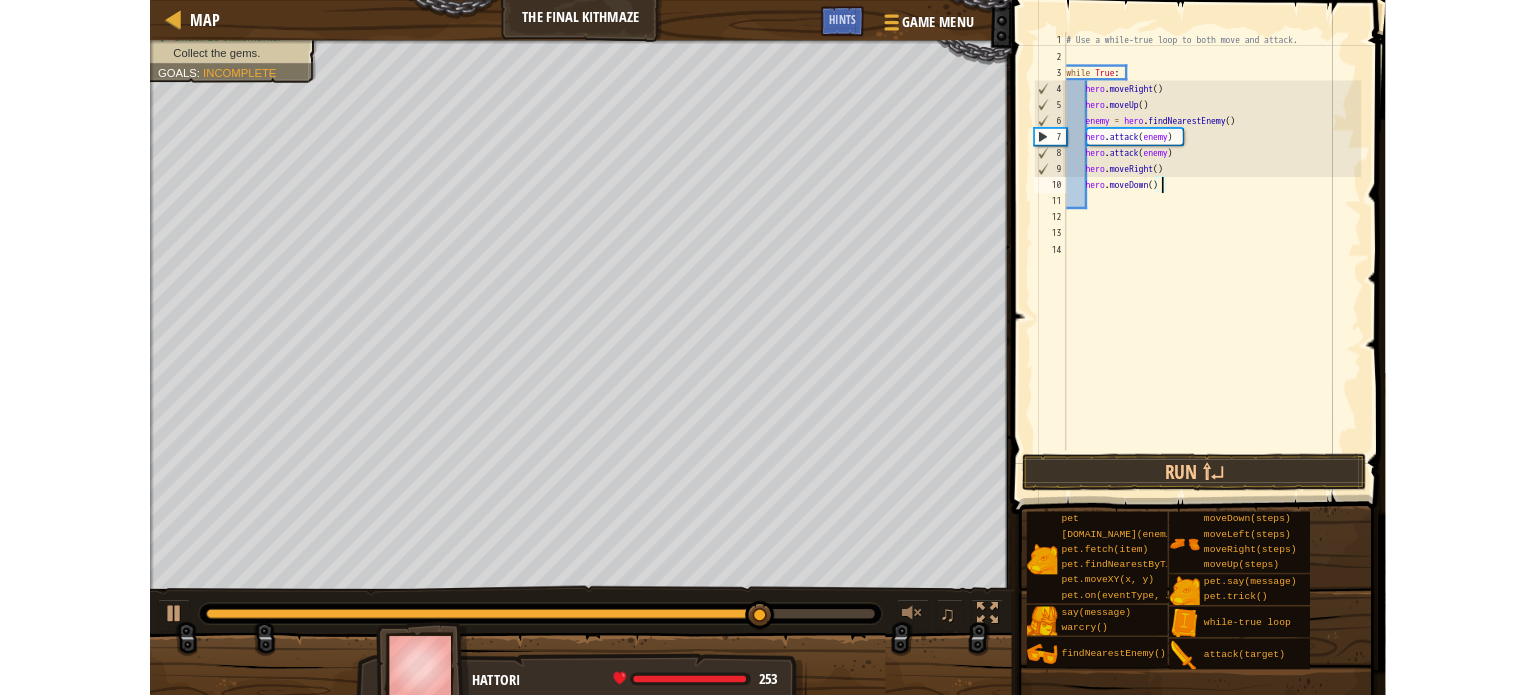 scroll, scrollTop: 9, scrollLeft: 9, axis: both 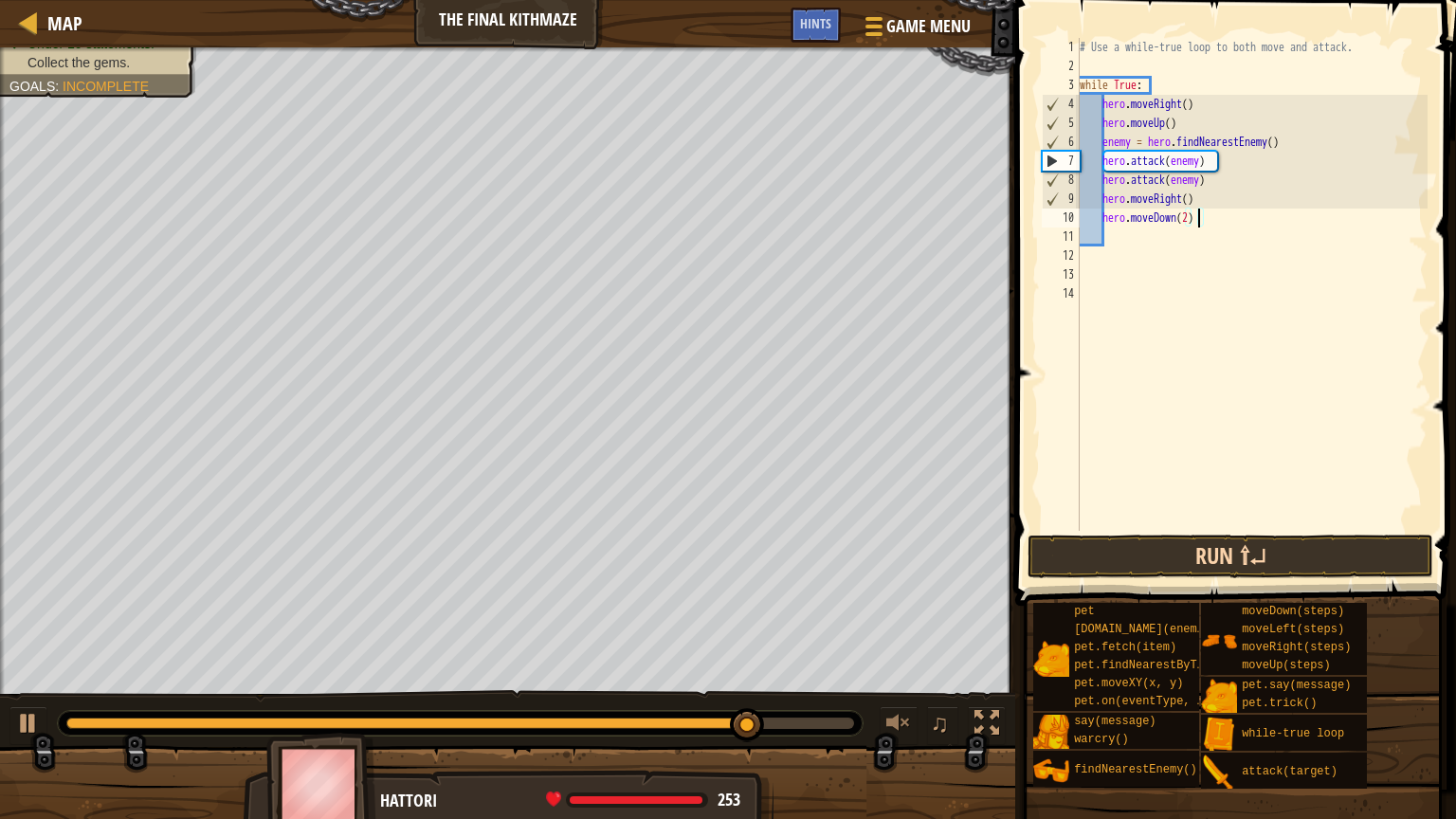 type on "hero.moveDown(2)" 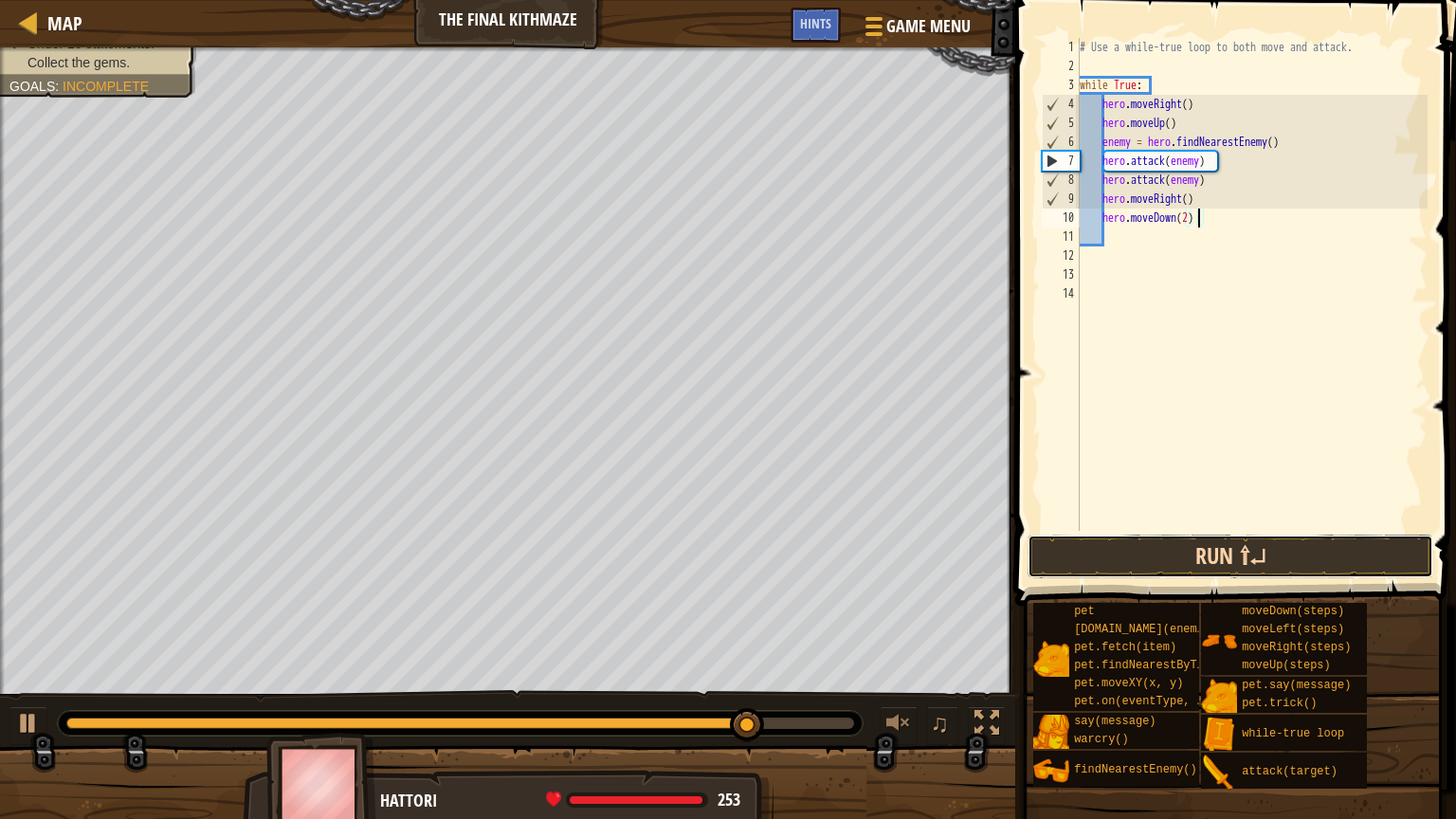 click on "Run ⇧↵" at bounding box center [1230, 556] 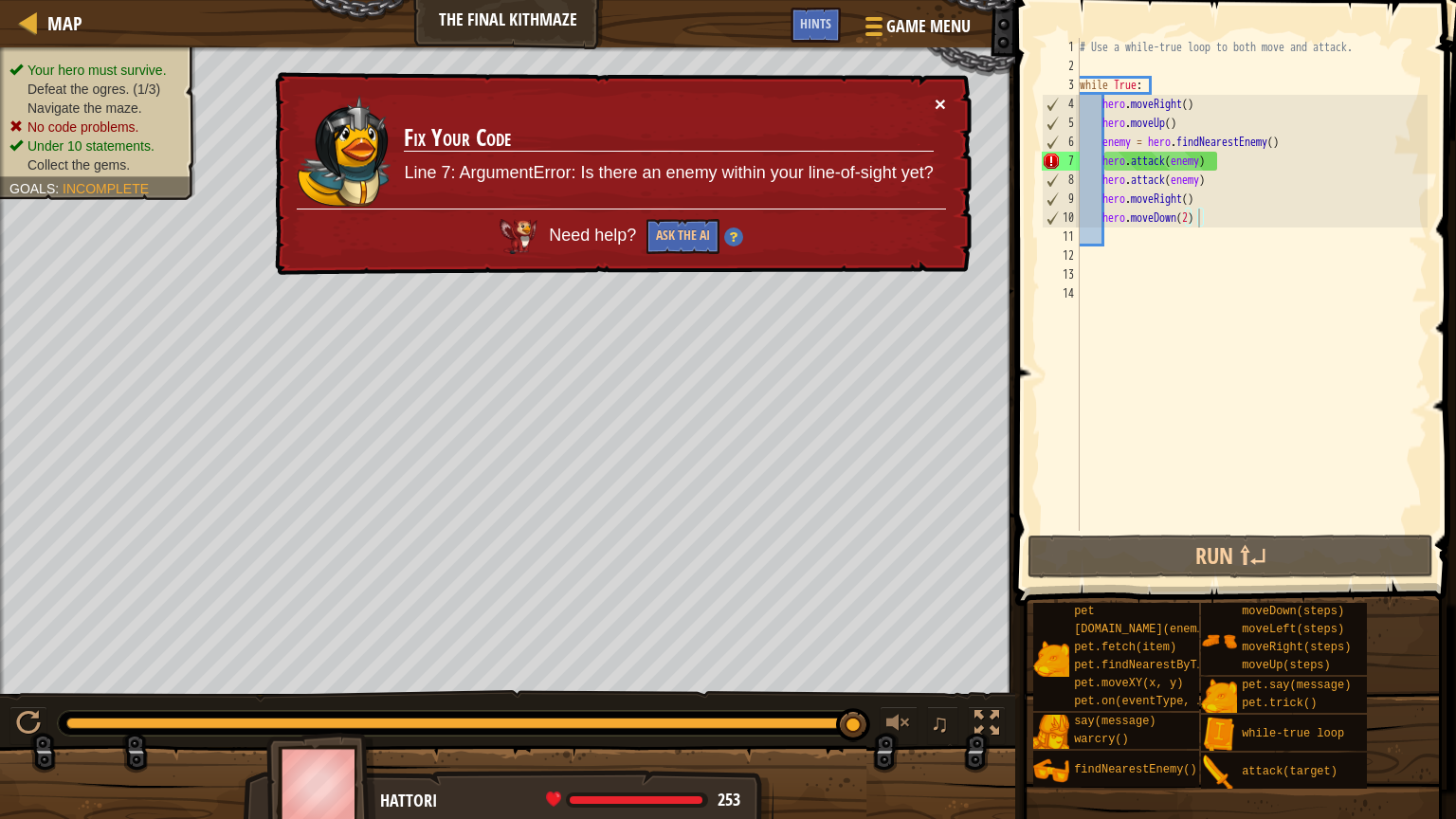 click on "×" at bounding box center (940, 103) 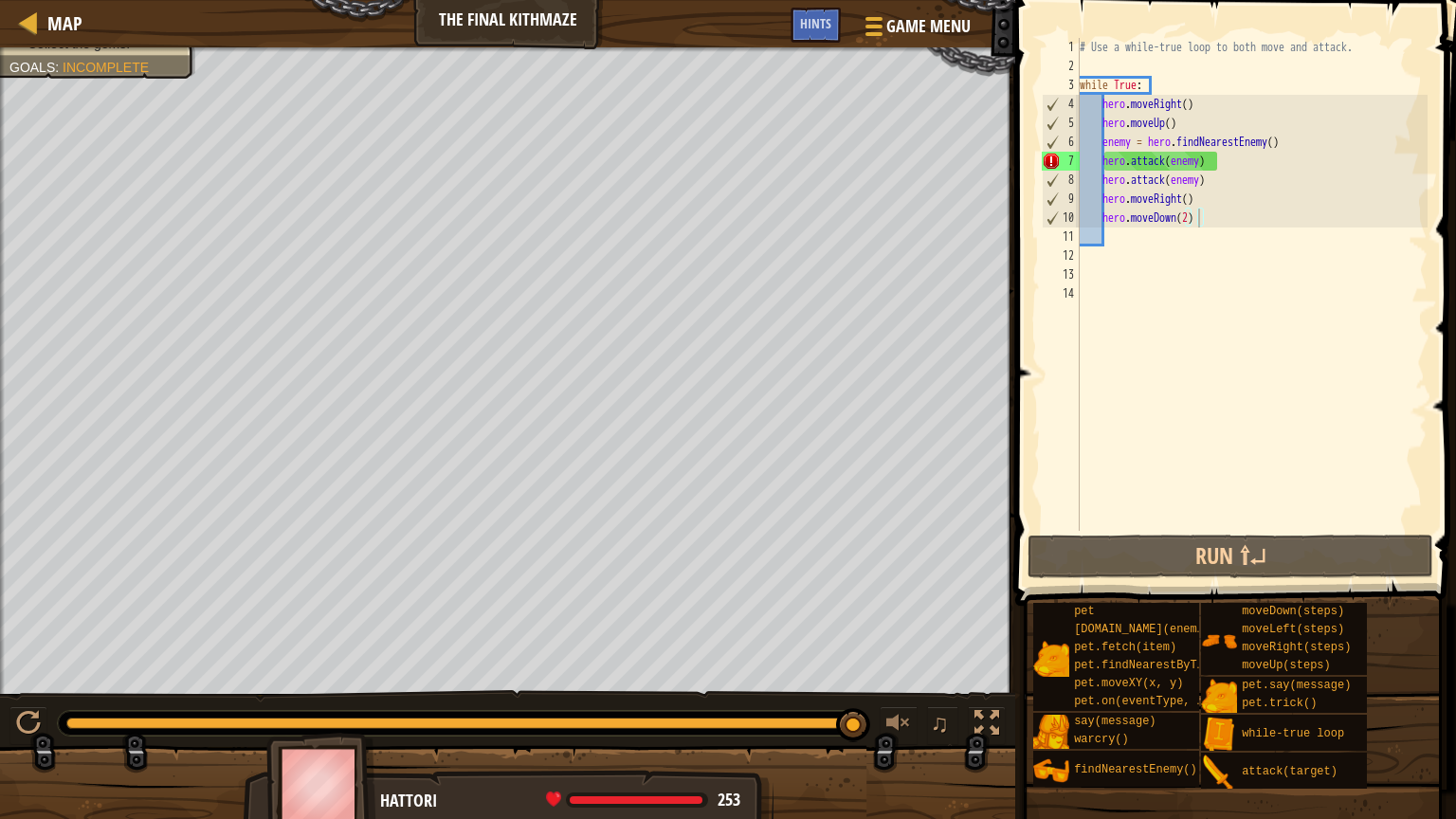 click on "pet [DOMAIN_NAME](enemy) pet.fetch(item) pet.findNearestByType(type) pet.moveXY(x, y) pet.on(eventType, handler) say(message) warcry() findNearestEnemy() moveDown(steps) moveLeft(steps) moveRight(steps) moveUp(steps) pet.say(message) pet.trick() while-true loop attack(target)" at bounding box center [1237, 696] 